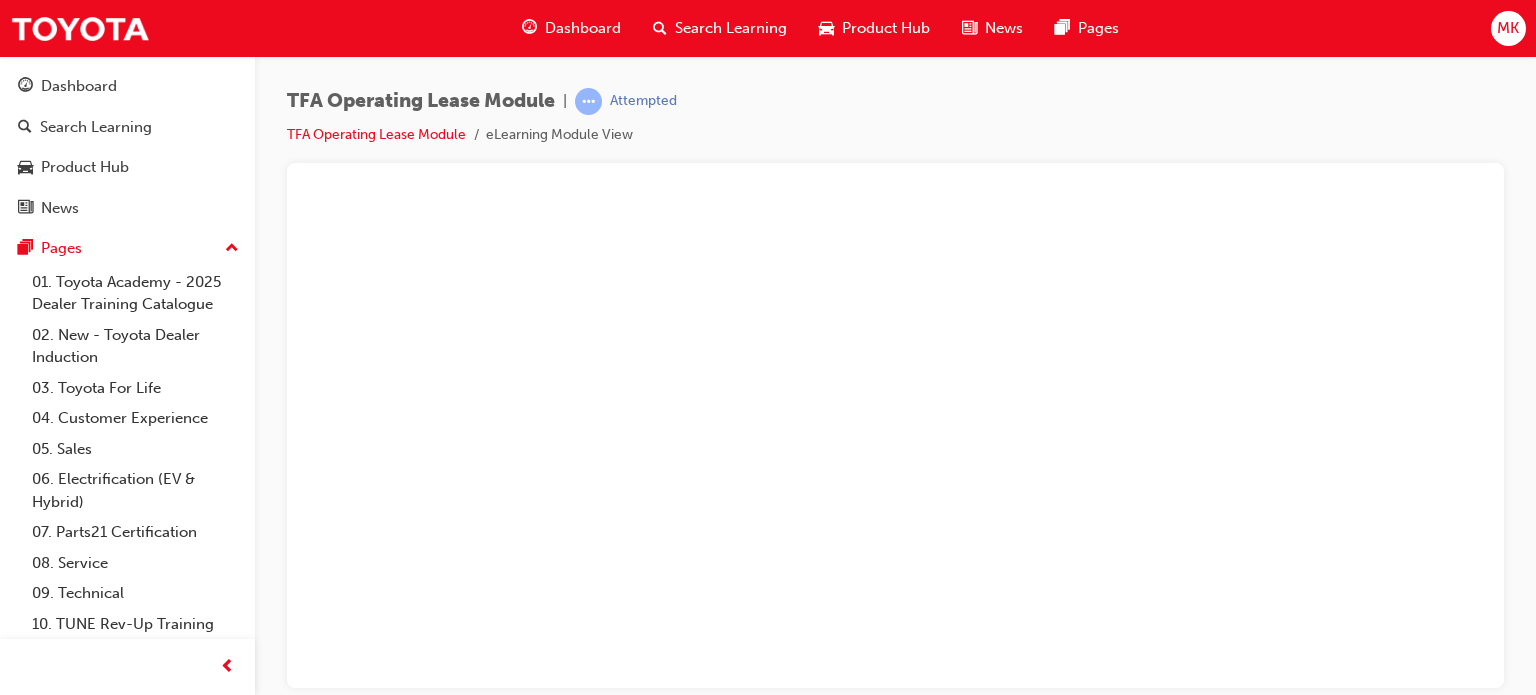 scroll, scrollTop: 0, scrollLeft: 0, axis: both 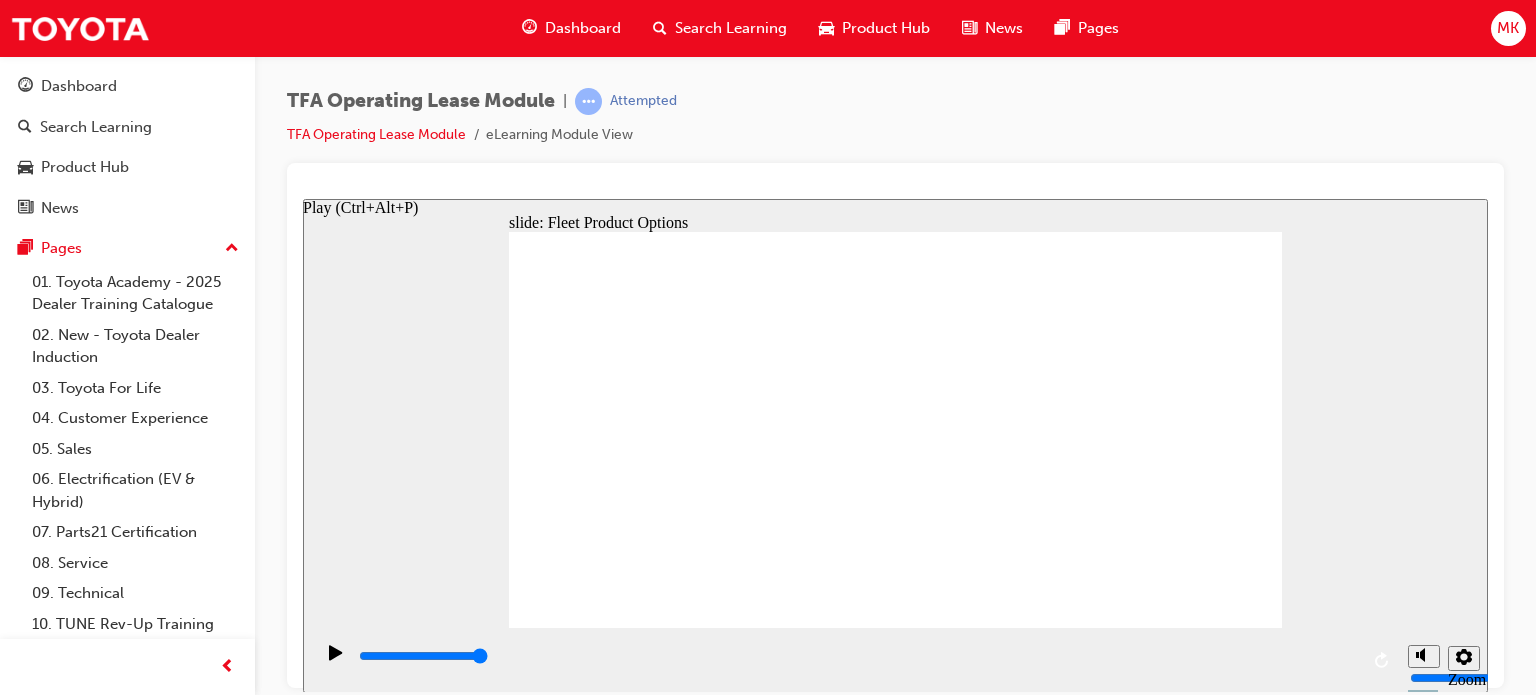 click 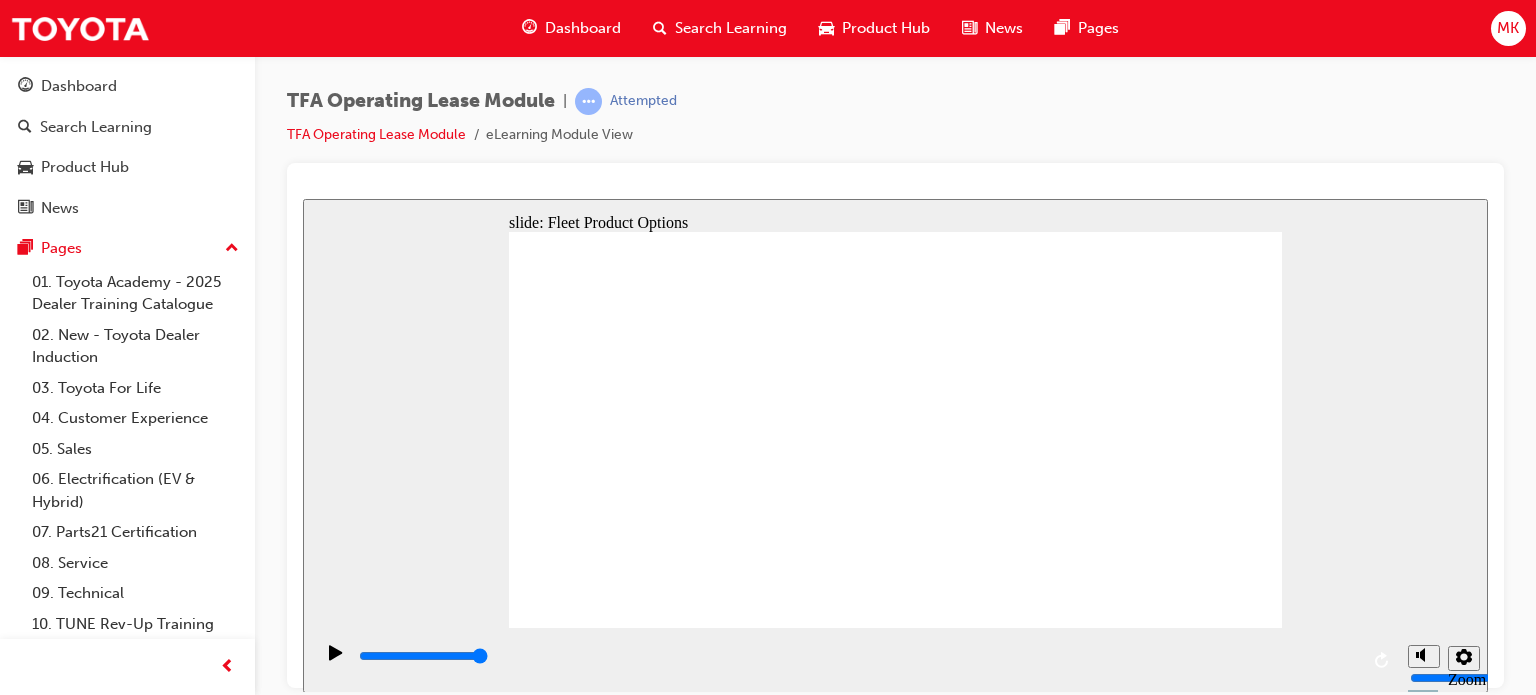 click 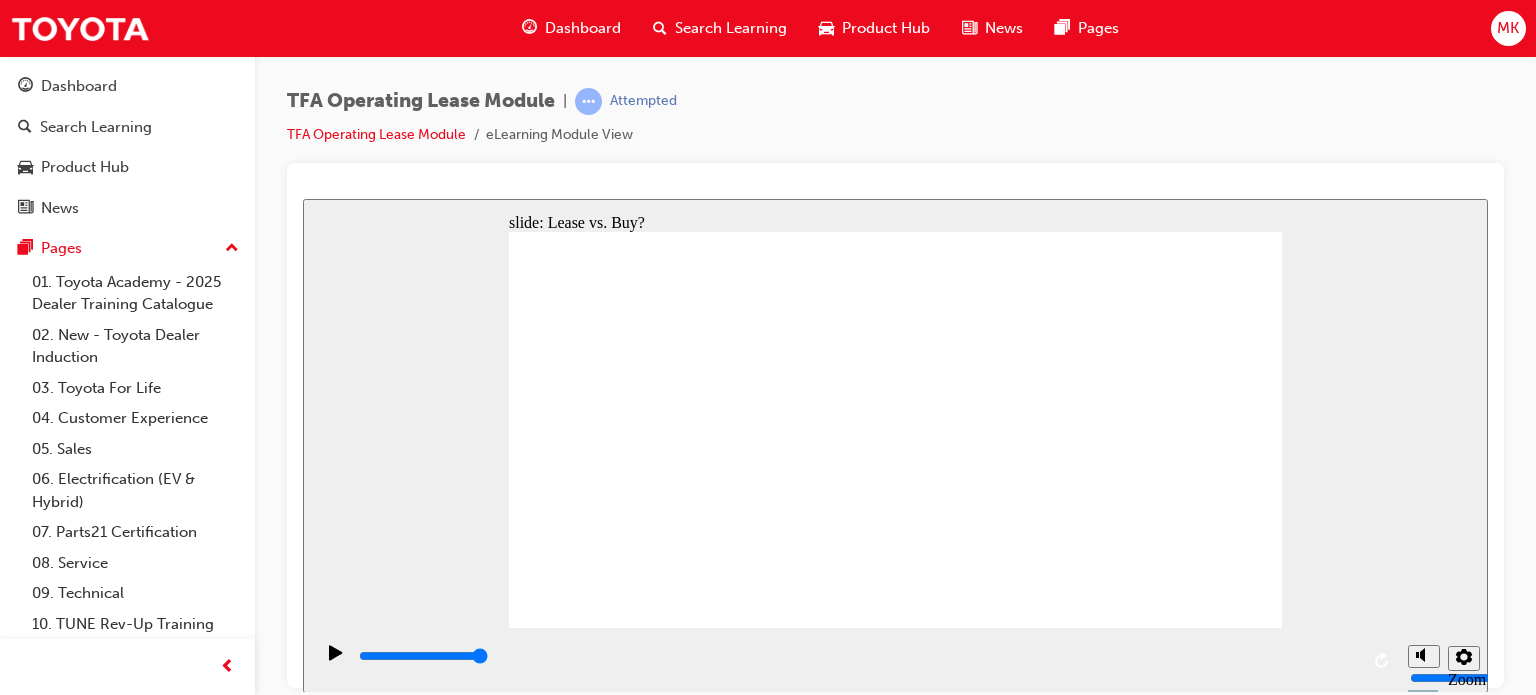 drag, startPoint x: 779, startPoint y: 363, endPoint x: 800, endPoint y: 366, distance: 21.213203 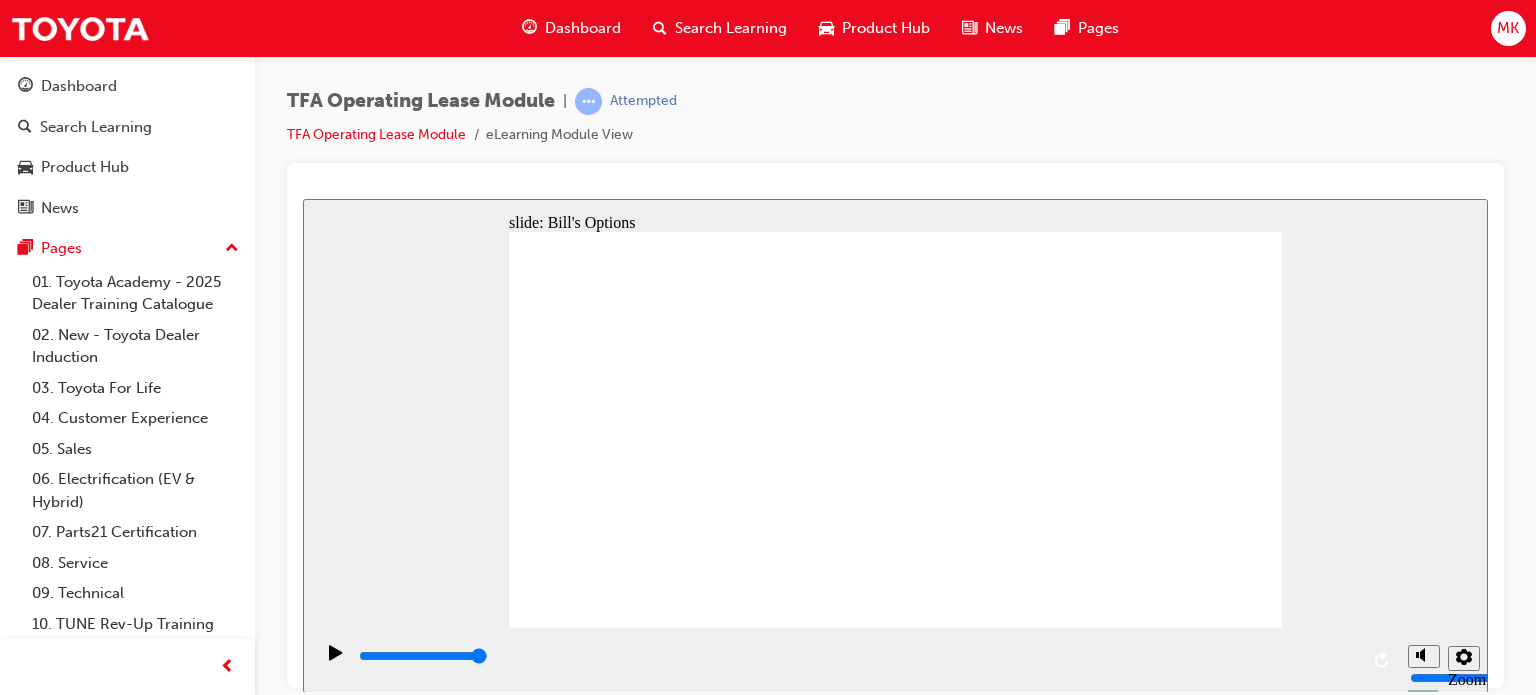 type on "4200" 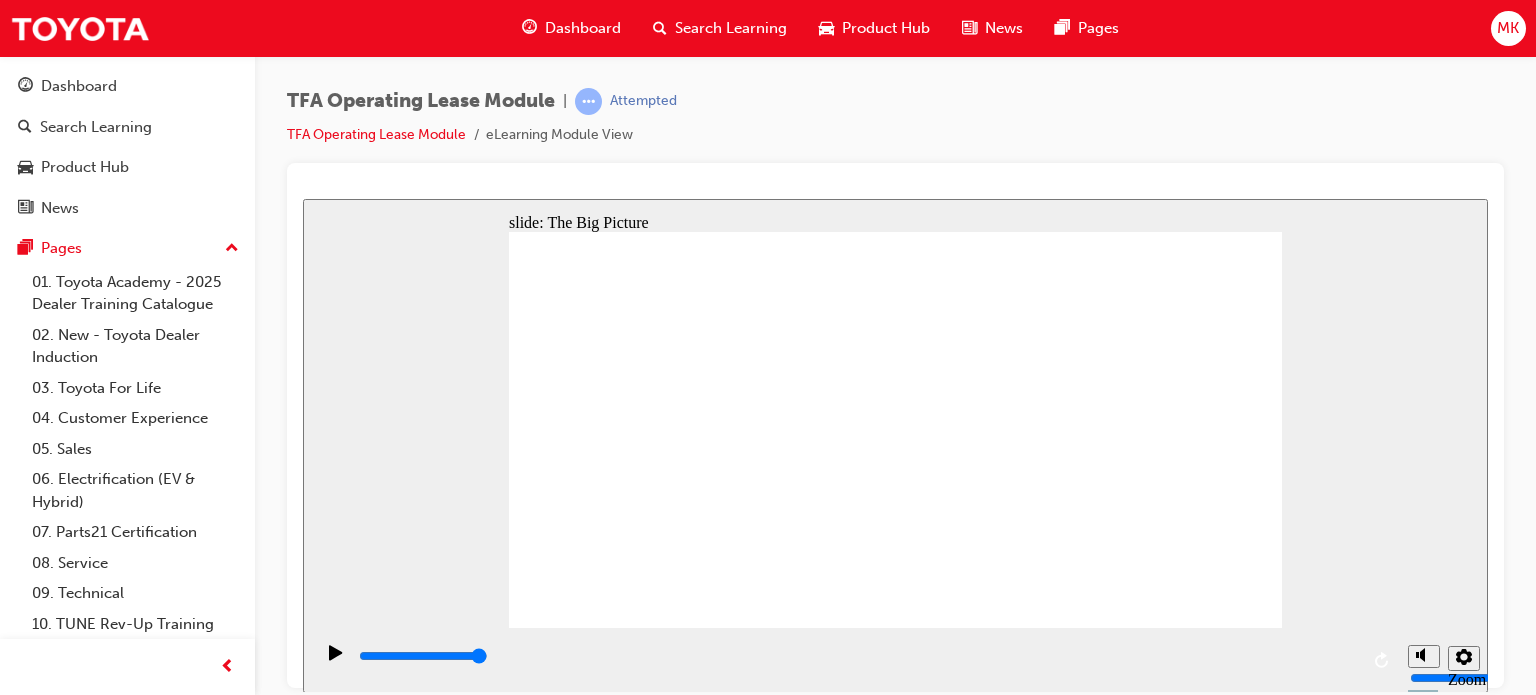 click 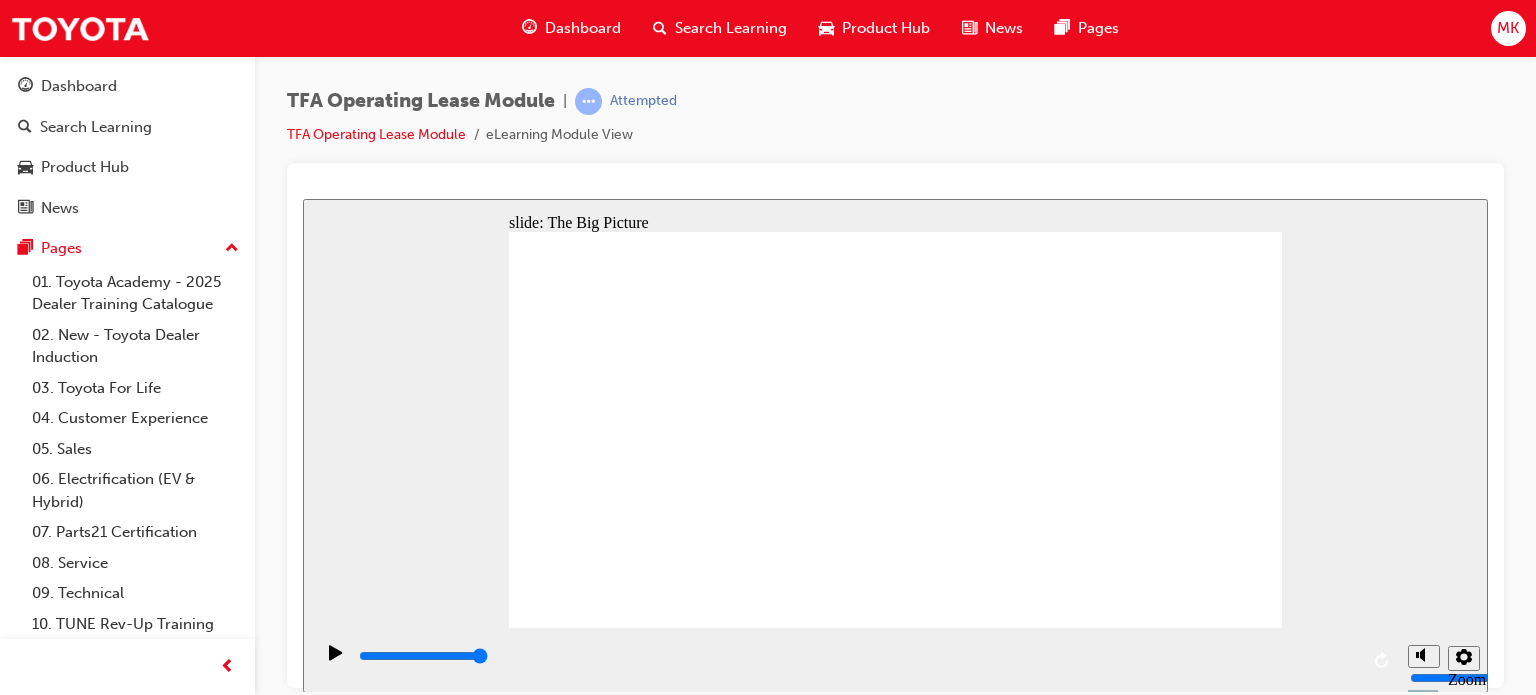 click 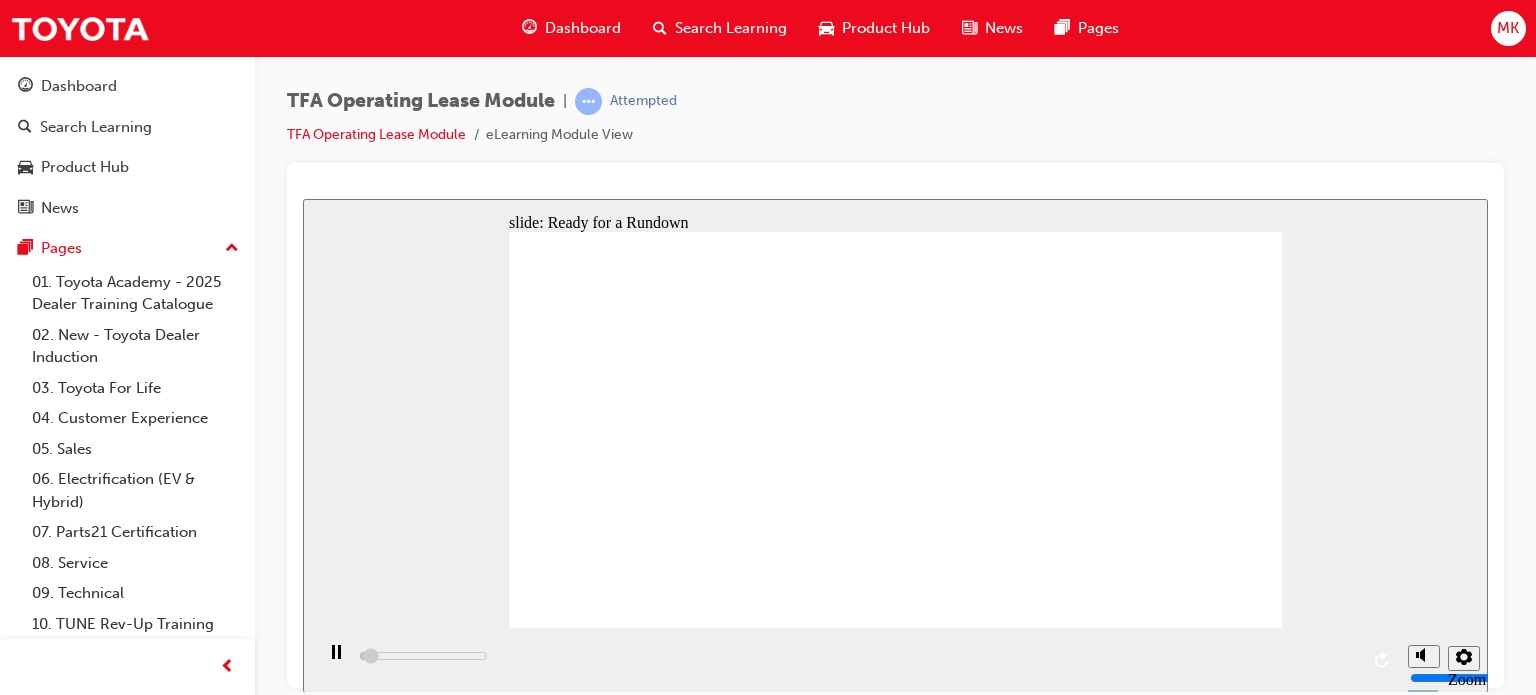 click 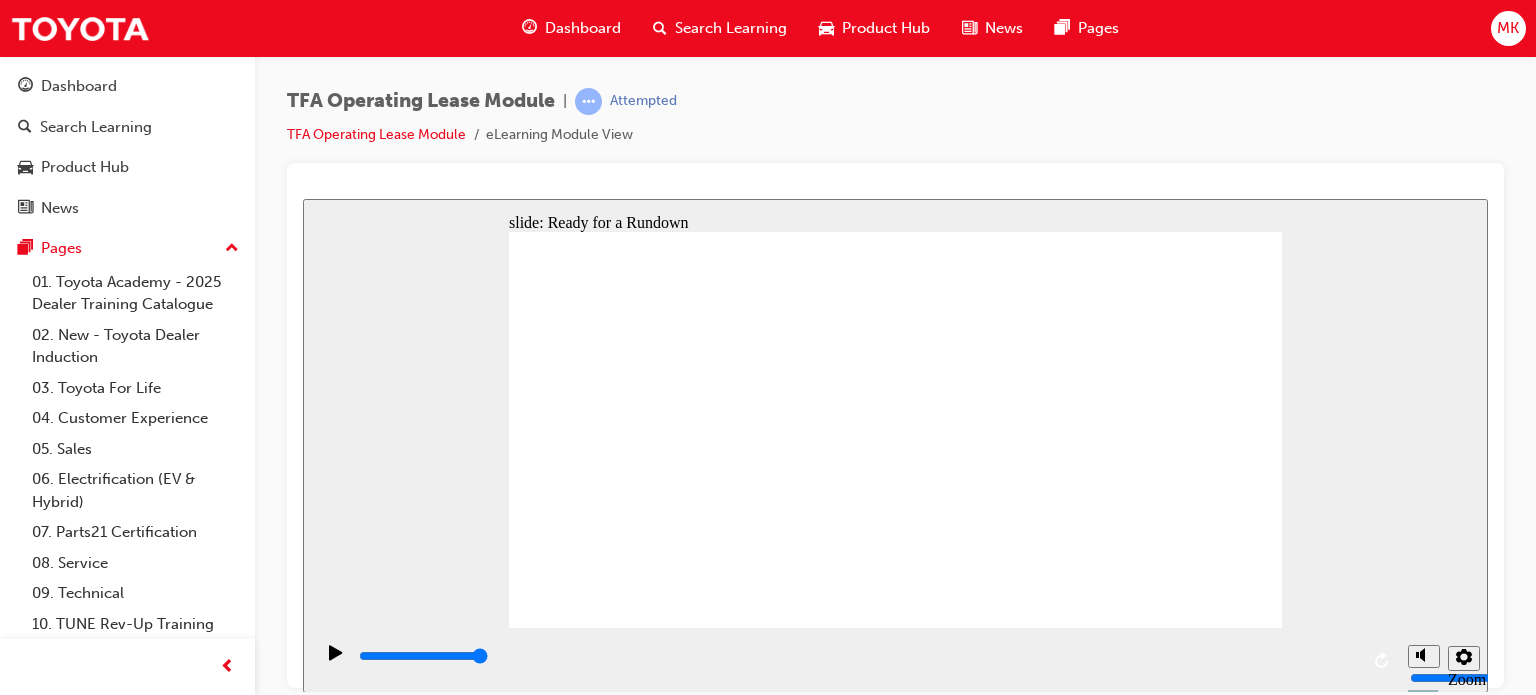 click 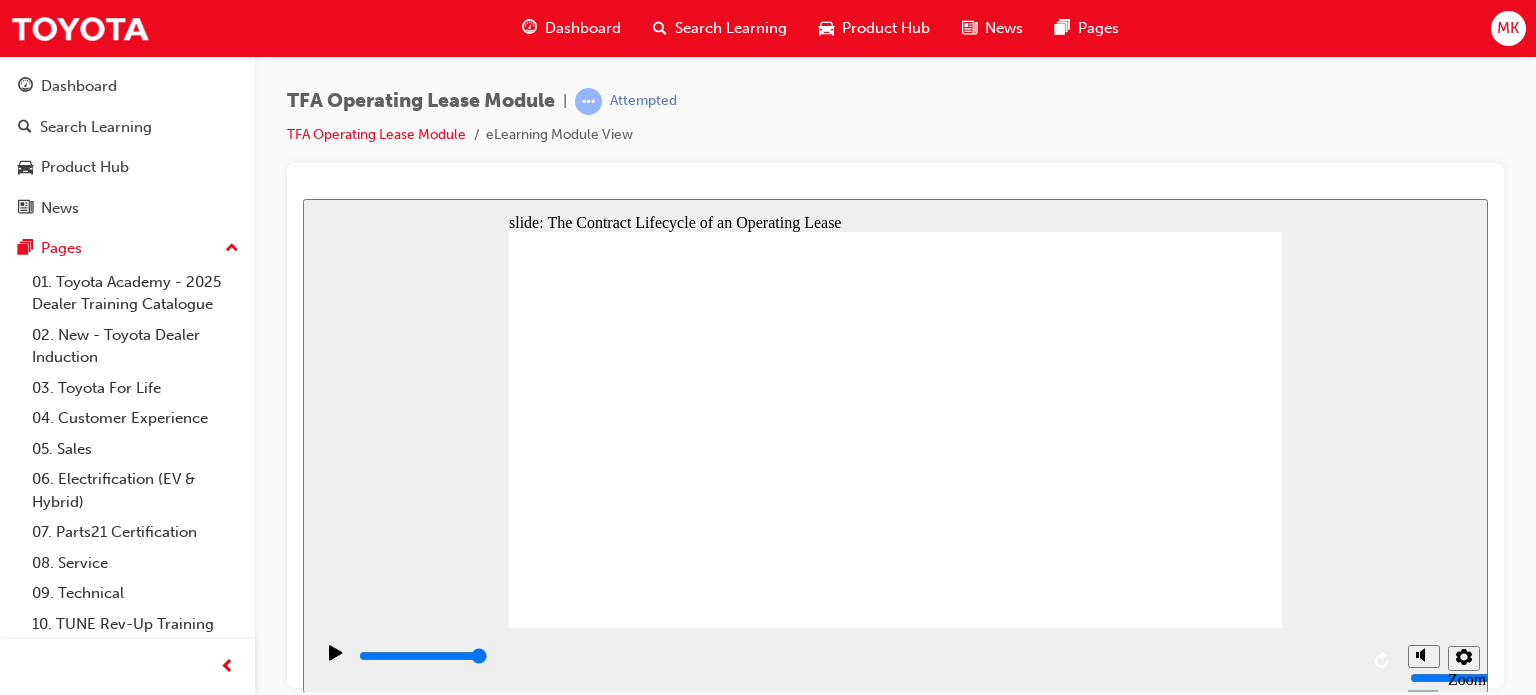 click 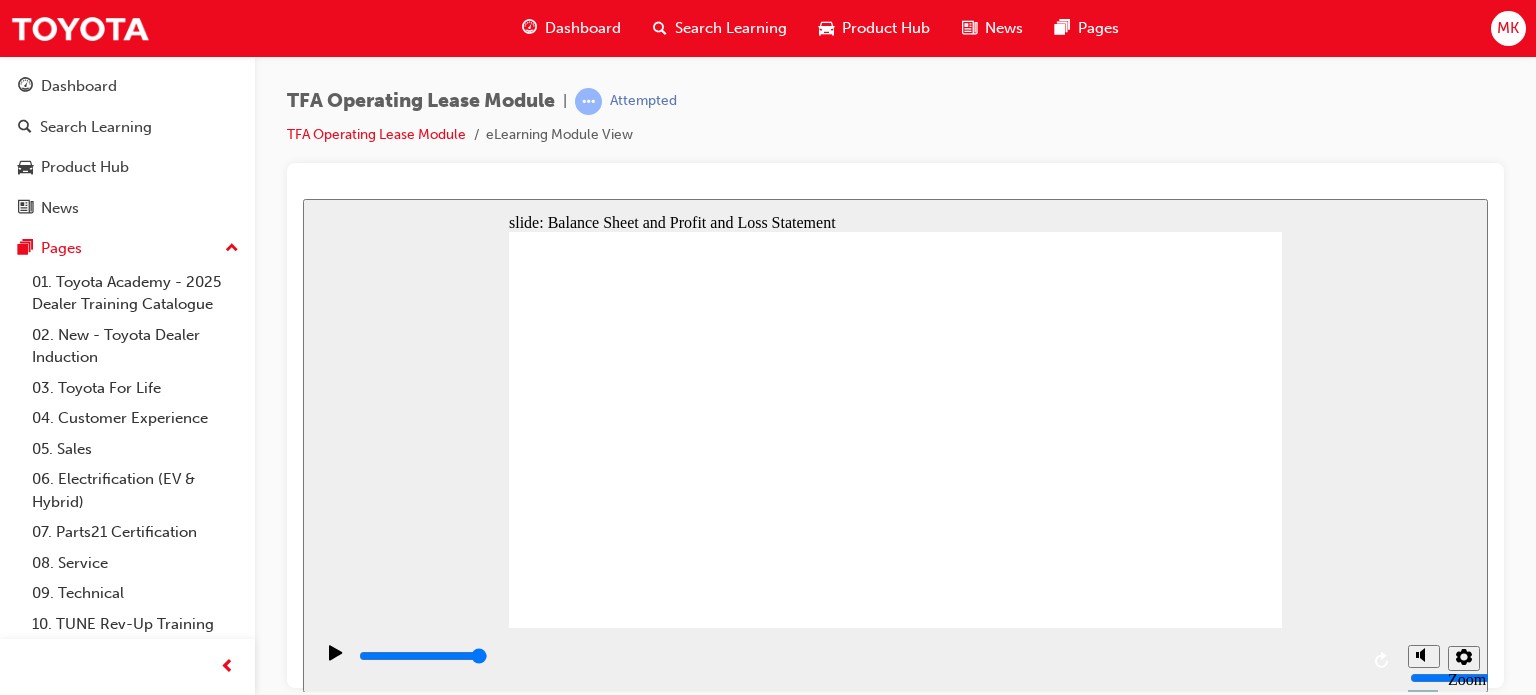 click 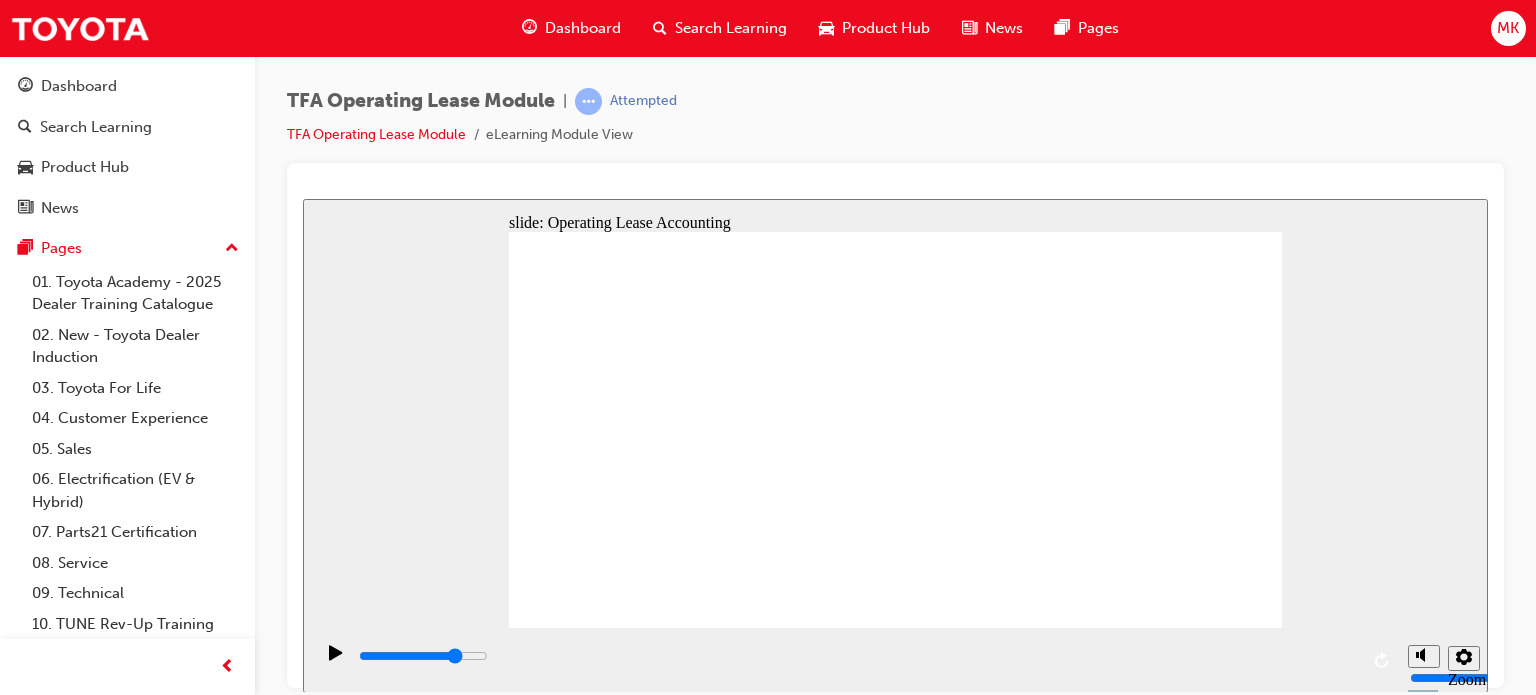 click 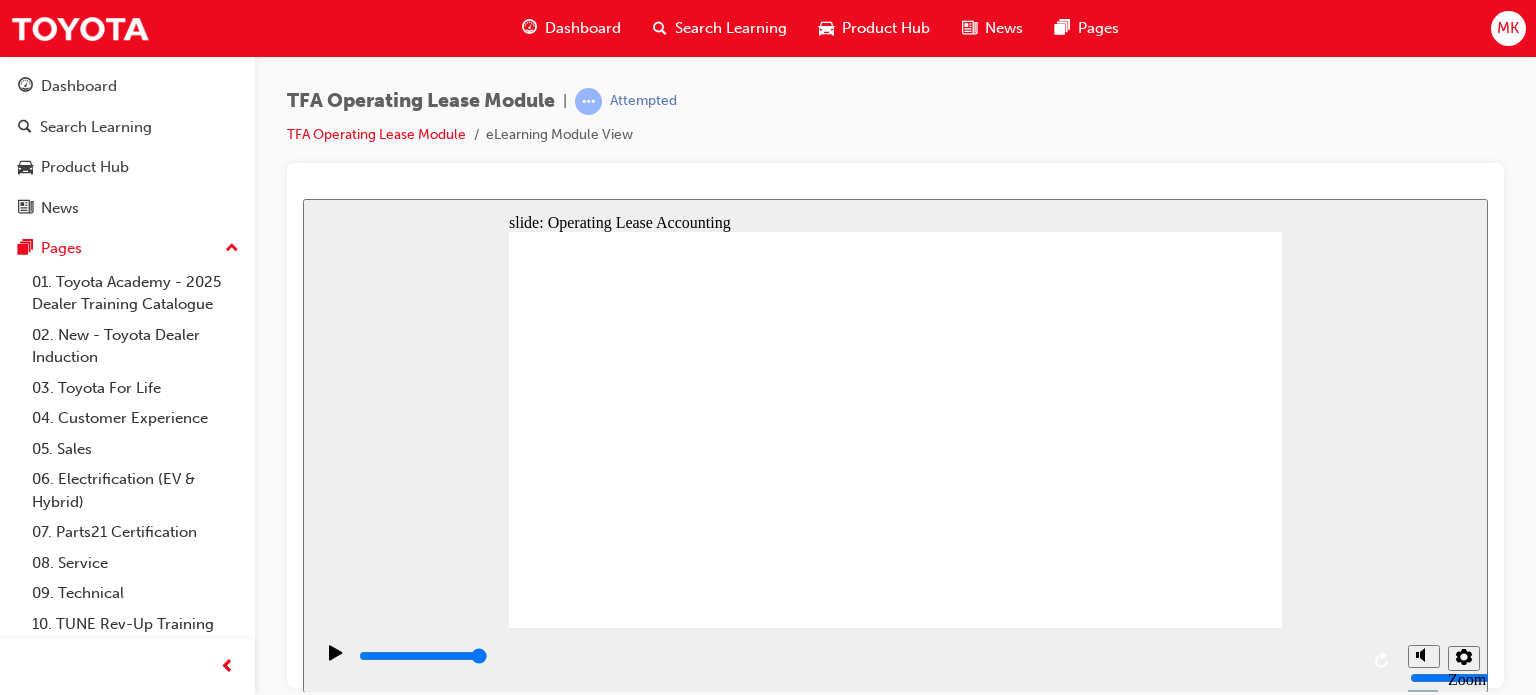 type on "4200" 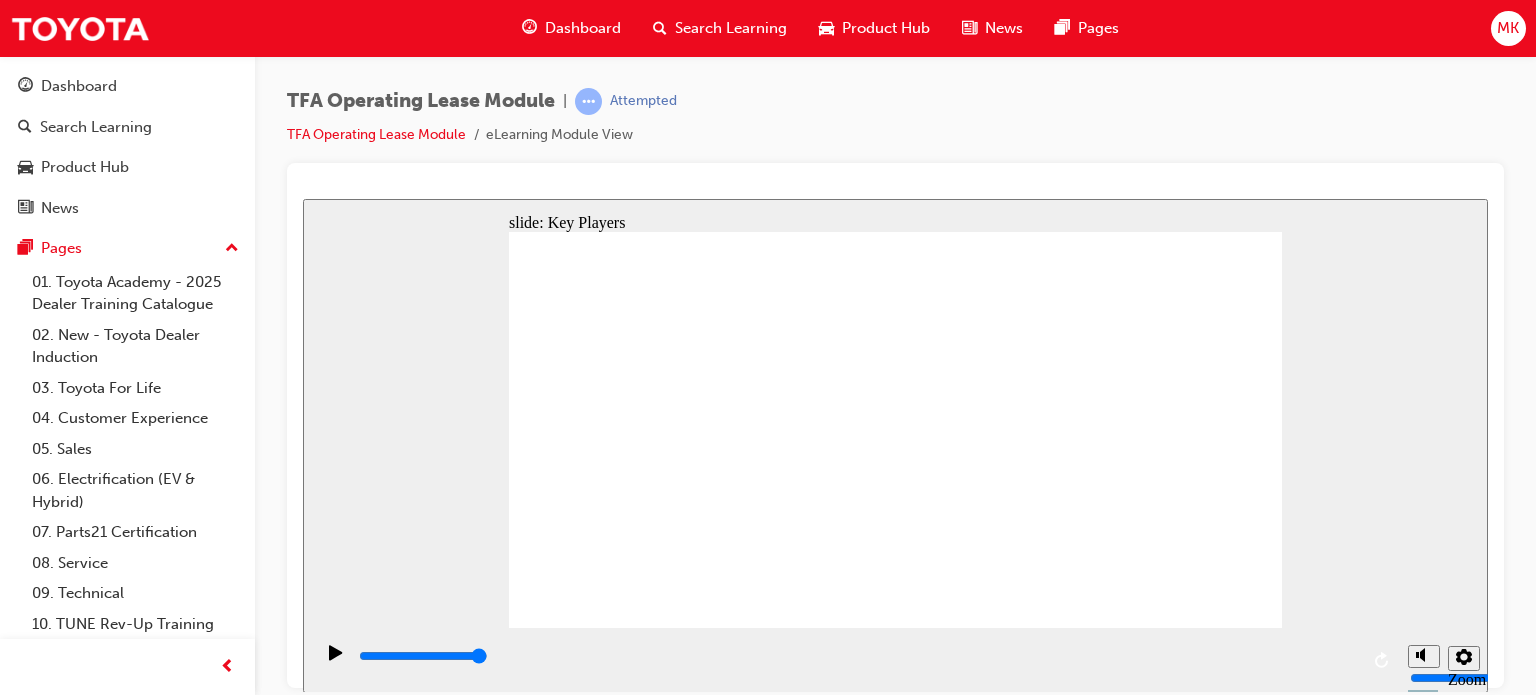 click 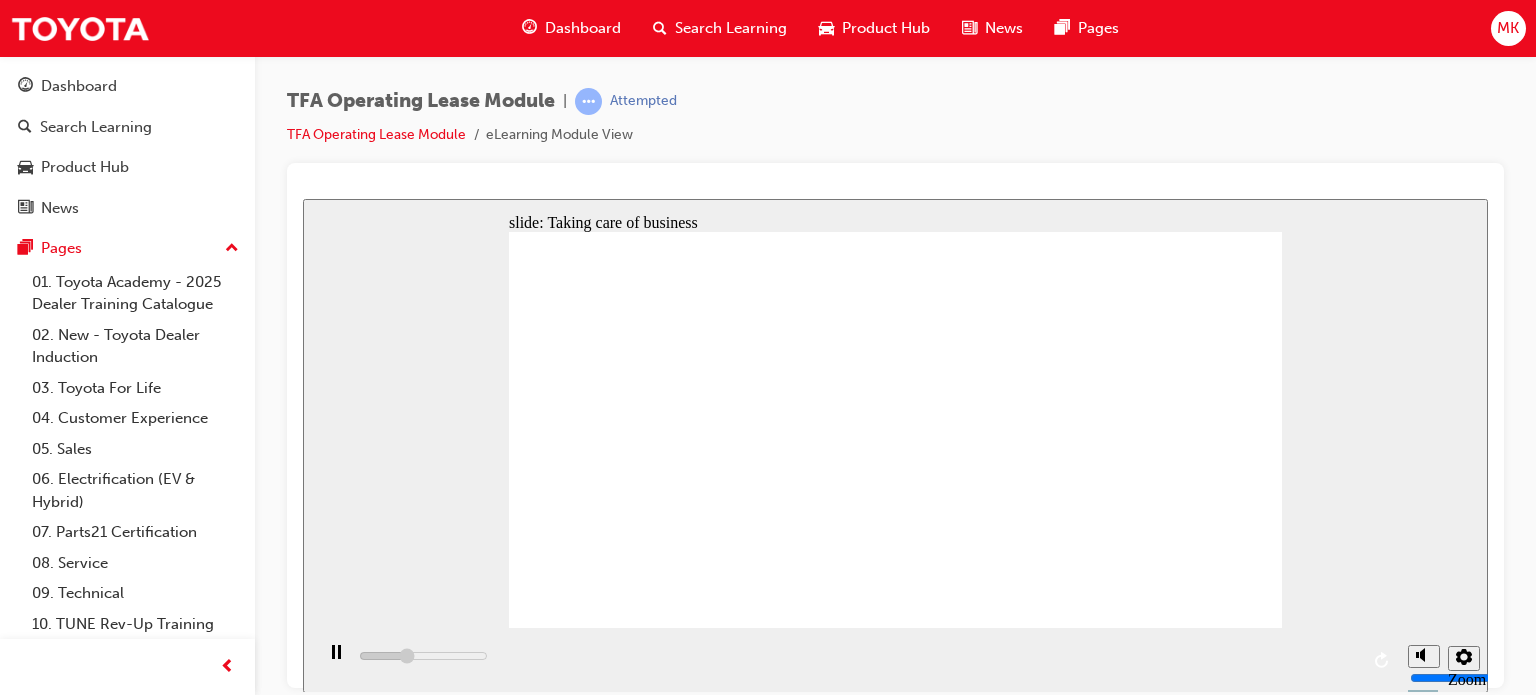 drag, startPoint x: 671, startPoint y: 425, endPoint x: 1053, endPoint y: 401, distance: 382.75317 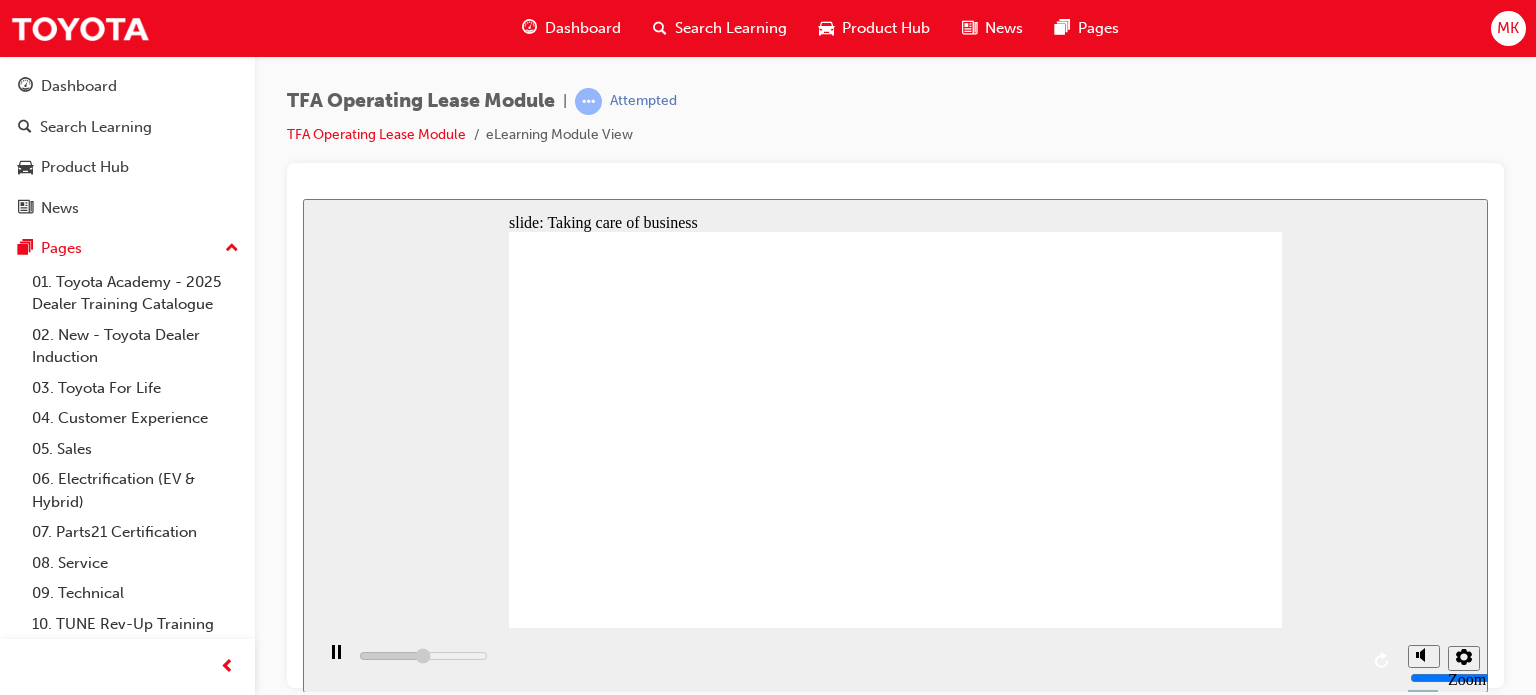 drag, startPoint x: 641, startPoint y: 473, endPoint x: 1187, endPoint y: 397, distance: 551.264 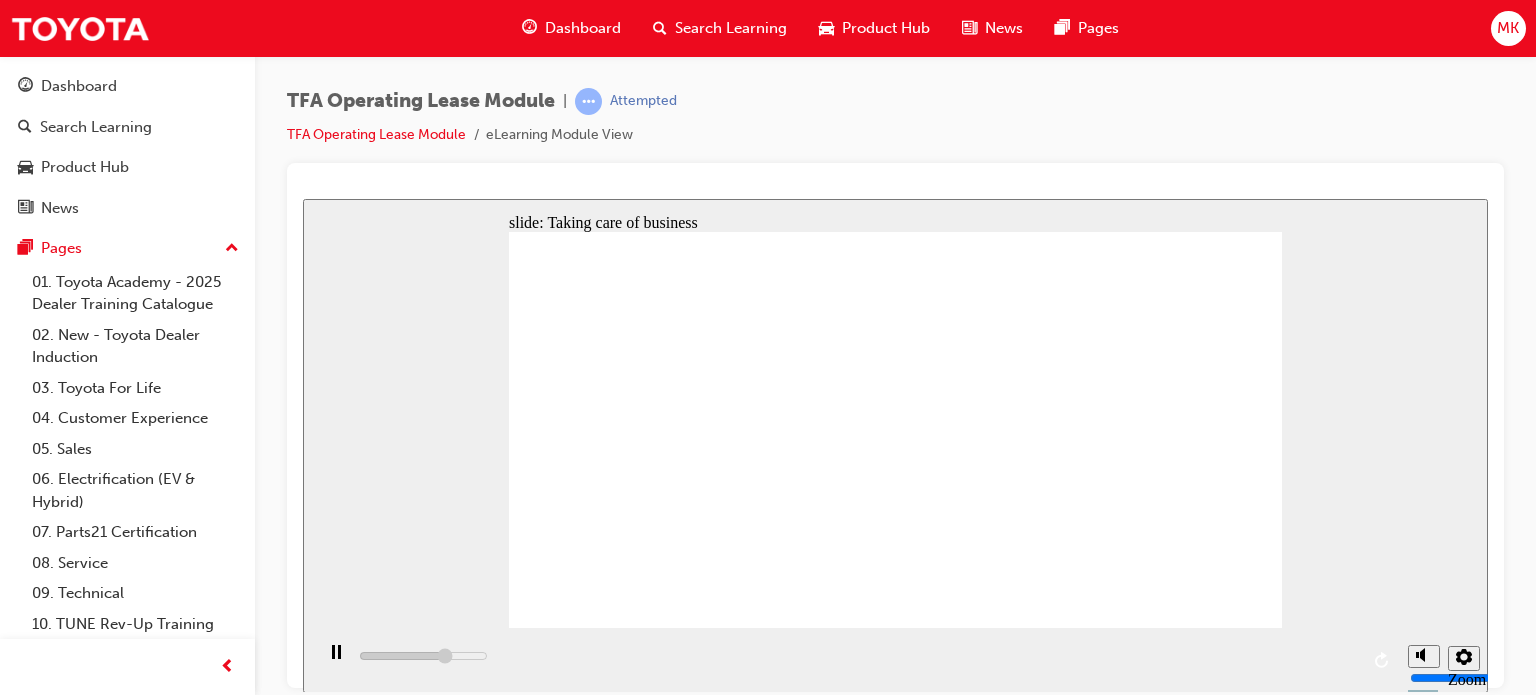 drag, startPoint x: 670, startPoint y: 513, endPoint x: 1219, endPoint y: 406, distance: 559.32996 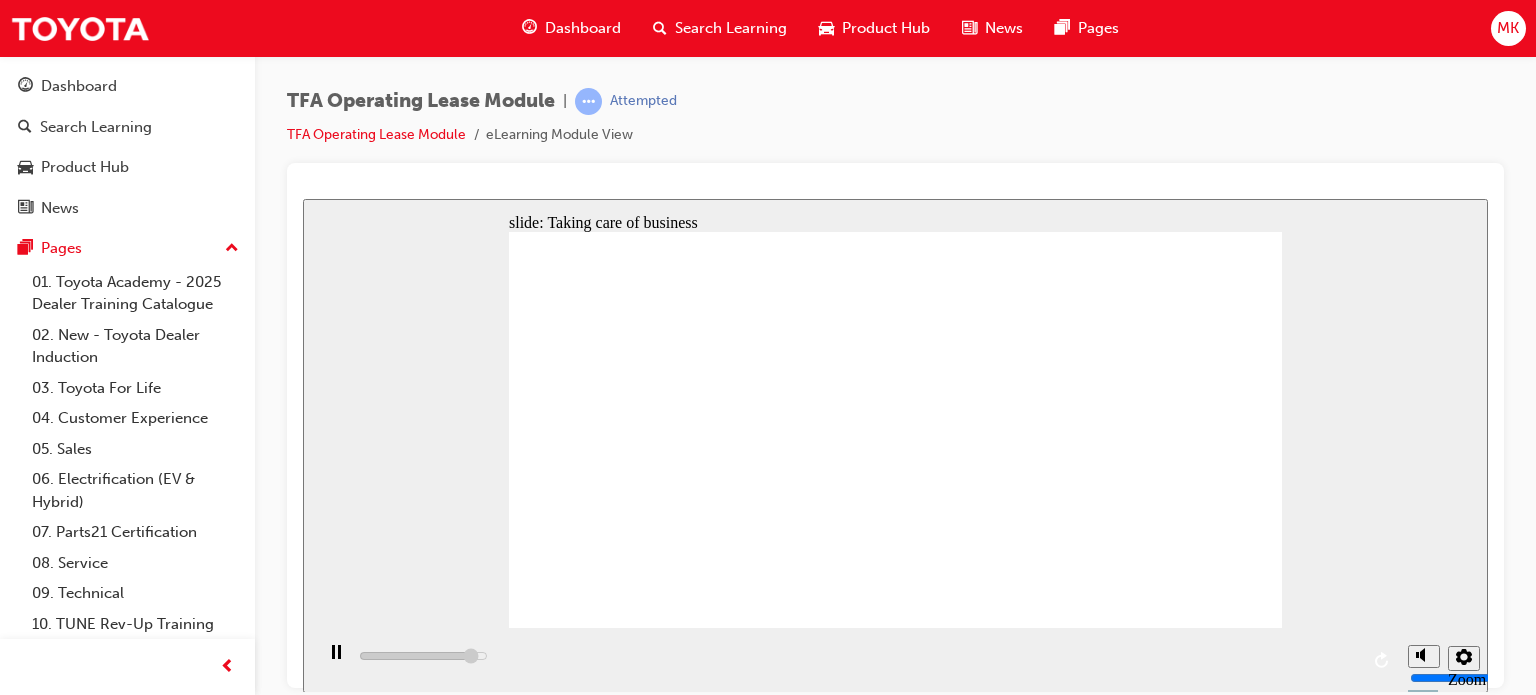 drag, startPoint x: 680, startPoint y: 547, endPoint x: 1230, endPoint y: 424, distance: 563.5858 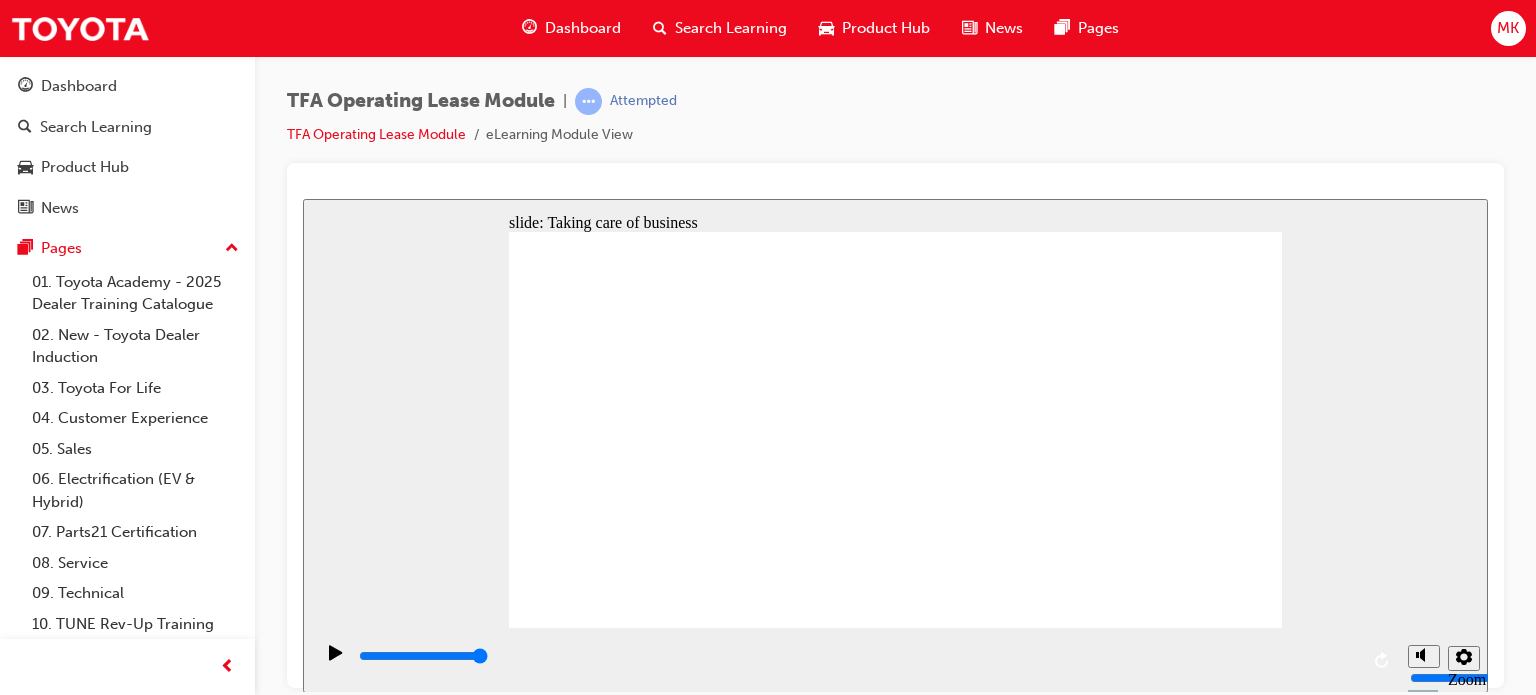 drag, startPoint x: 820, startPoint y: 440, endPoint x: 1044, endPoint y: 405, distance: 226.71788 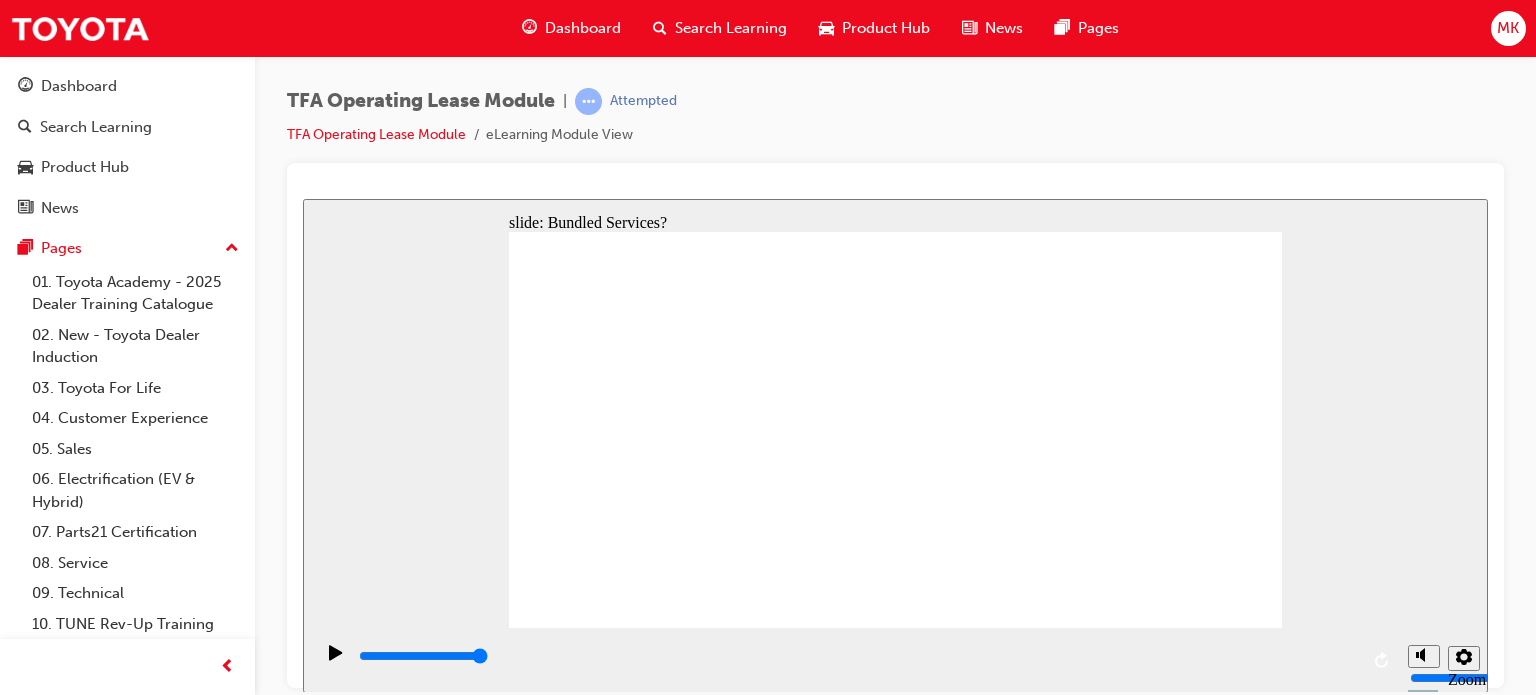 click 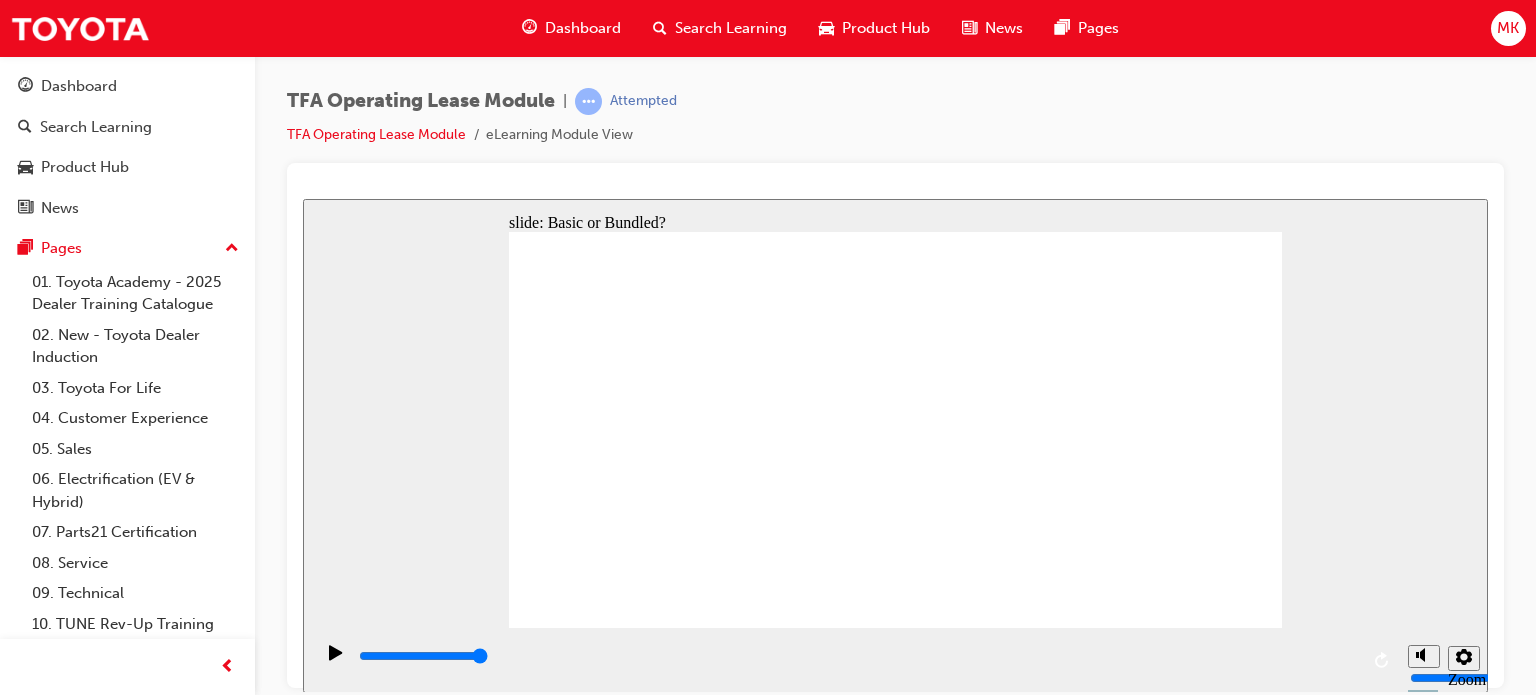drag, startPoint x: 676, startPoint y: 433, endPoint x: 1064, endPoint y: 371, distance: 392.9224 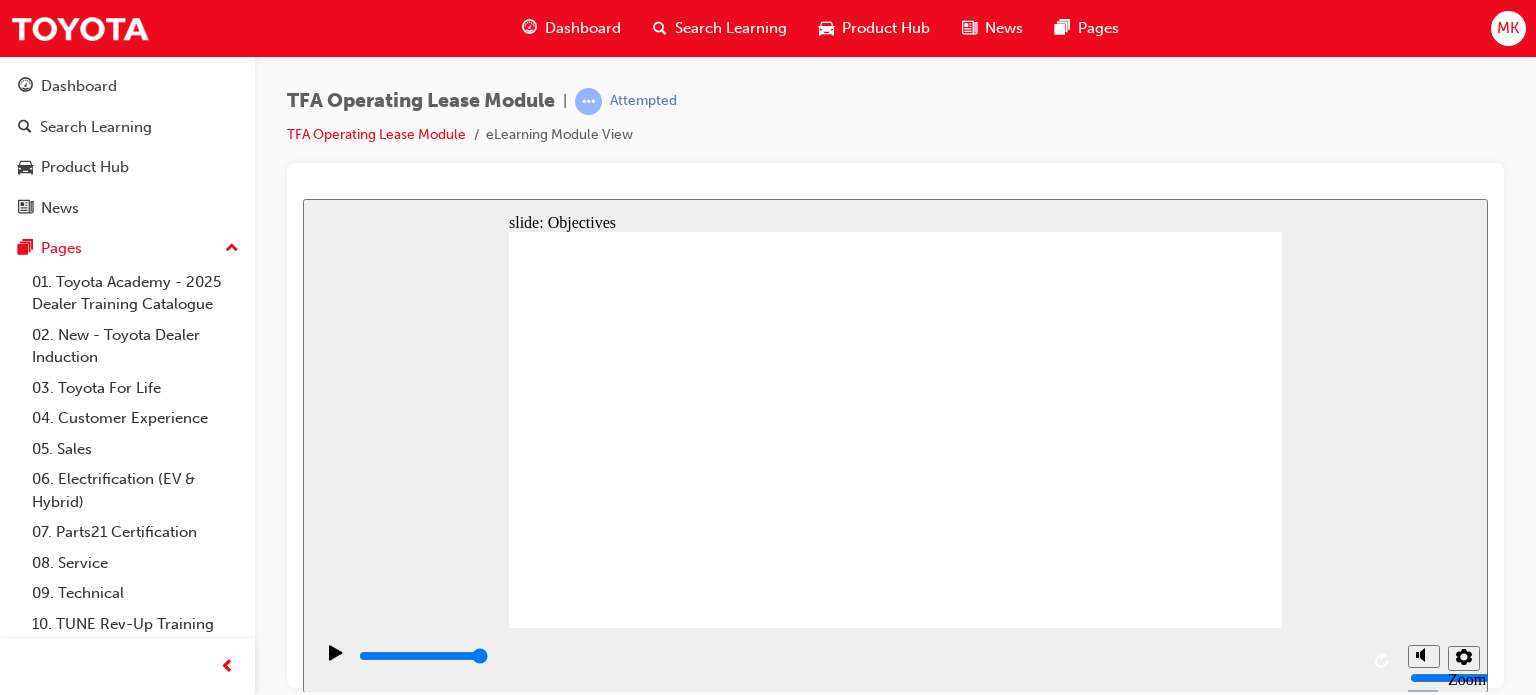 click 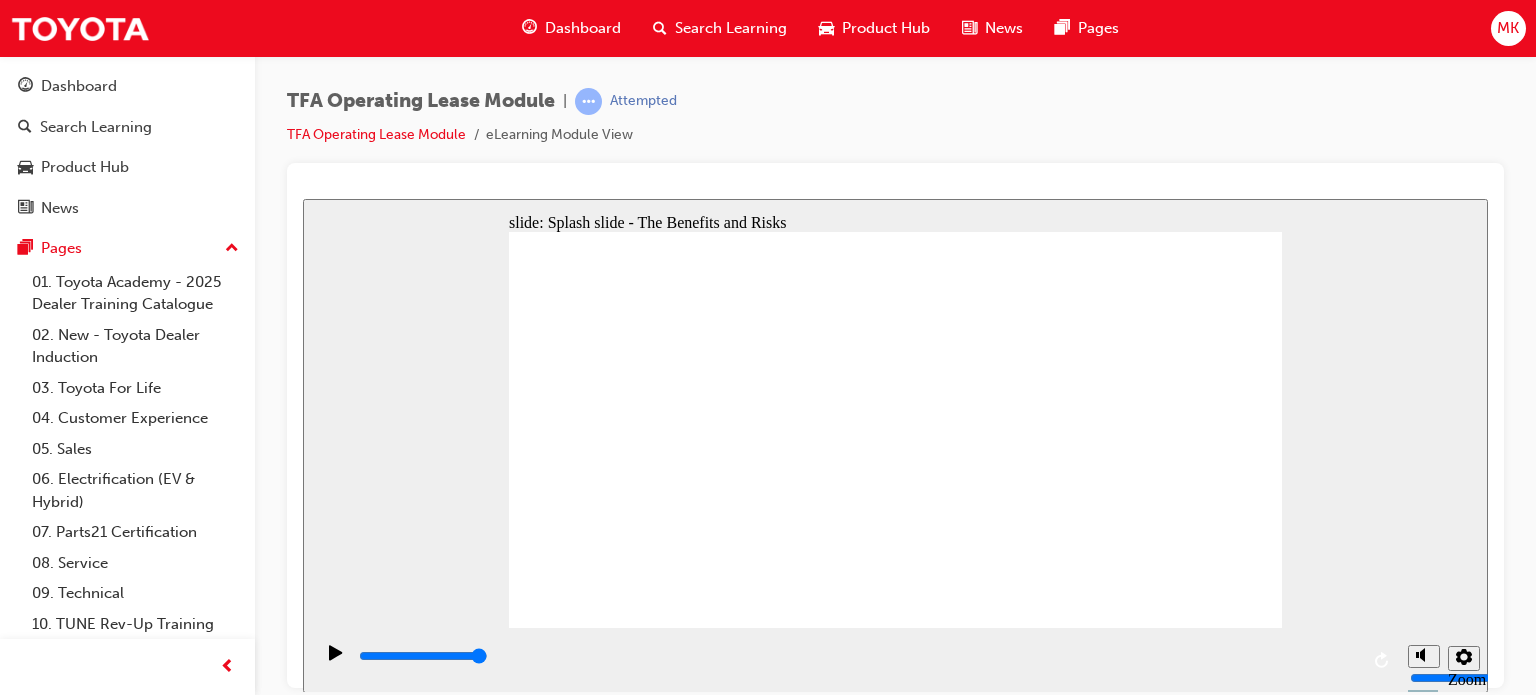 click 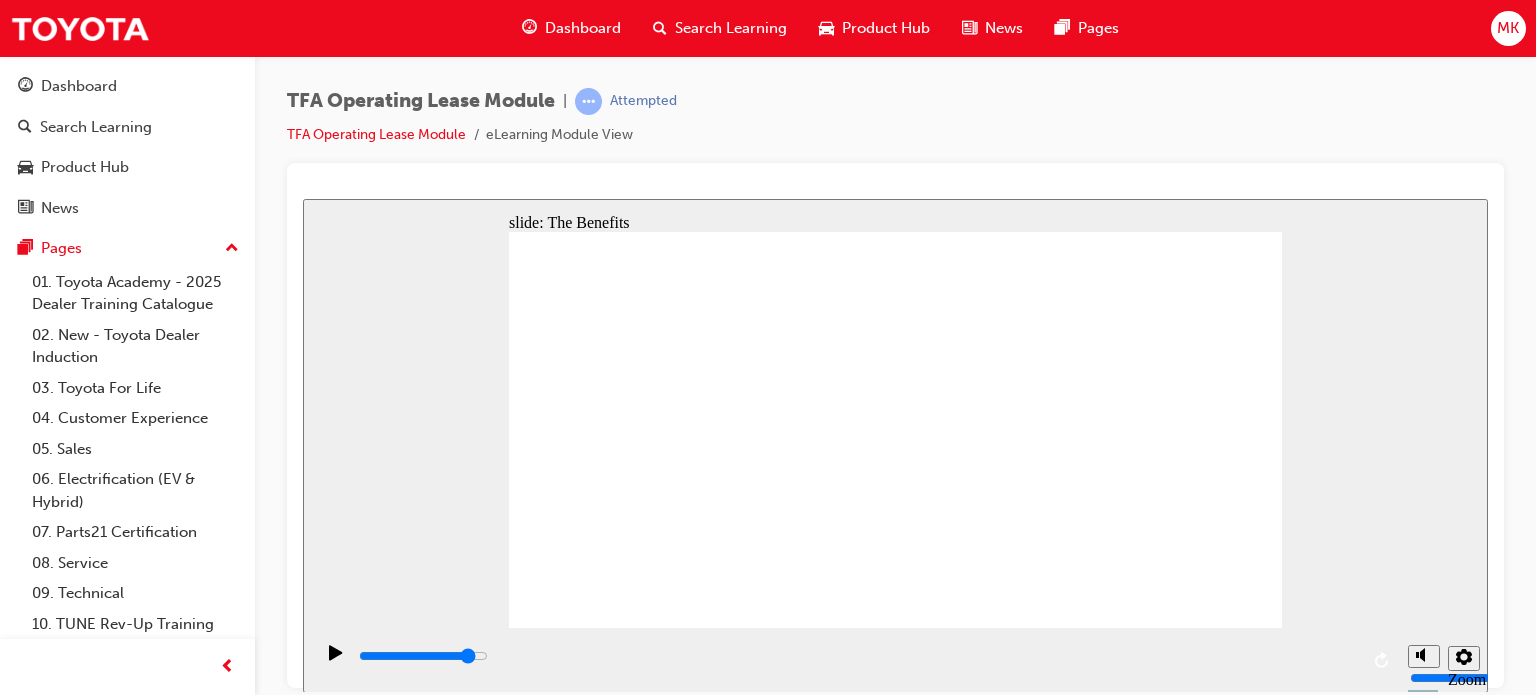 click 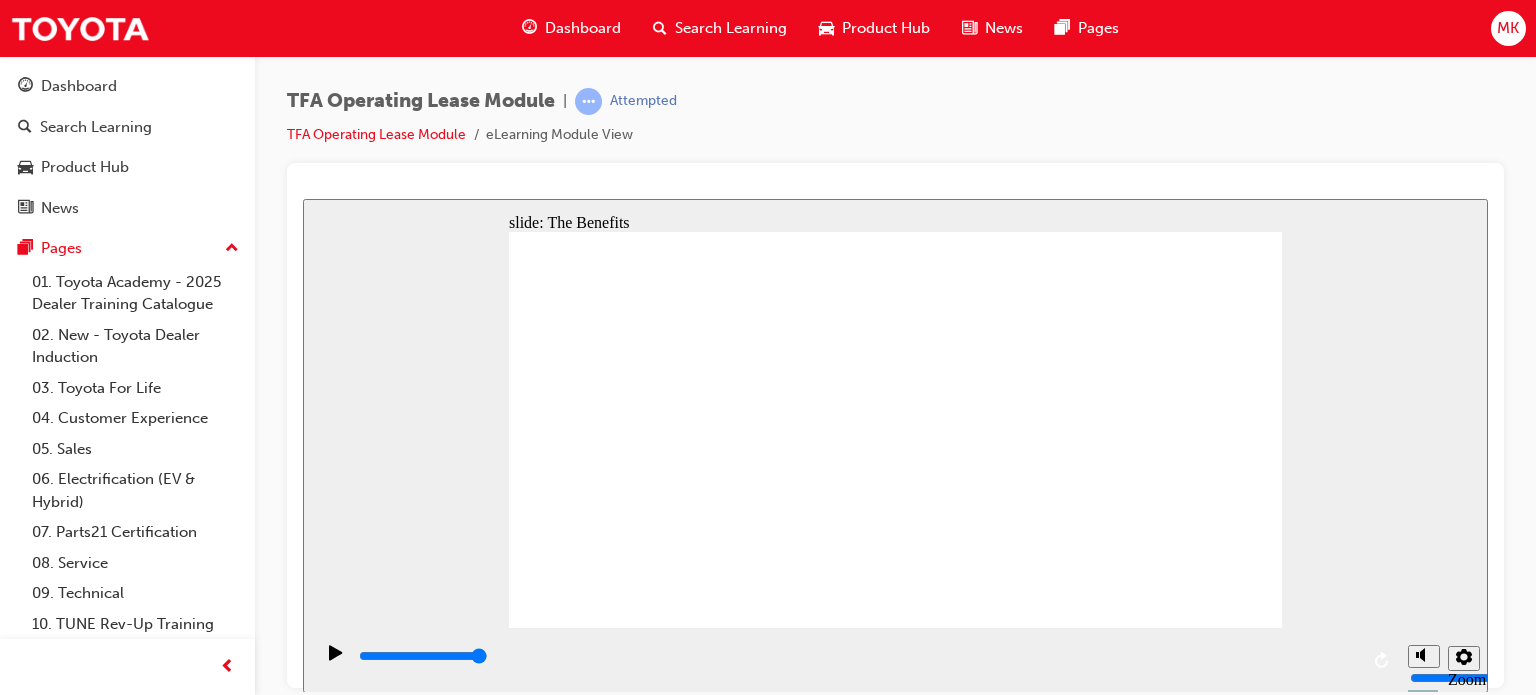 click 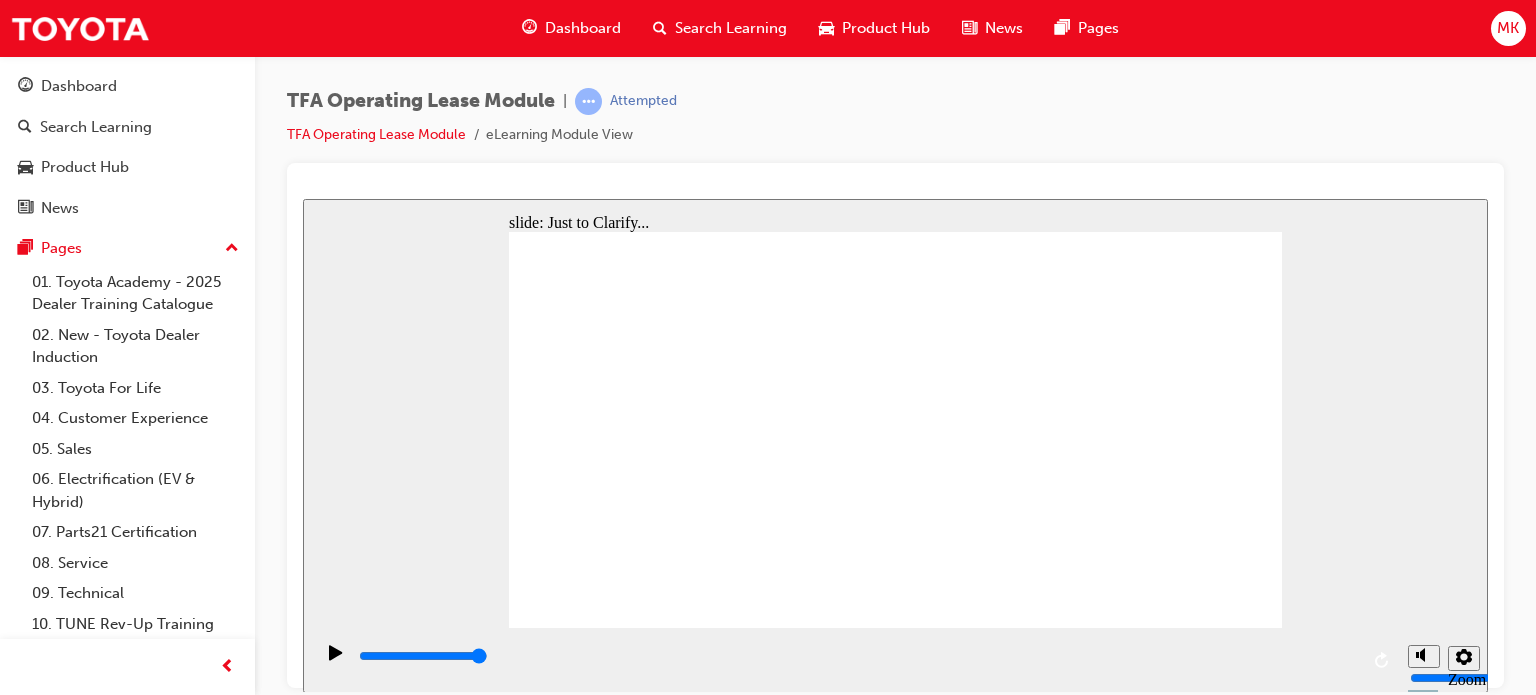 type on "4200" 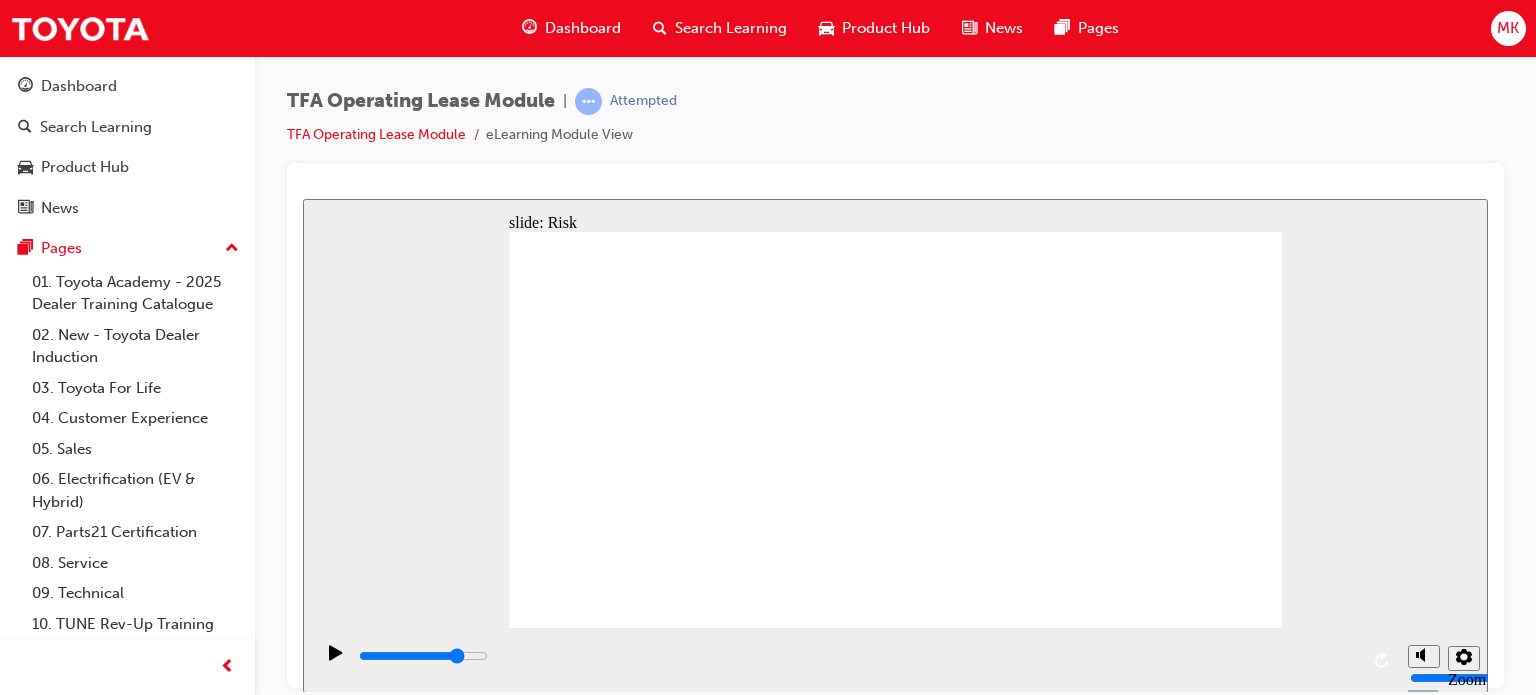 click 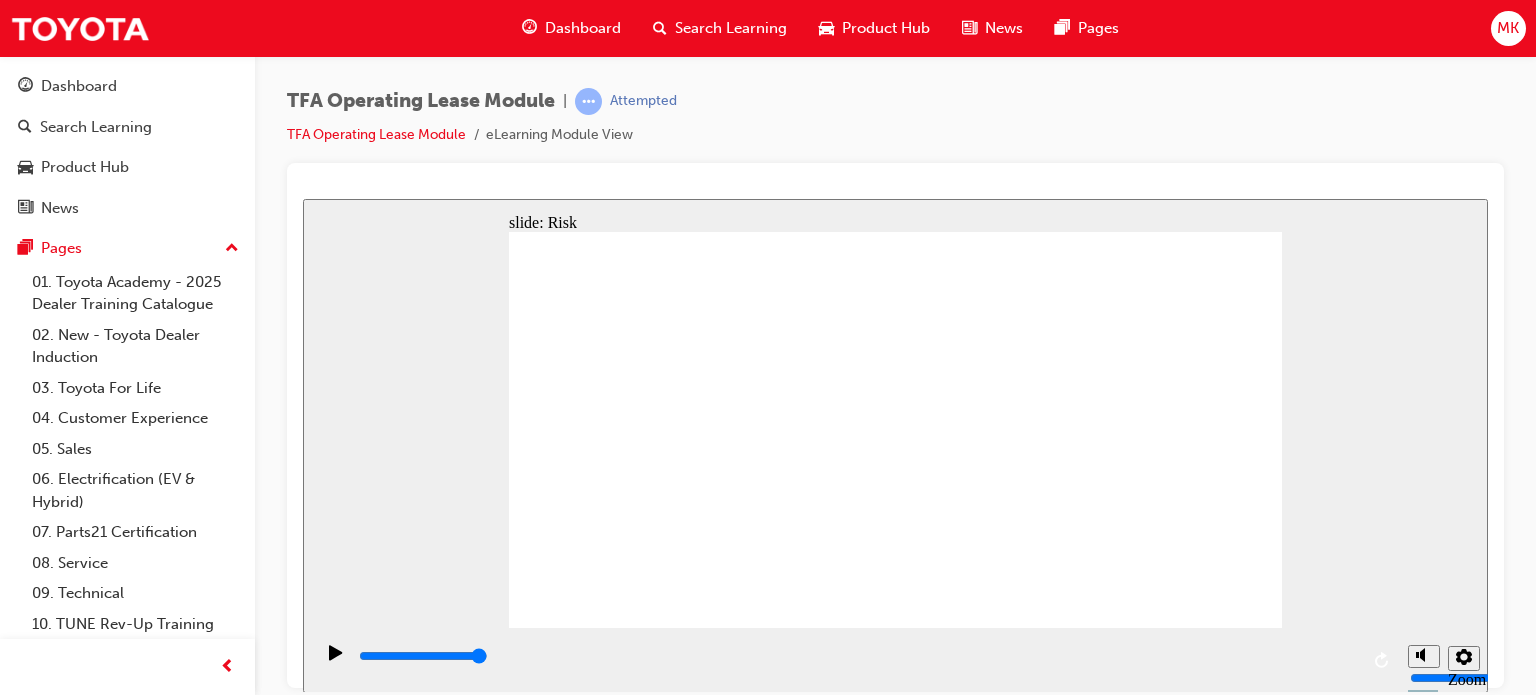 click 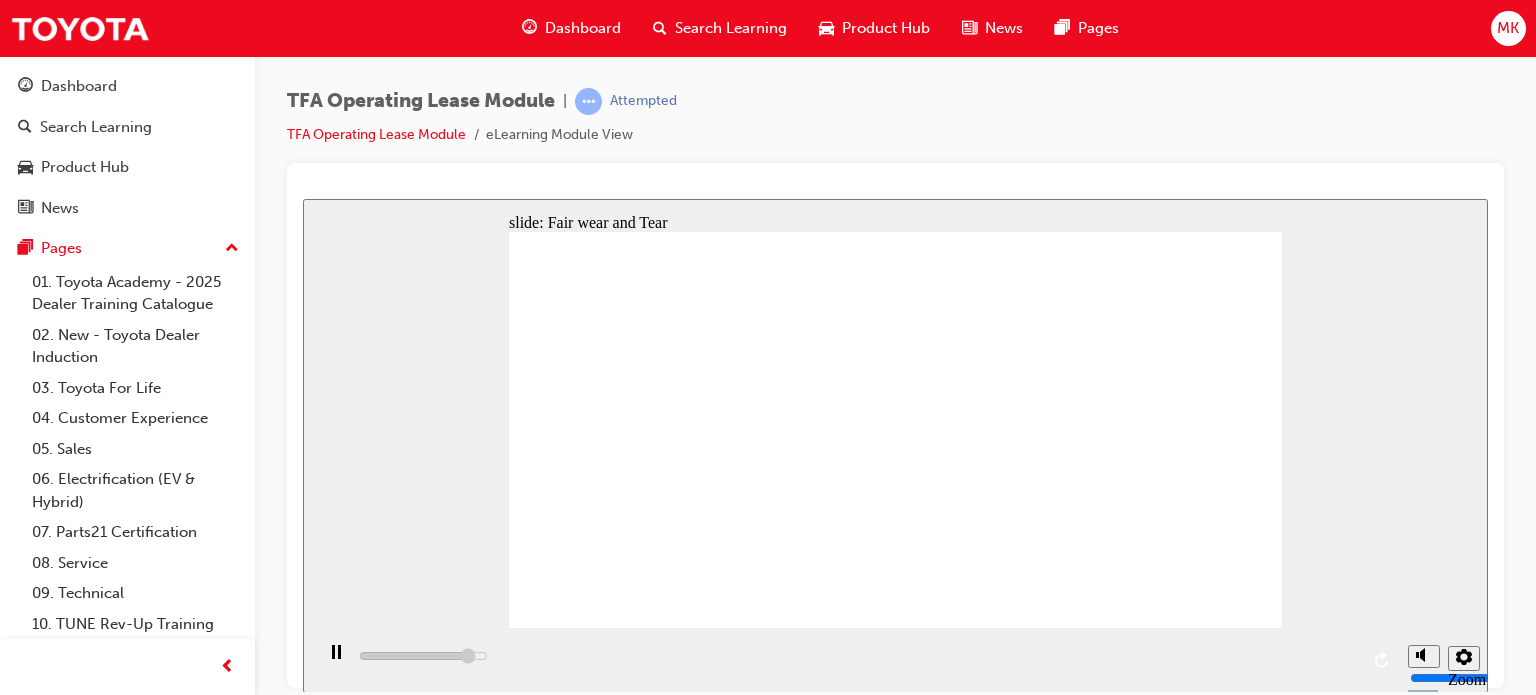 click 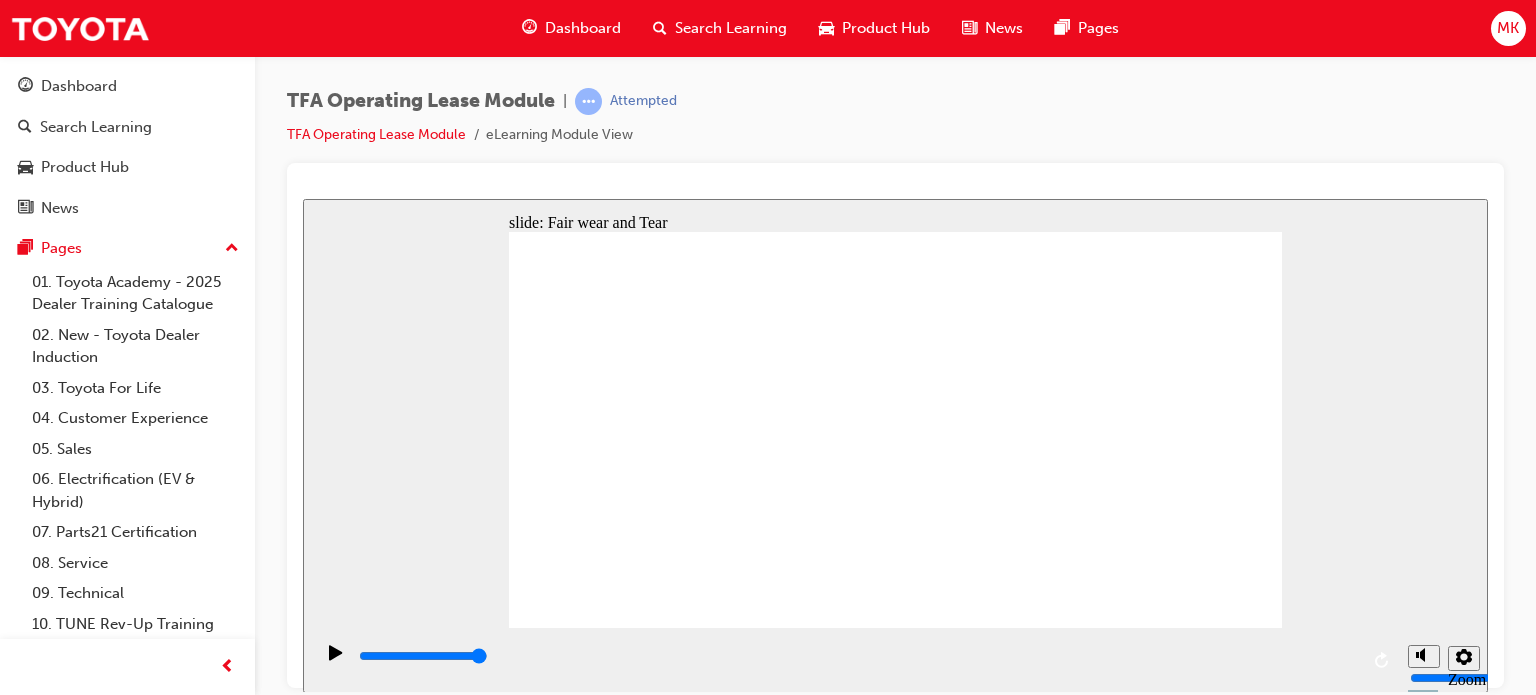 click 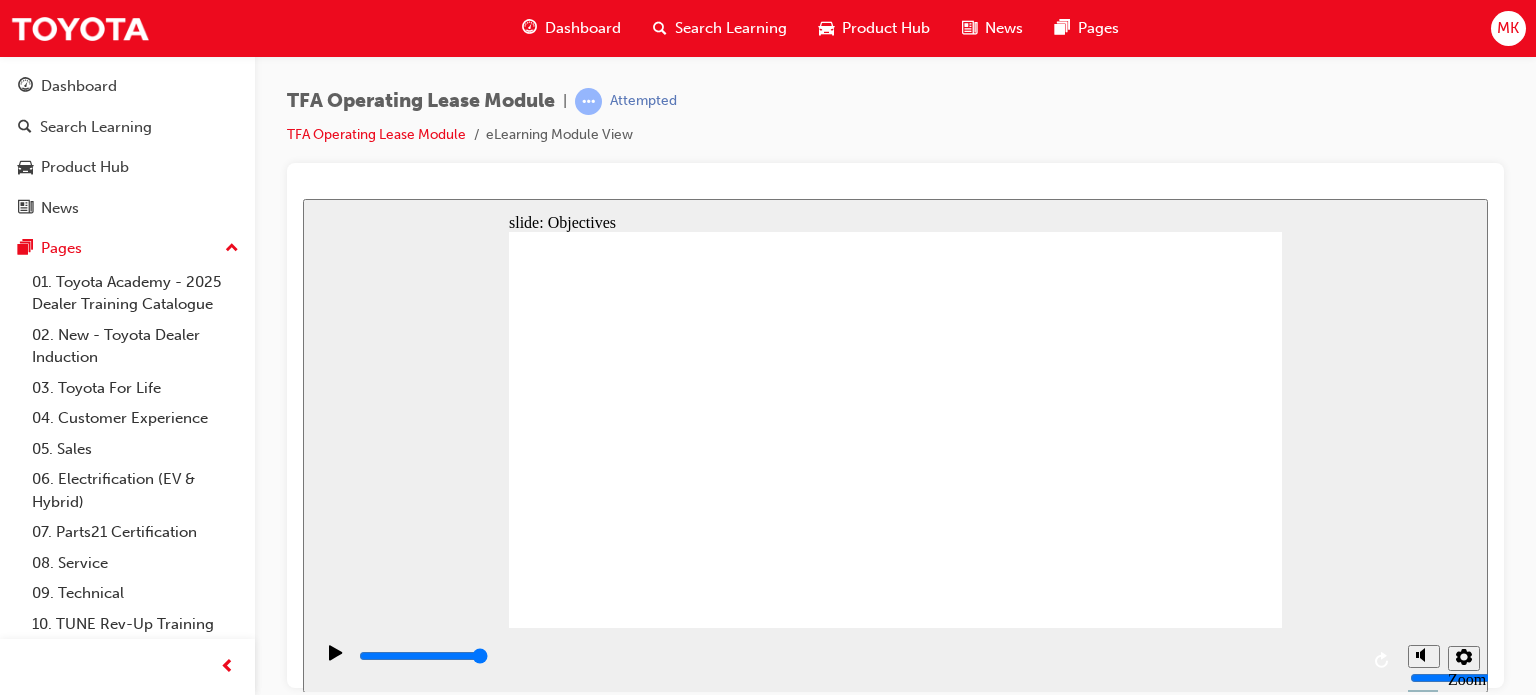 click 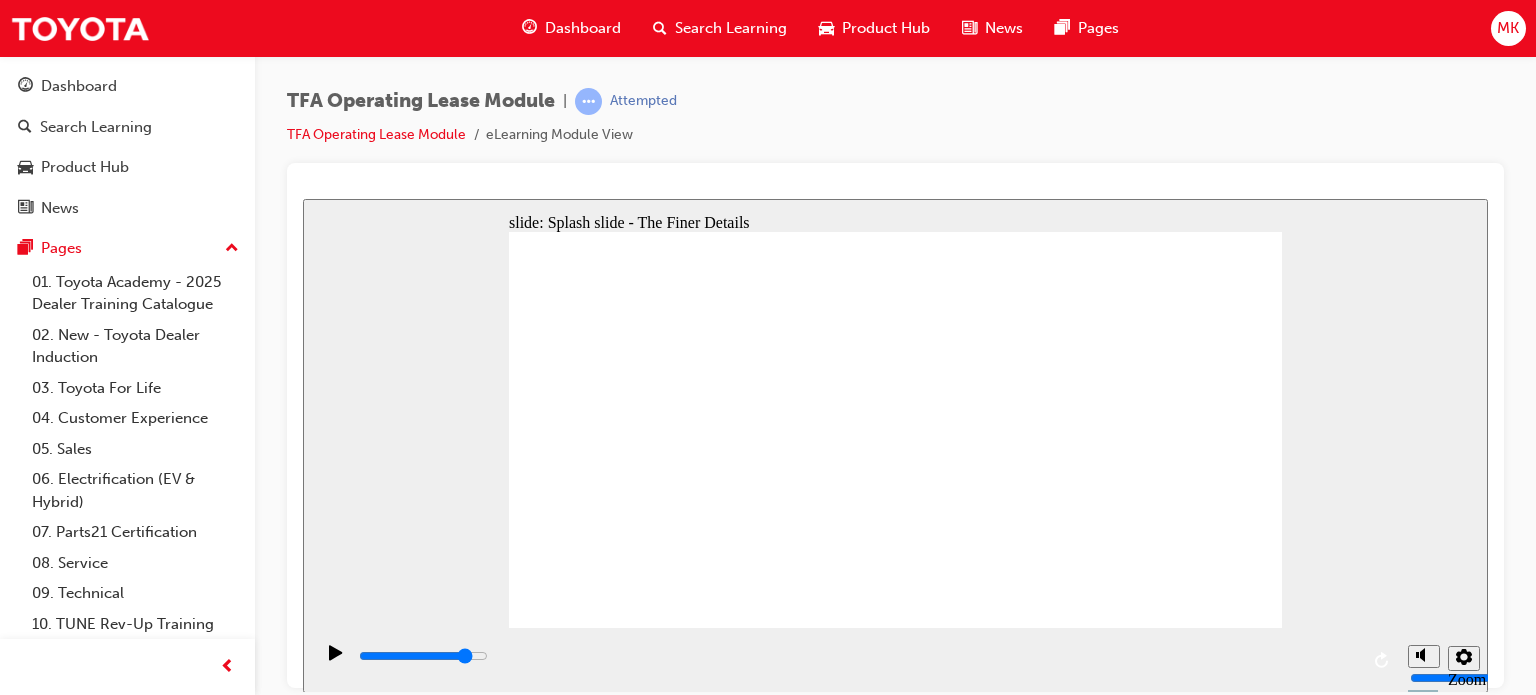 click 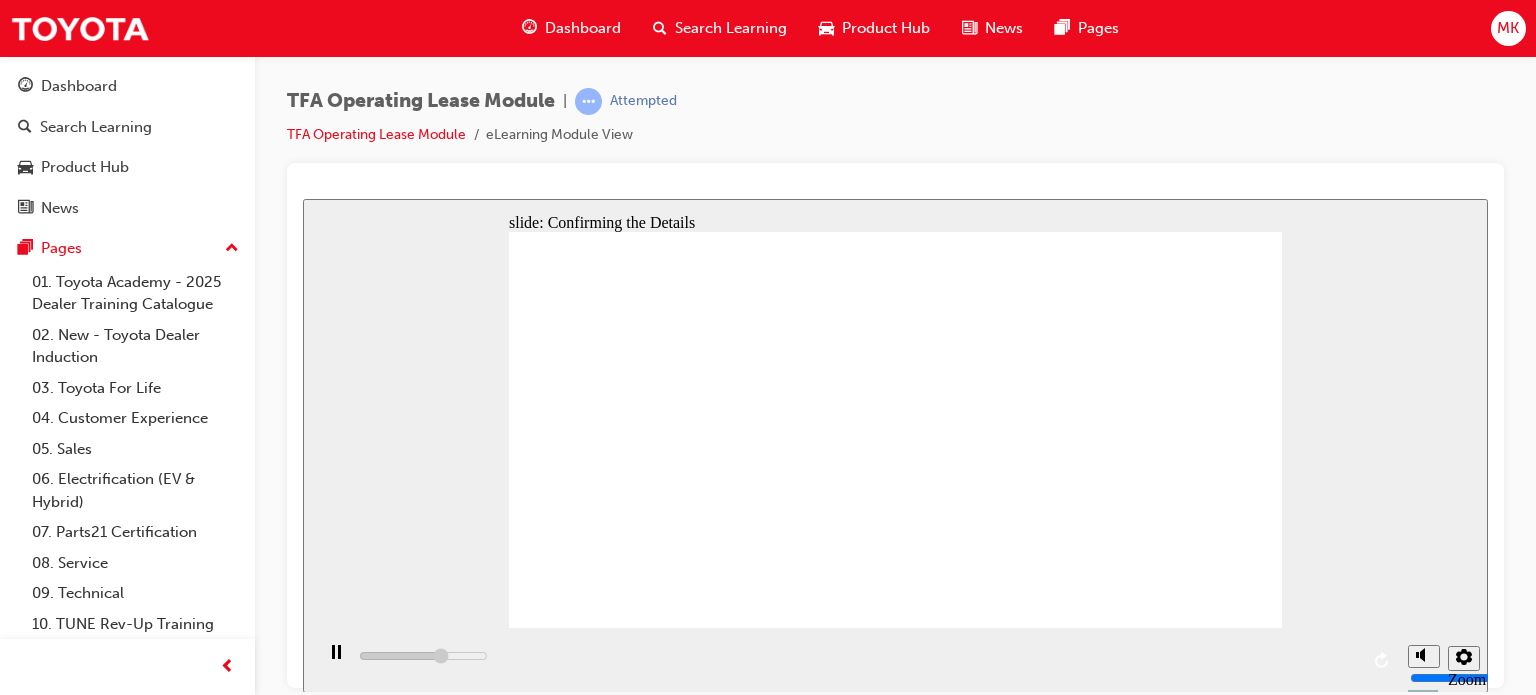 click 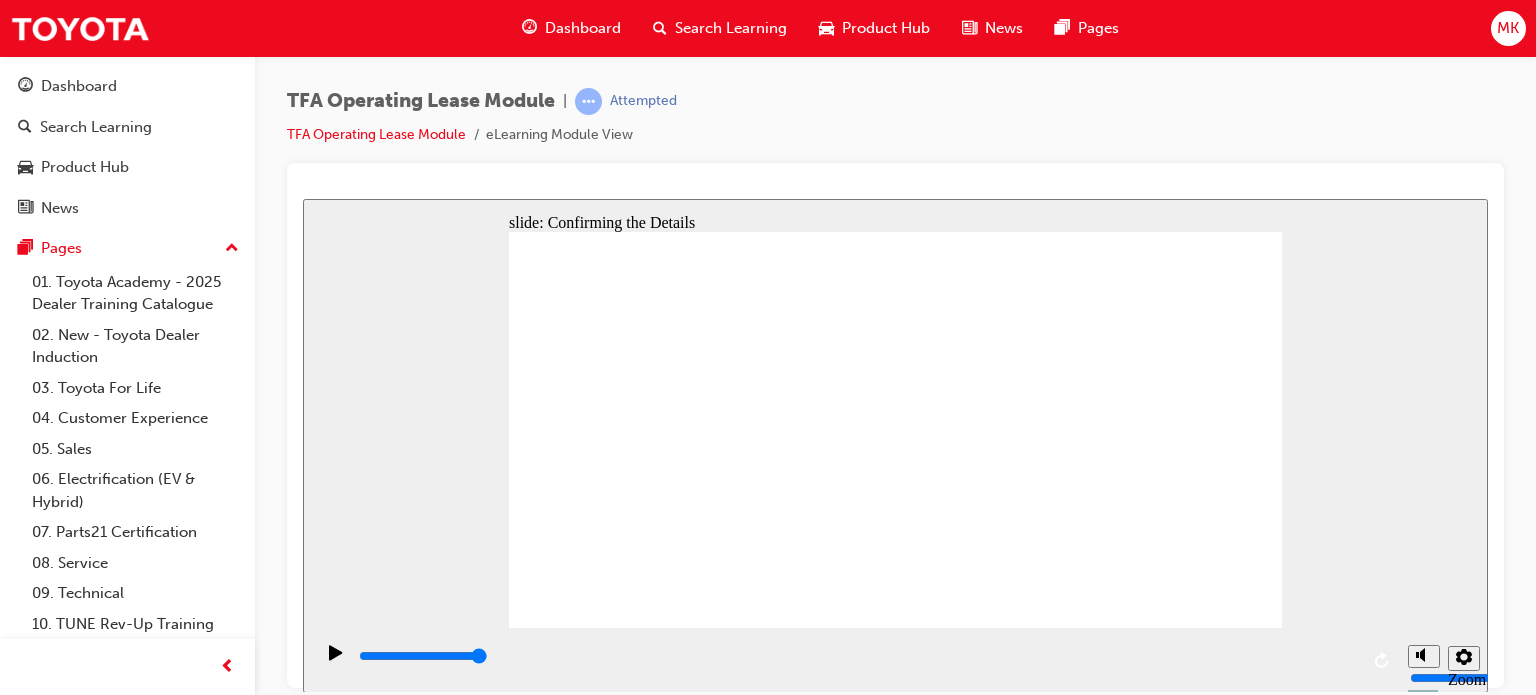 click 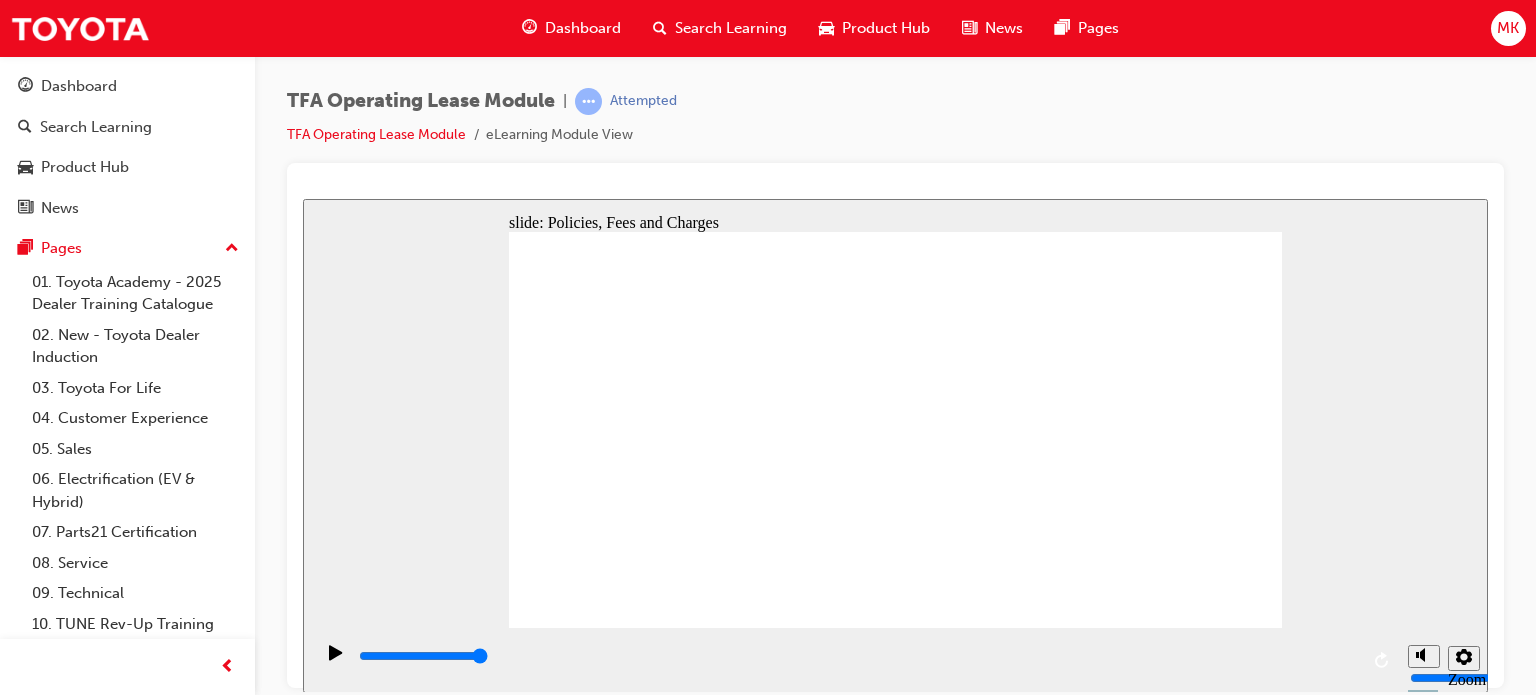 click 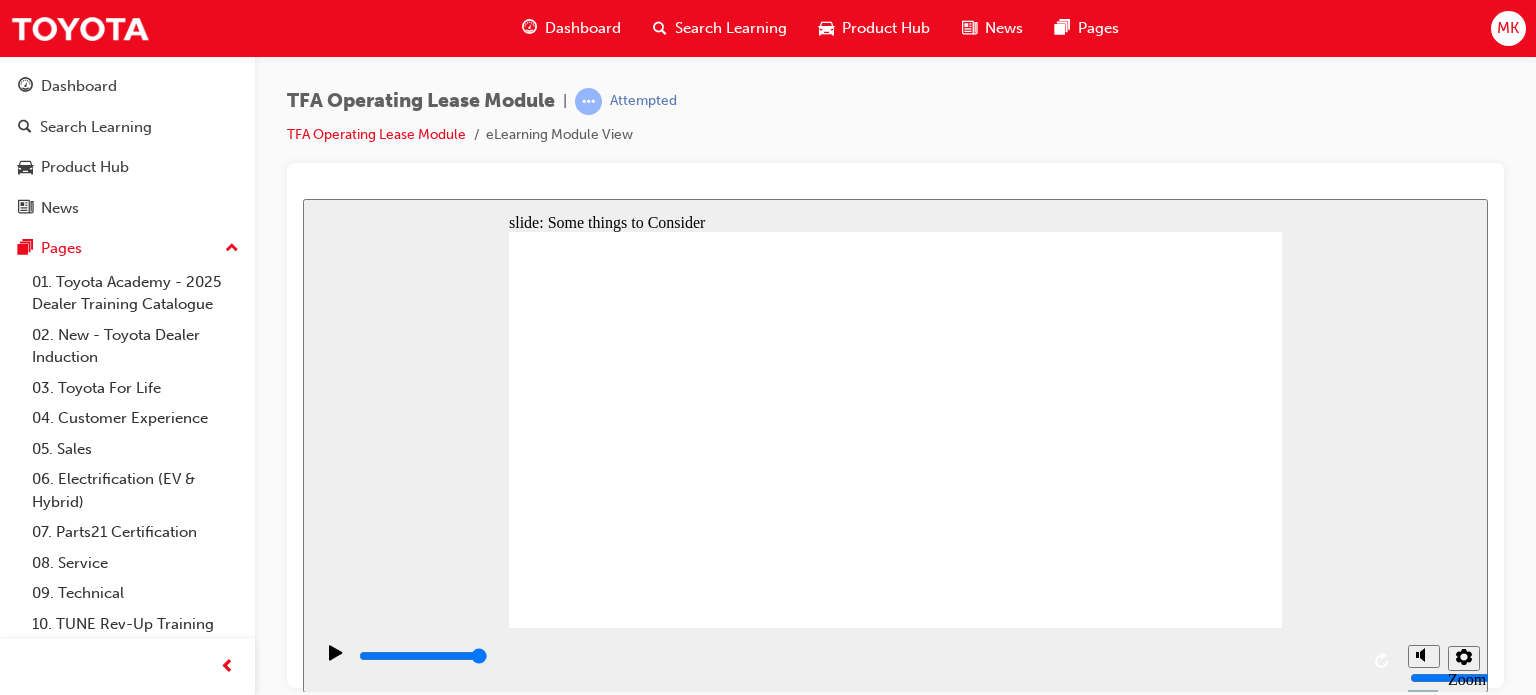 type on "4200" 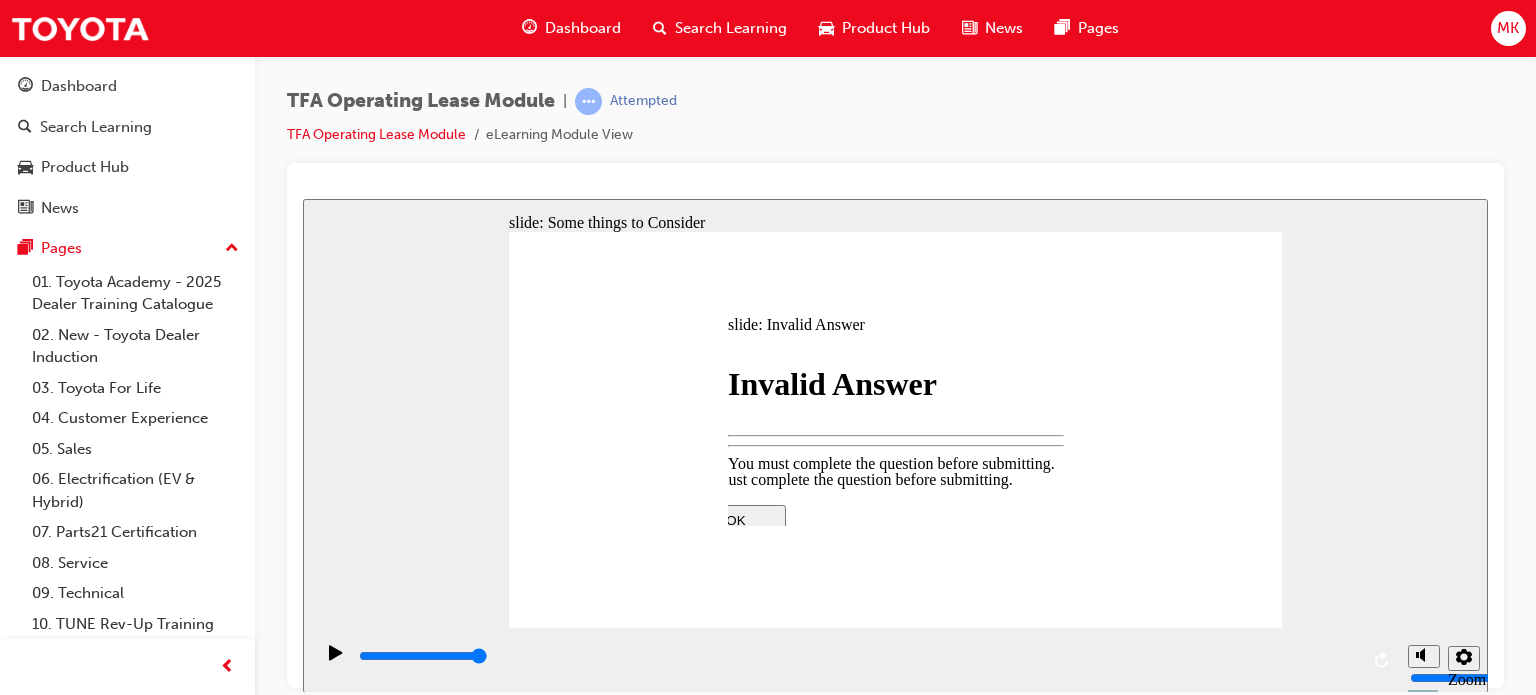 click at bounding box center [896, 680] 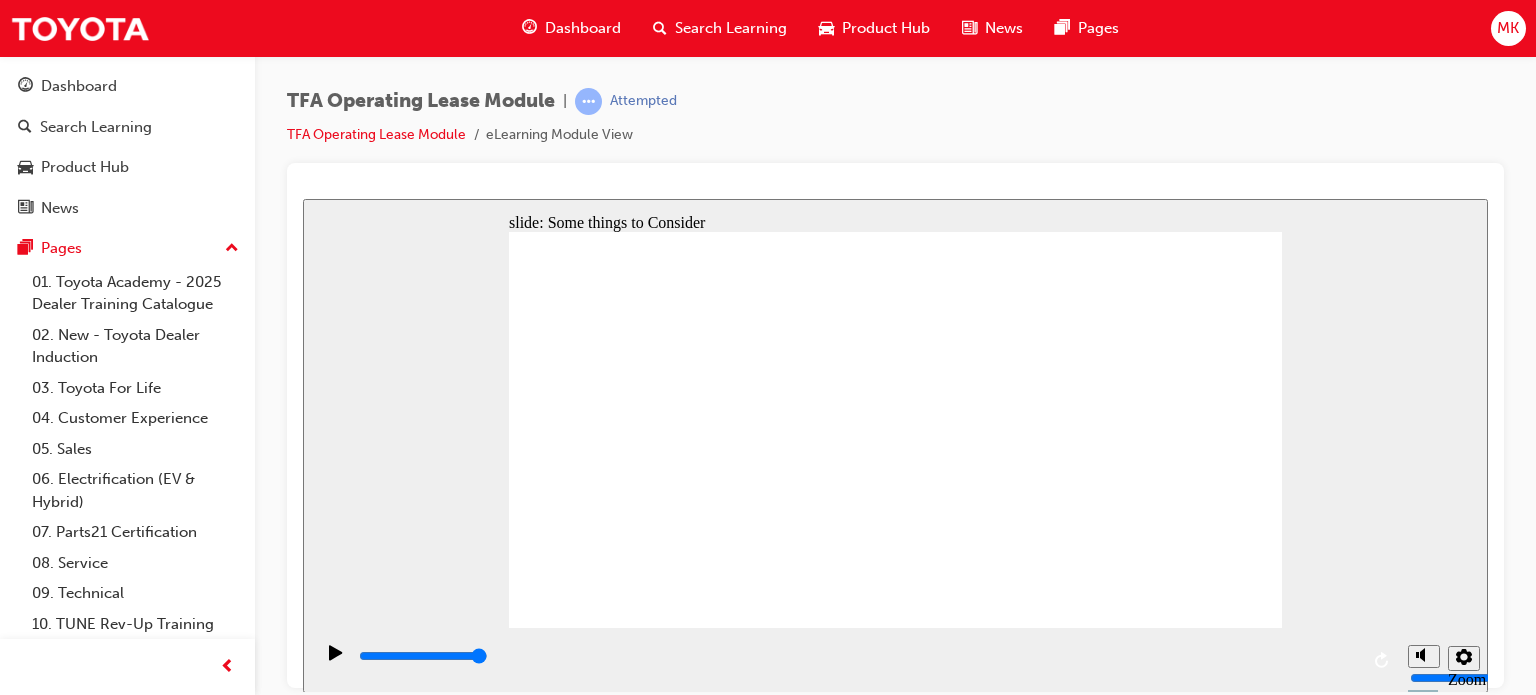 click 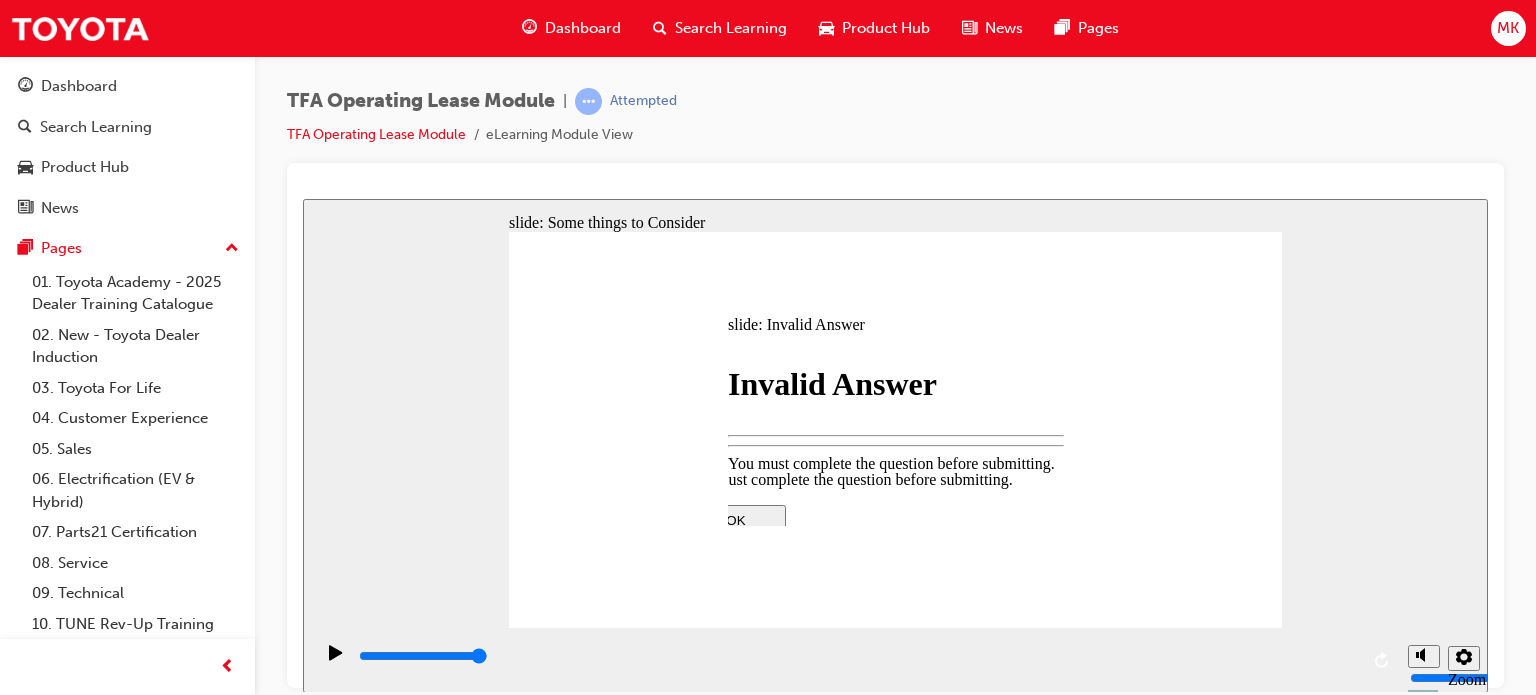 click at bounding box center (895, 445) 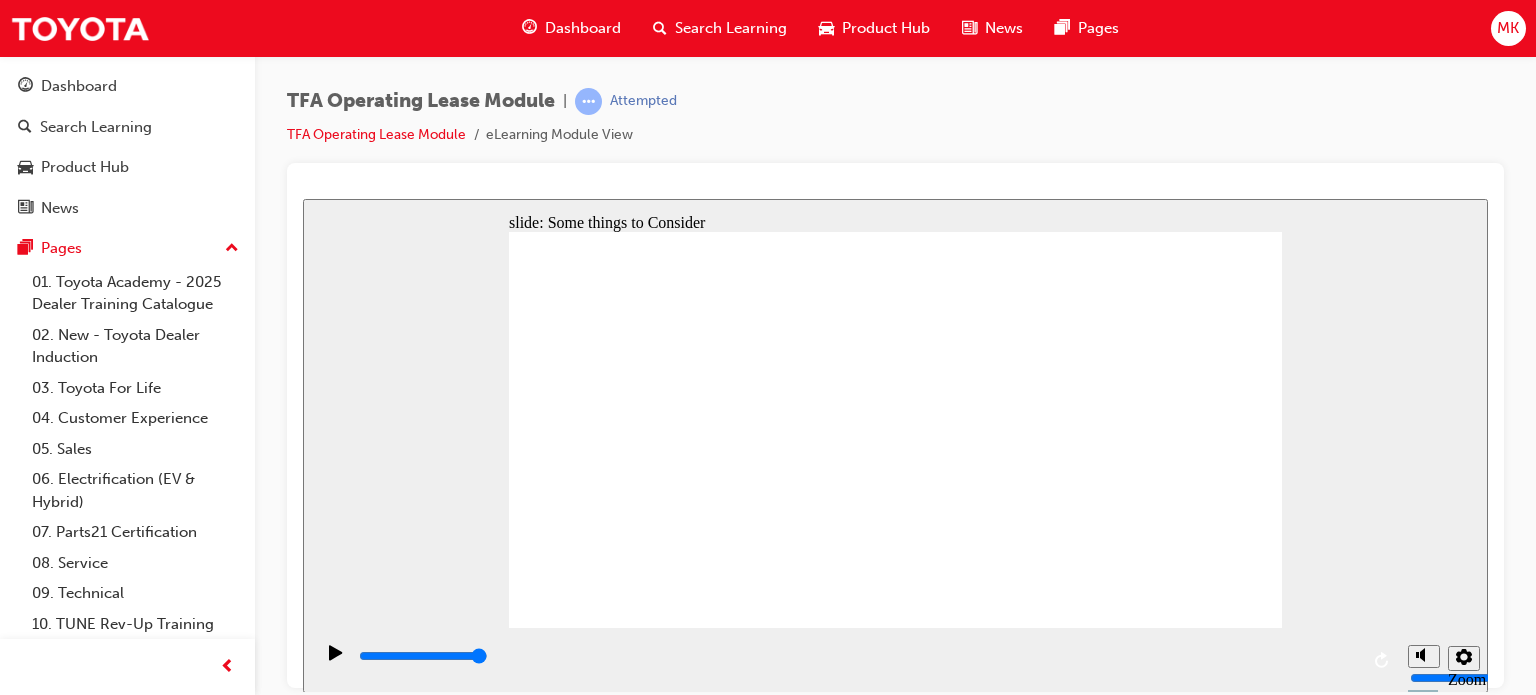 click 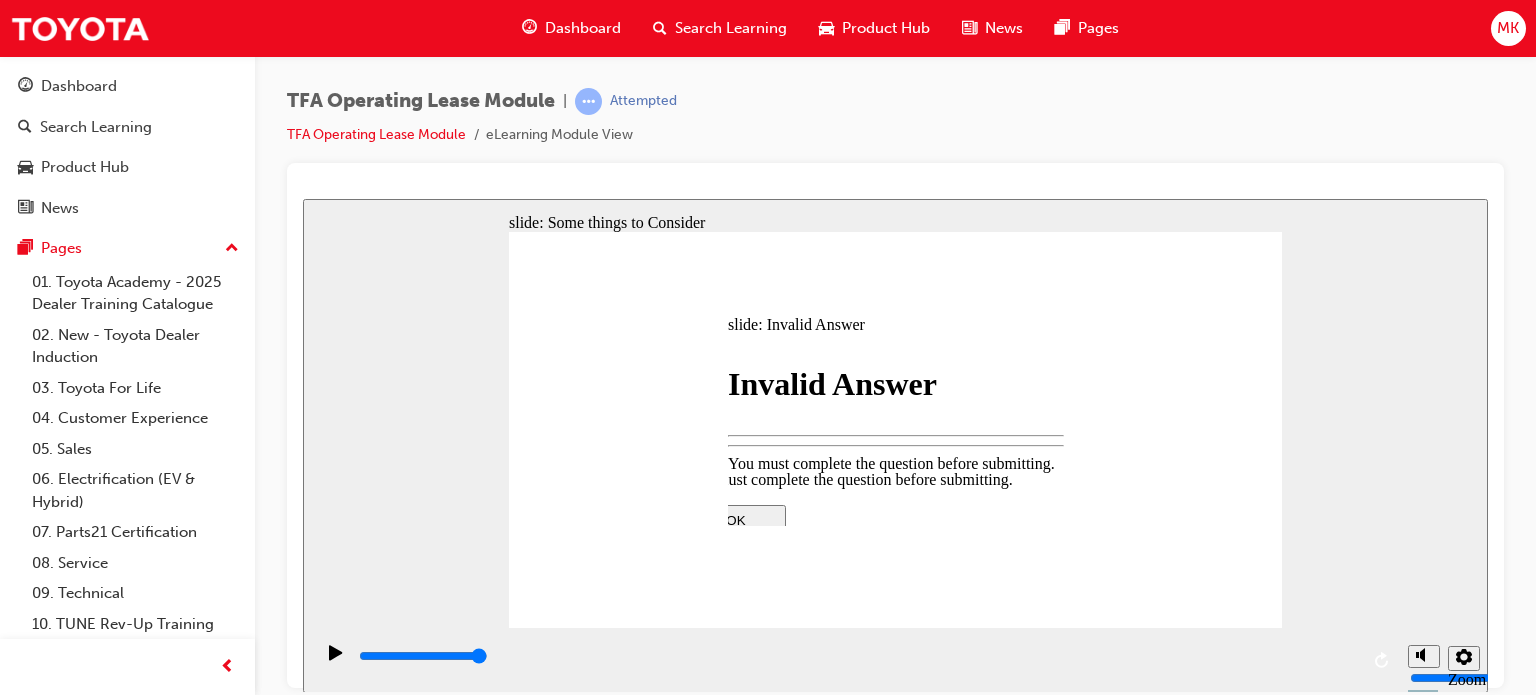 click at bounding box center (895, 445) 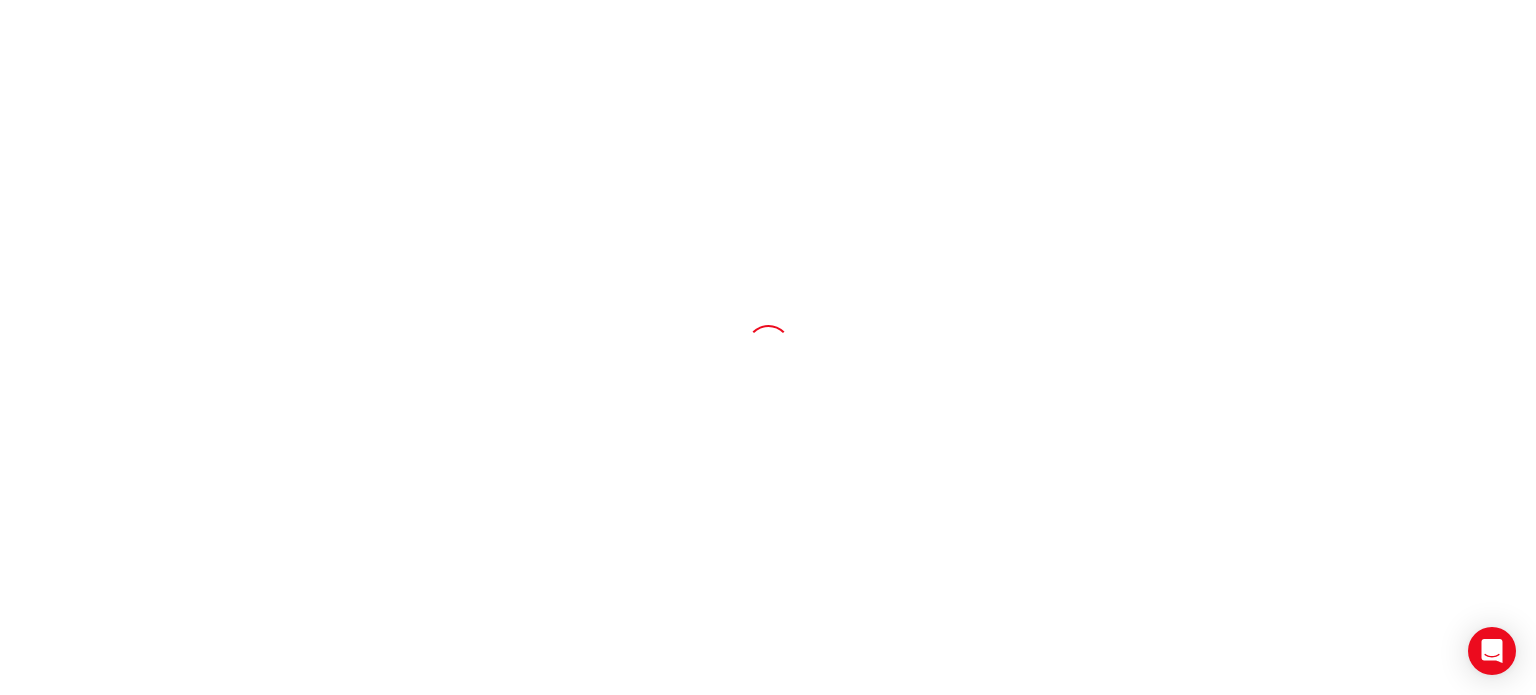 scroll, scrollTop: 0, scrollLeft: 0, axis: both 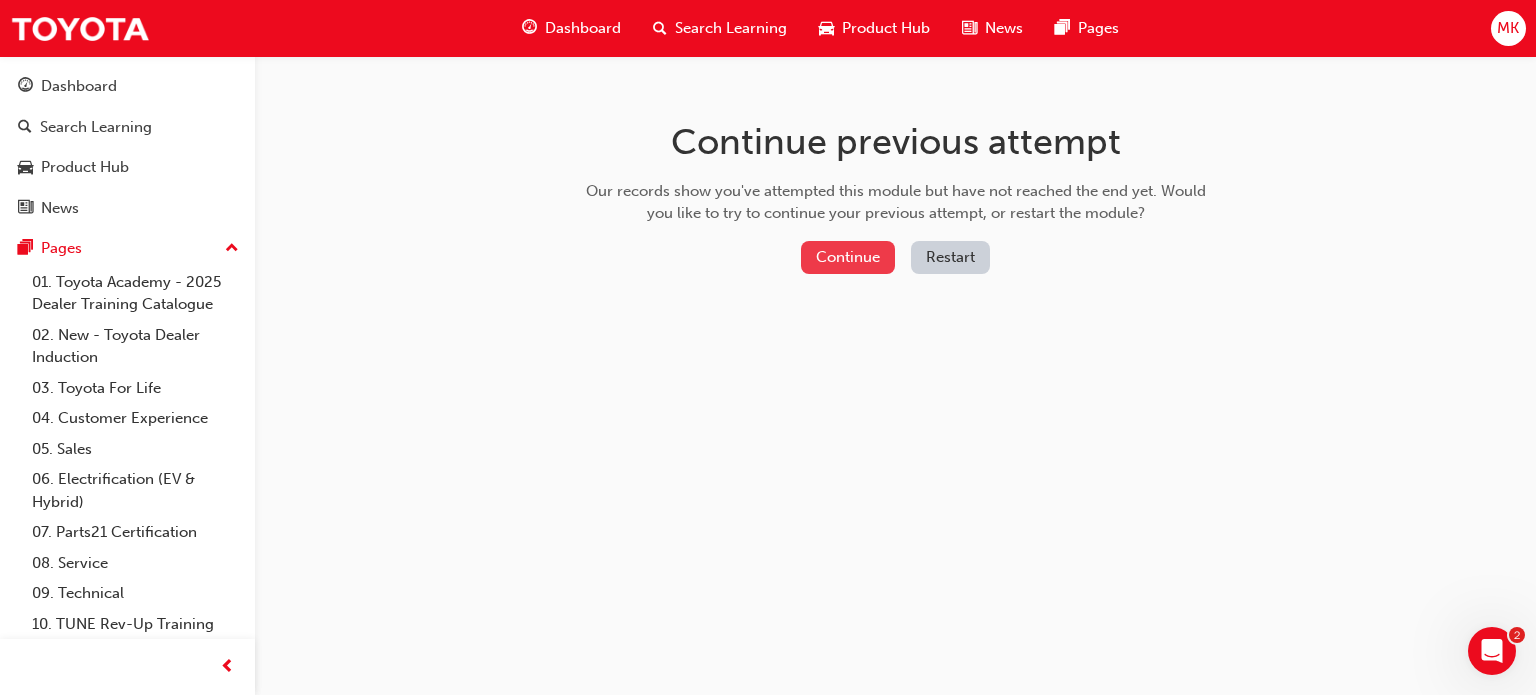 click on "Continue" at bounding box center [848, 257] 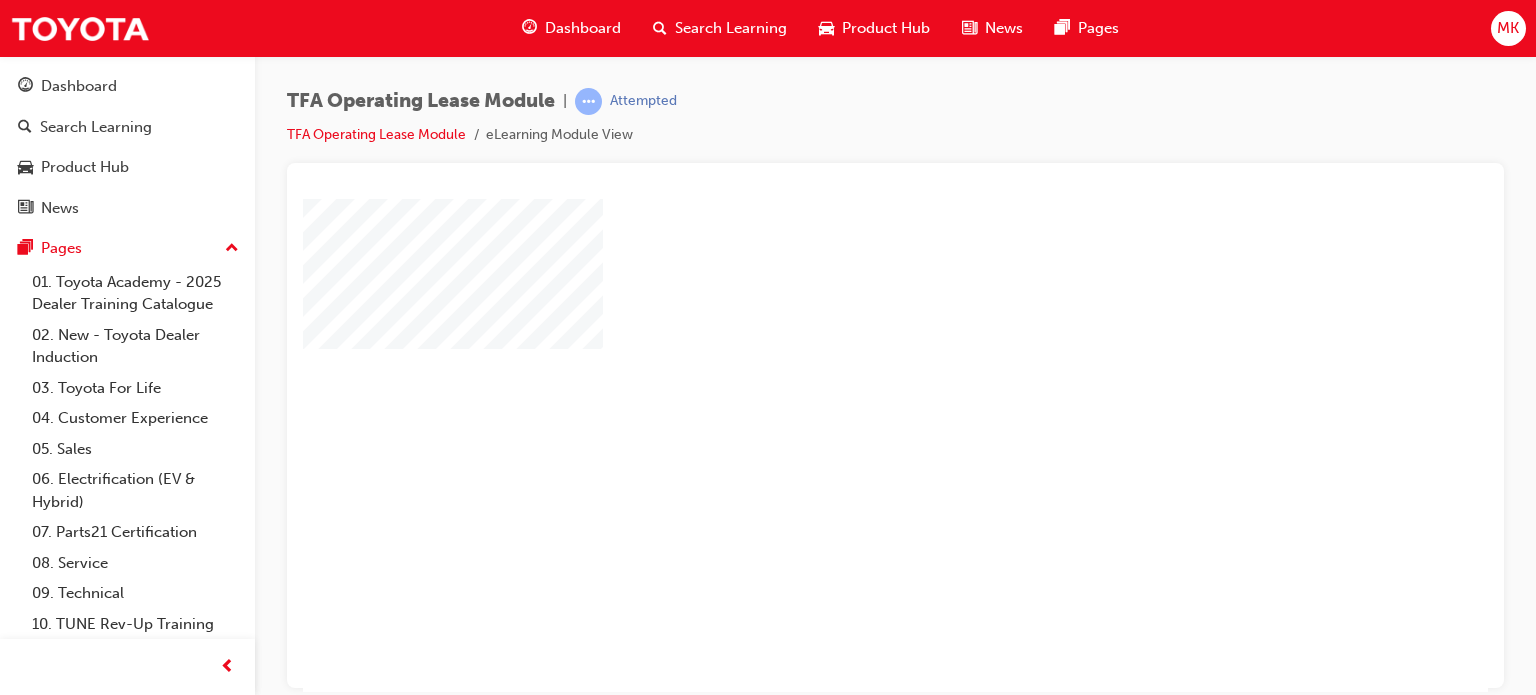 scroll, scrollTop: 0, scrollLeft: 0, axis: both 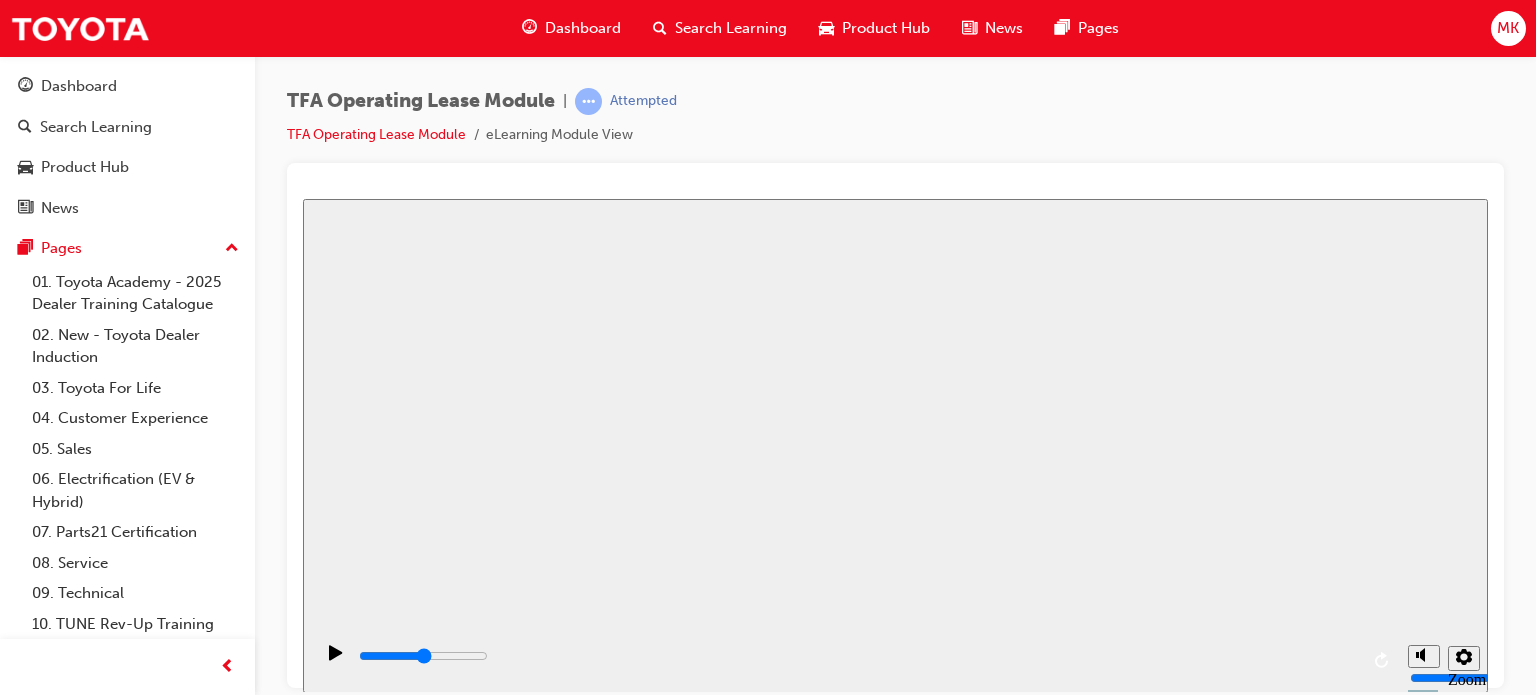 click on "Resume" at bounding box center [341, 1764] 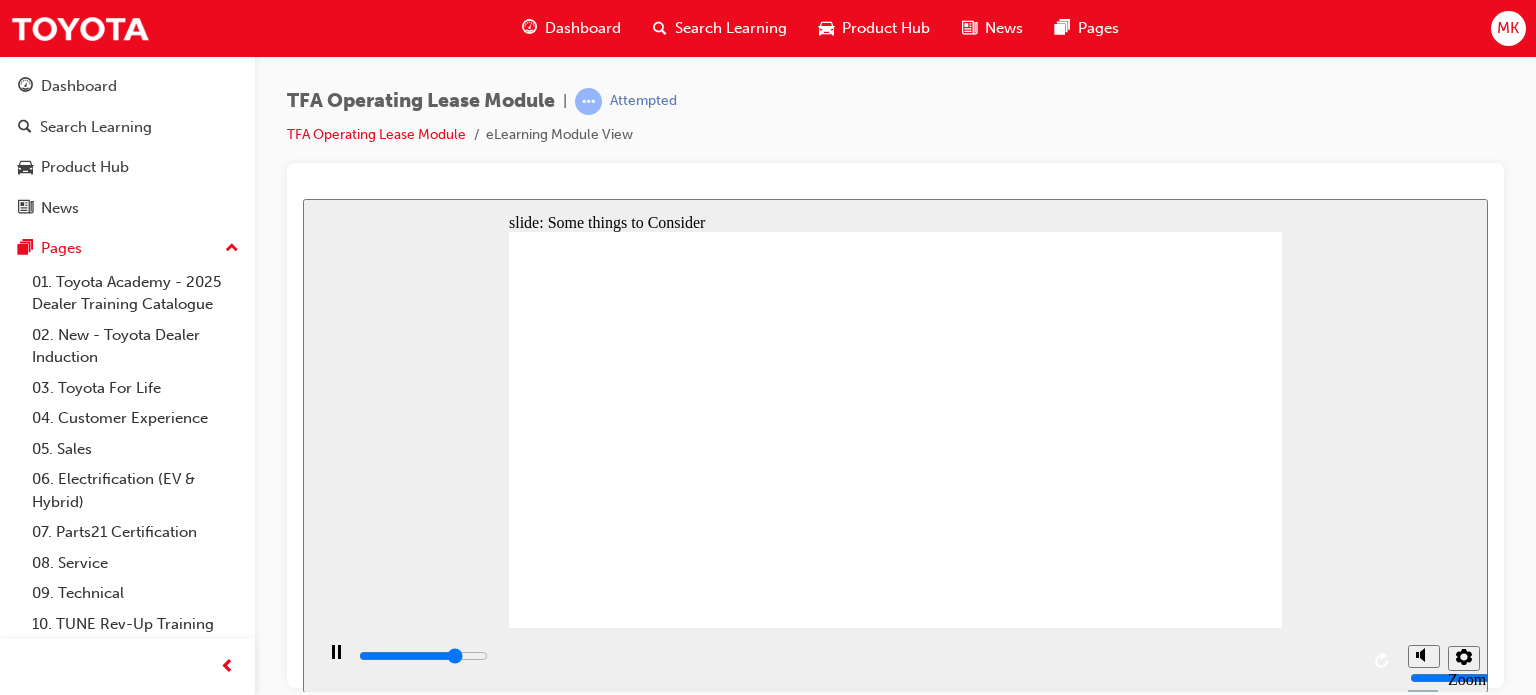 click 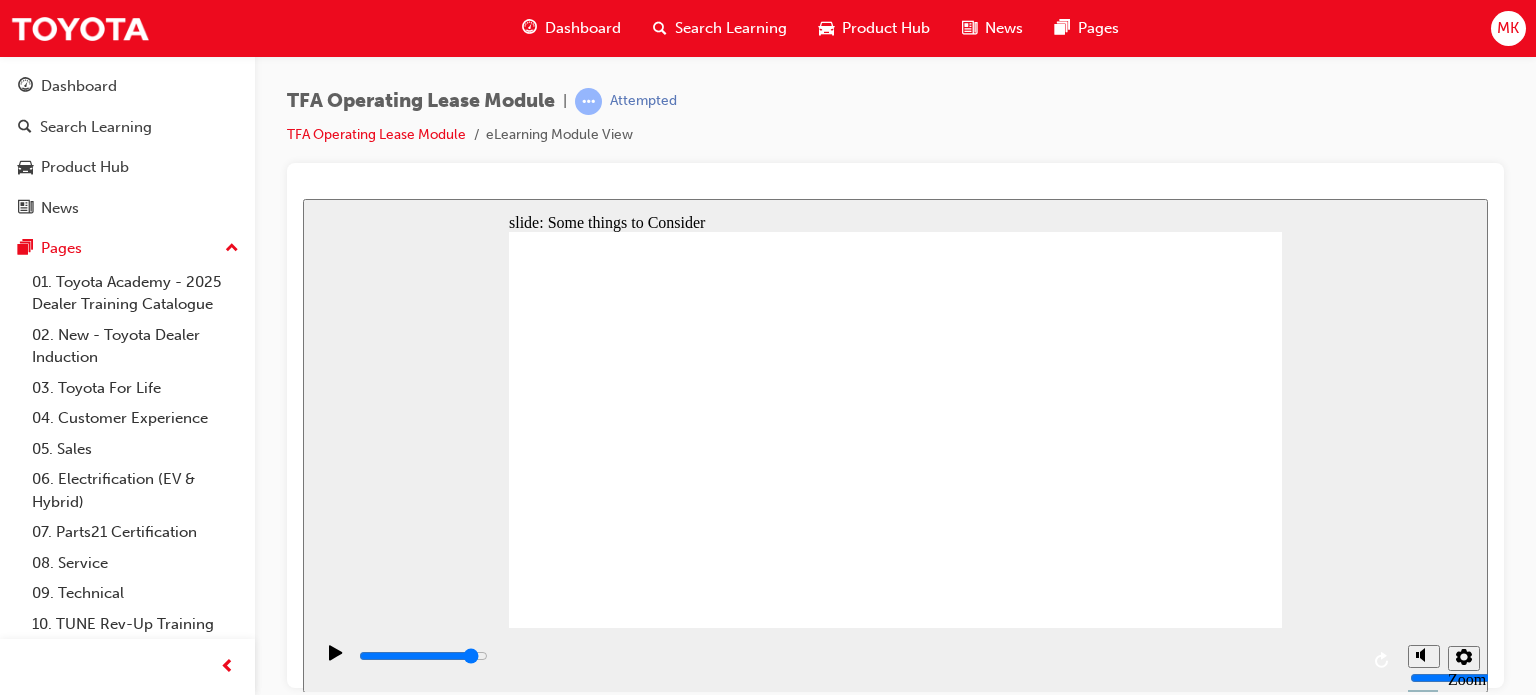 click 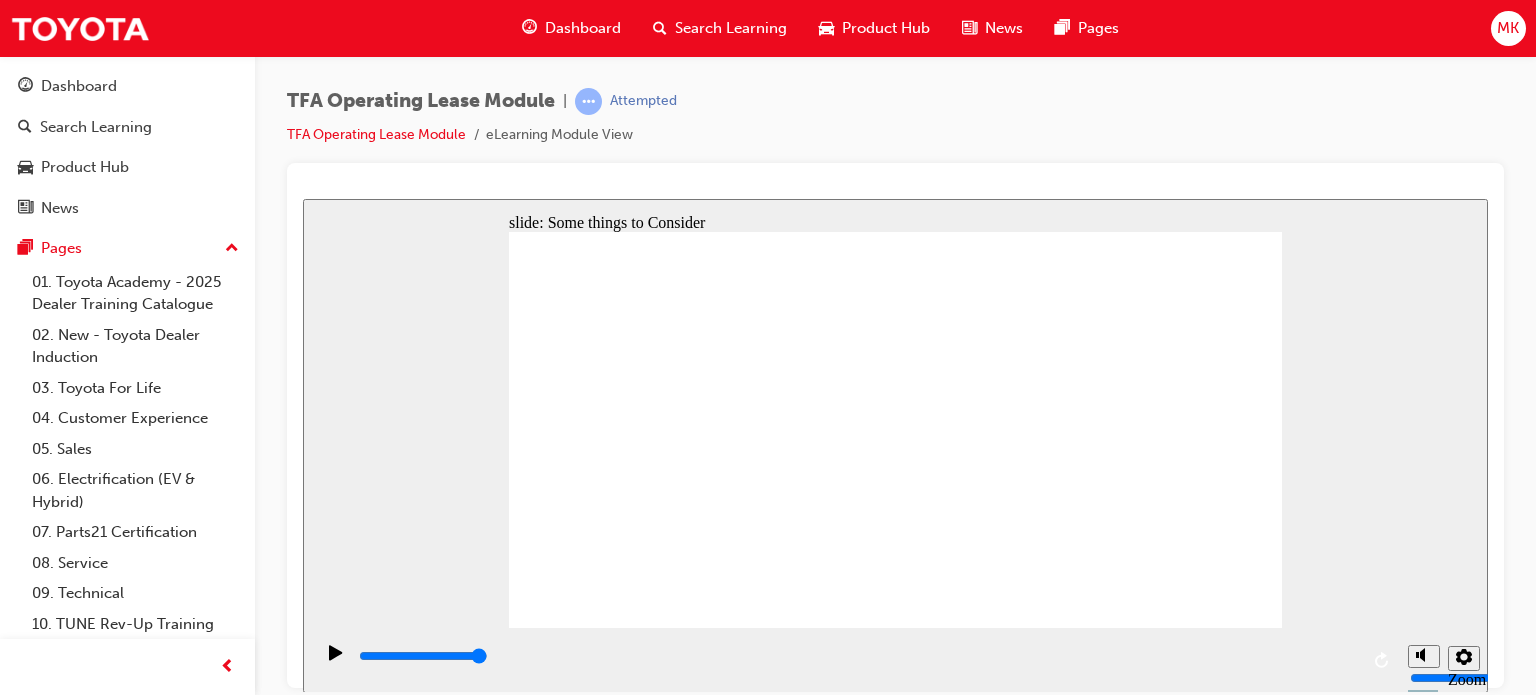 type on "4200" 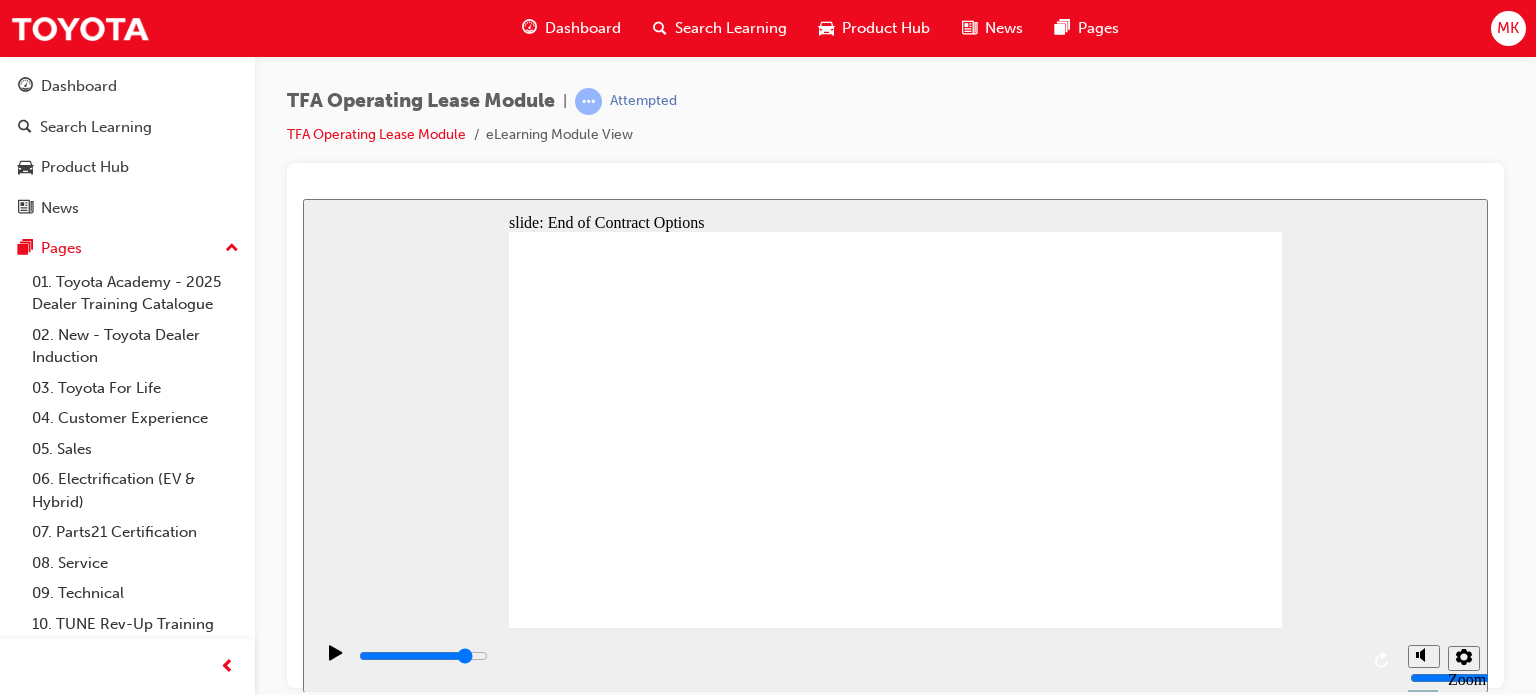 click 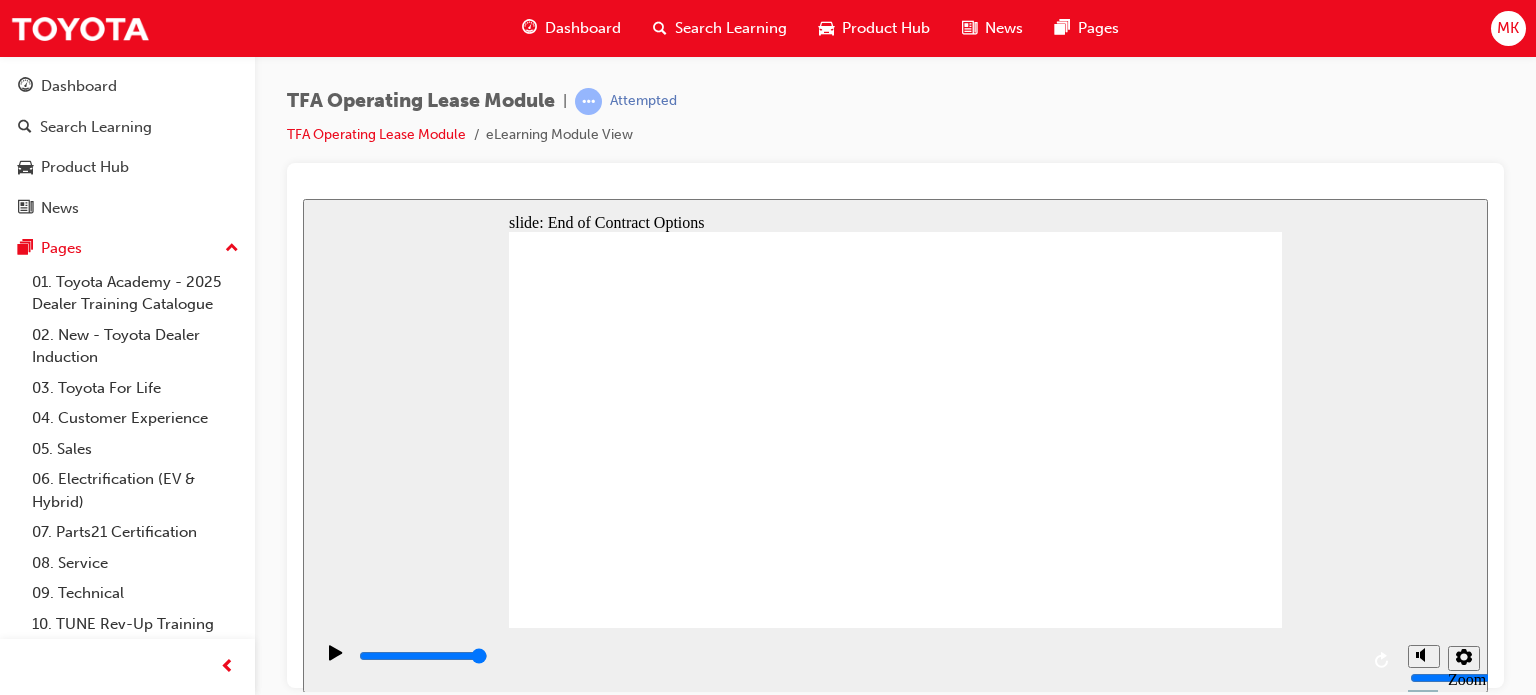 click 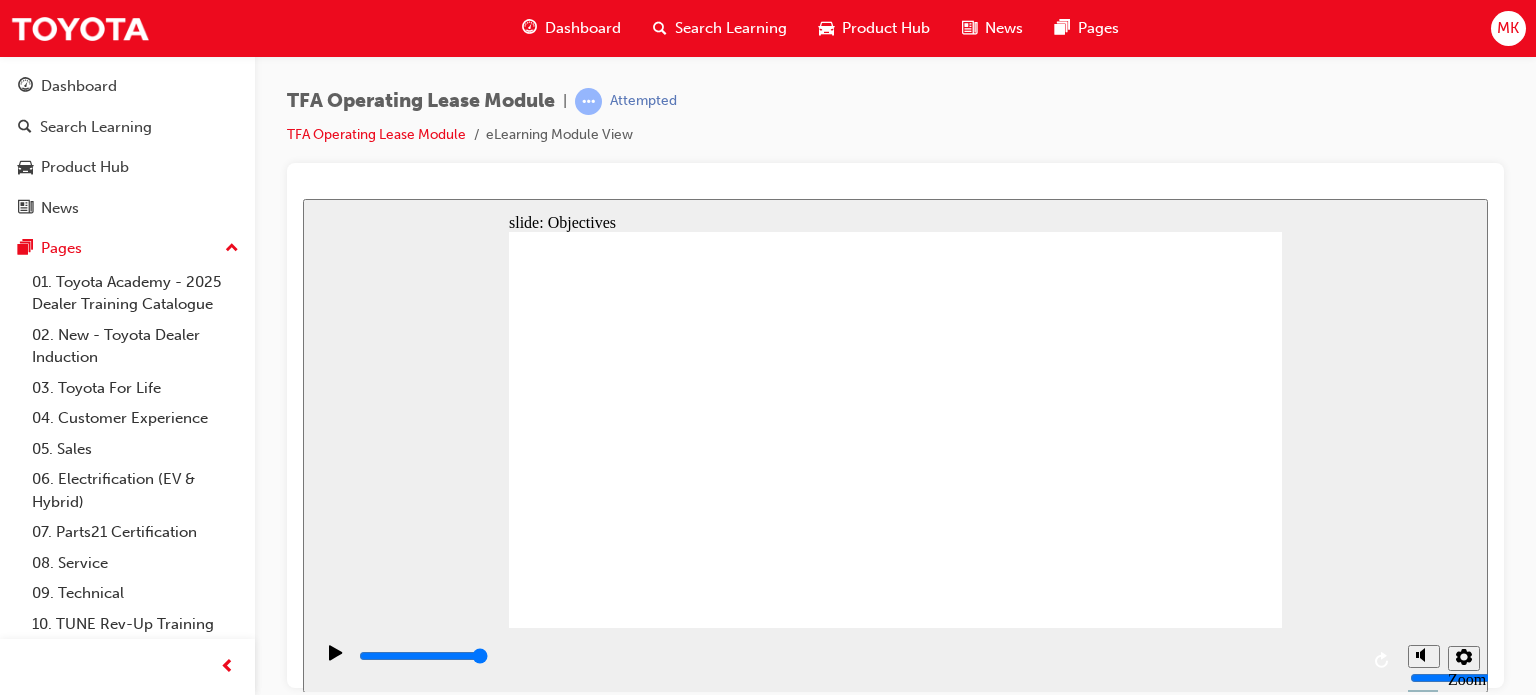 click 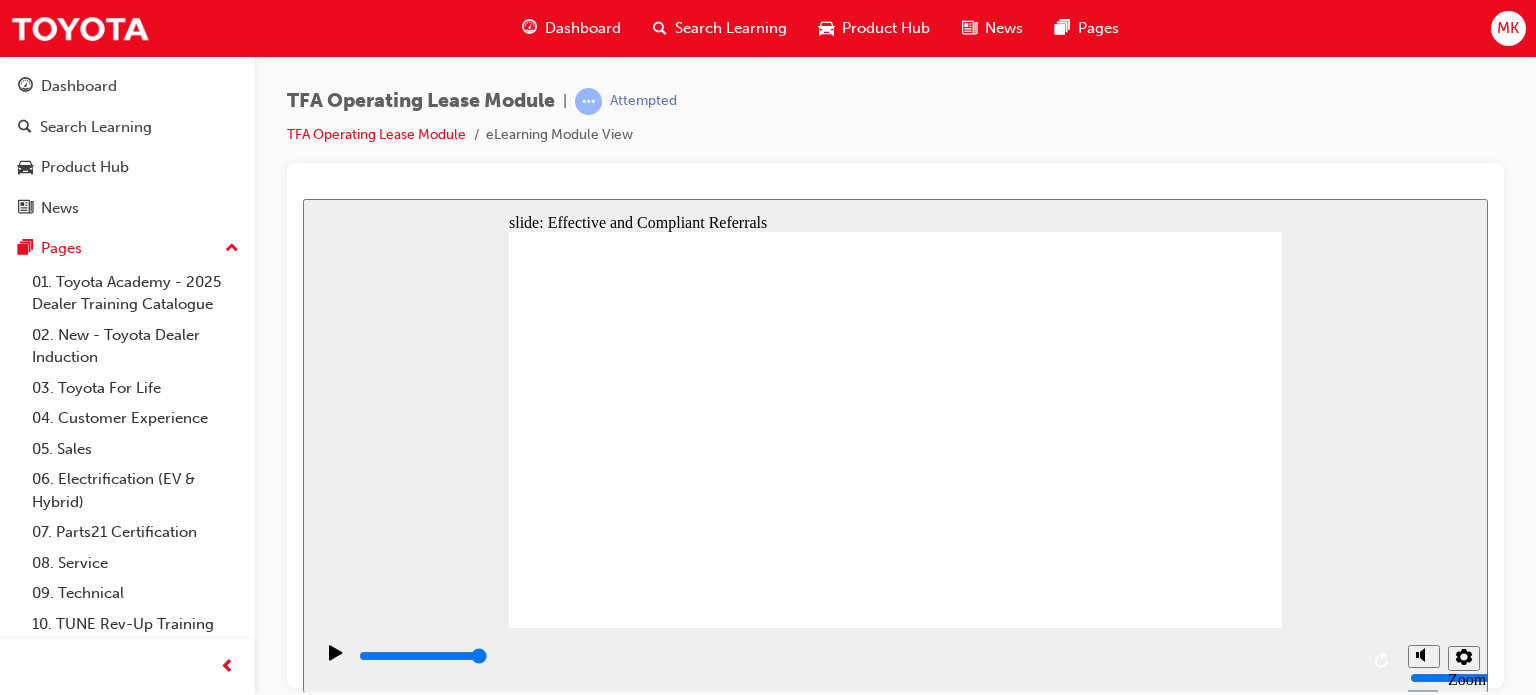 click 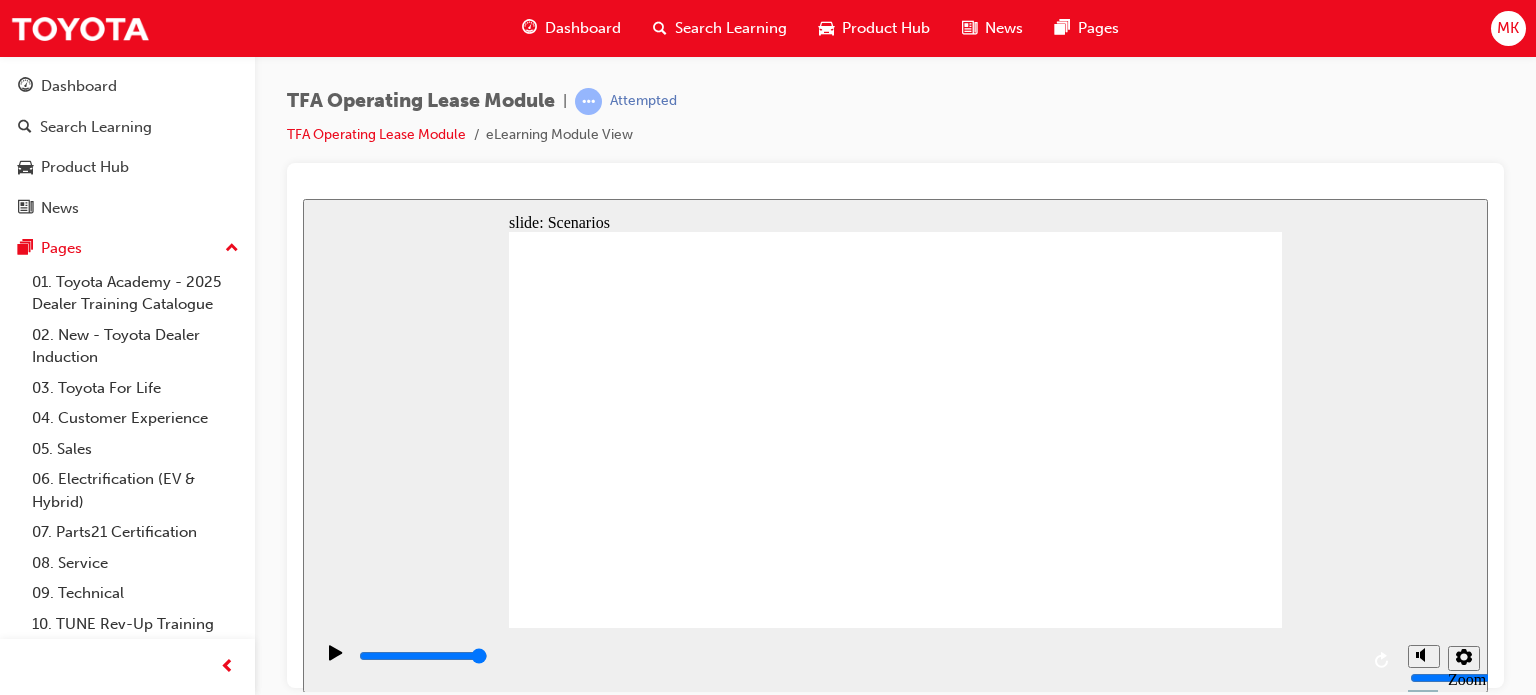 click 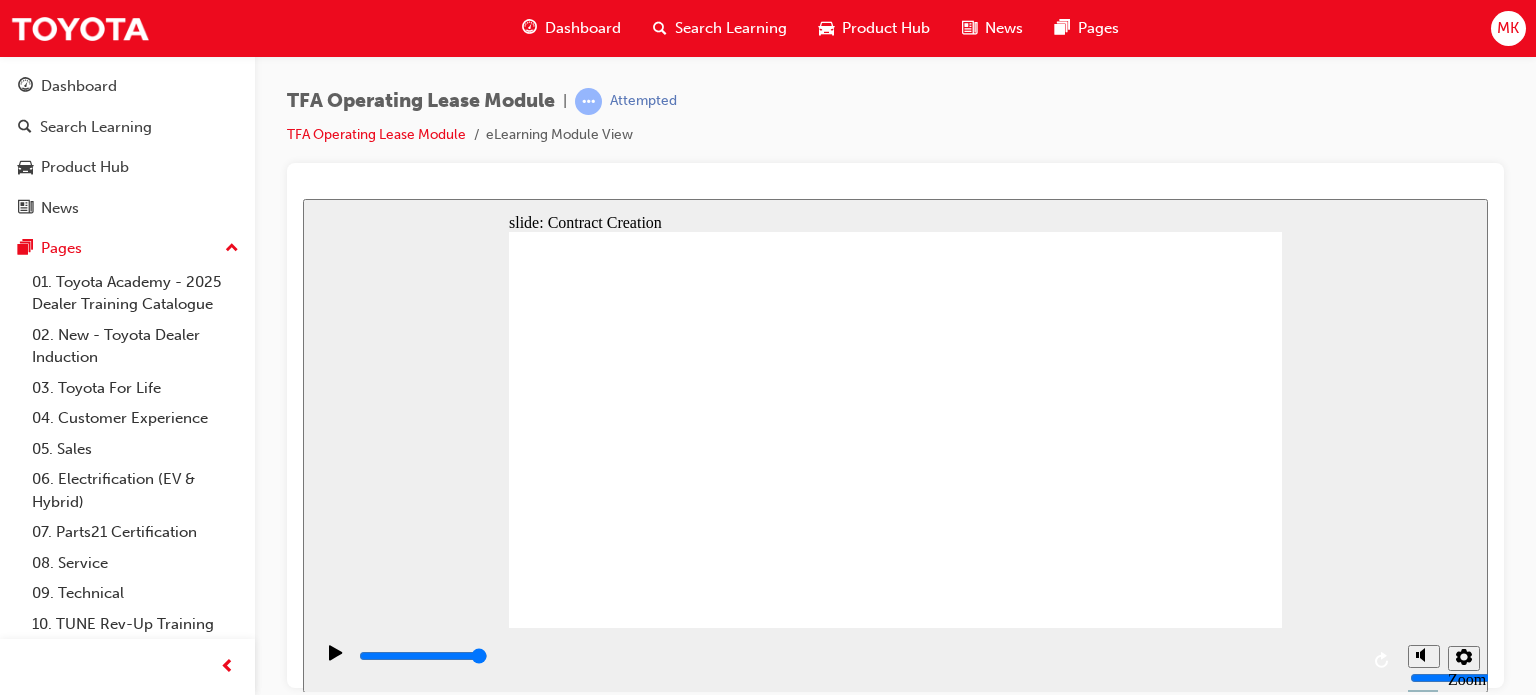 click 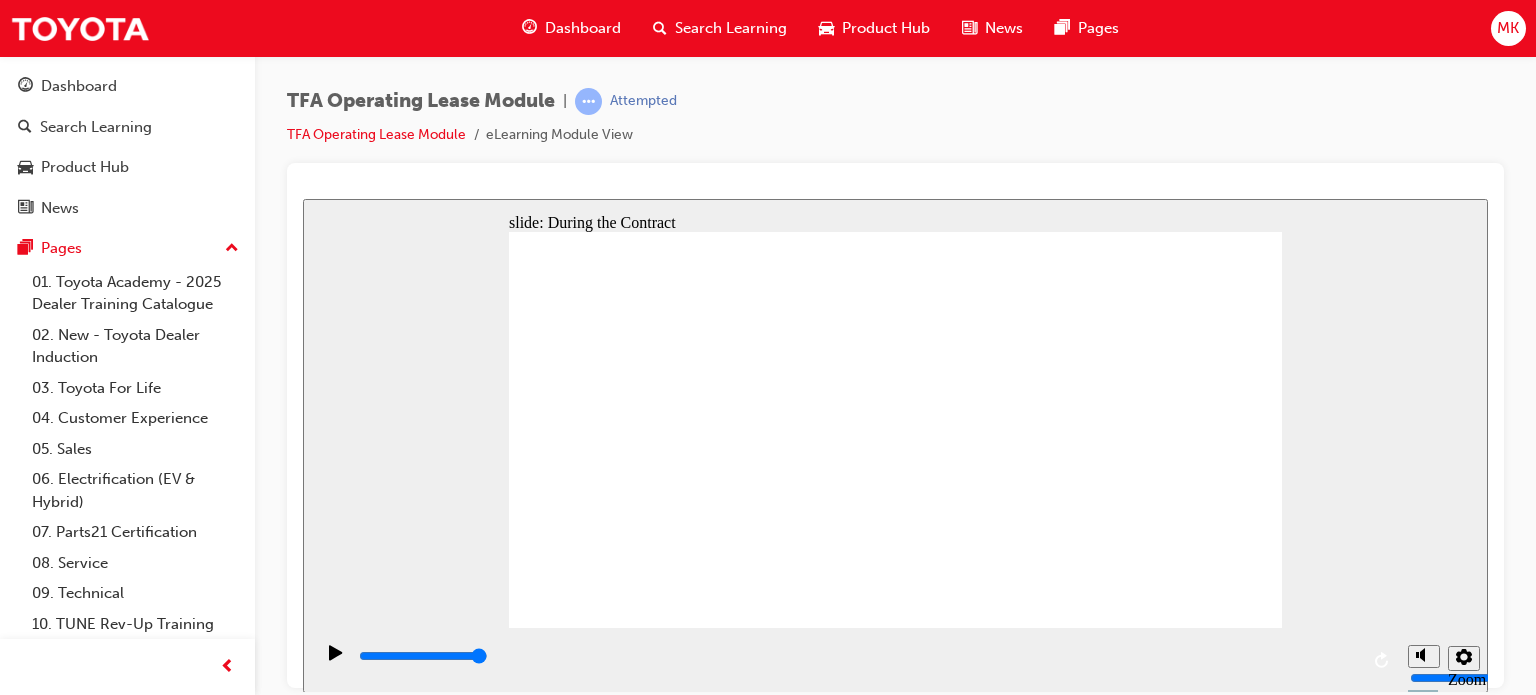click 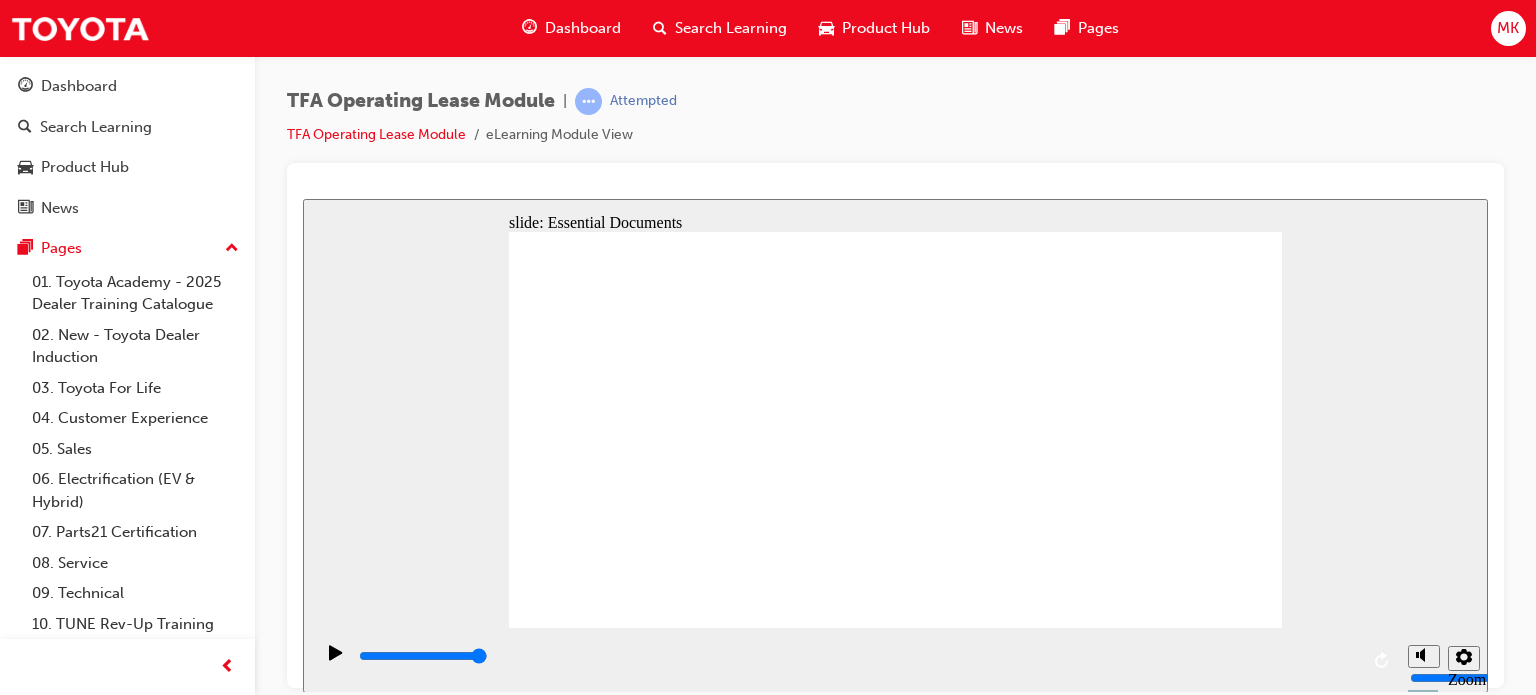 type on "4200" 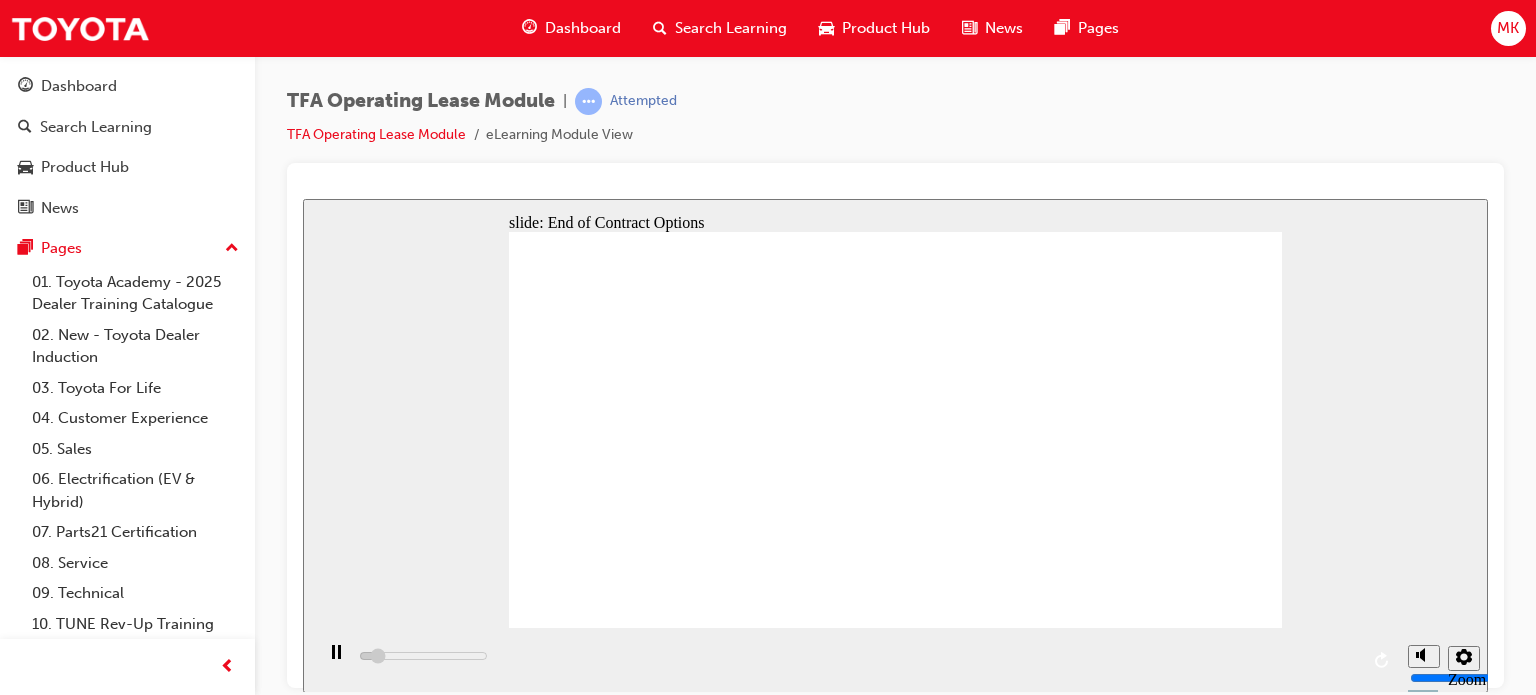 click 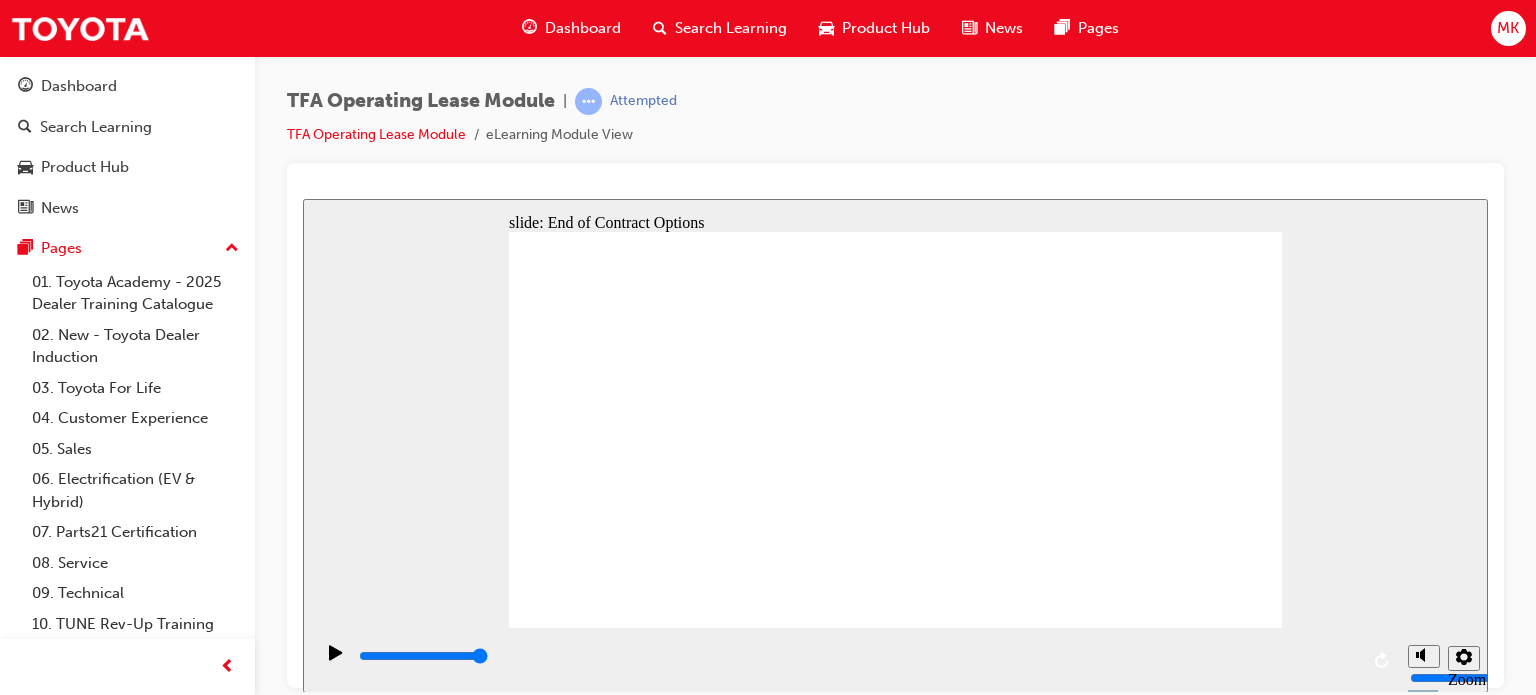 click 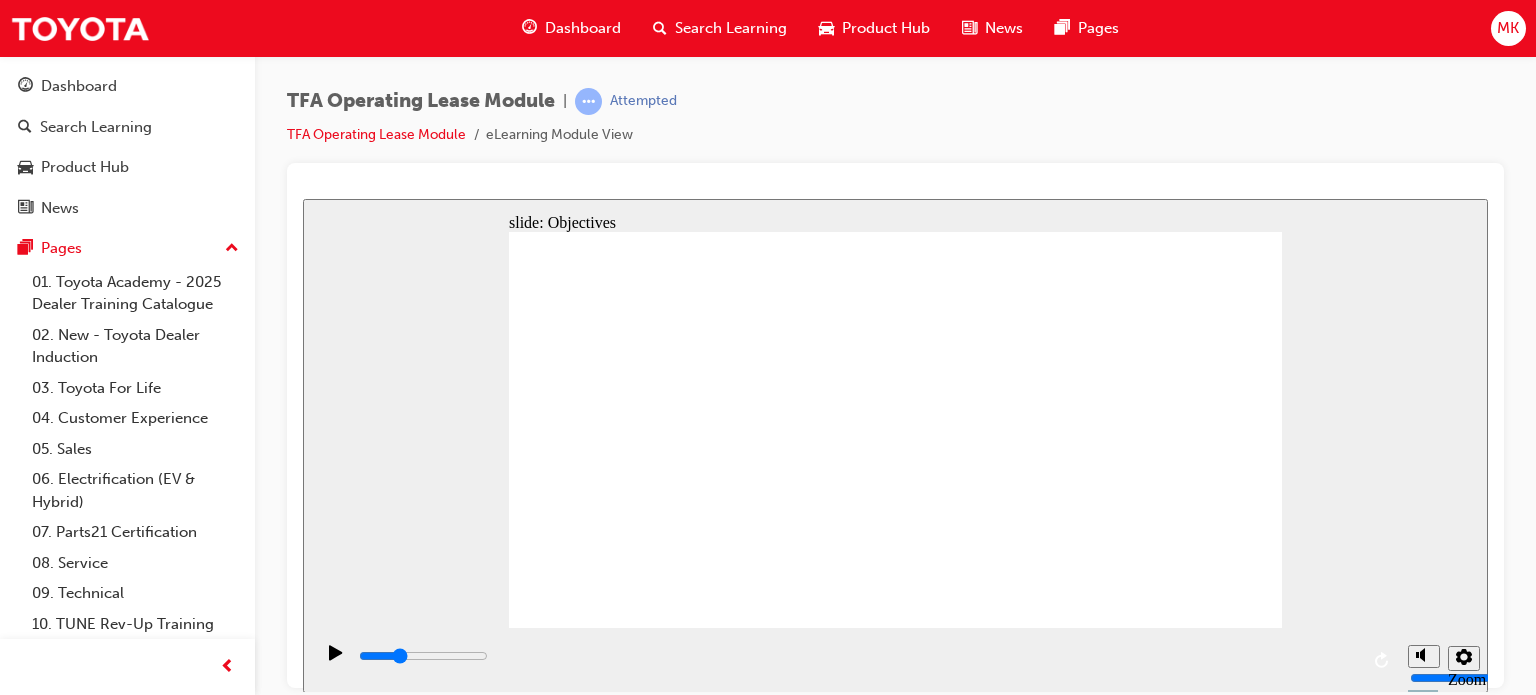 click 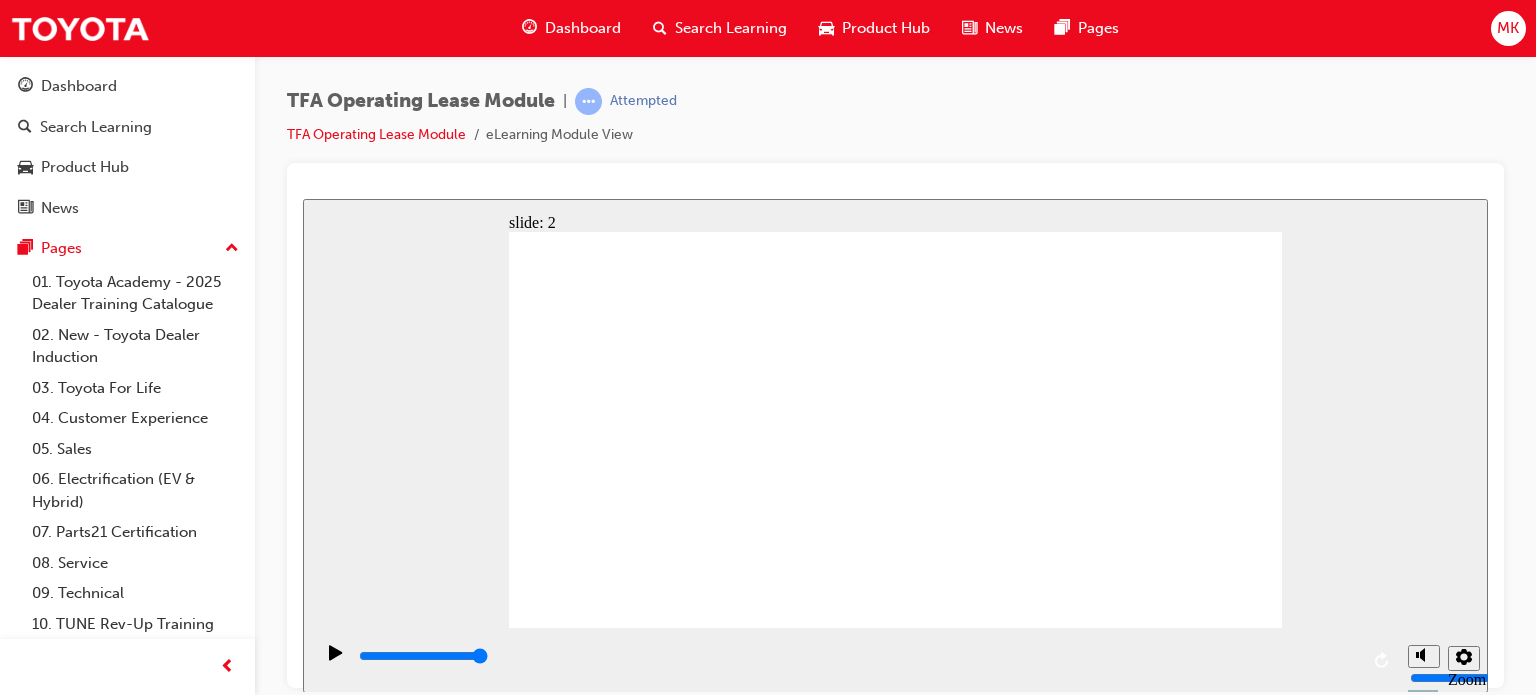 click 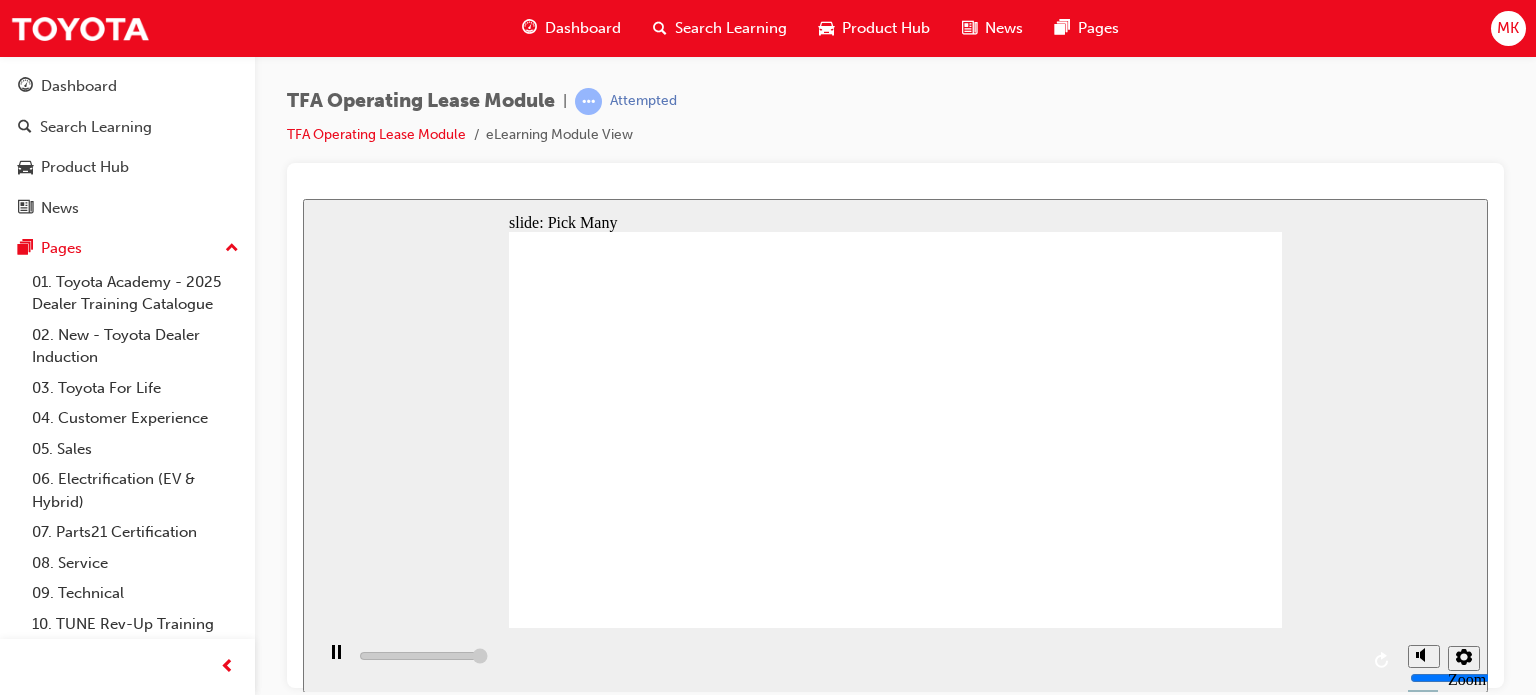 type on "3000" 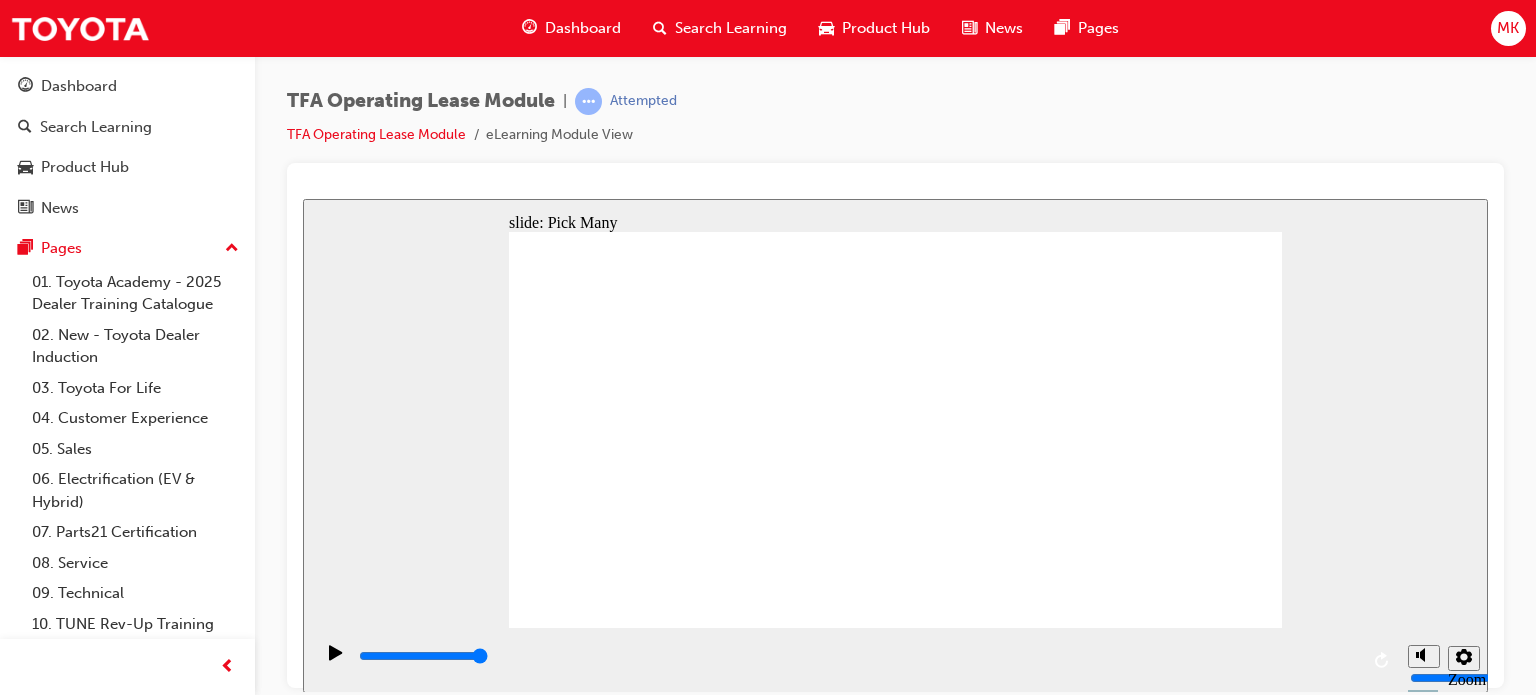click 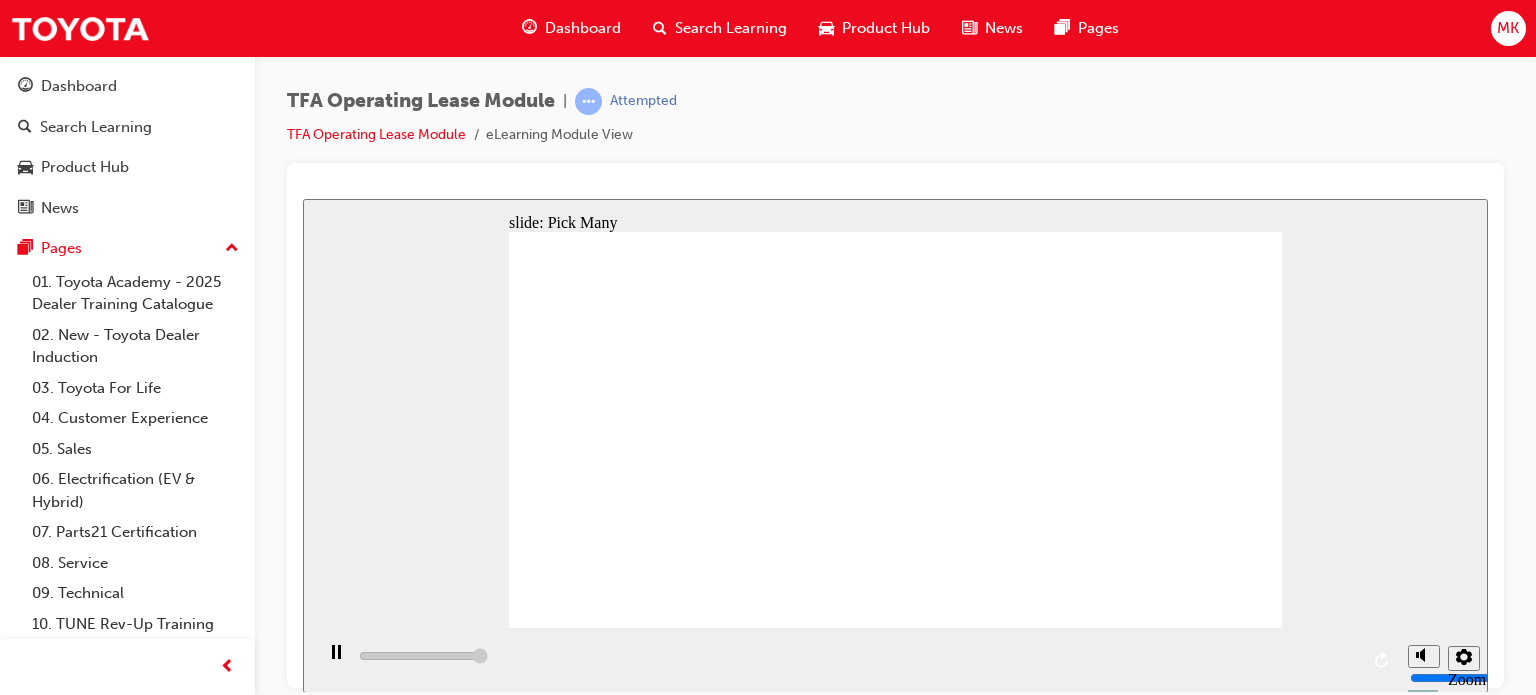 type on "3000" 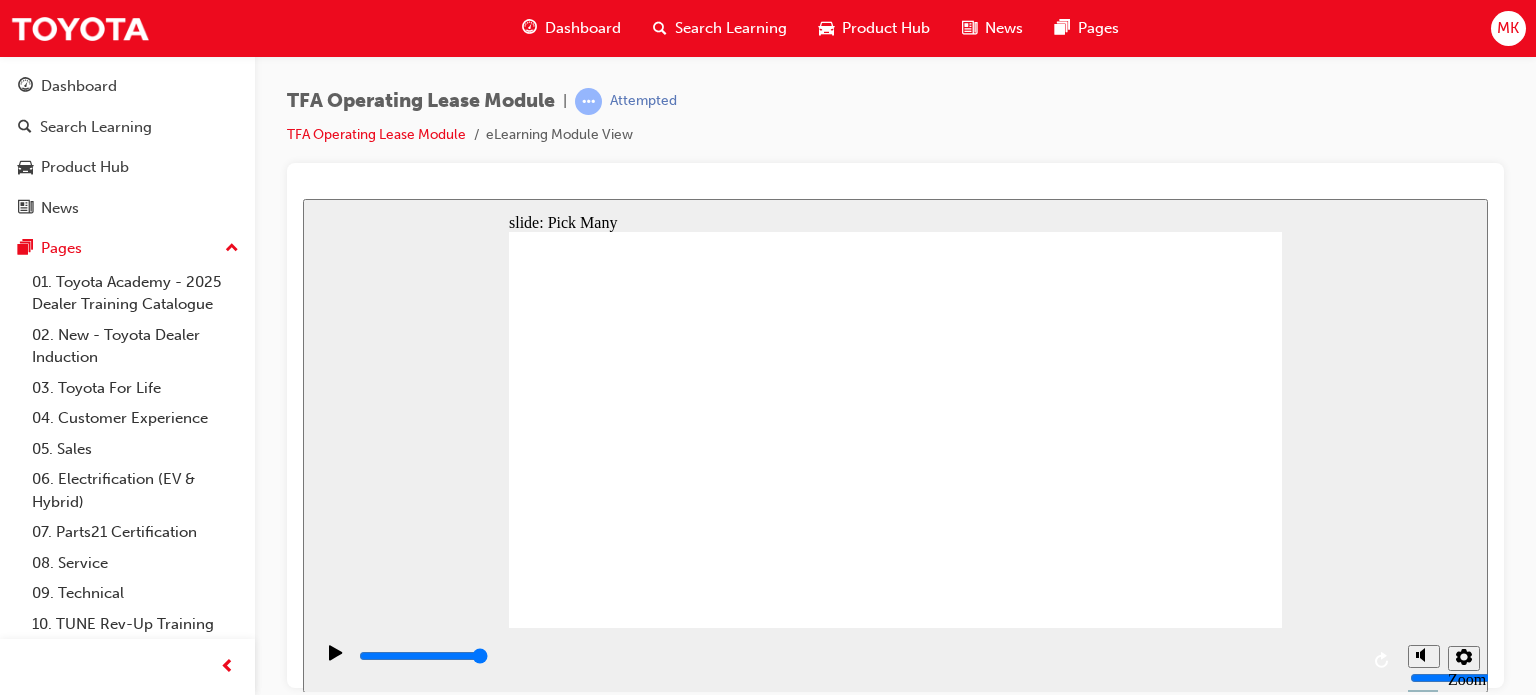 click 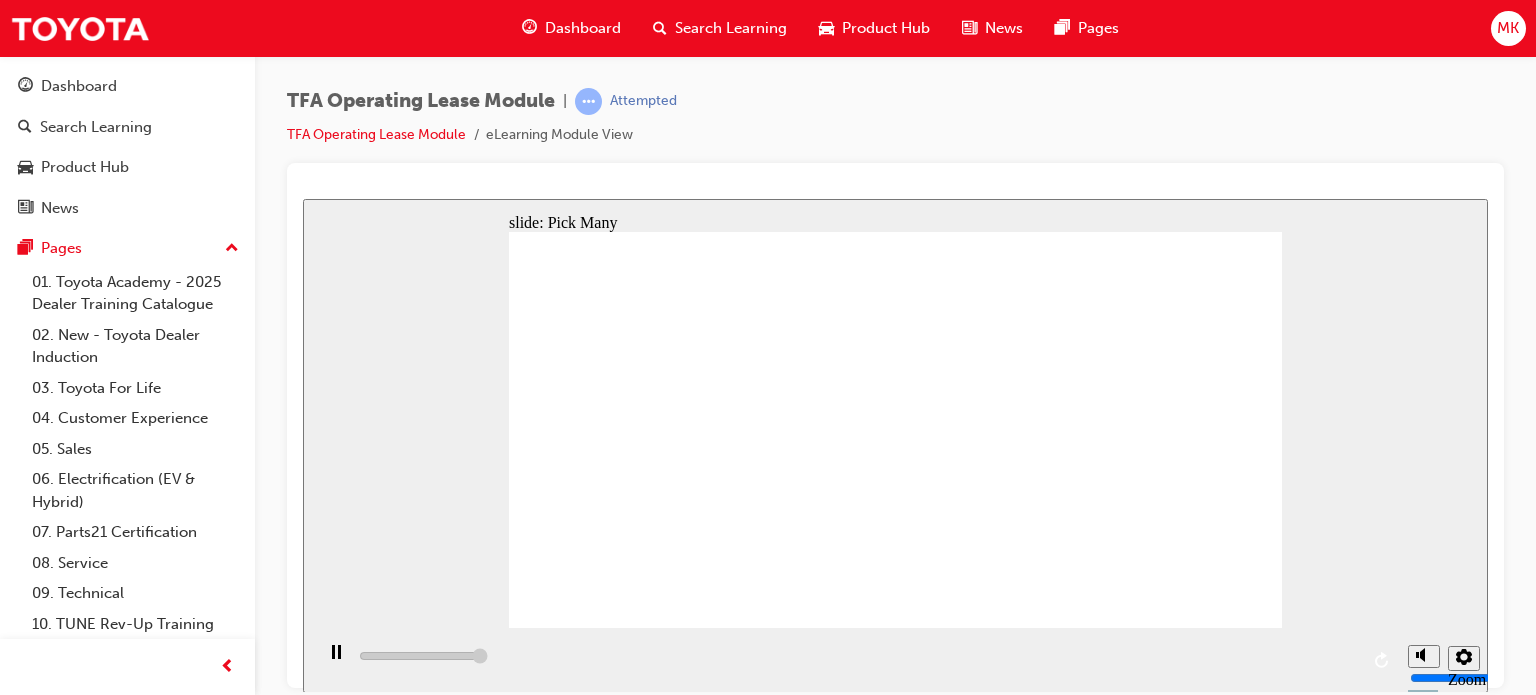 type on "3000" 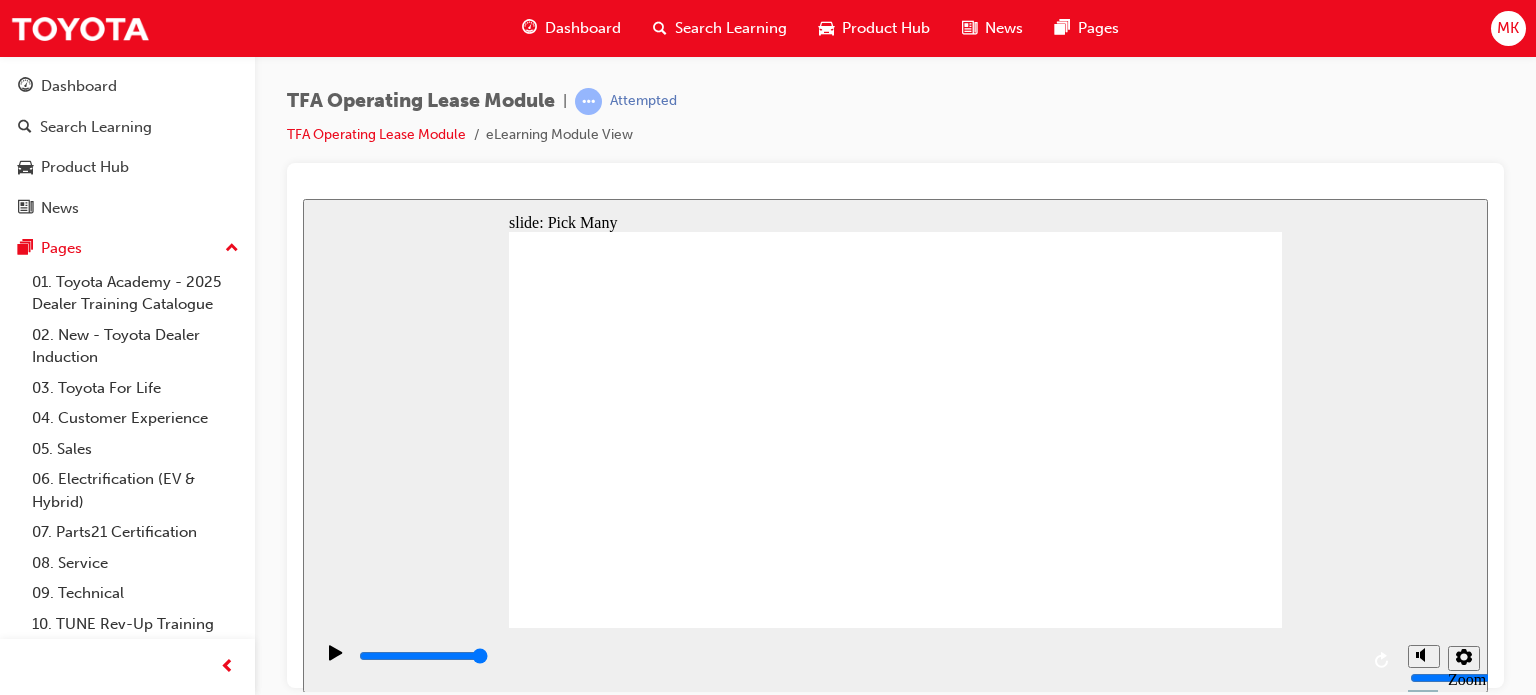 click 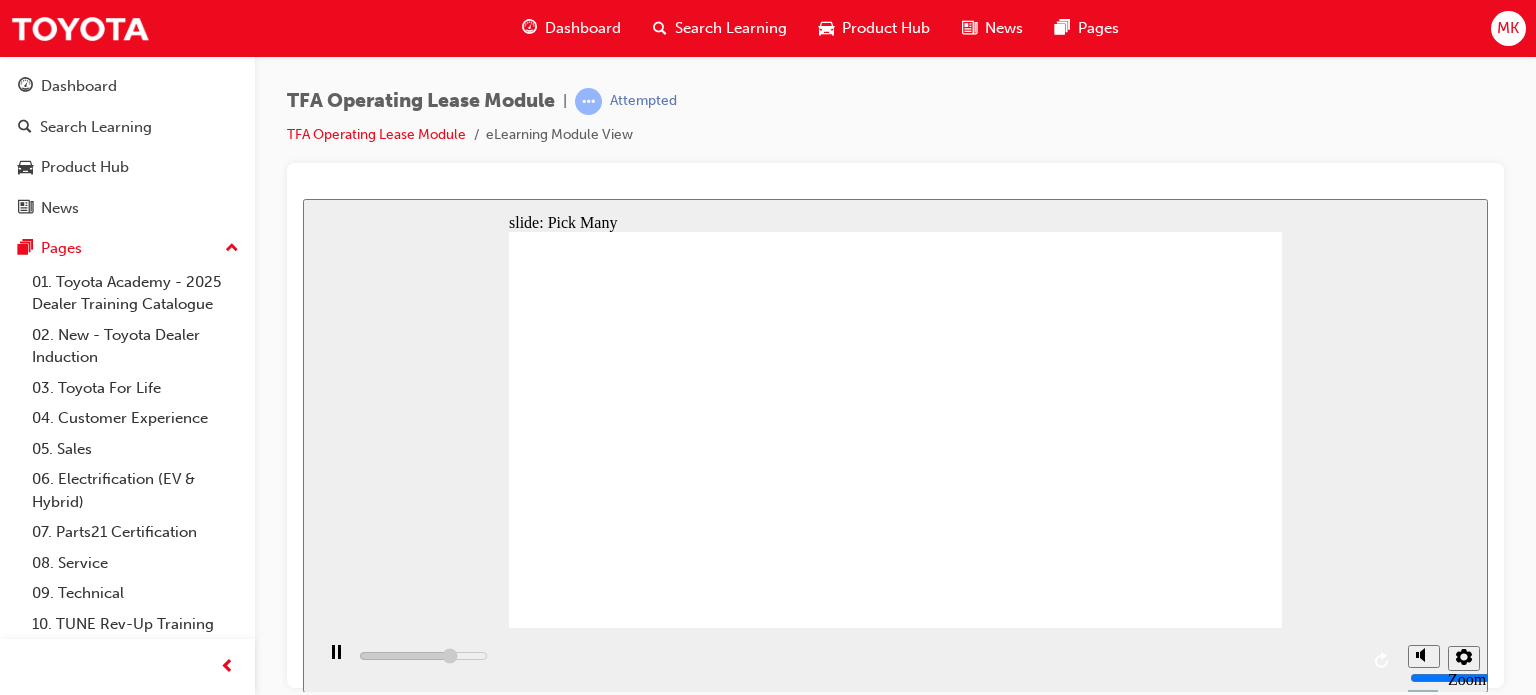 click 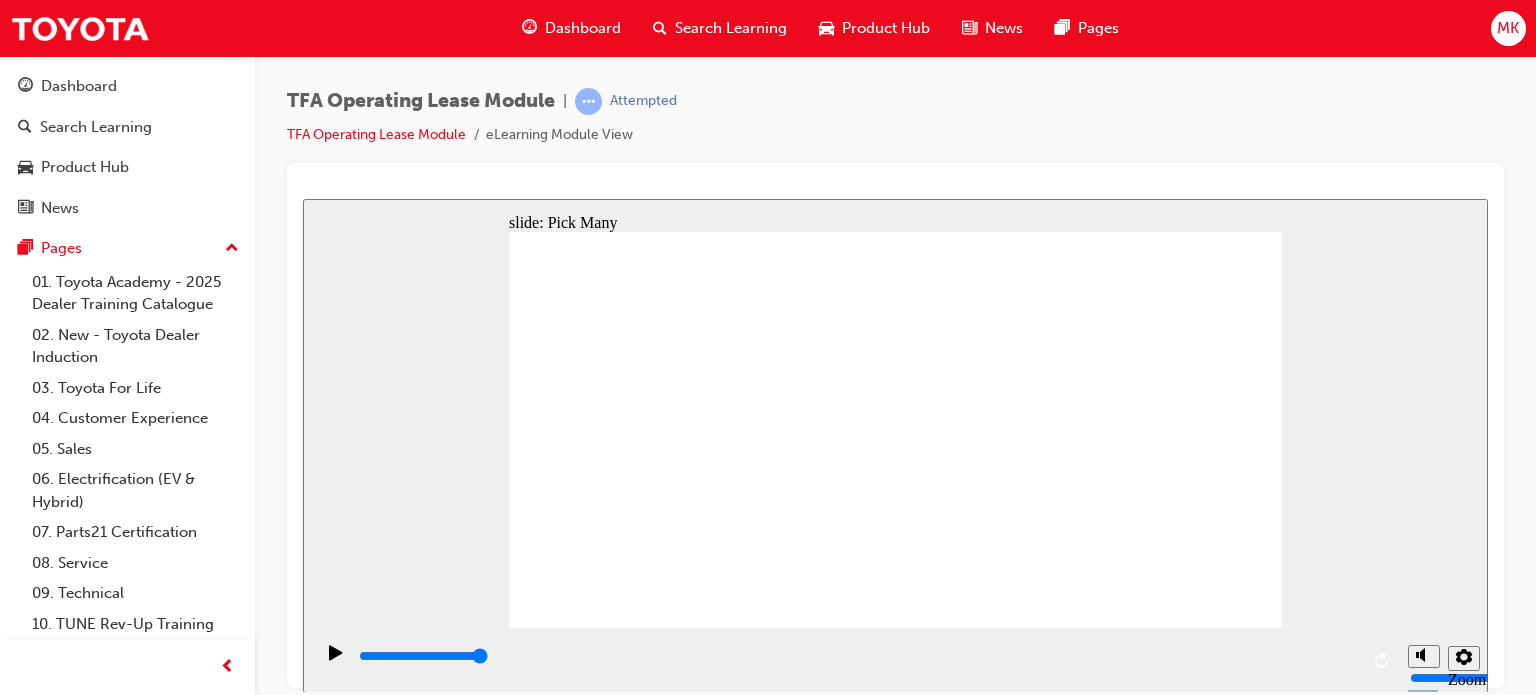type on "0" 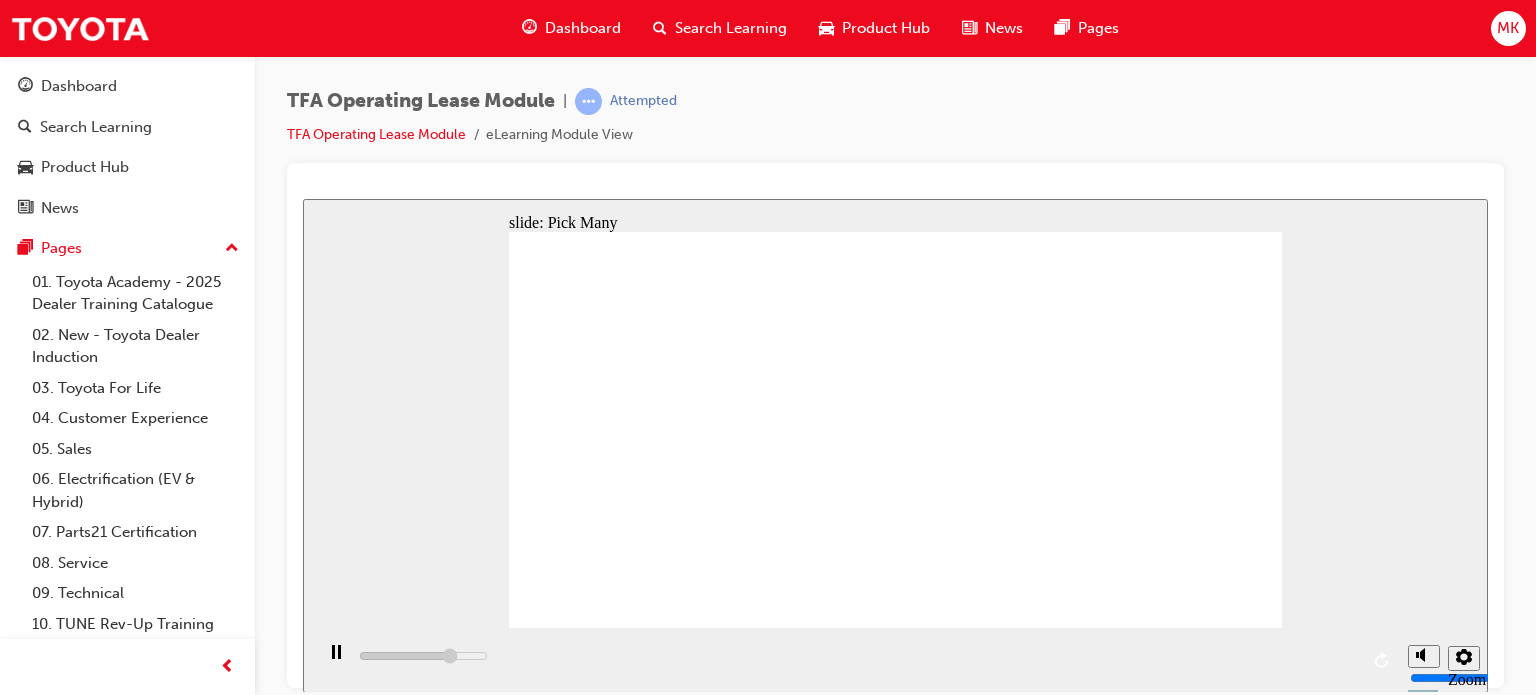 click 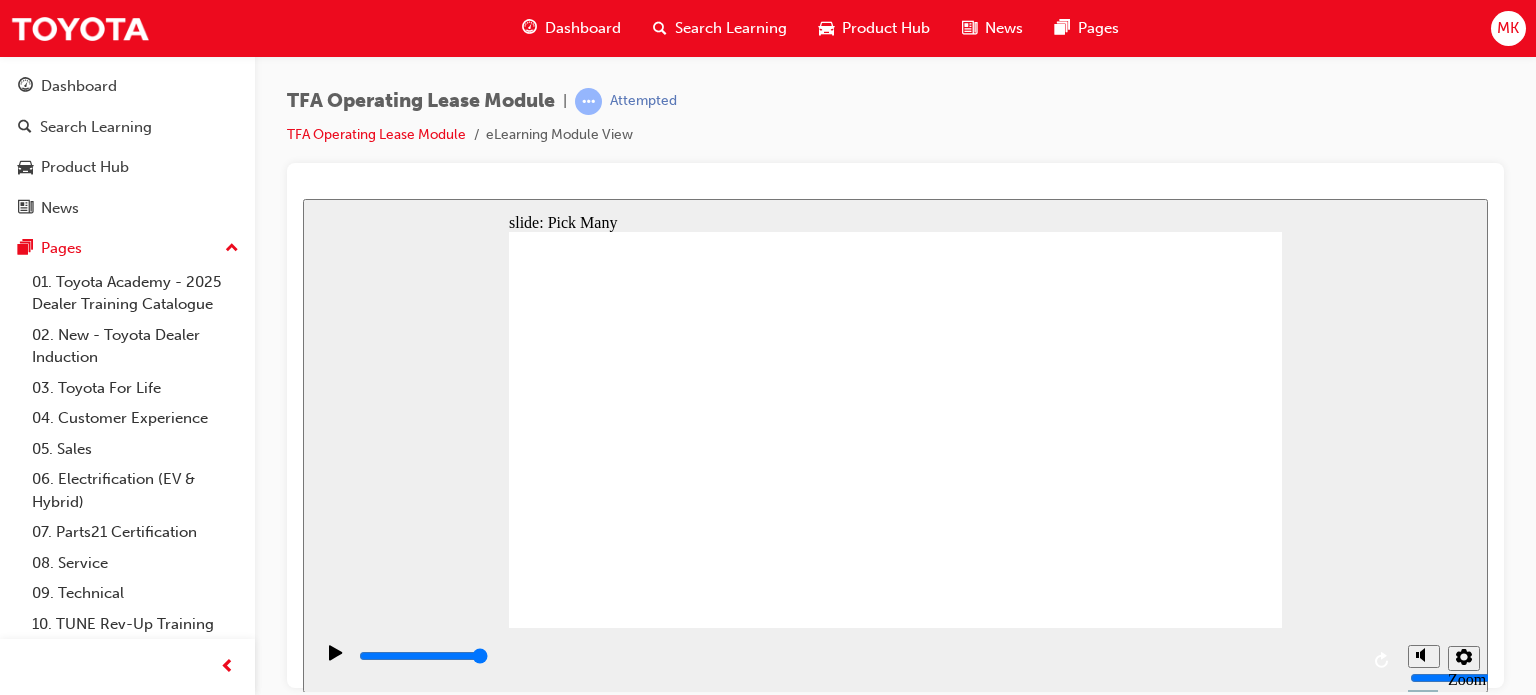 type on "0" 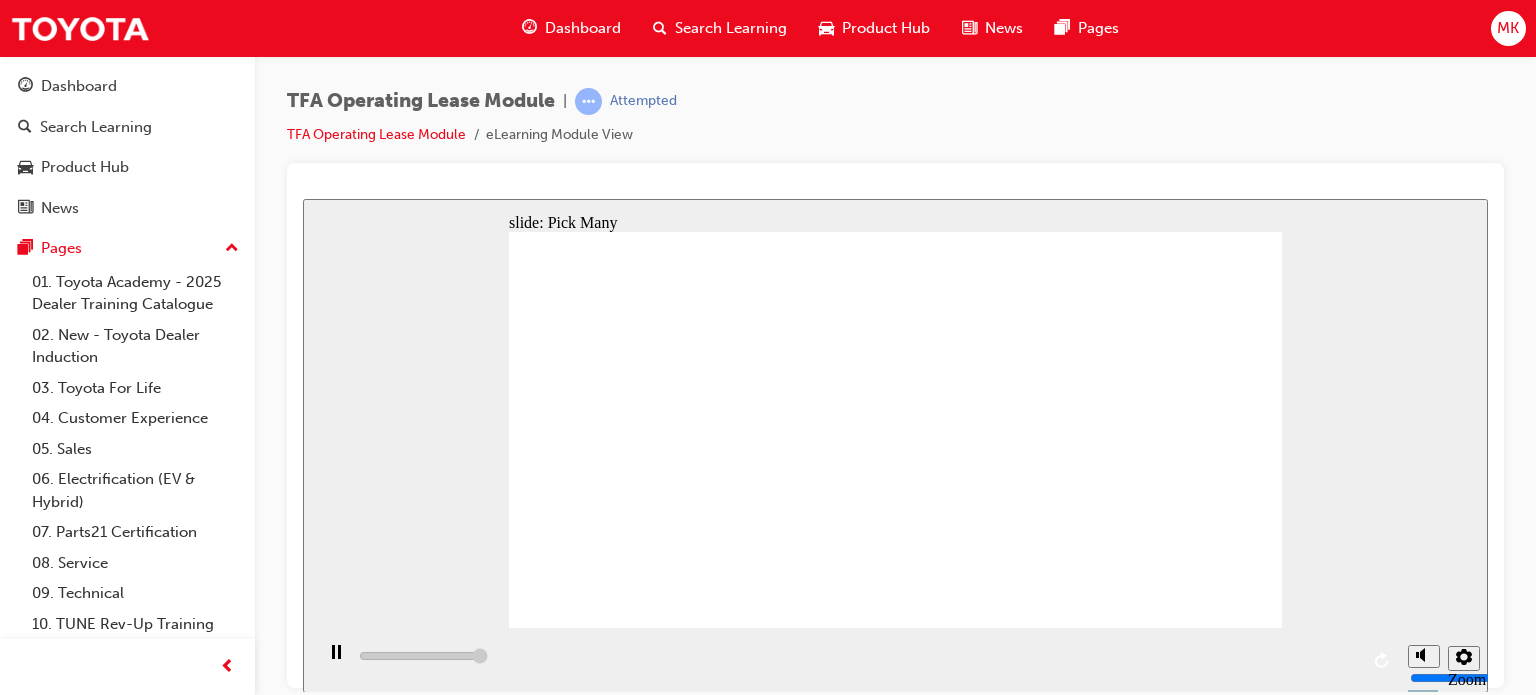 type on "3000" 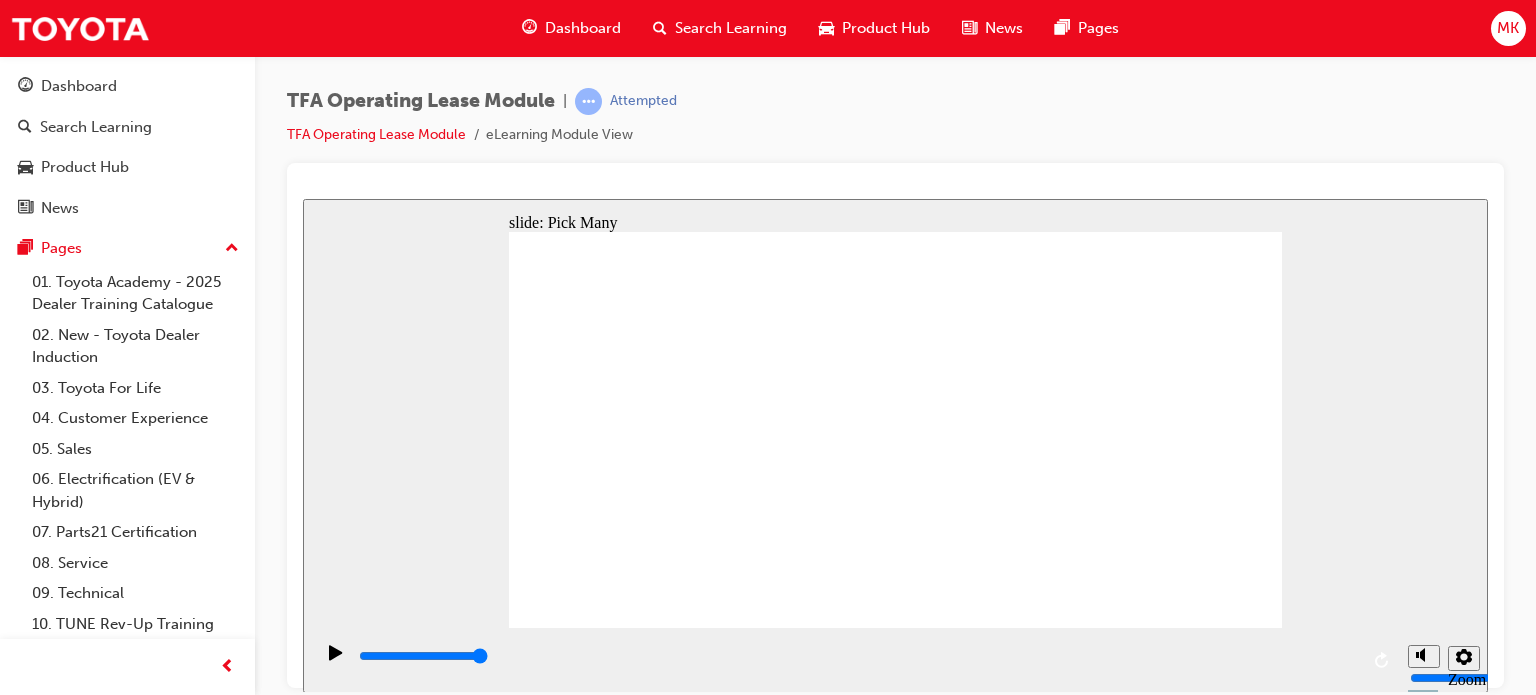 click 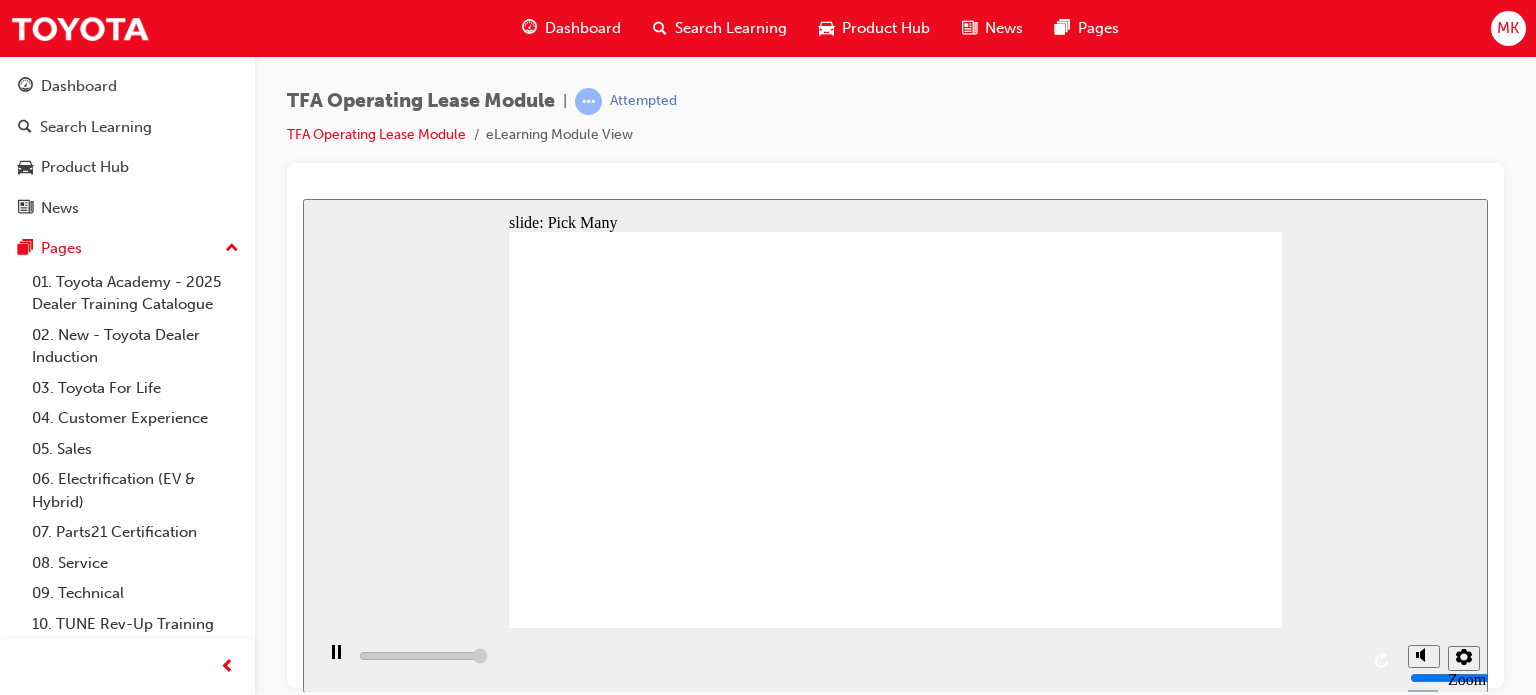 click 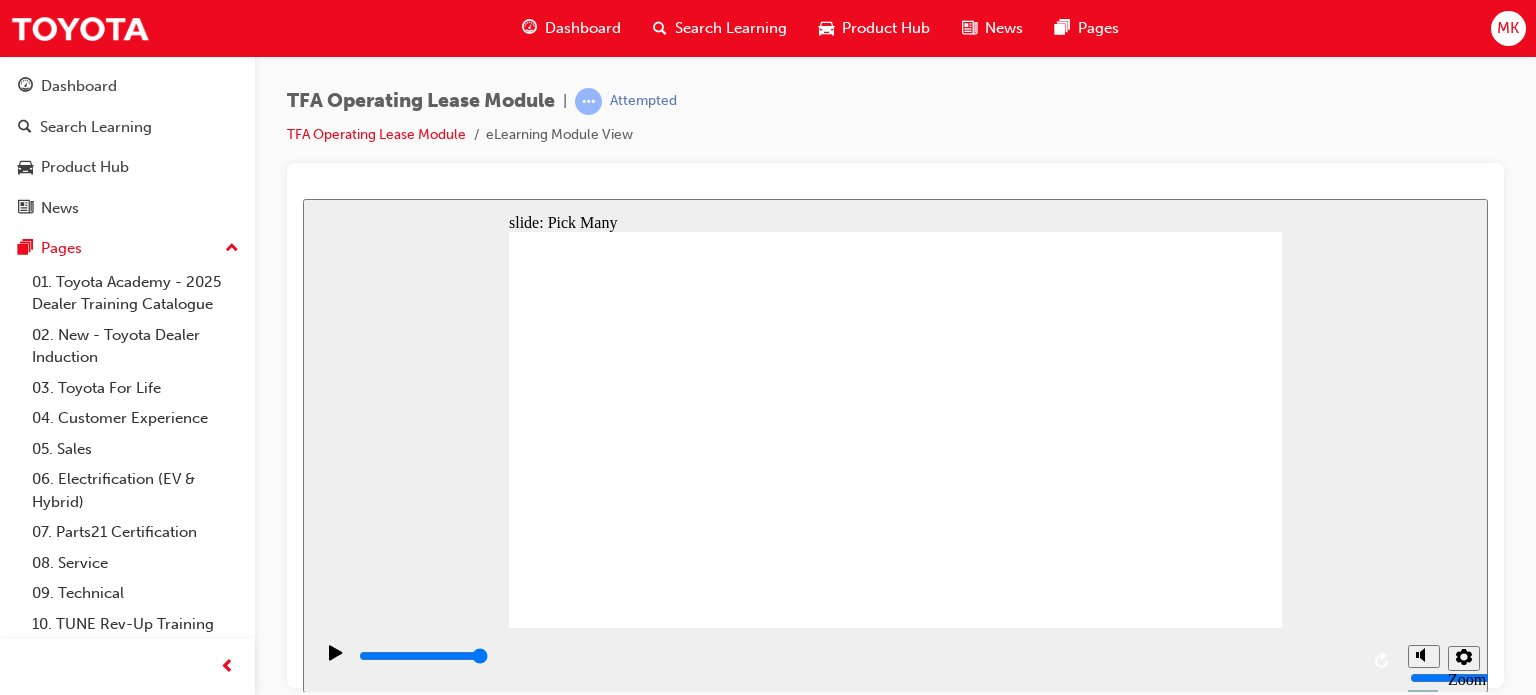 click 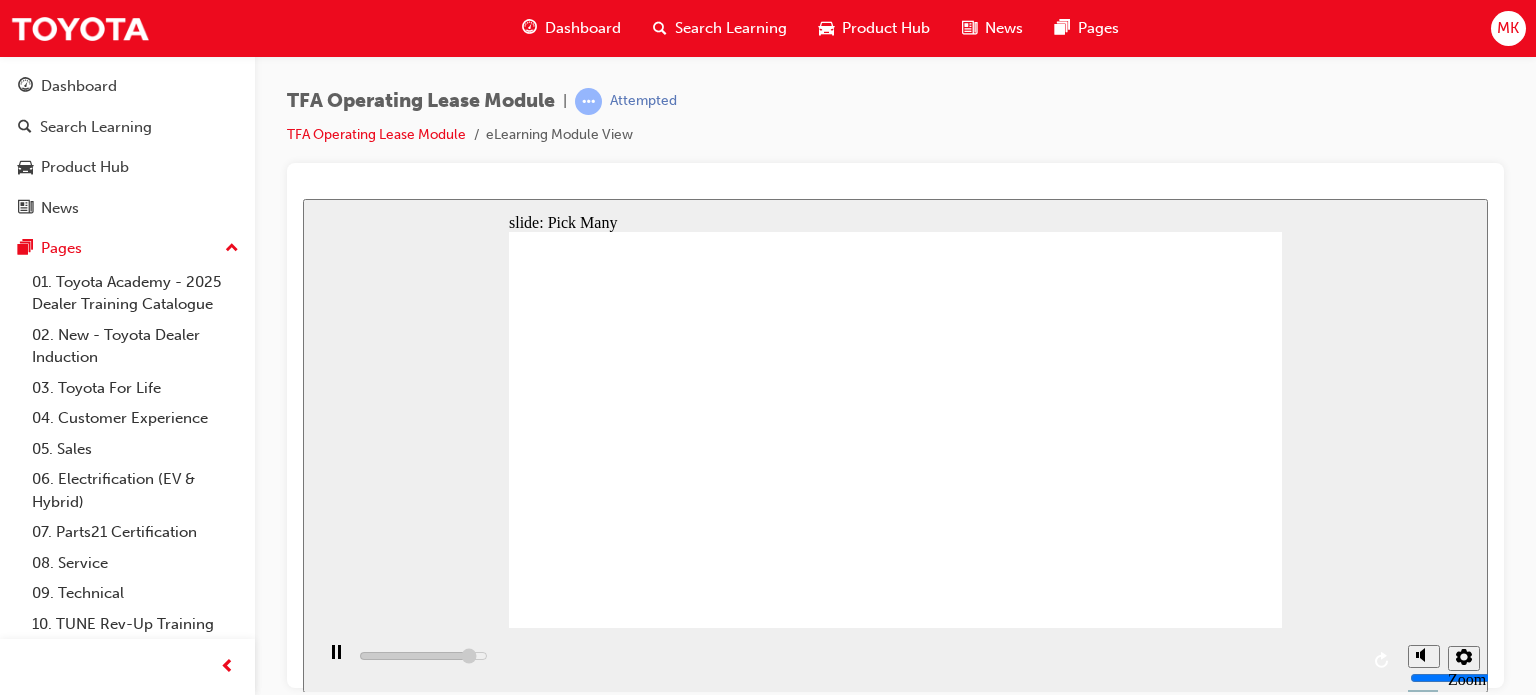 click 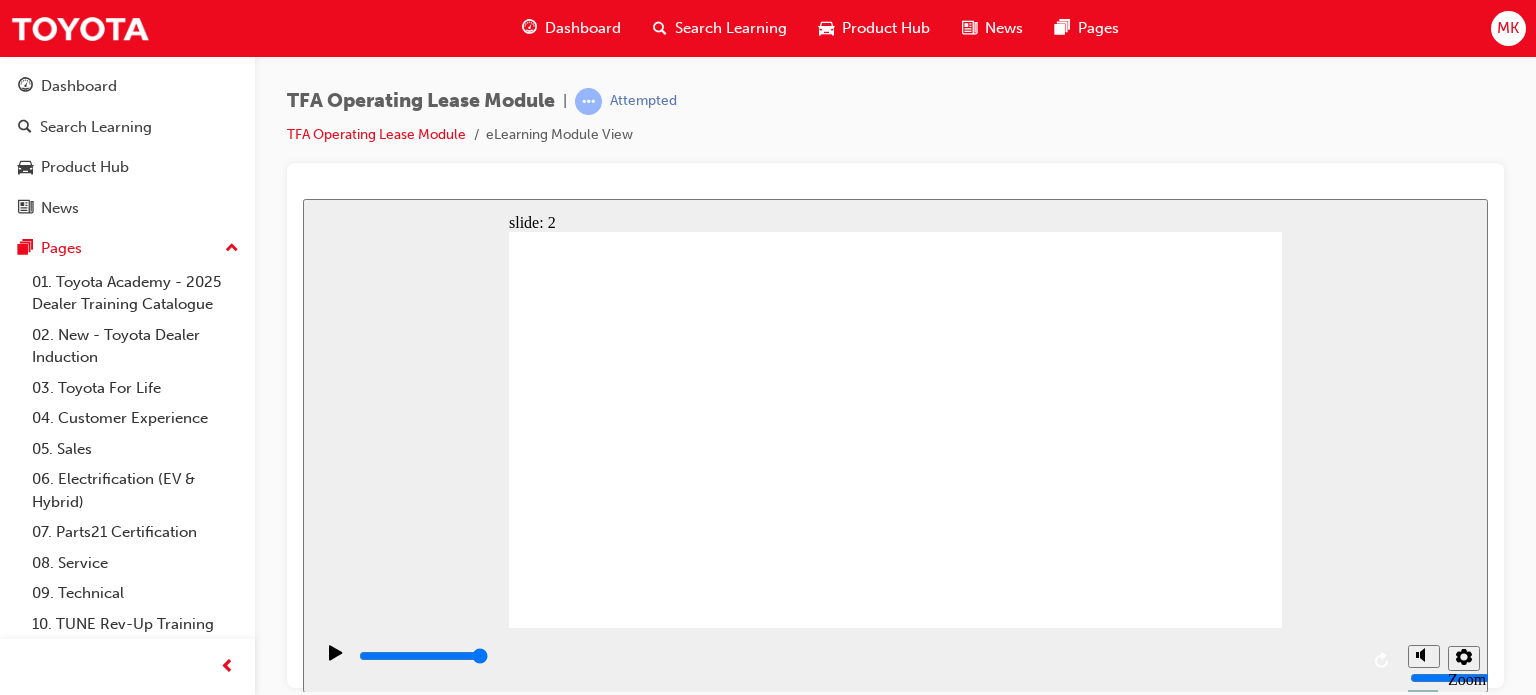 click 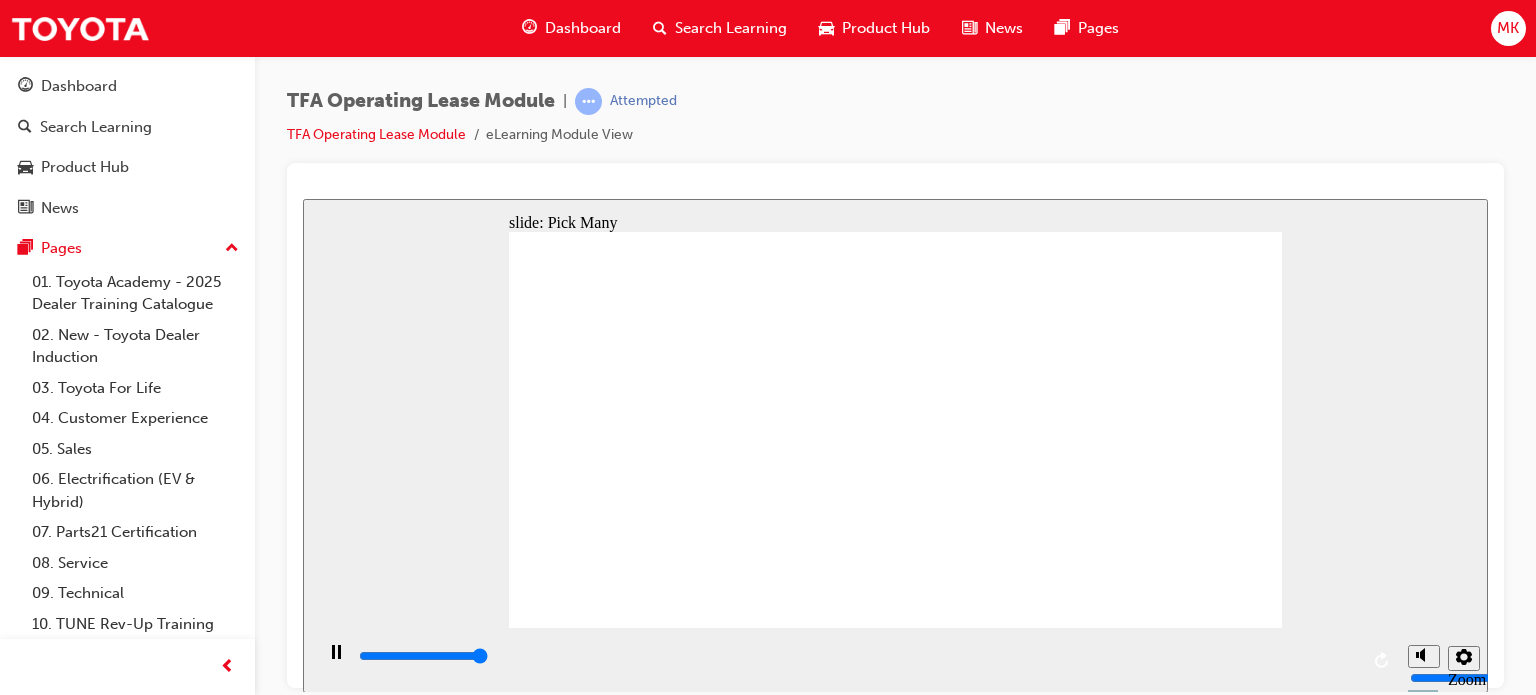 type on "3000" 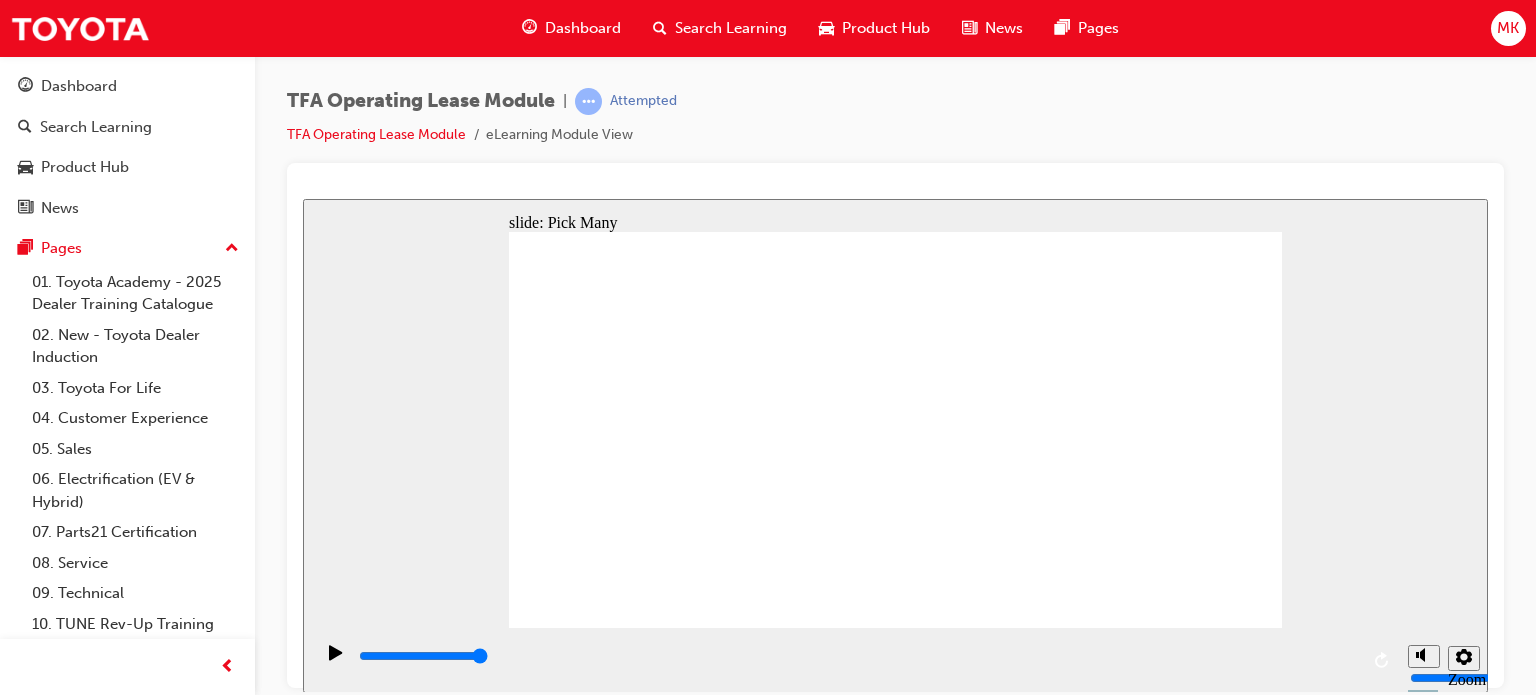 click 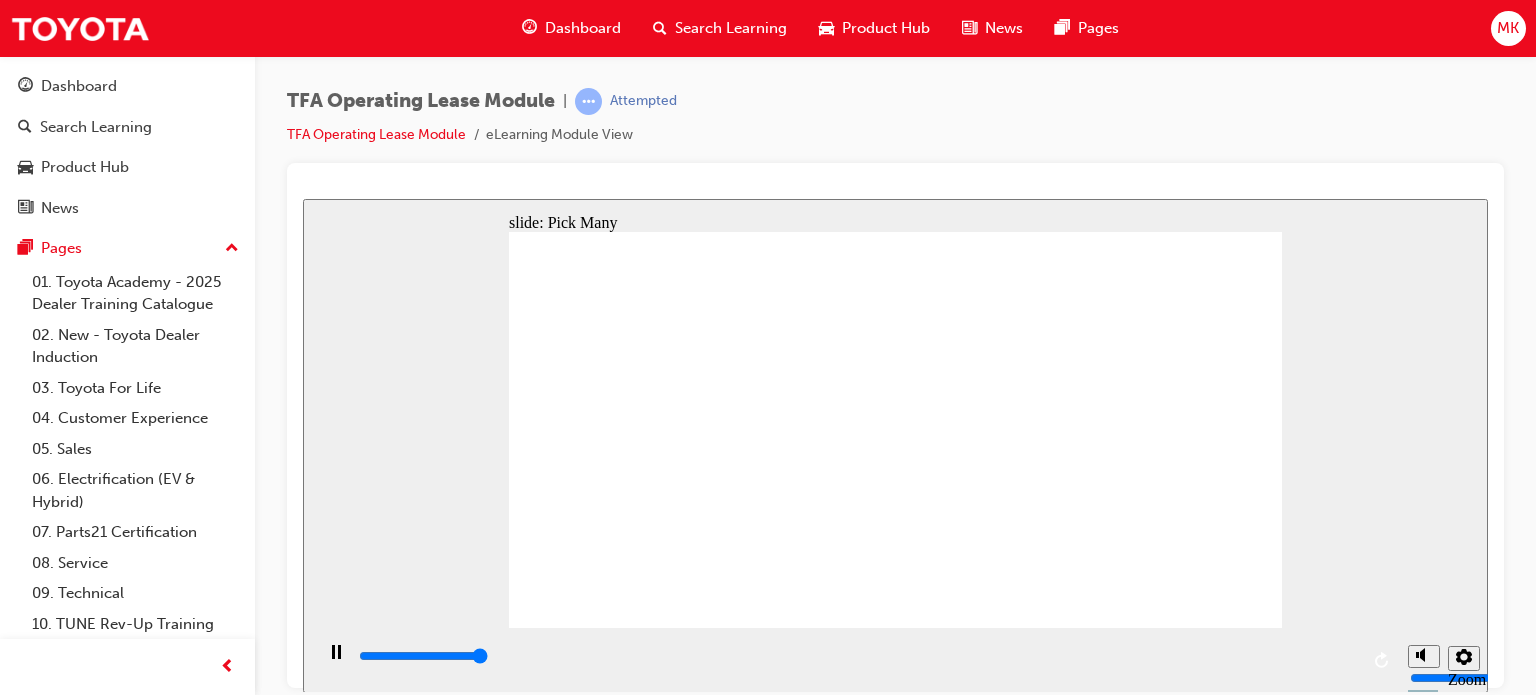 type on "3000" 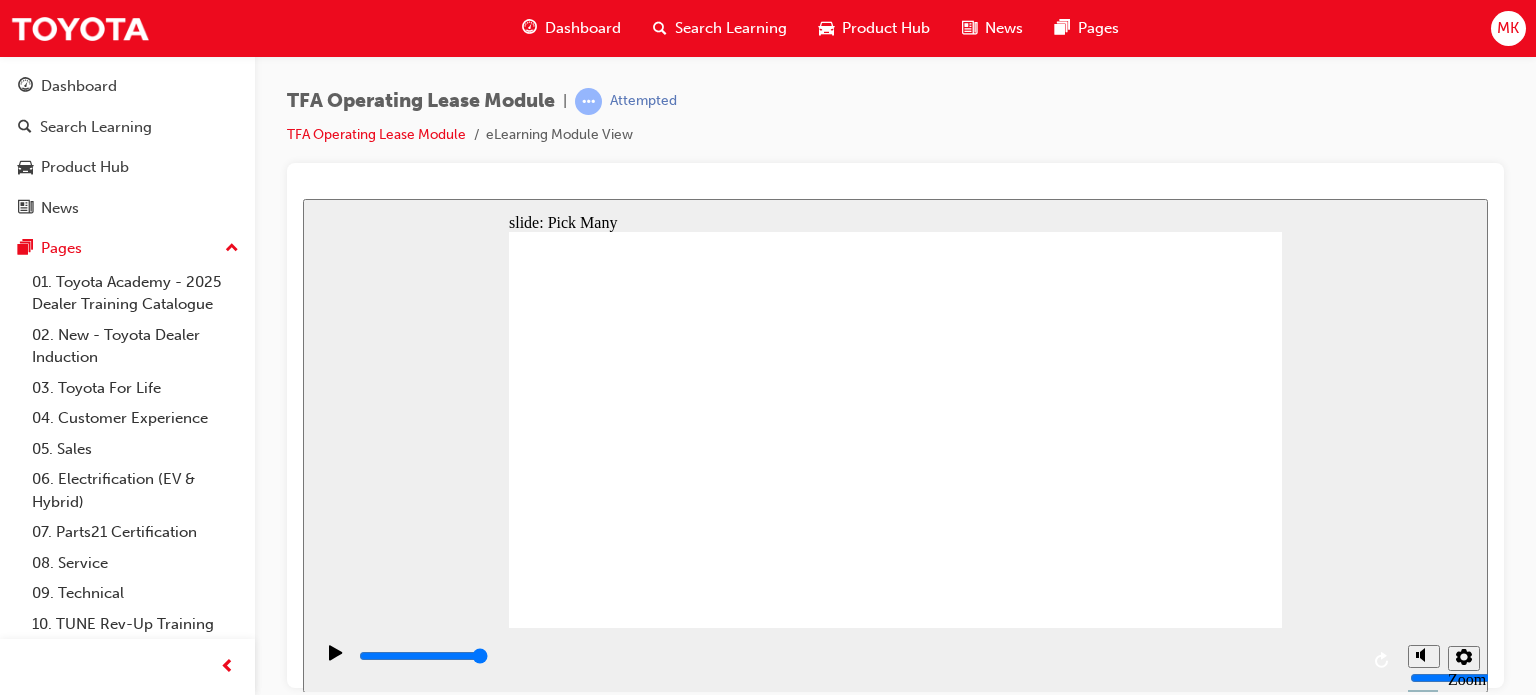 click 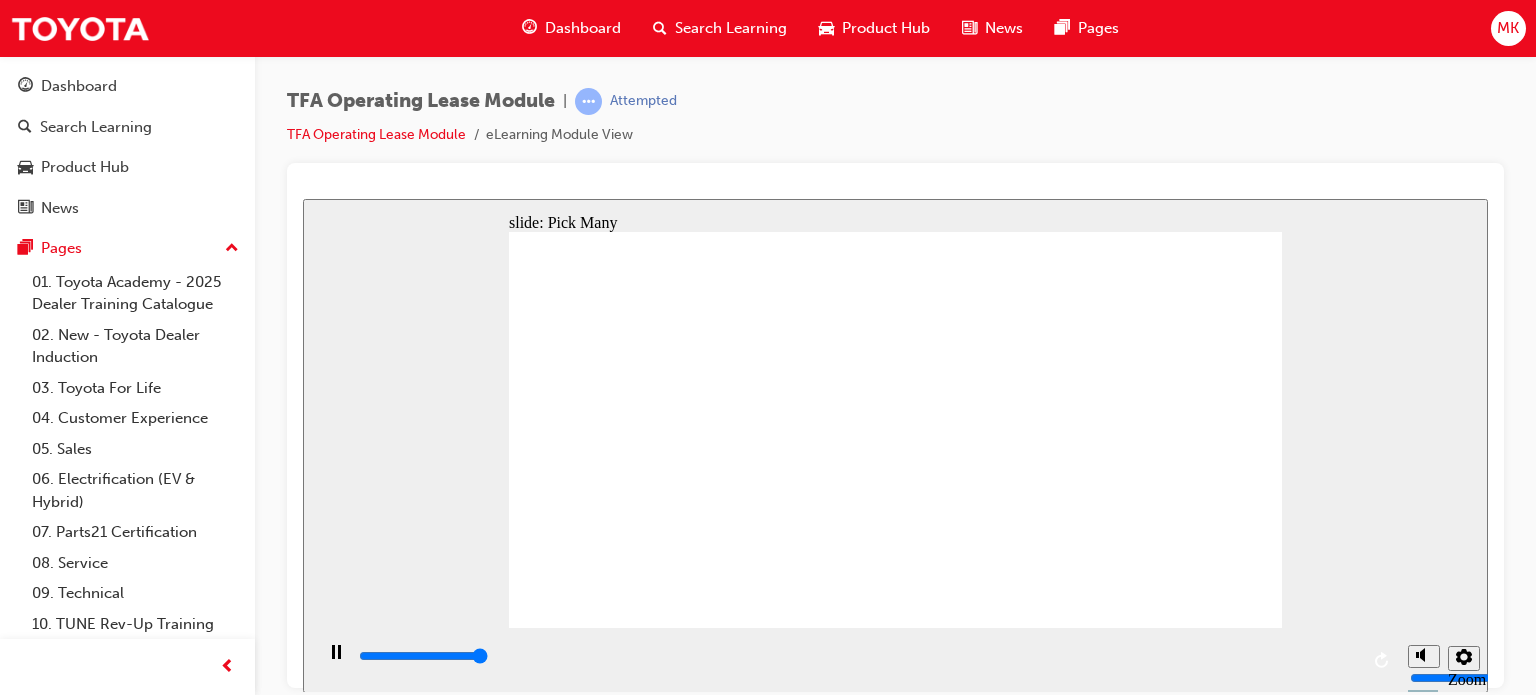 type on "3000" 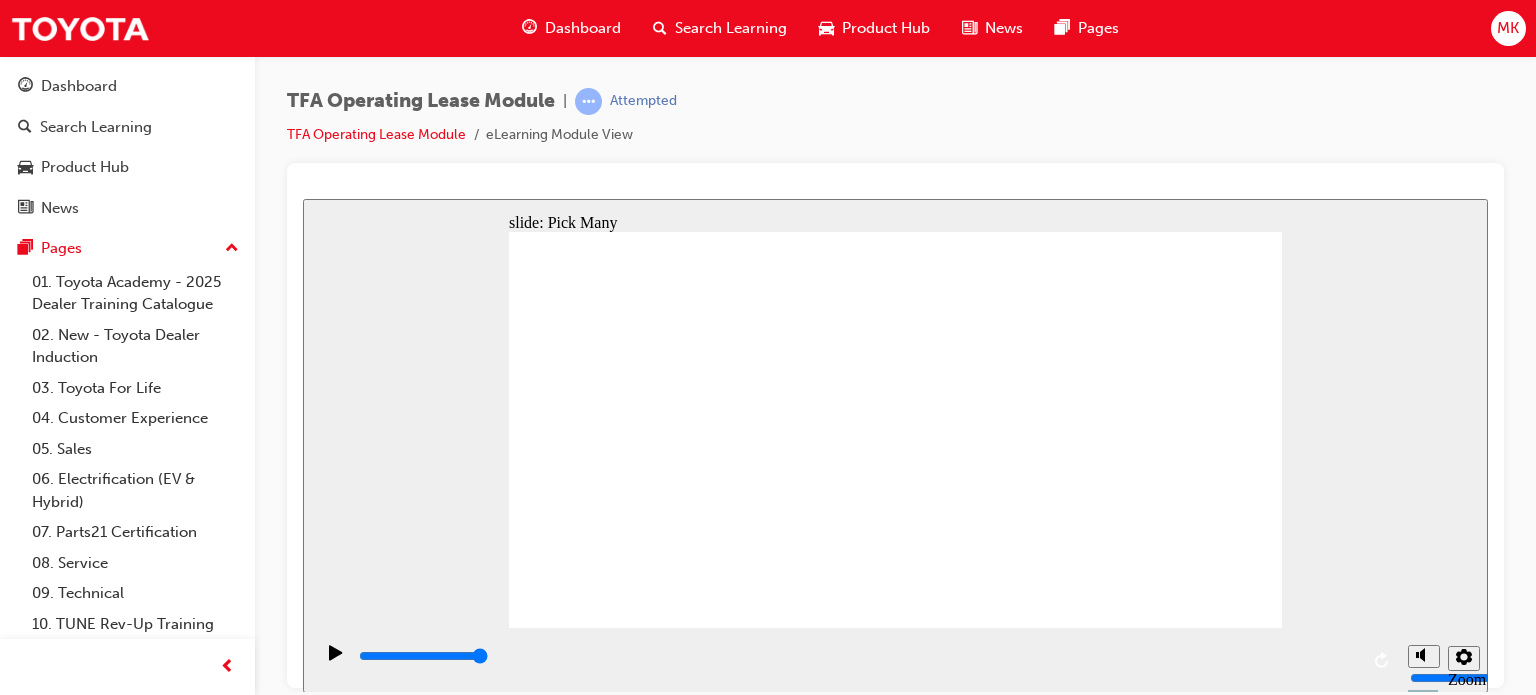 click 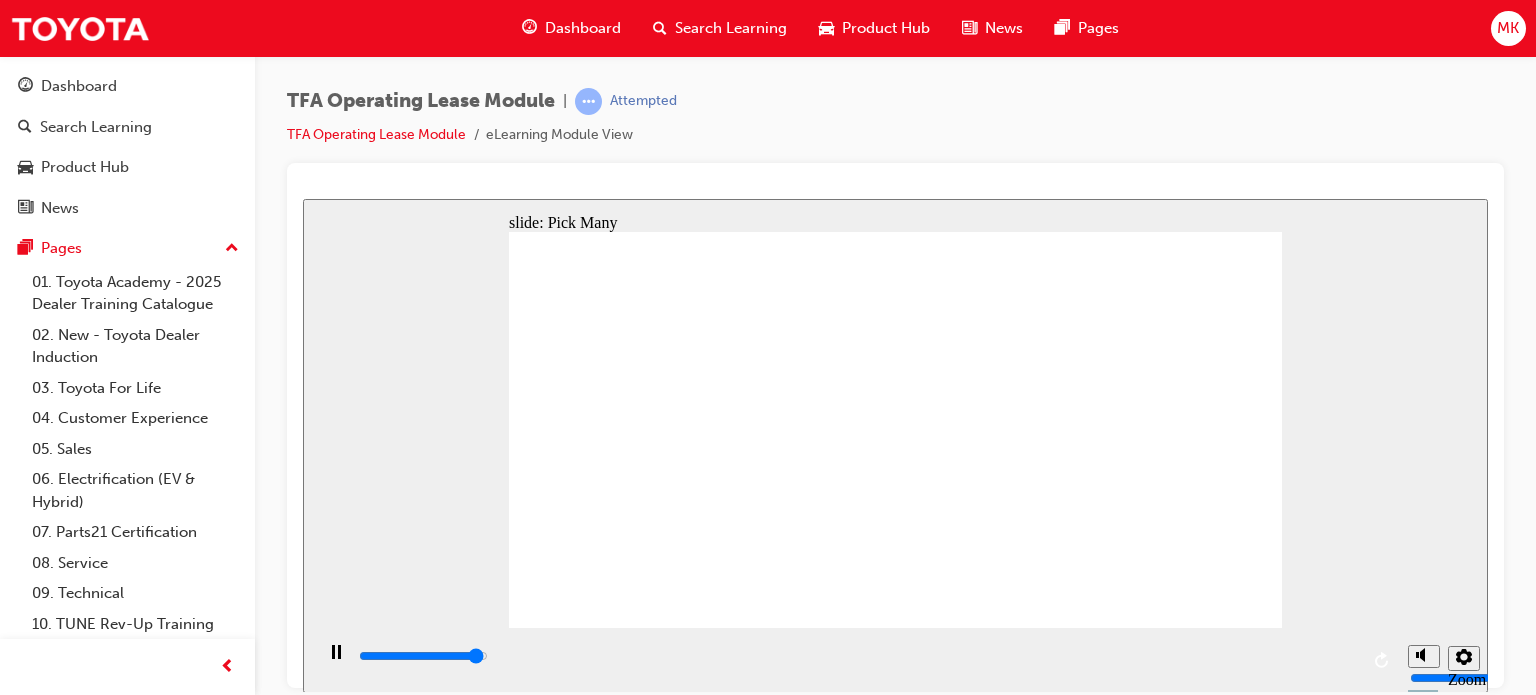 click 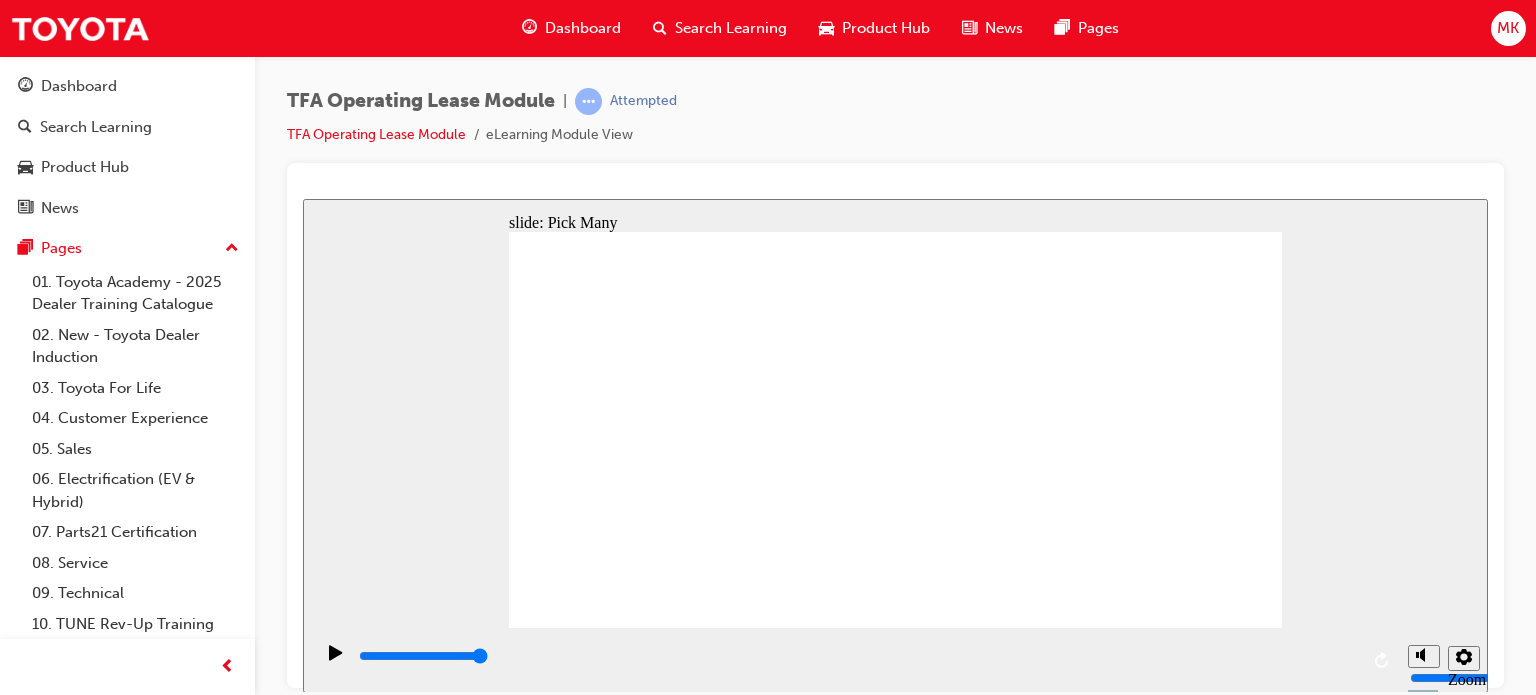 type on "0" 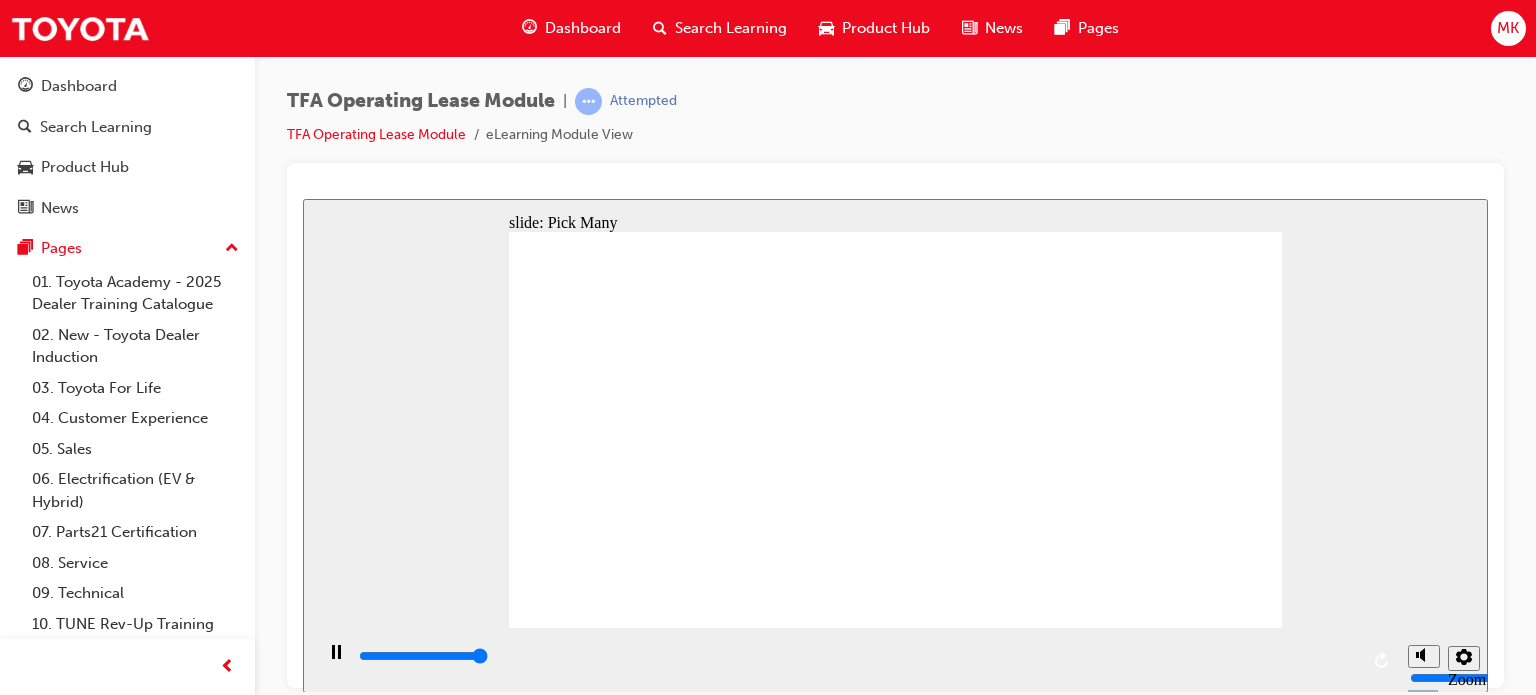 click 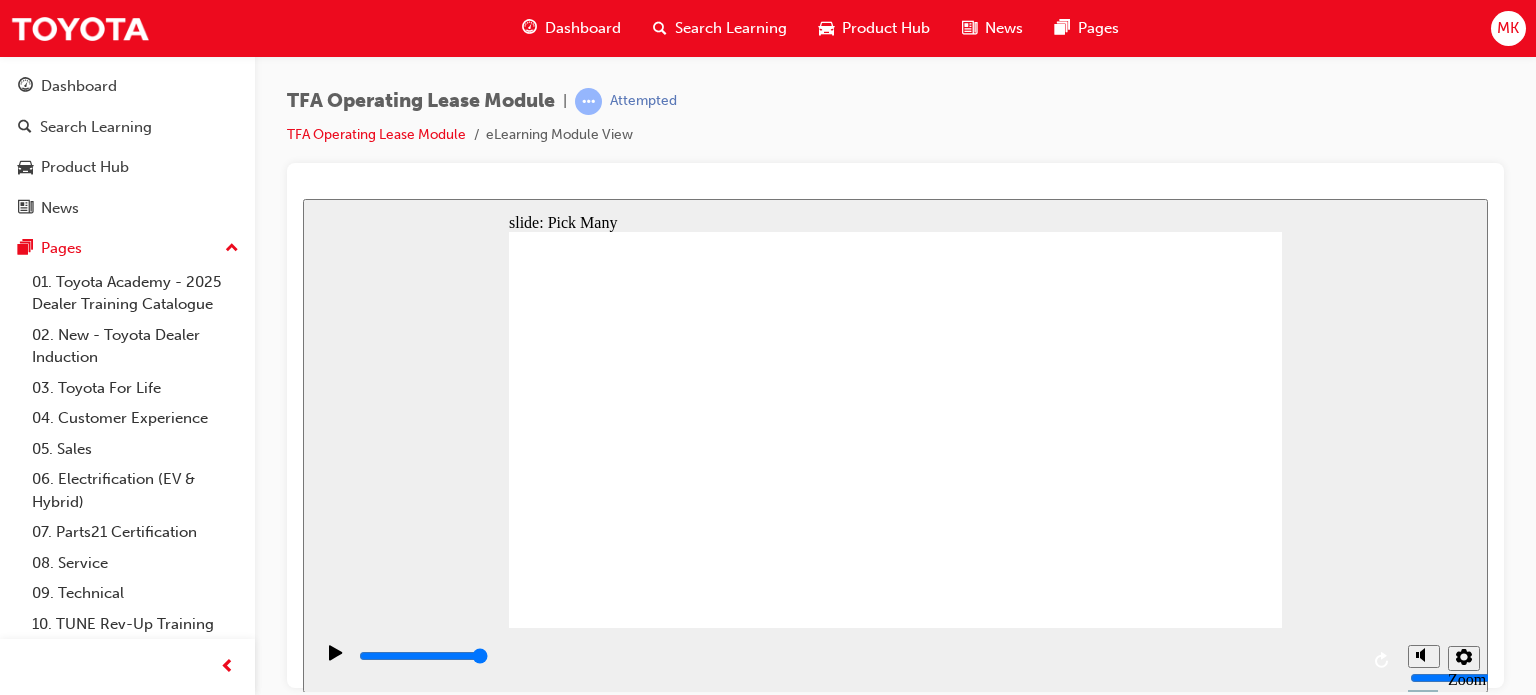 click 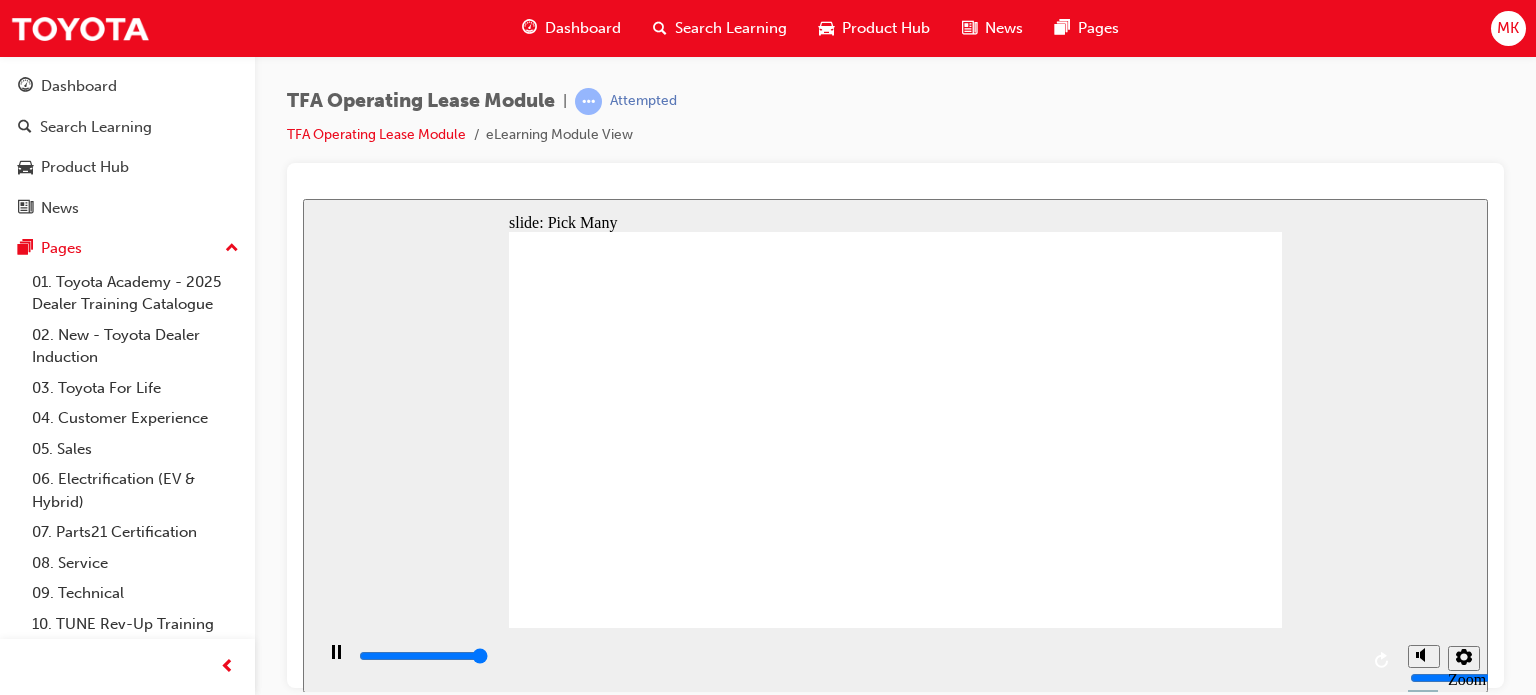 type on "3000" 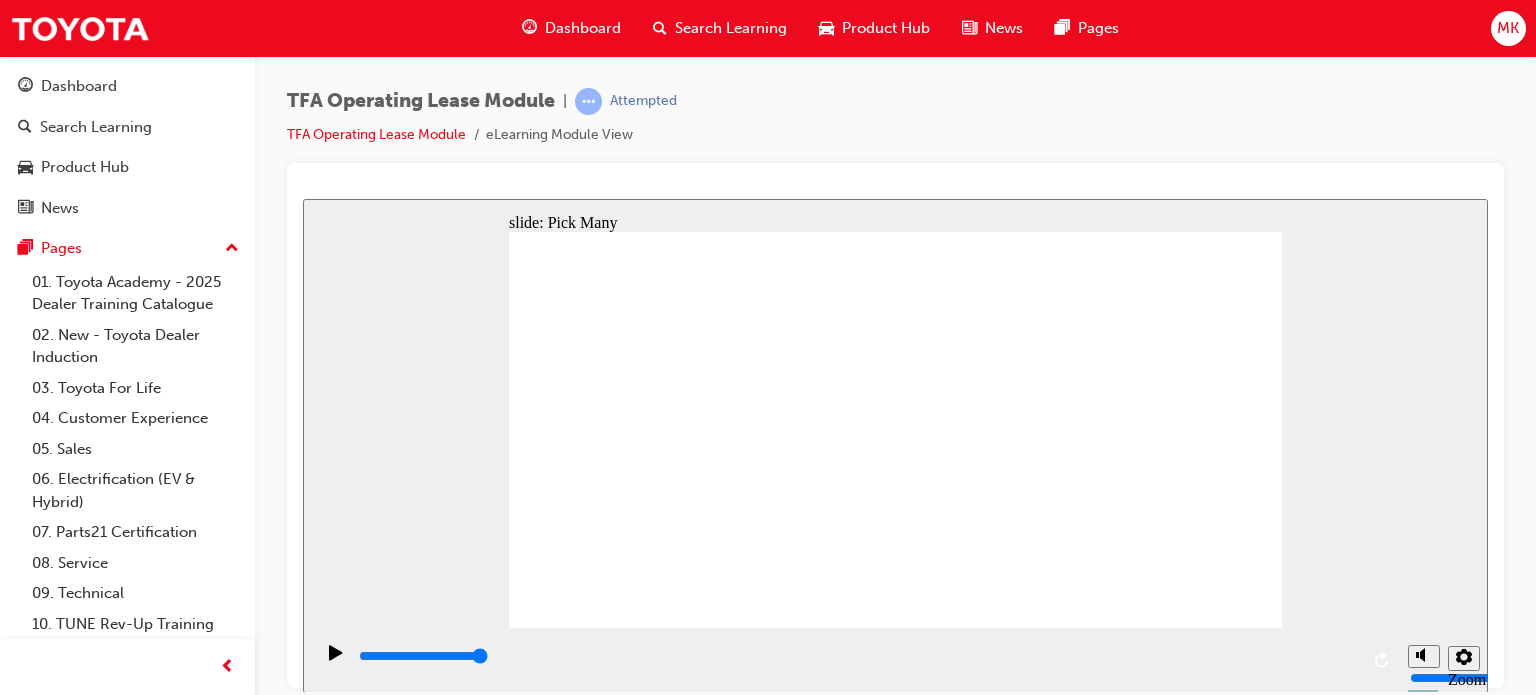 click 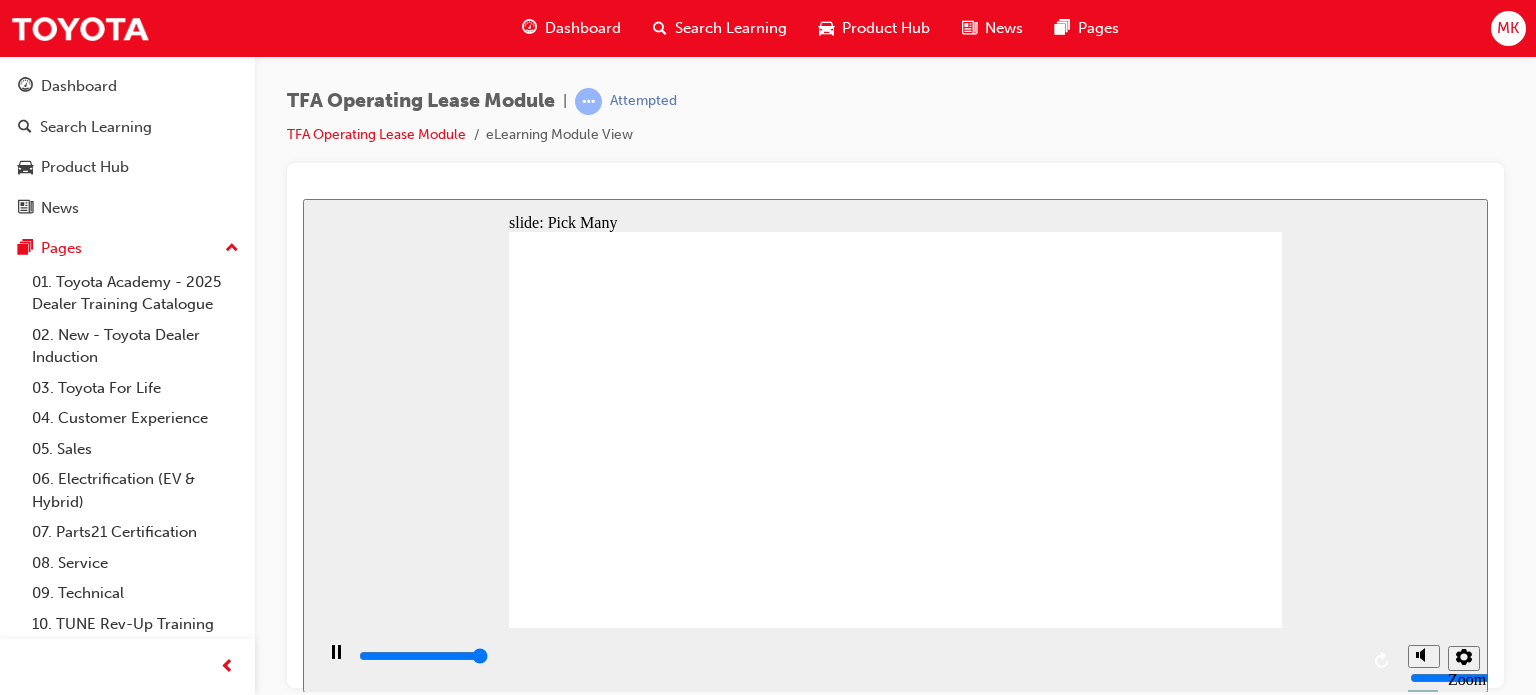 type on "3000" 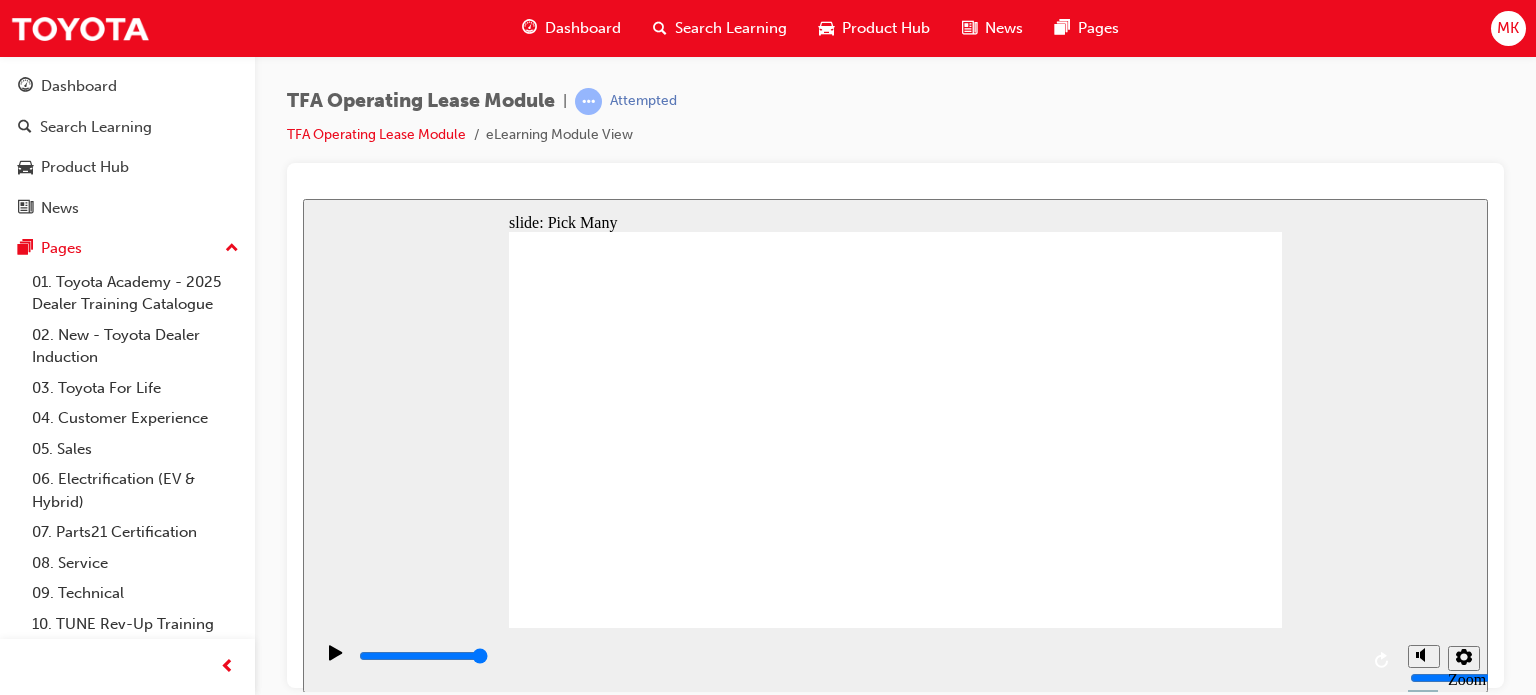 click 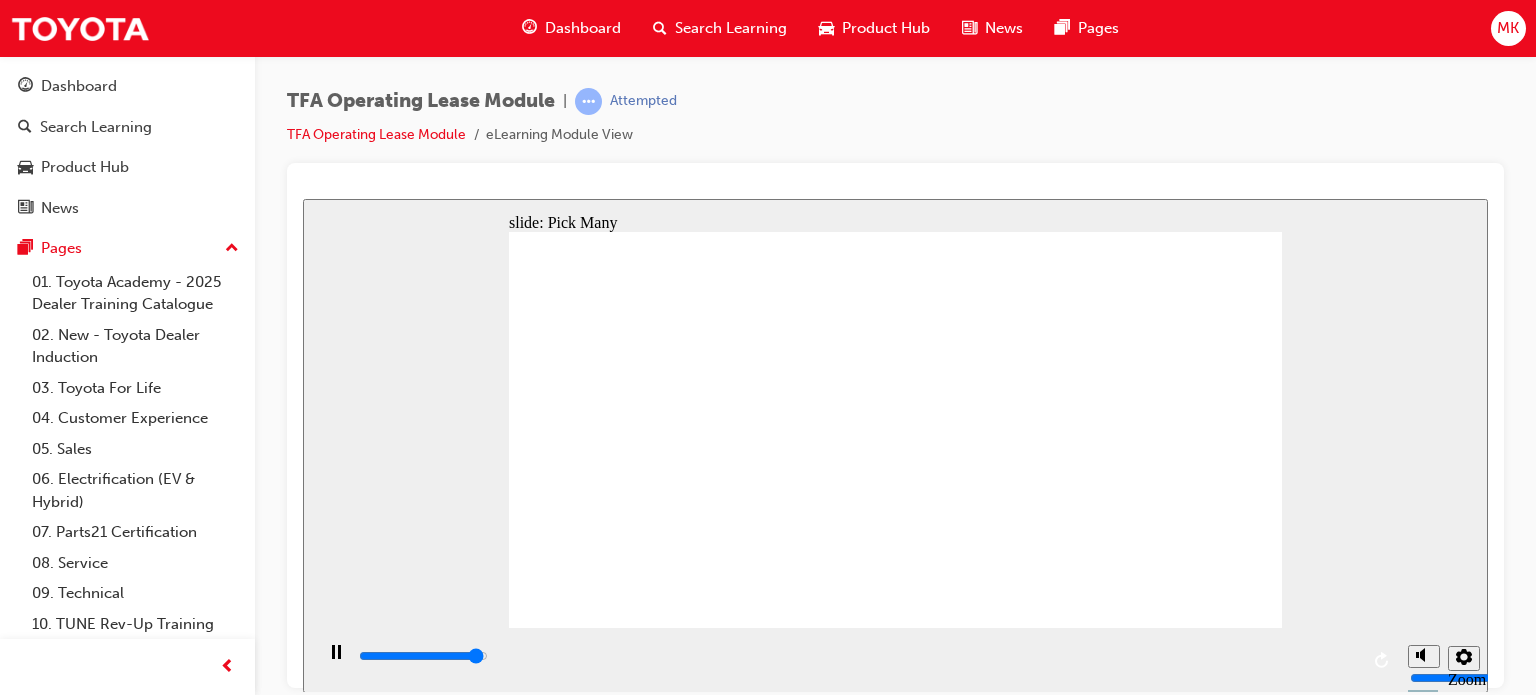 click 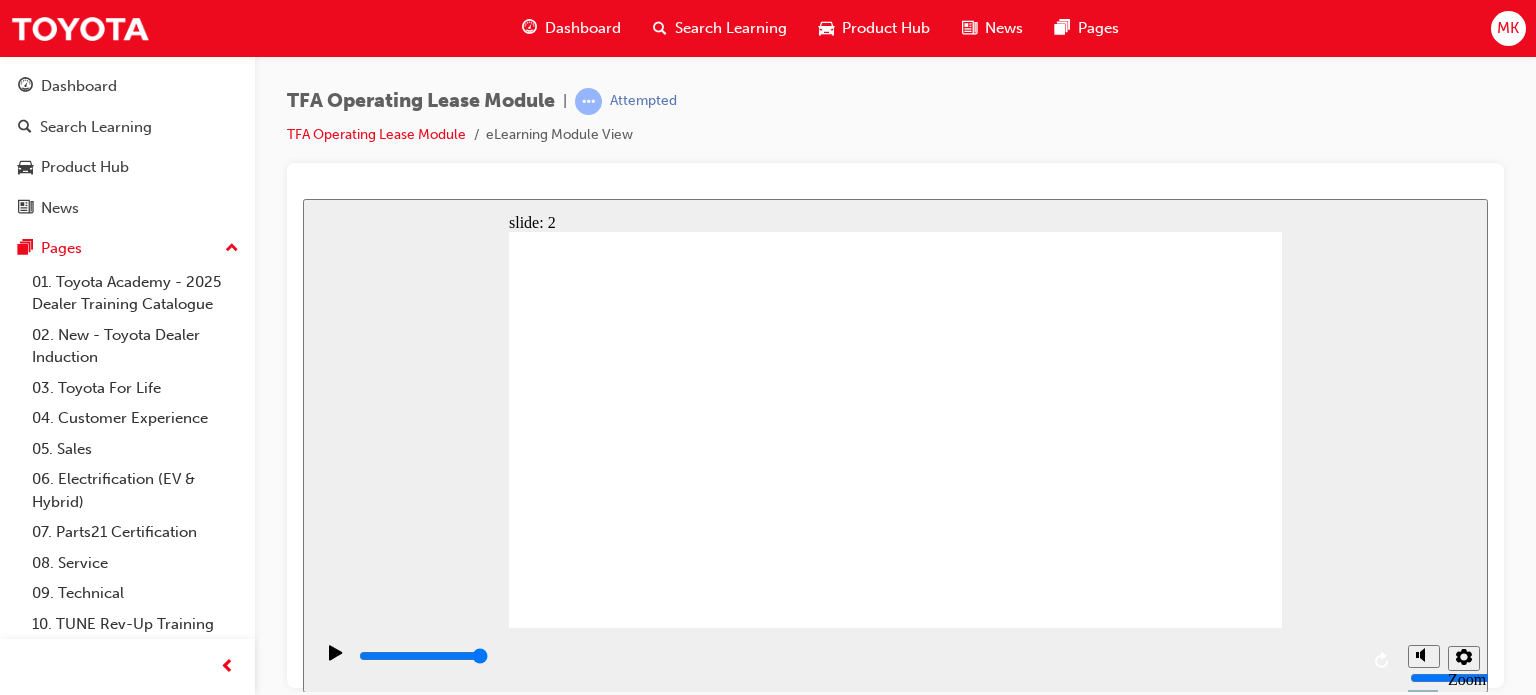 click 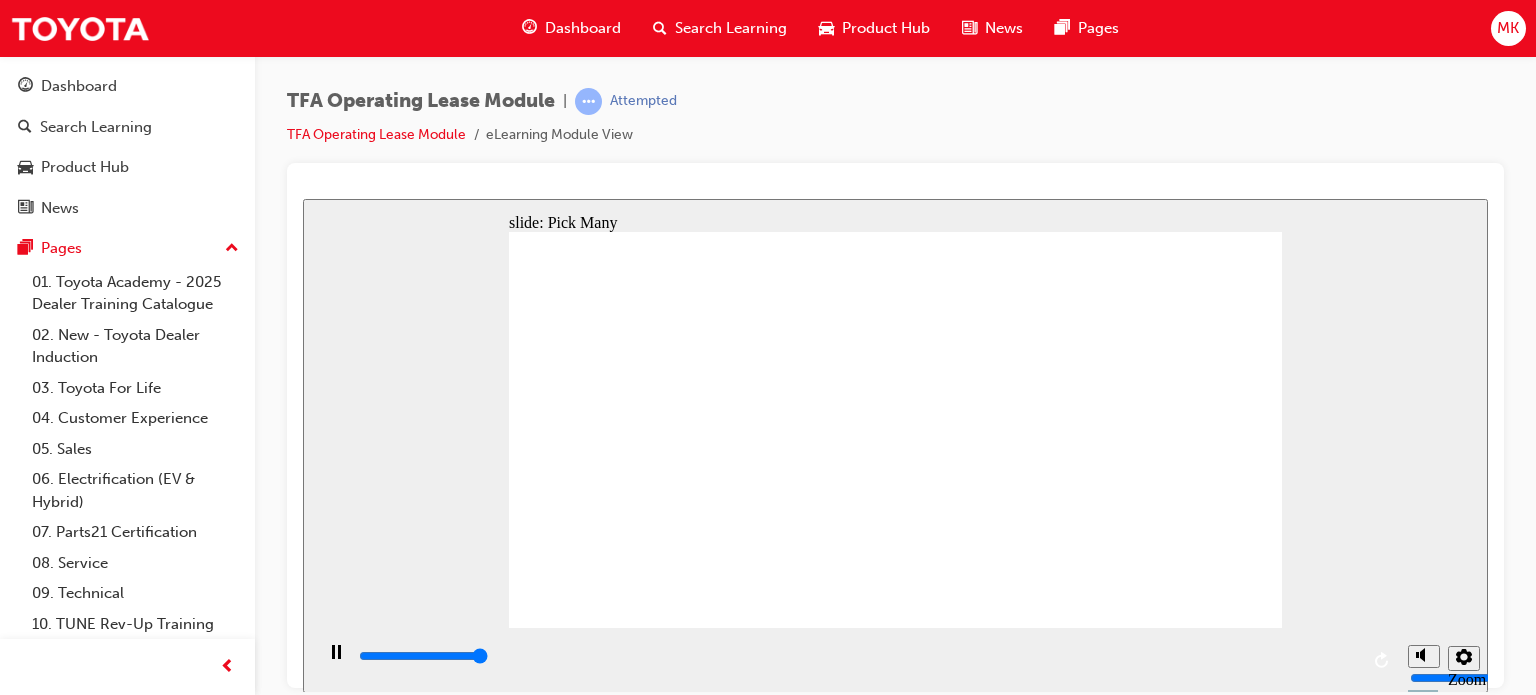 type on "3000" 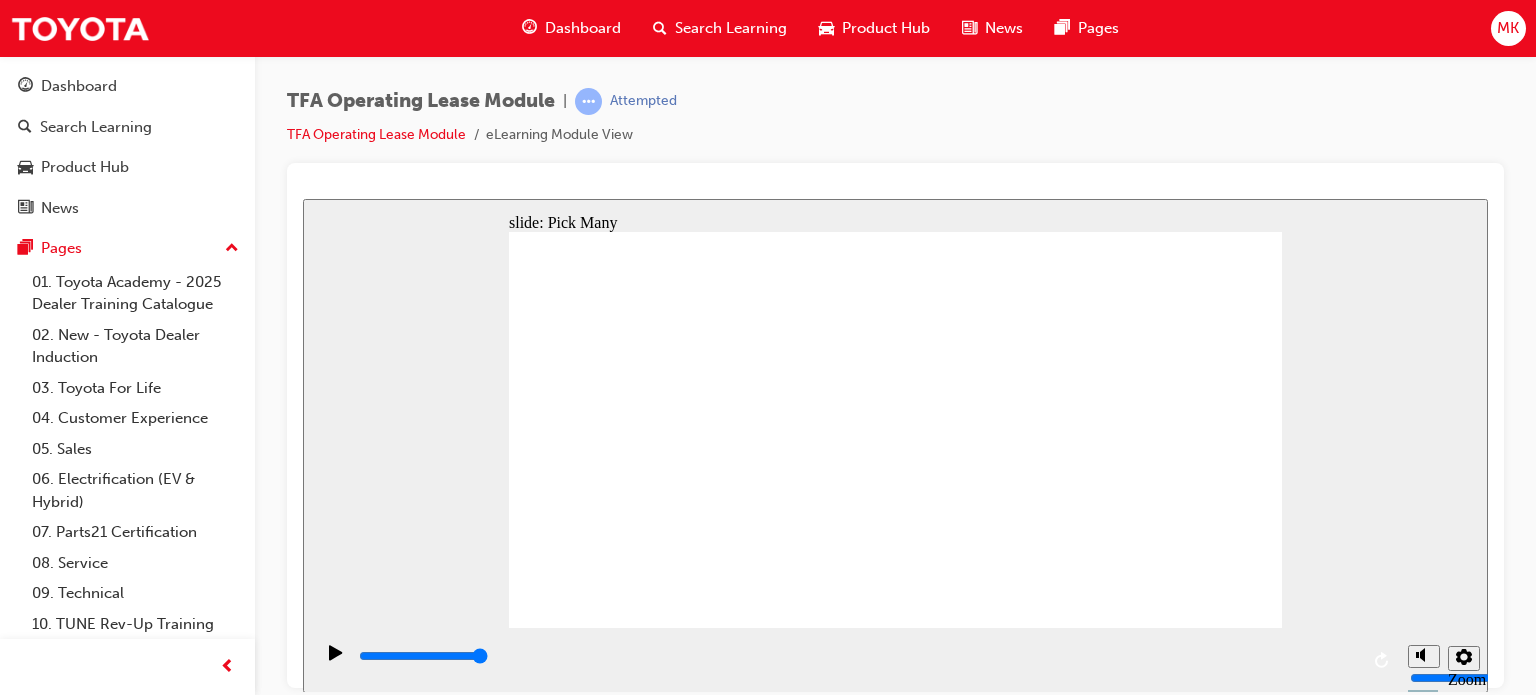 click 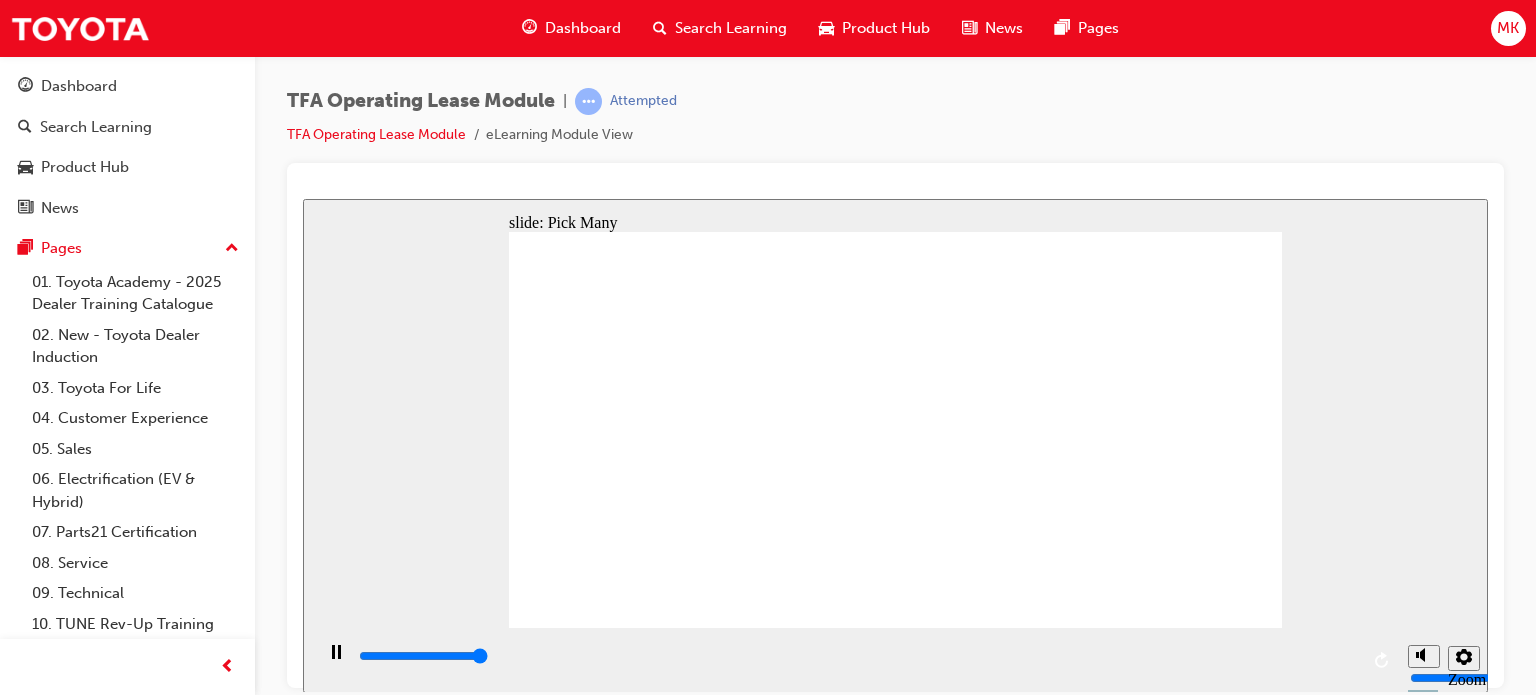type on "3000" 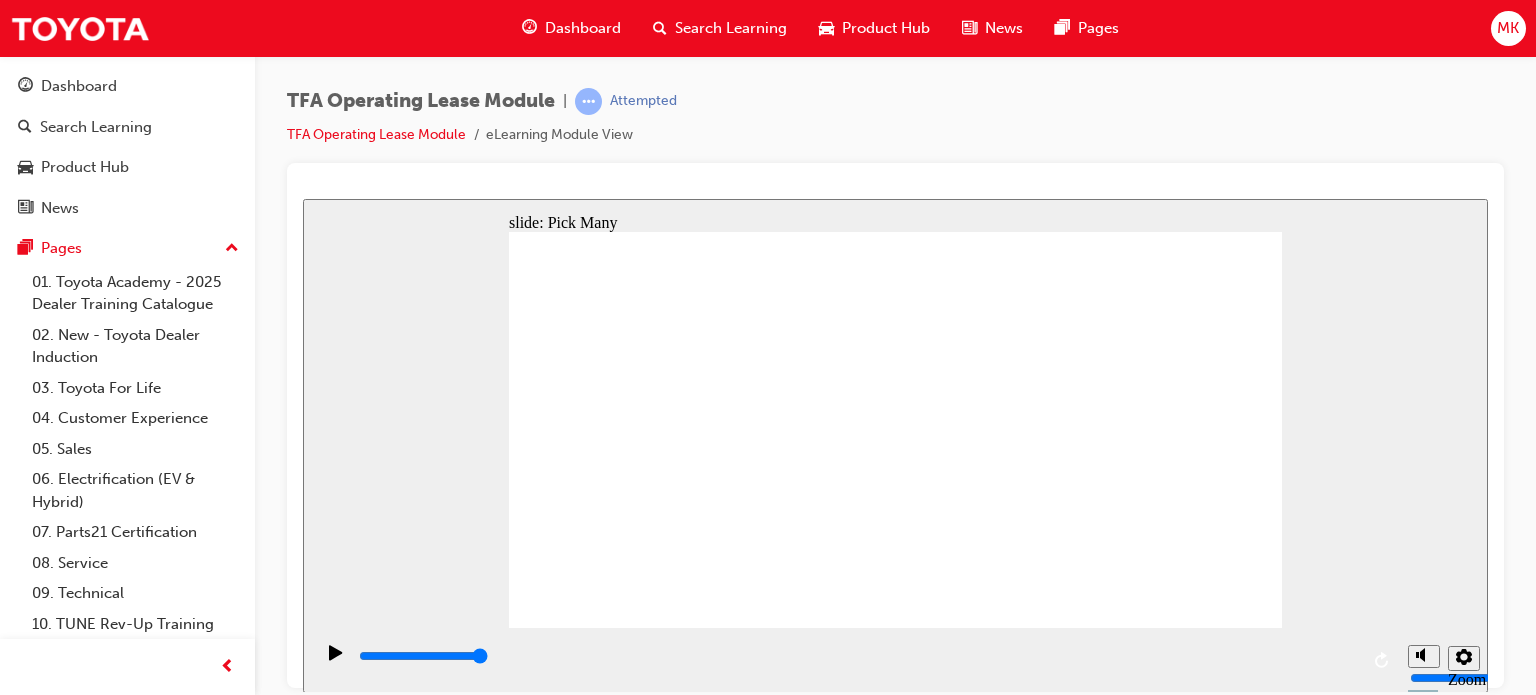 click 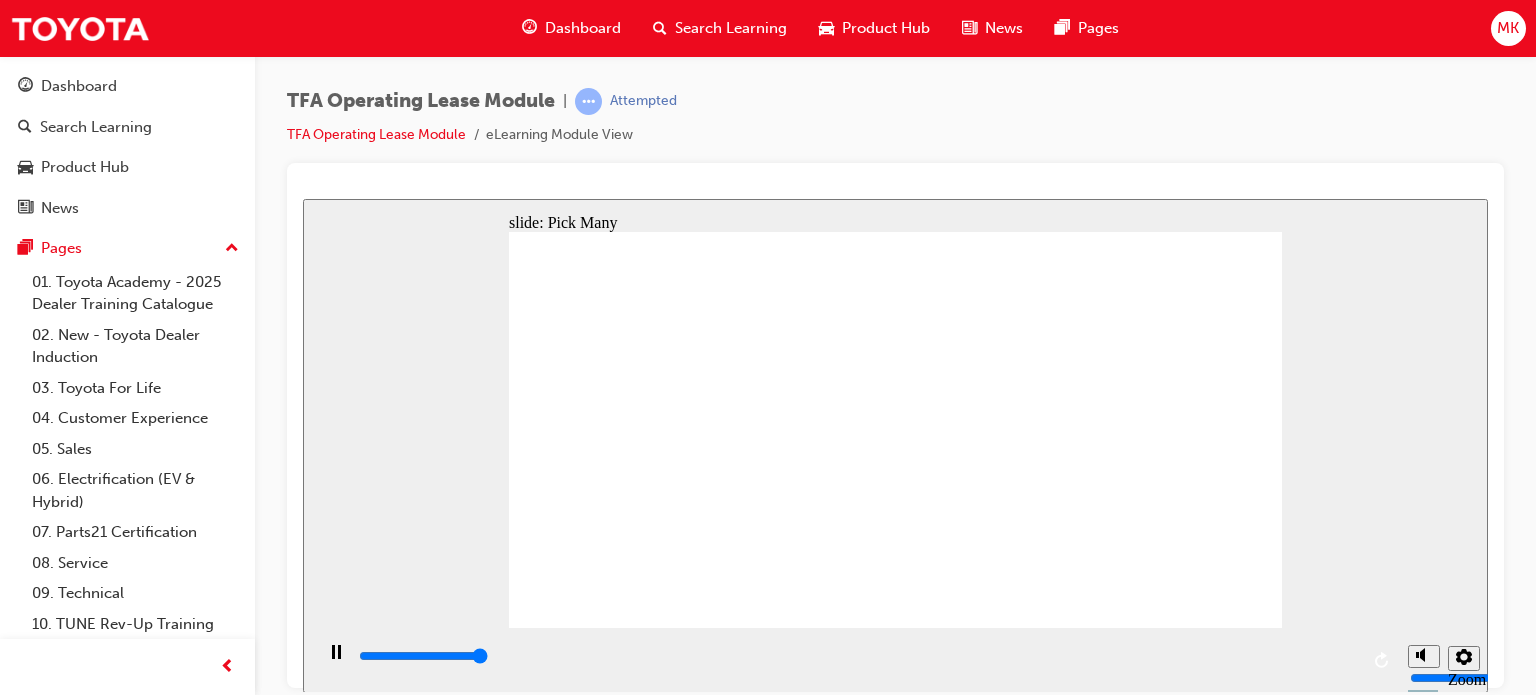 type on "3000" 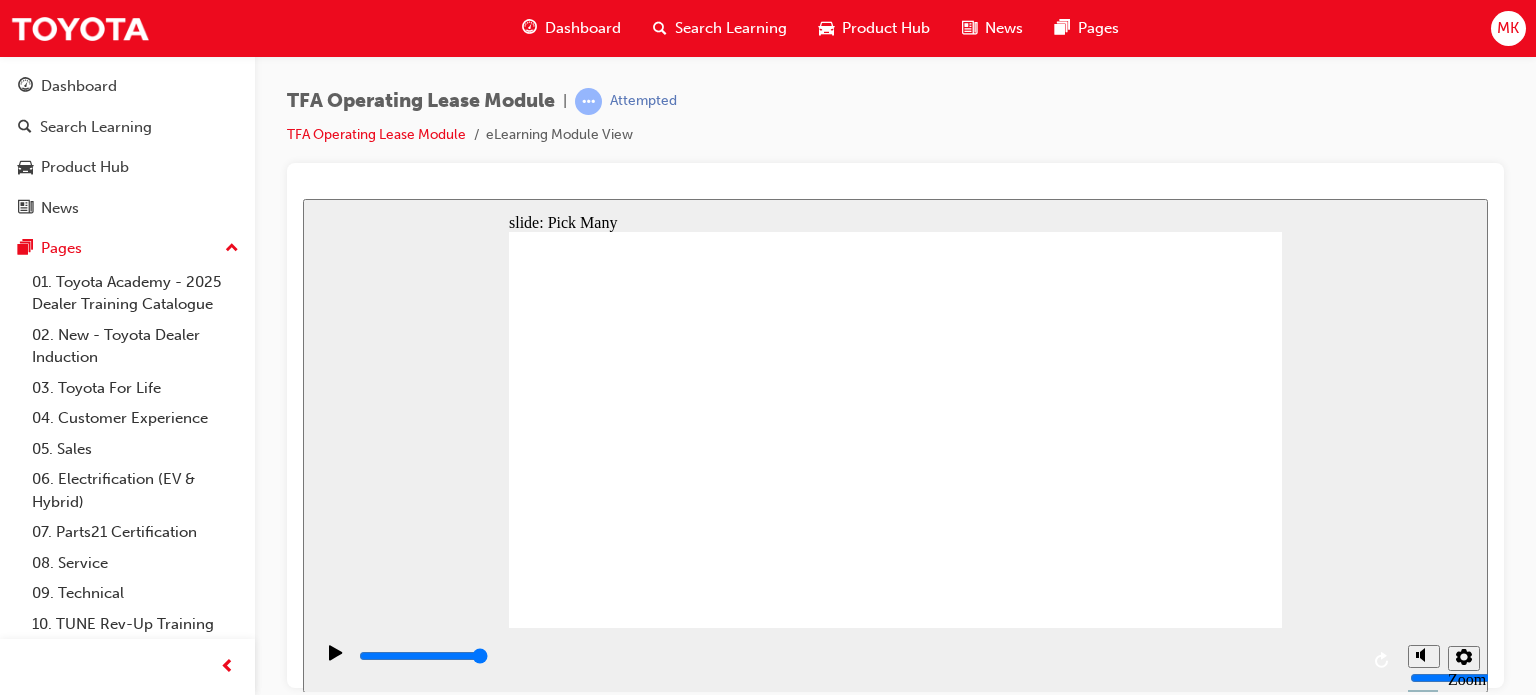 click 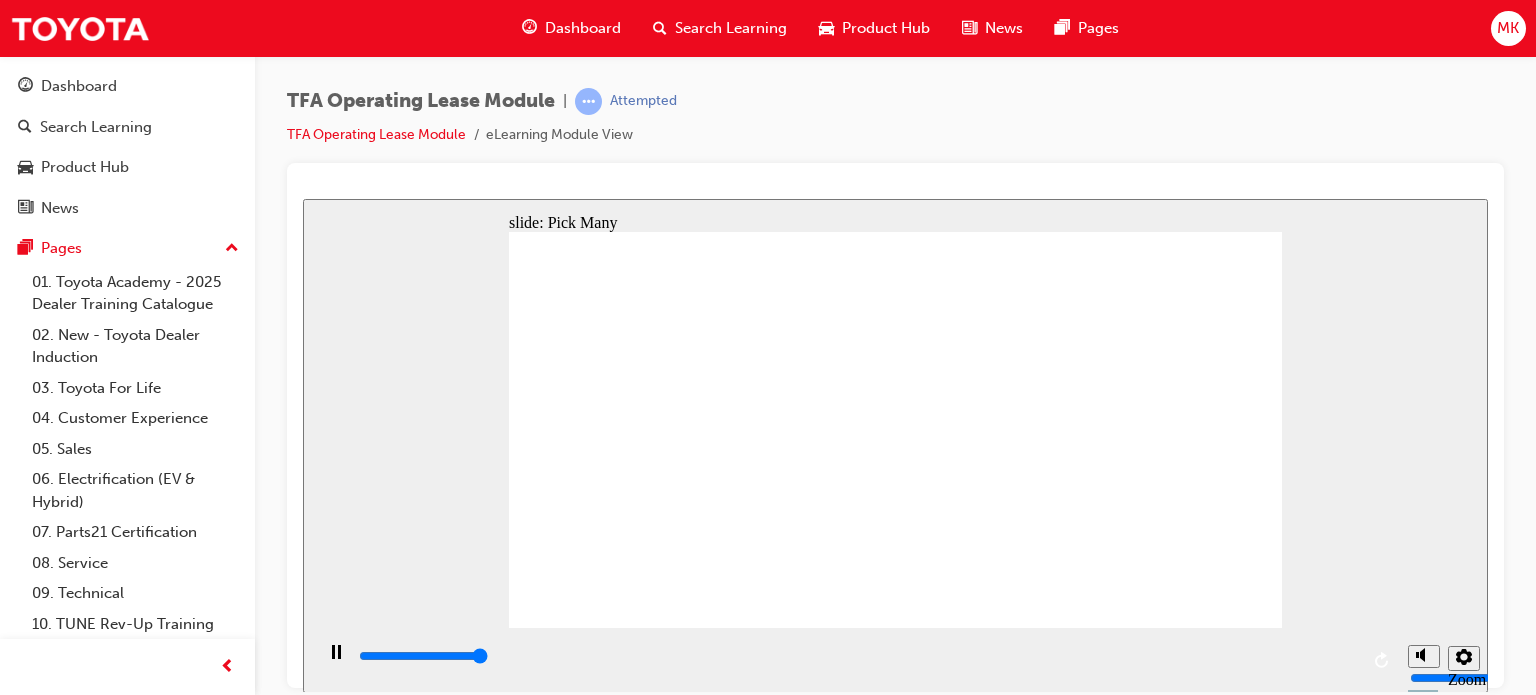 type on "3000" 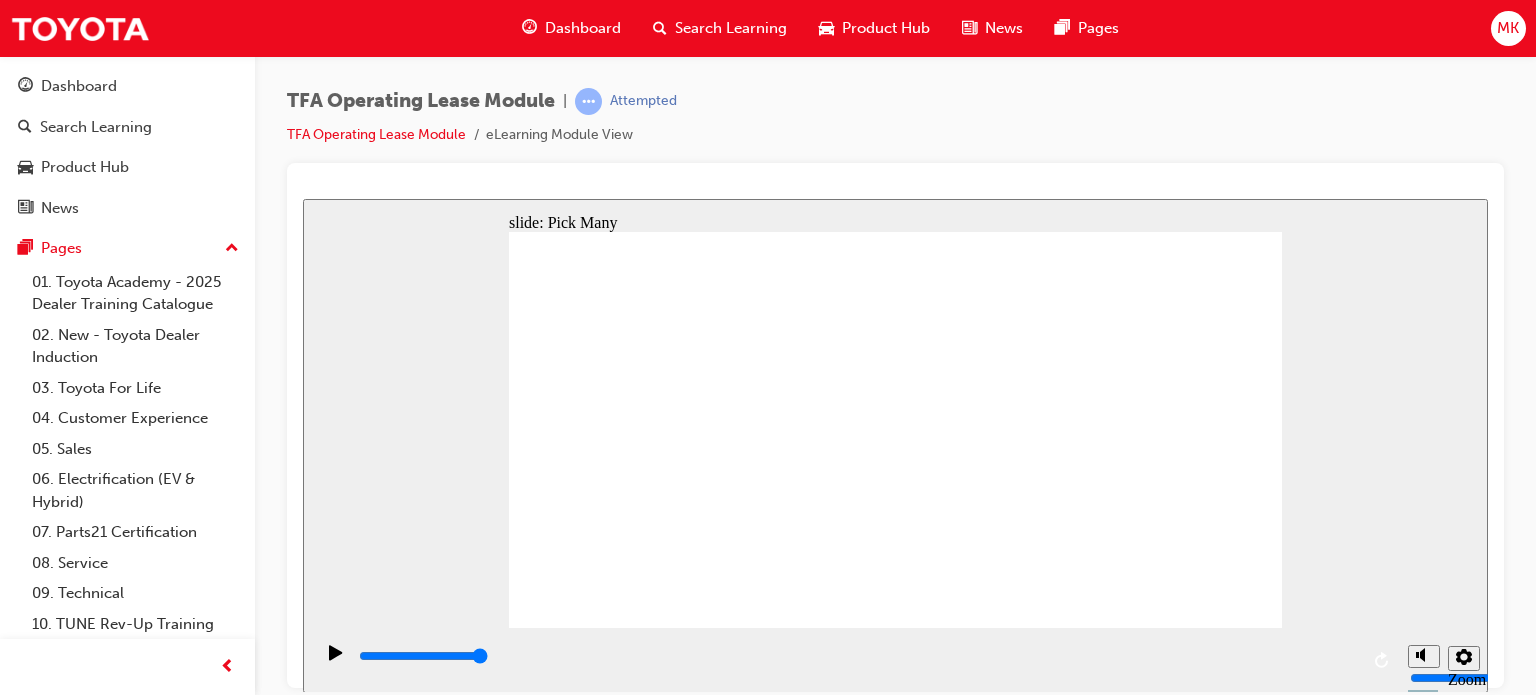 click 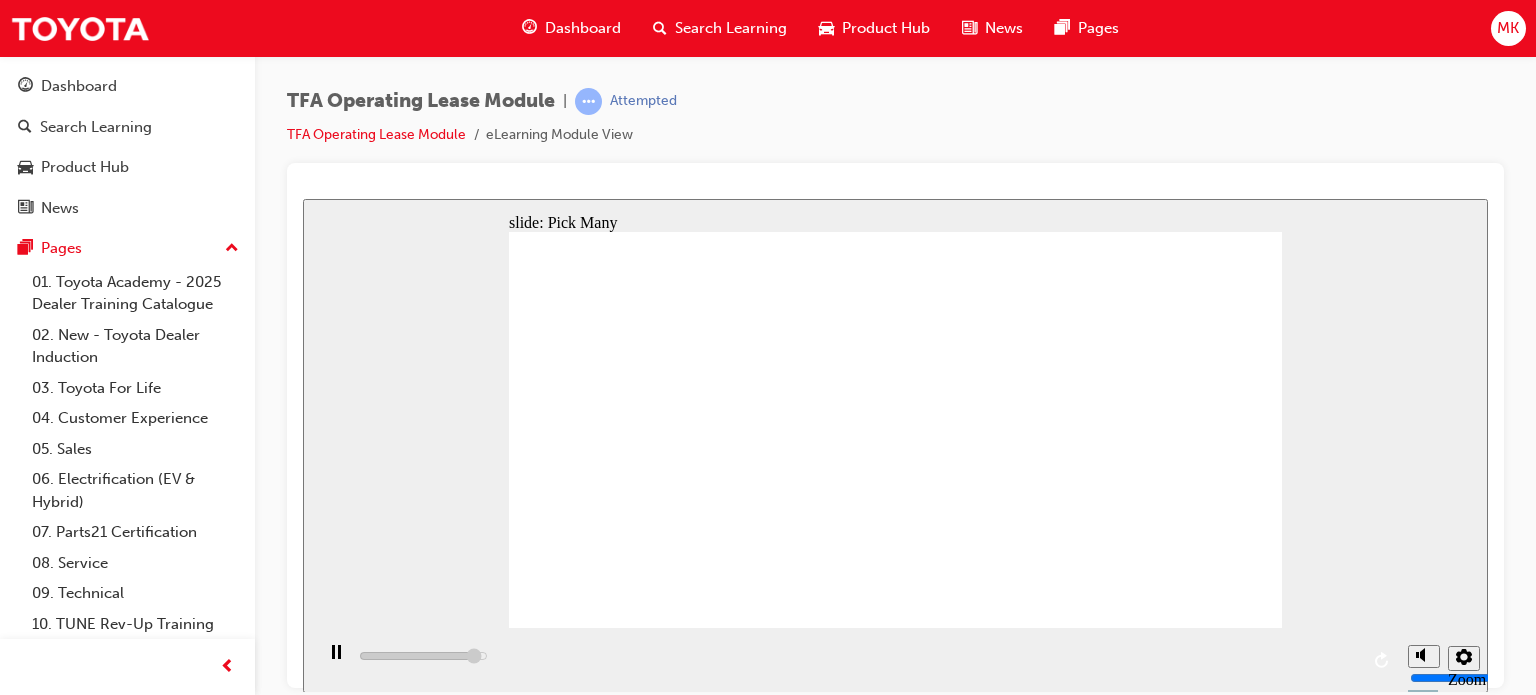 drag, startPoint x: 1184, startPoint y: 573, endPoint x: 1200, endPoint y: 529, distance: 46.818798 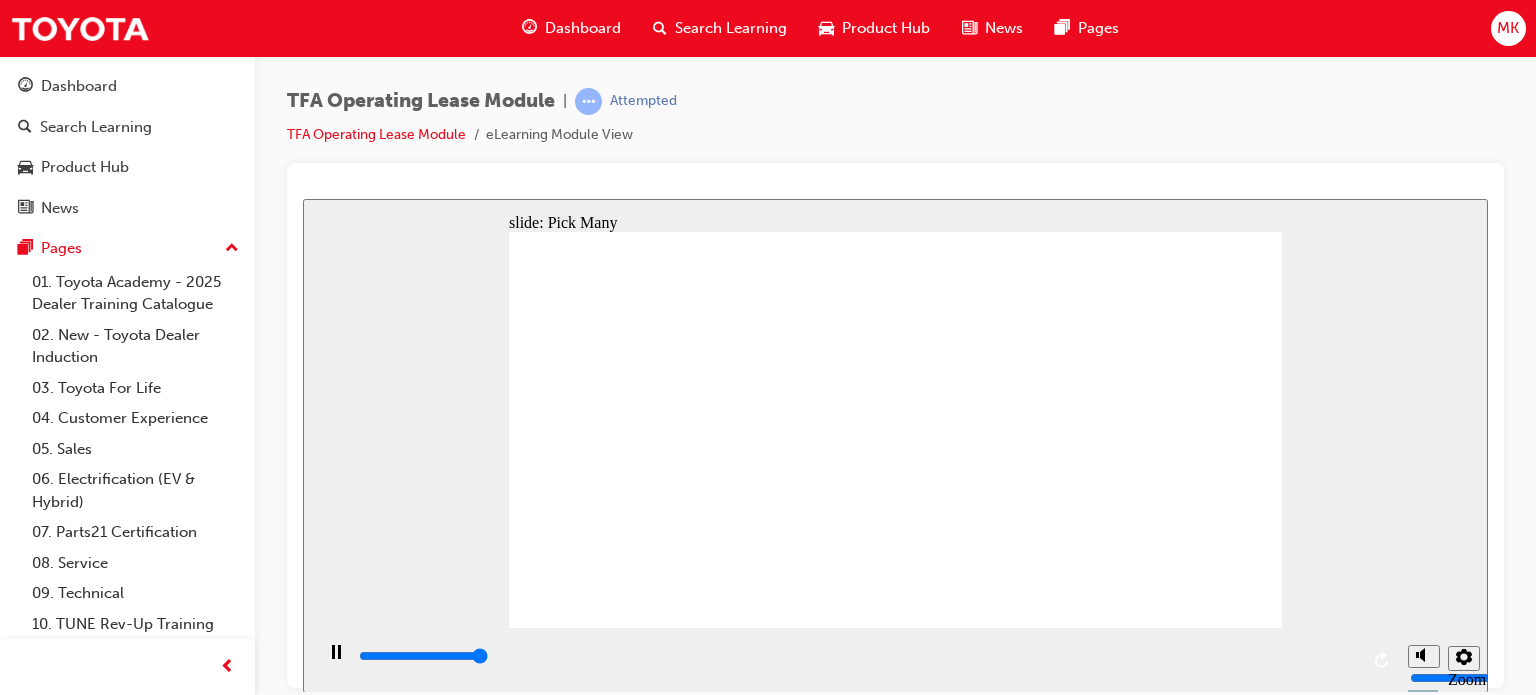 type on "3000" 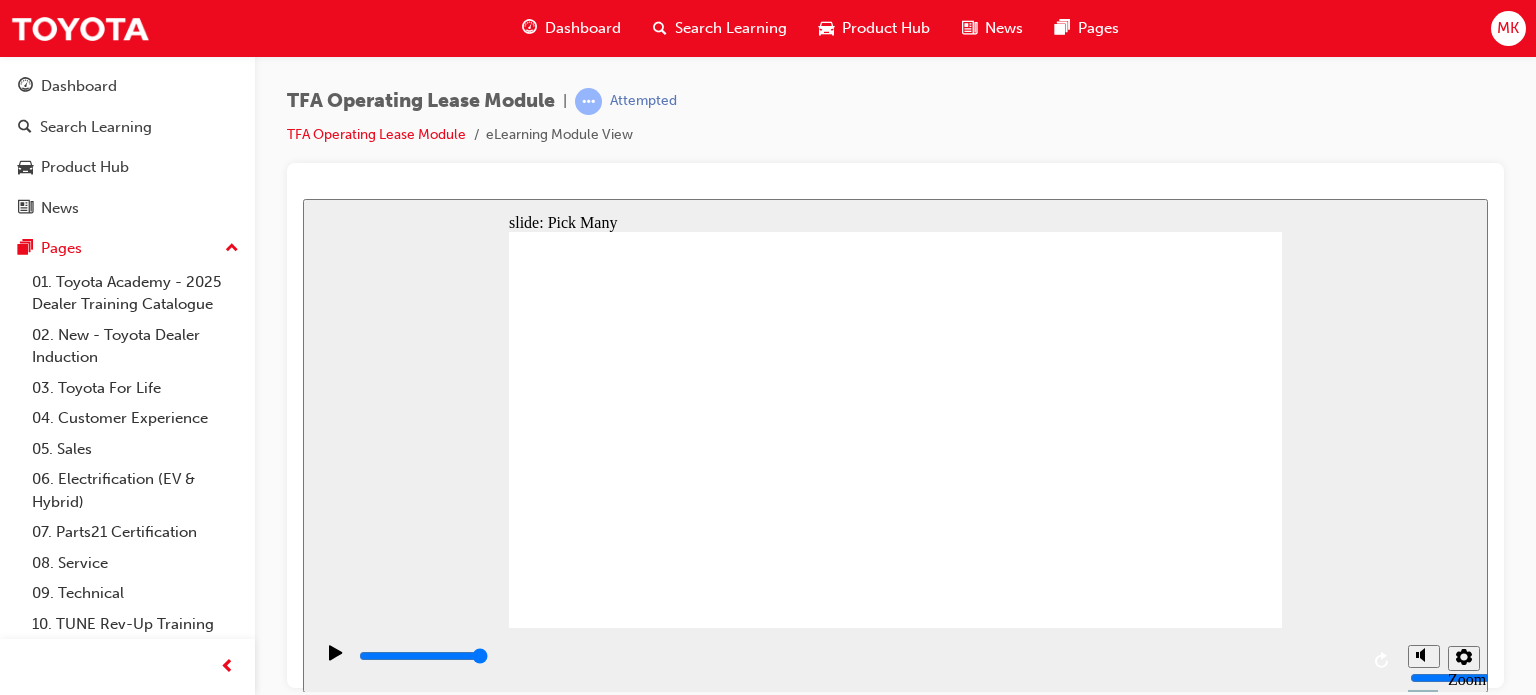 click 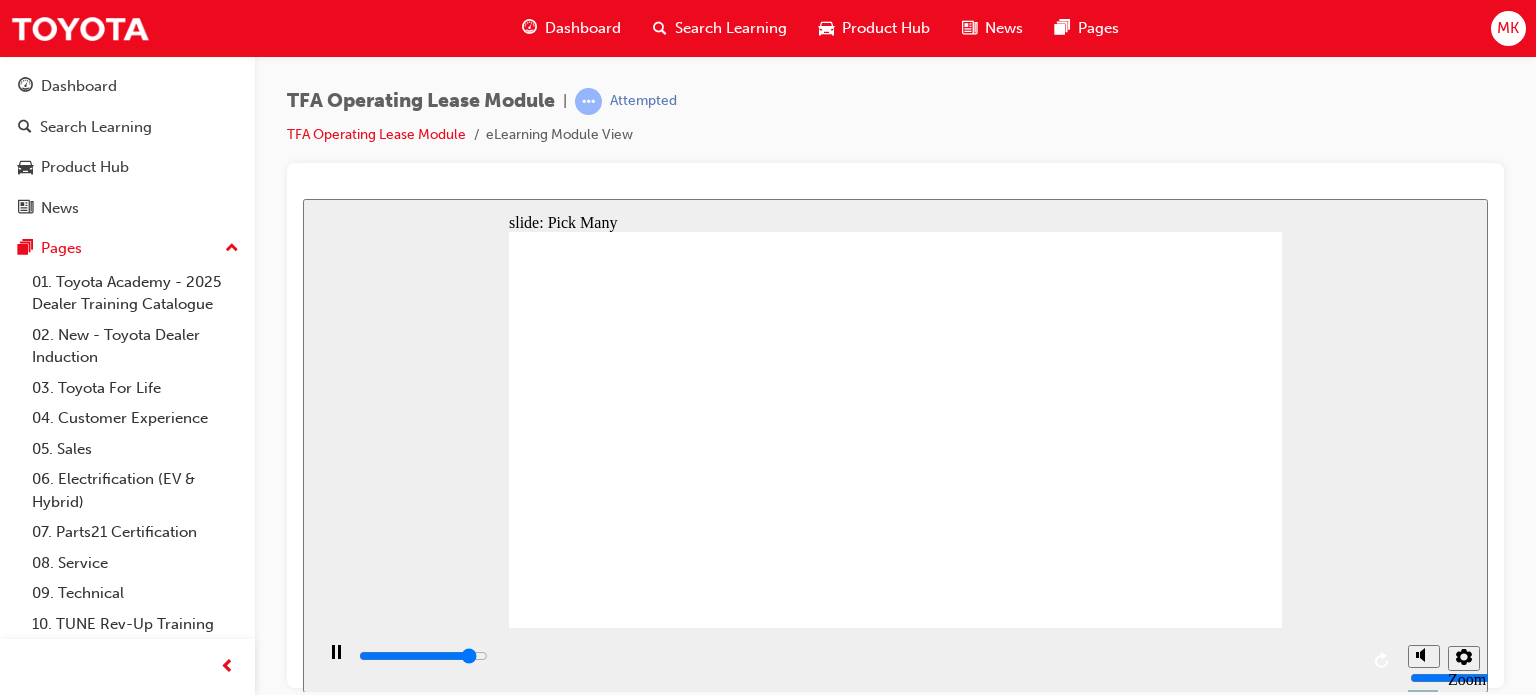 drag, startPoint x: 1229, startPoint y: 563, endPoint x: 1200, endPoint y: 527, distance: 46.227695 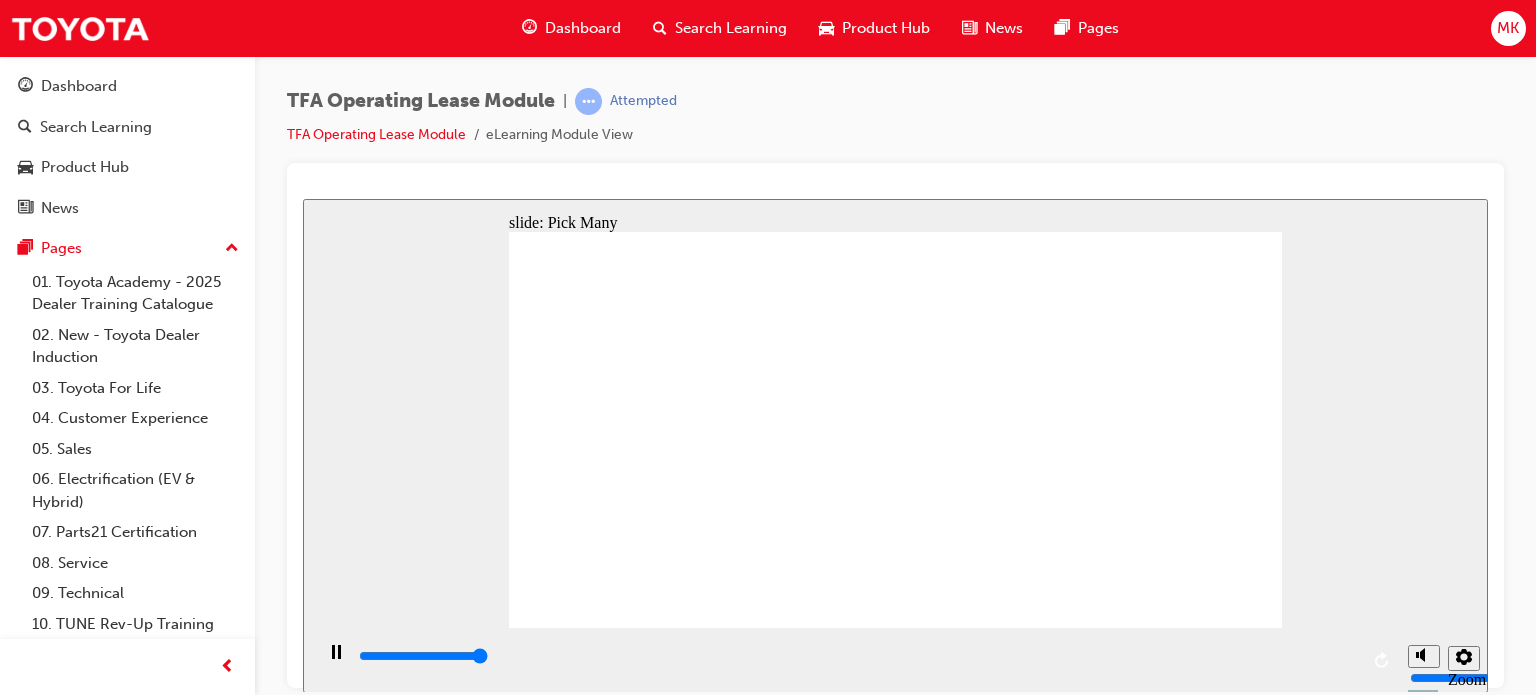 type on "3000" 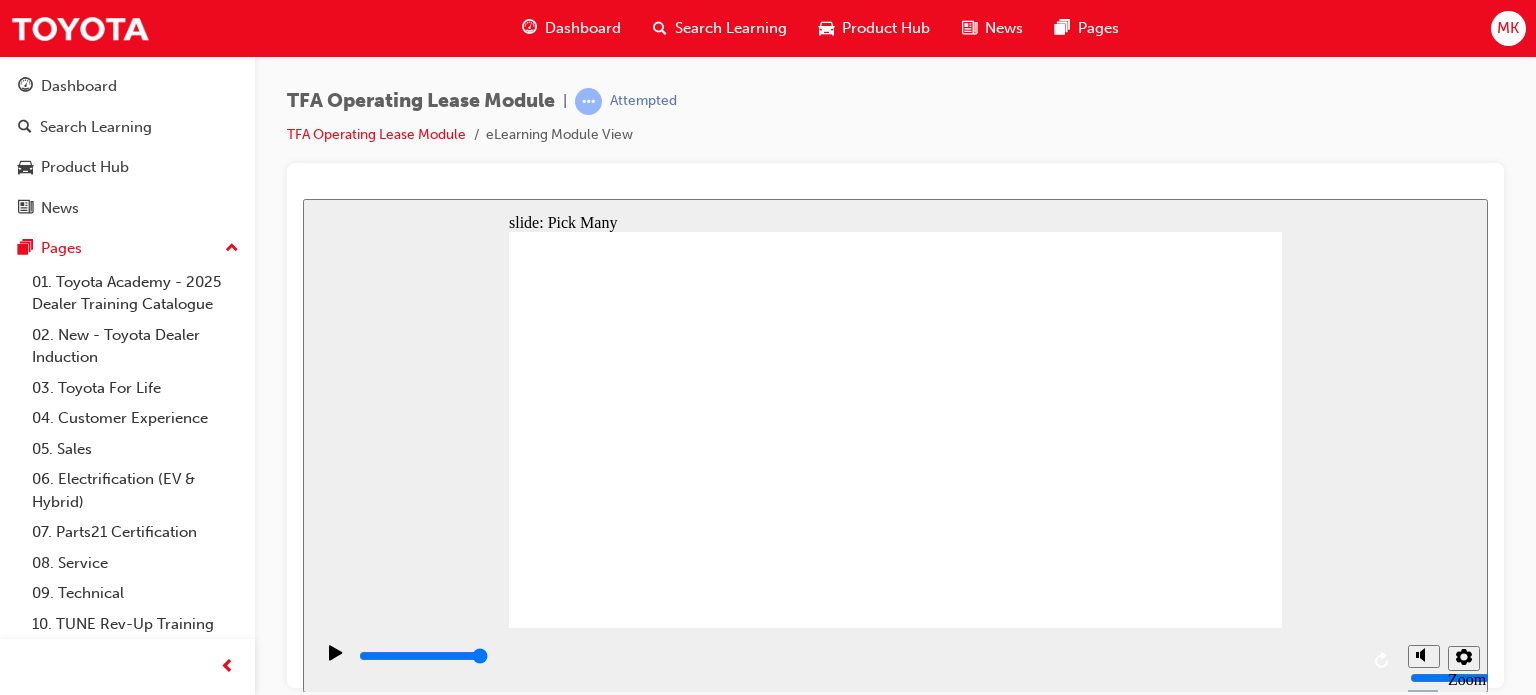 click 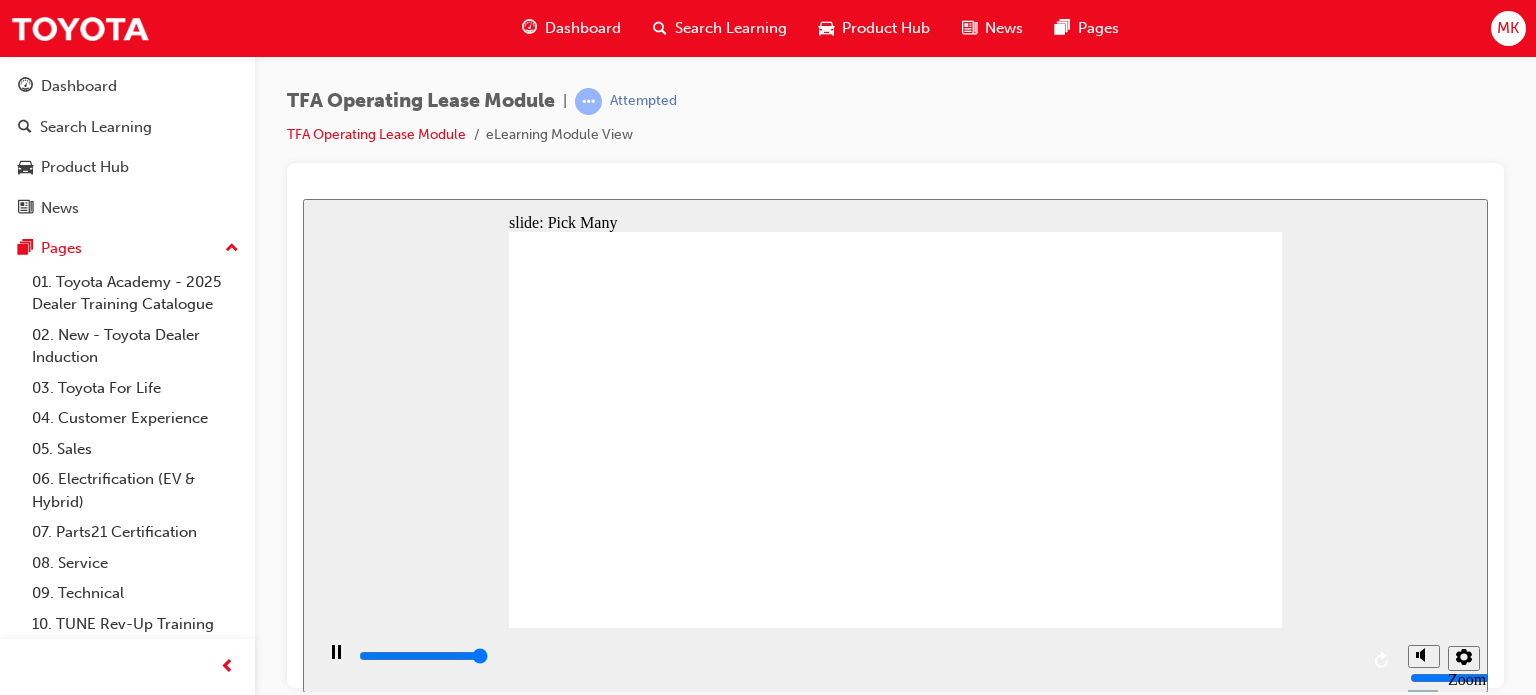 type on "3000" 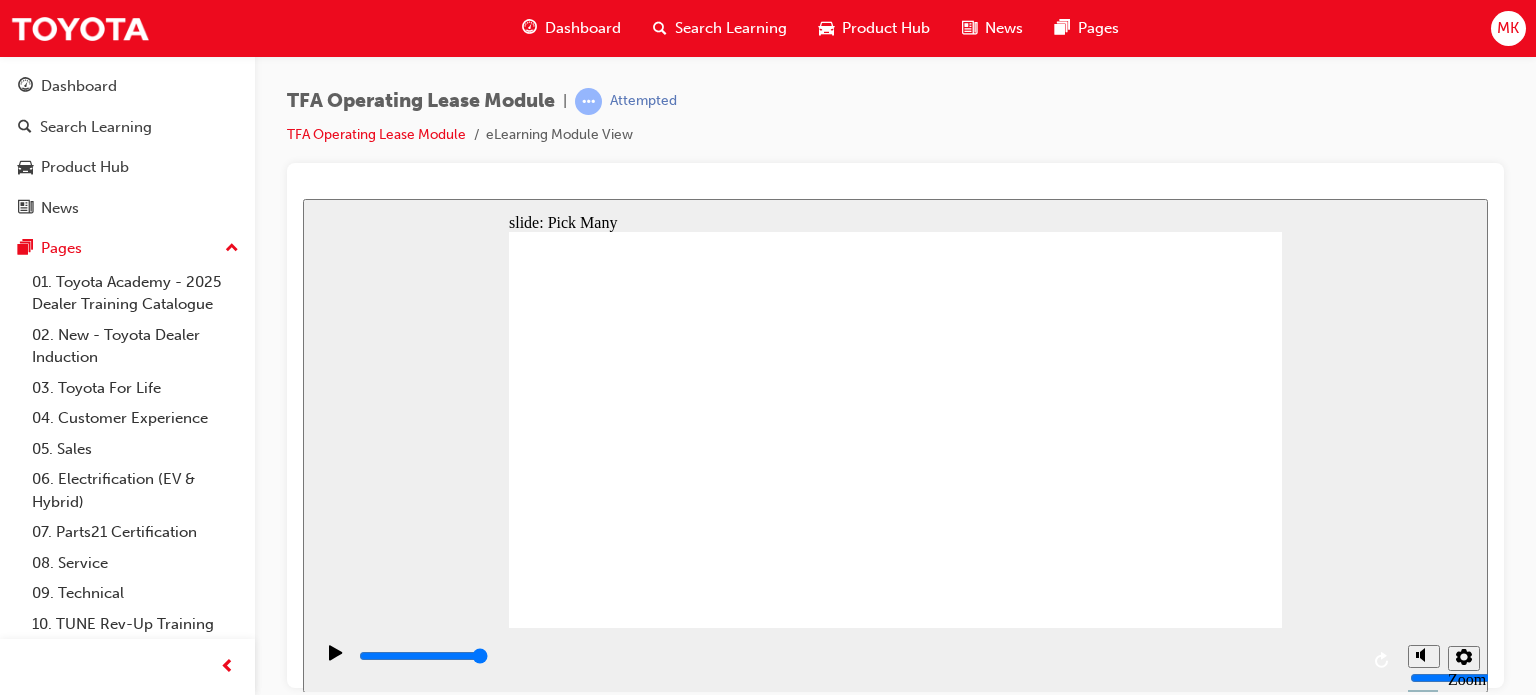 click 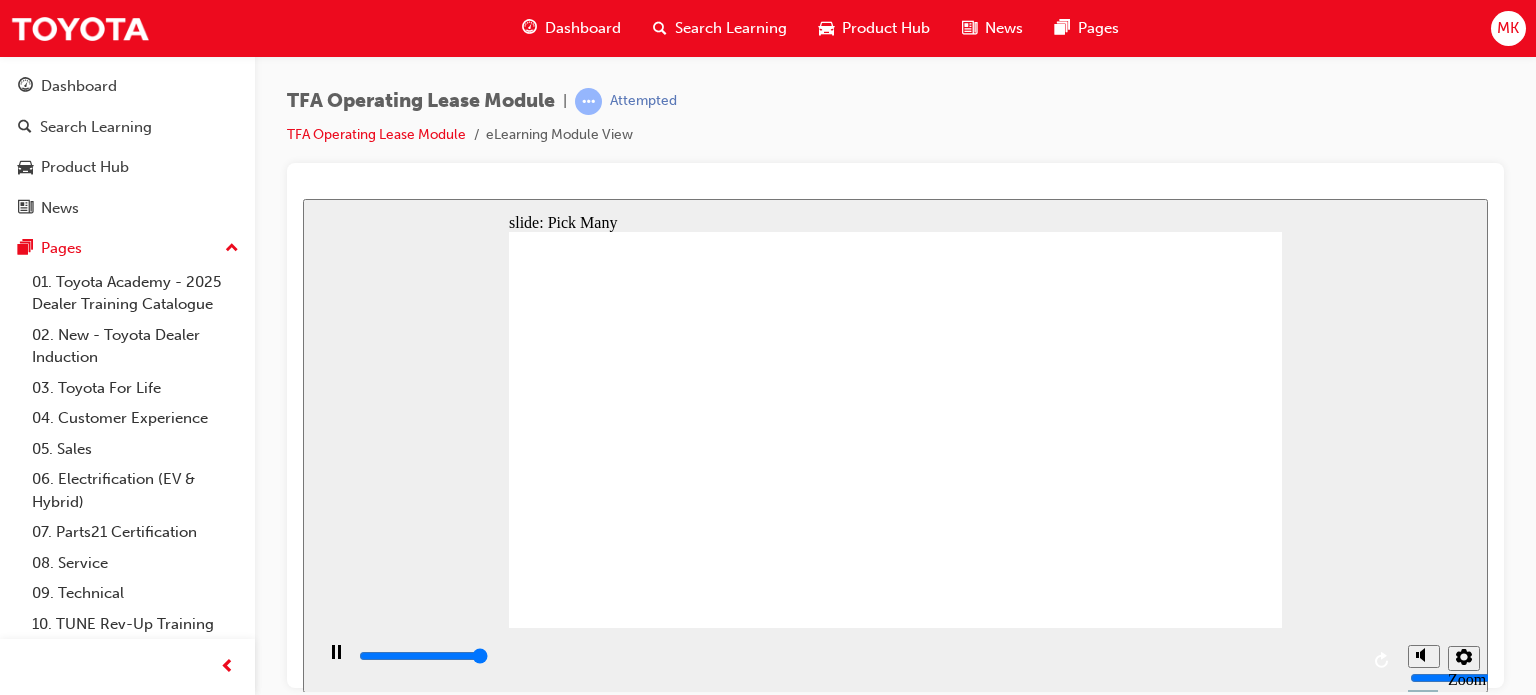 type on "3000" 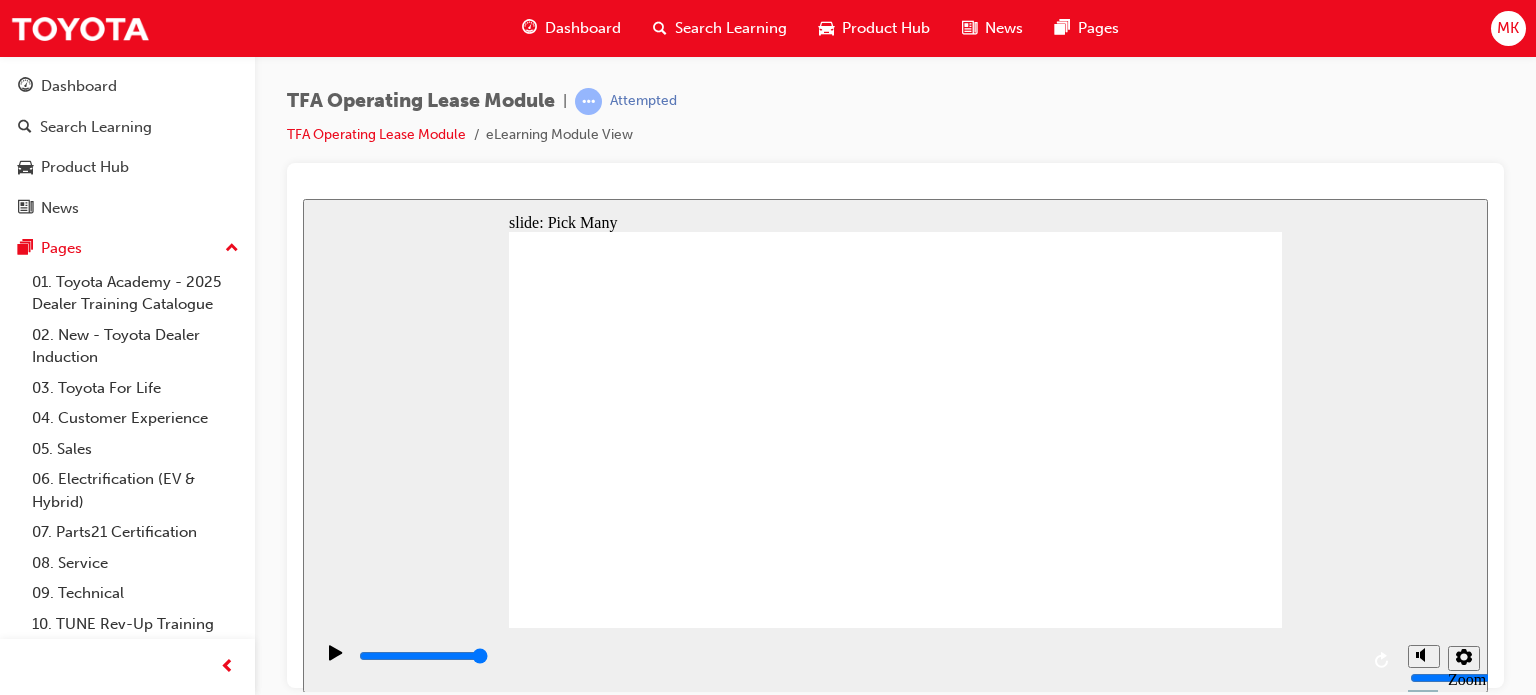 click 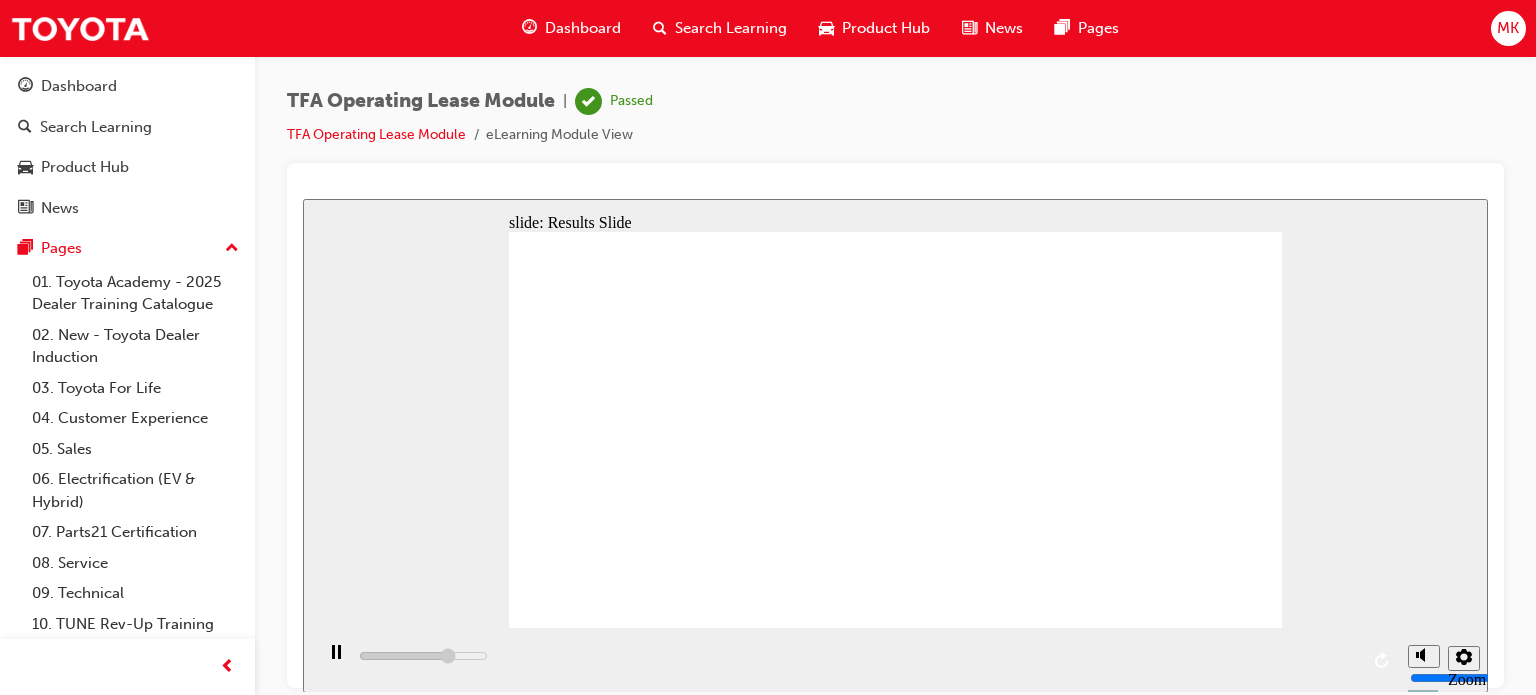type on "5200" 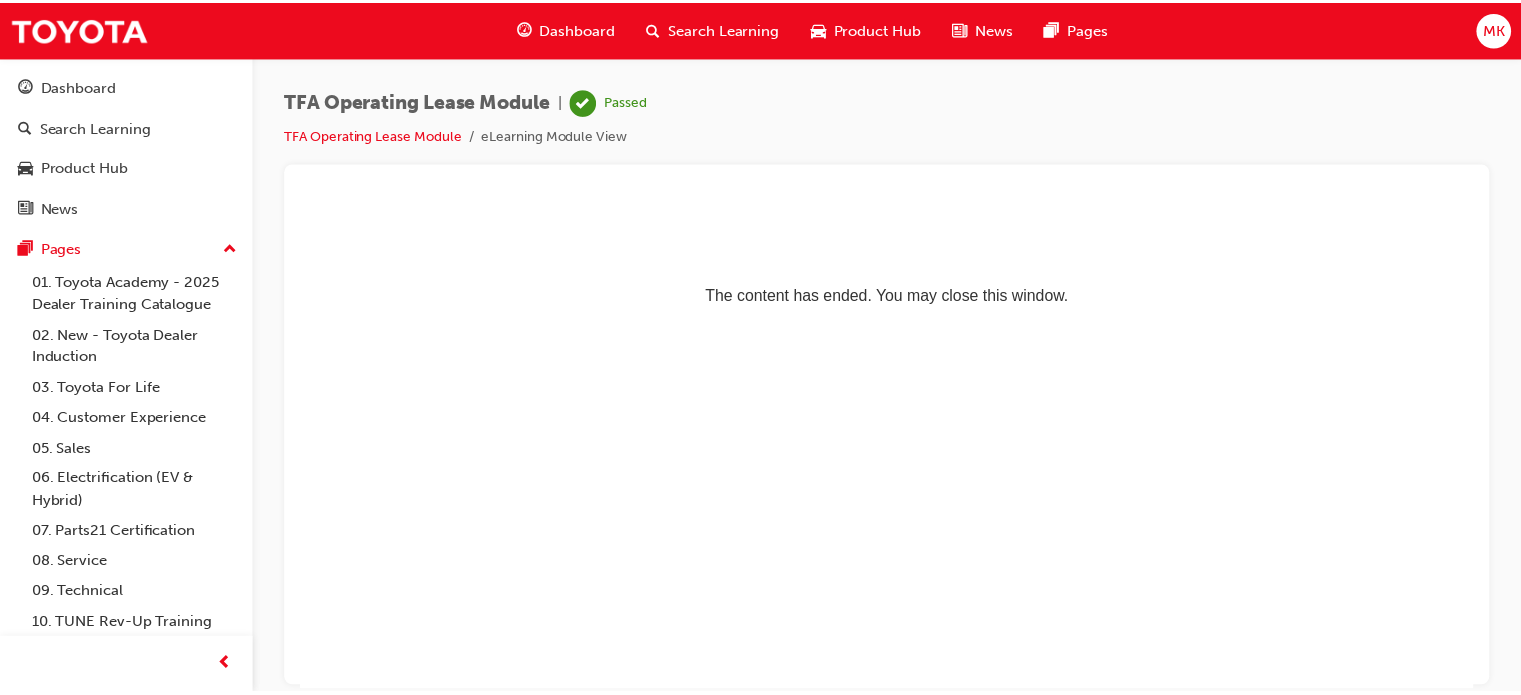 scroll, scrollTop: 0, scrollLeft: 0, axis: both 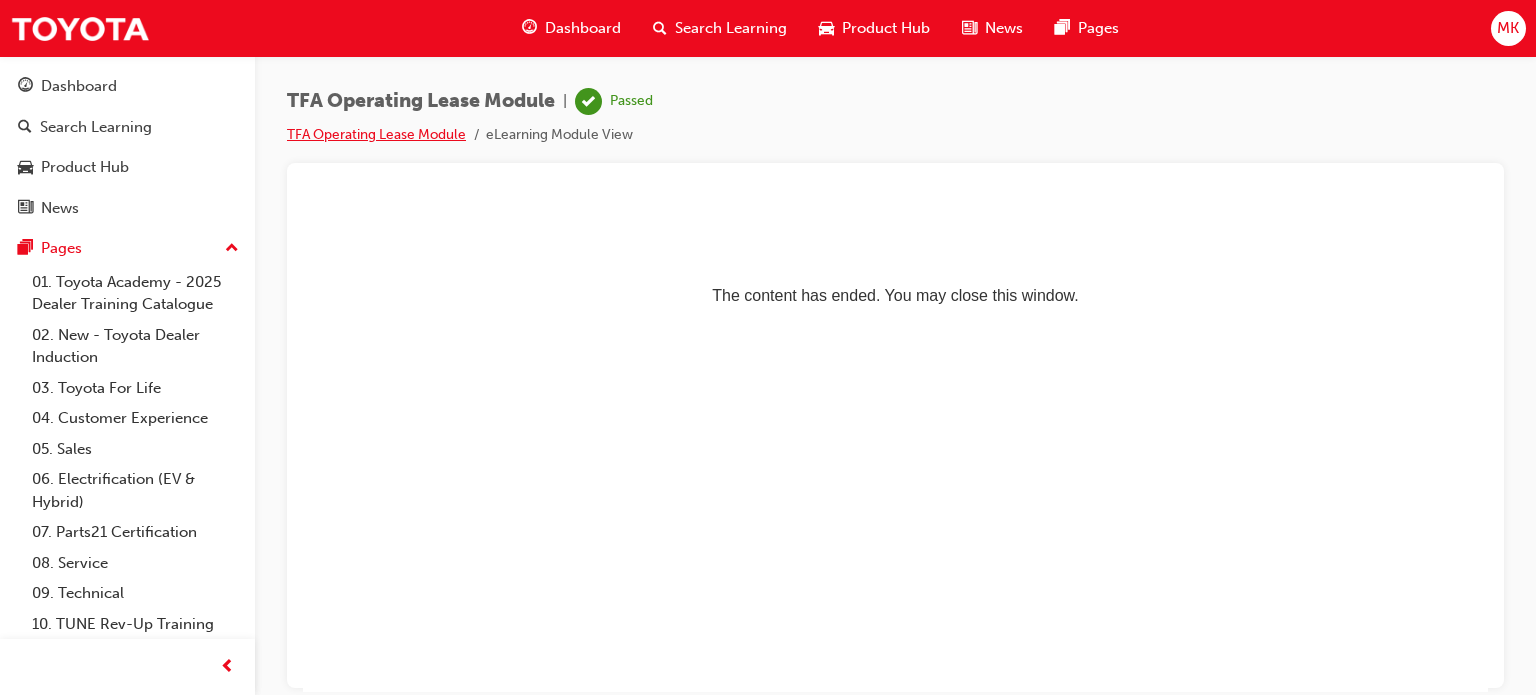 click on "TFA Operating Lease Module" at bounding box center [376, 134] 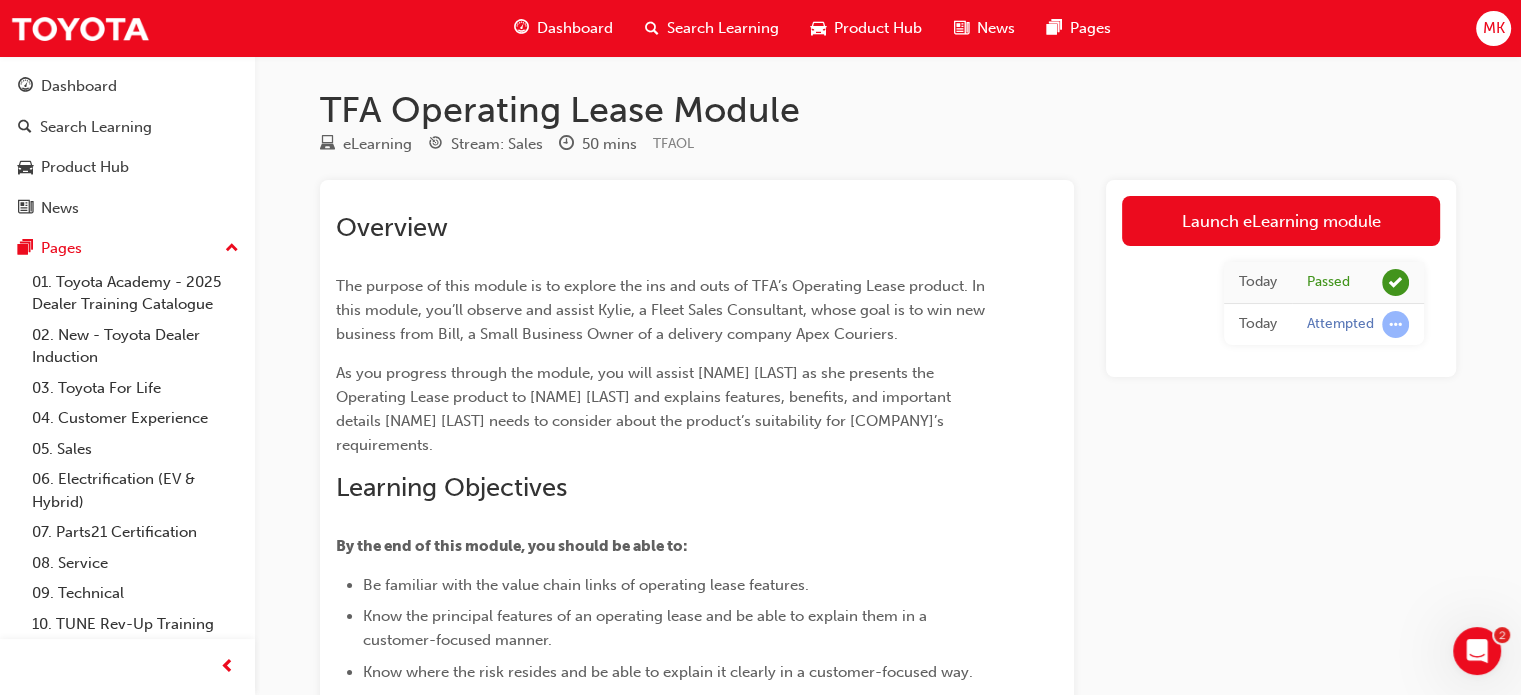 click on "Dashboard" at bounding box center [575, 28] 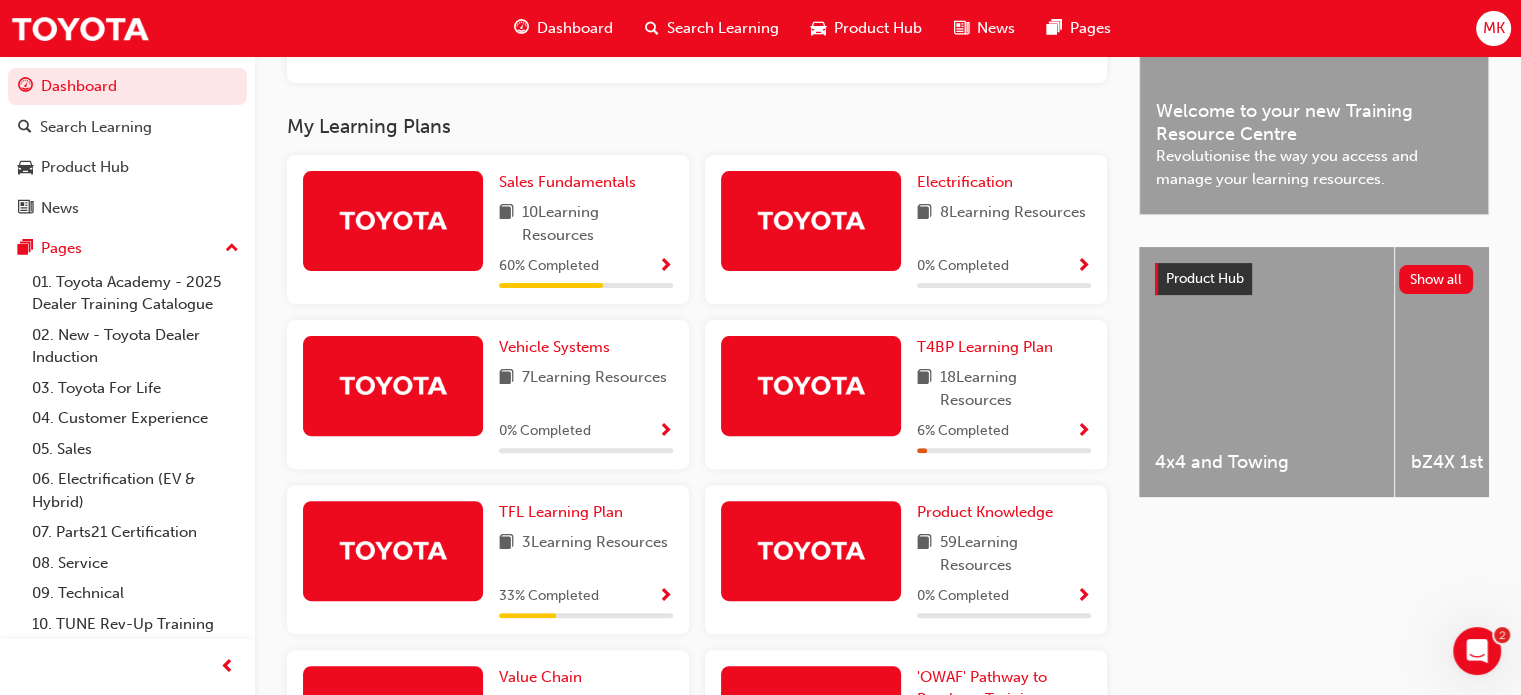 scroll, scrollTop: 600, scrollLeft: 0, axis: vertical 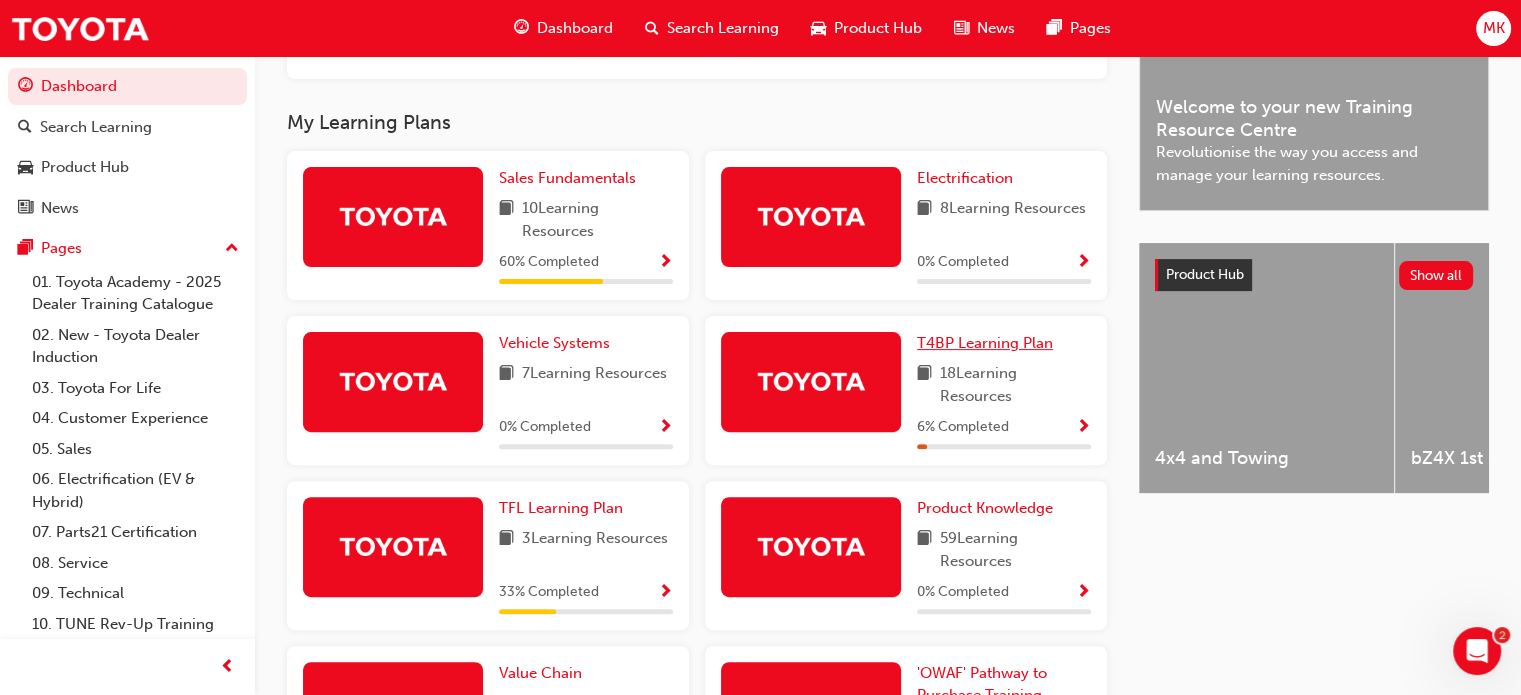 click on "T4BP Learning Plan" at bounding box center (985, 343) 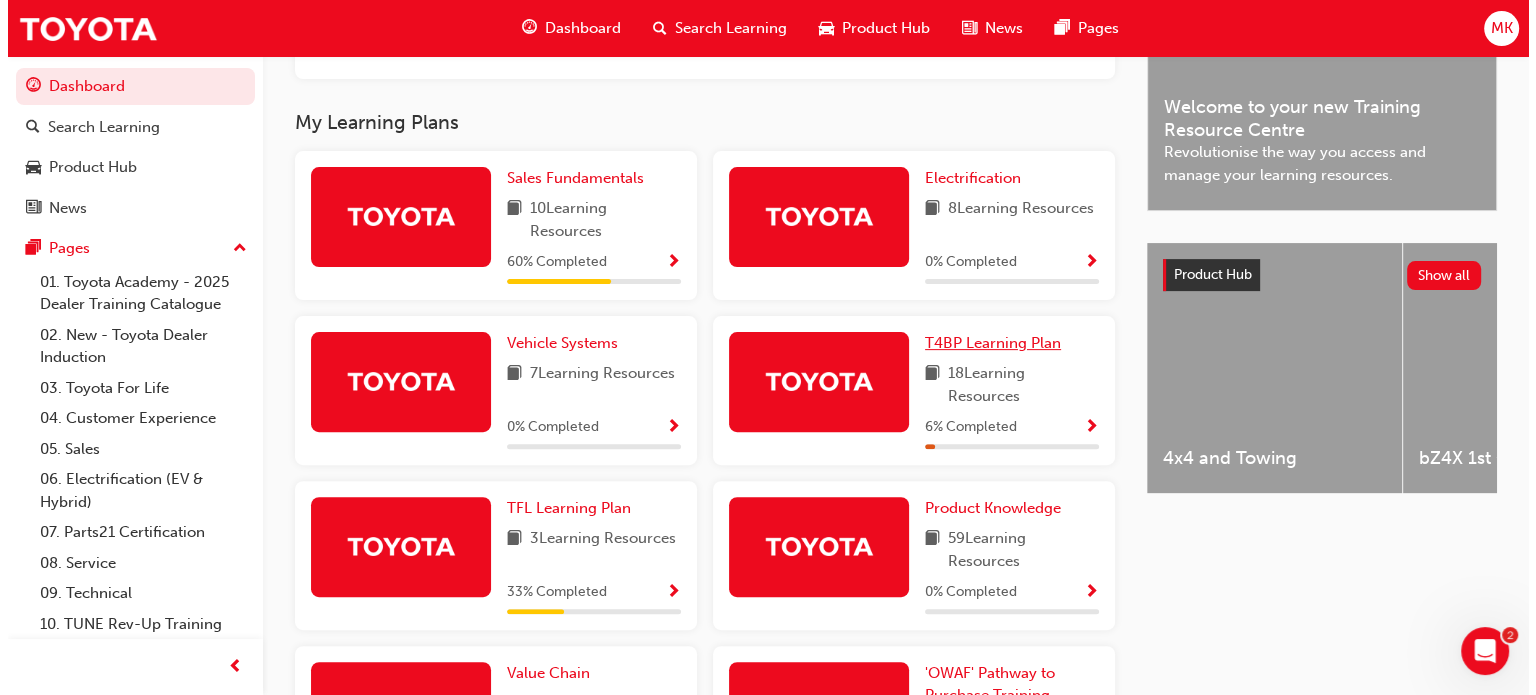 scroll, scrollTop: 0, scrollLeft: 0, axis: both 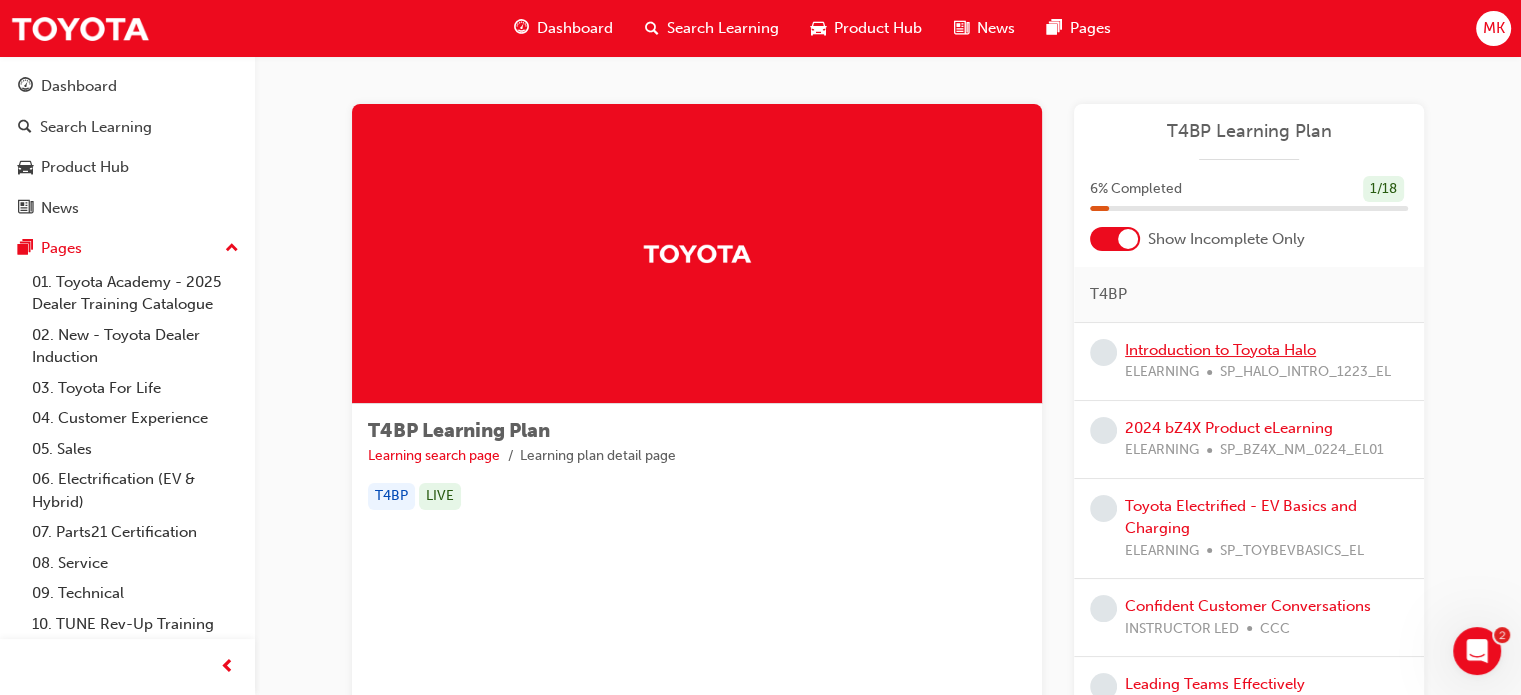 click on "Introduction to Toyota Halo" at bounding box center (1220, 350) 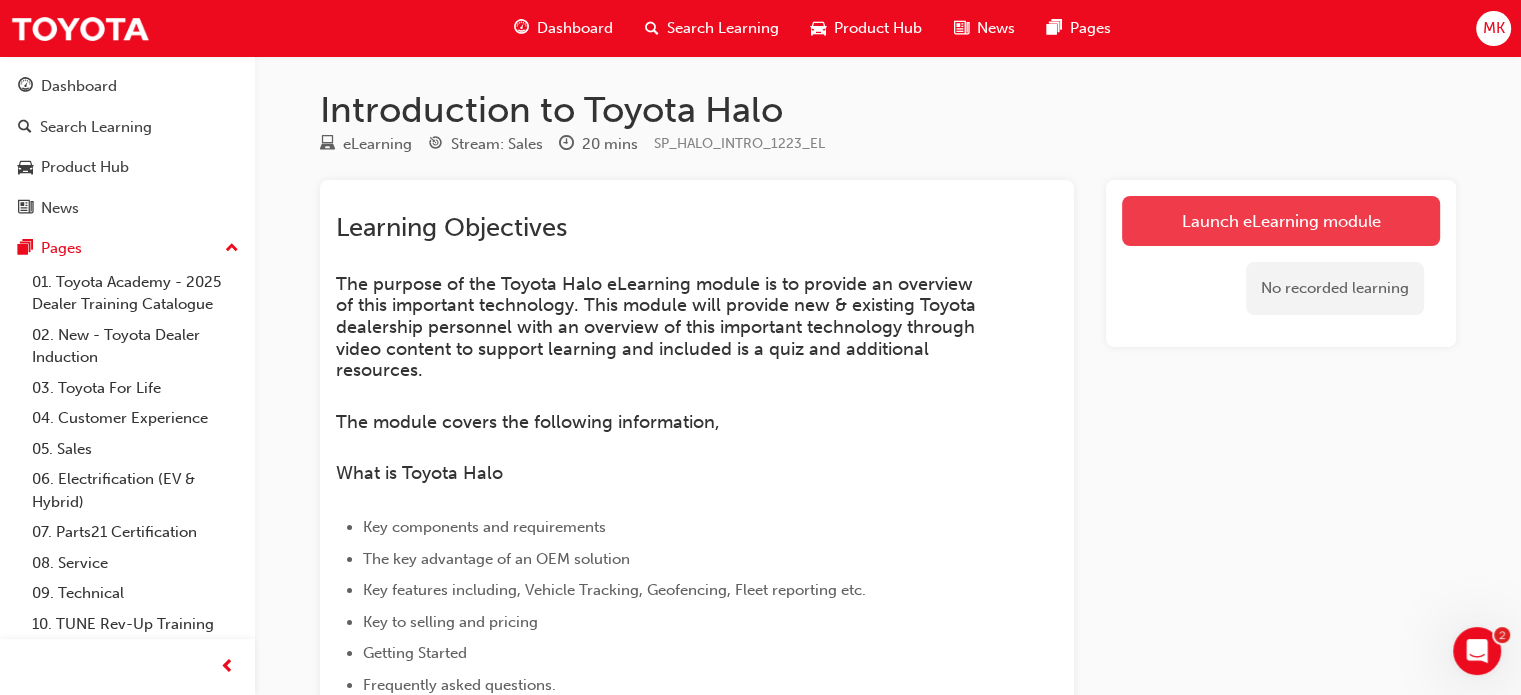 click on "Launch eLearning module" at bounding box center (1281, 221) 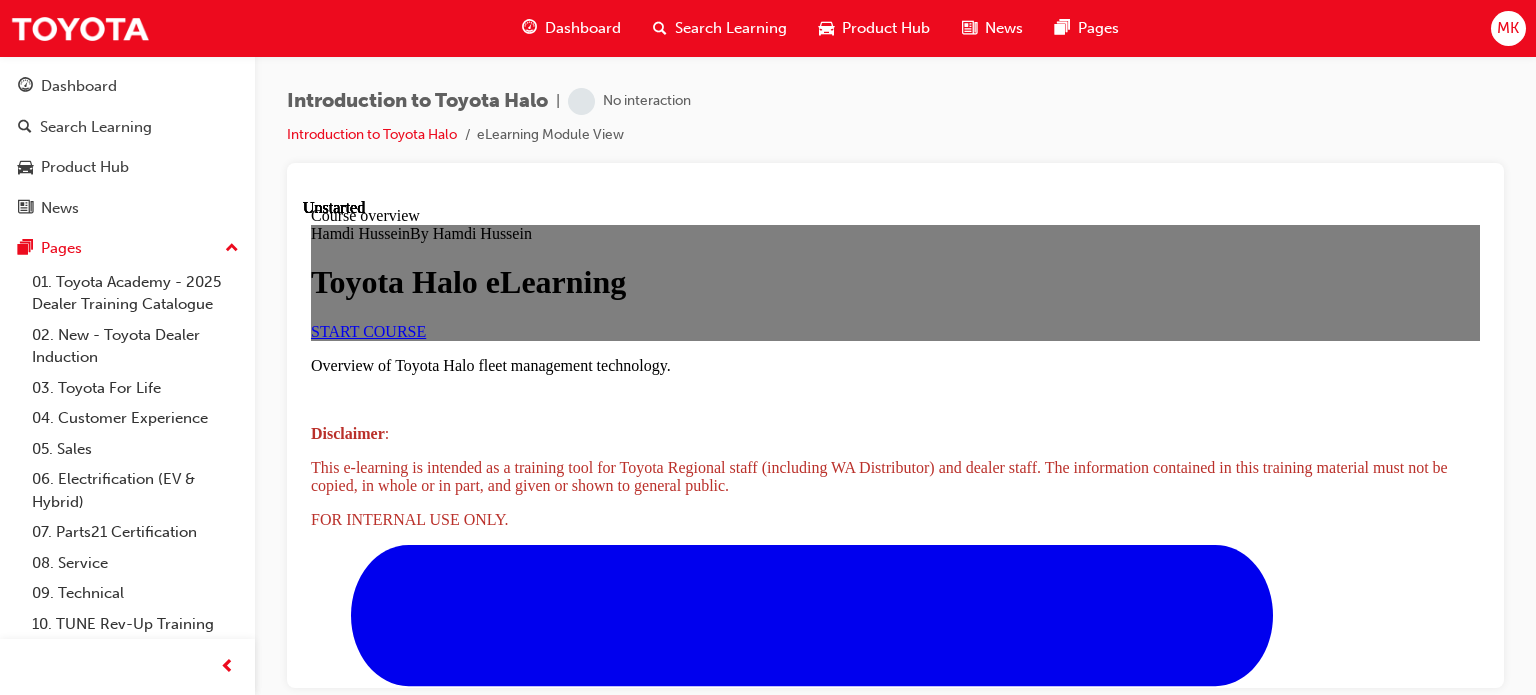scroll, scrollTop: 0, scrollLeft: 0, axis: both 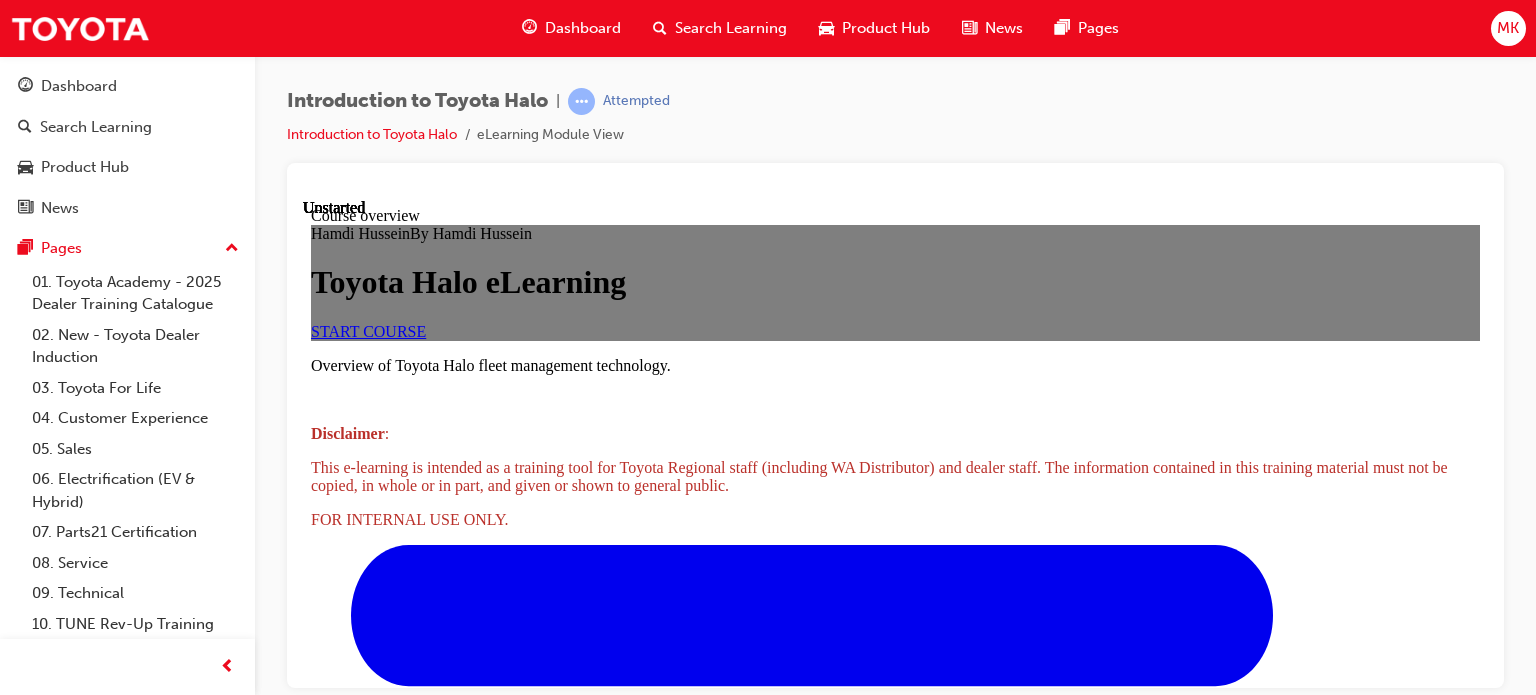 click on "START COURSE" at bounding box center (368, 330) 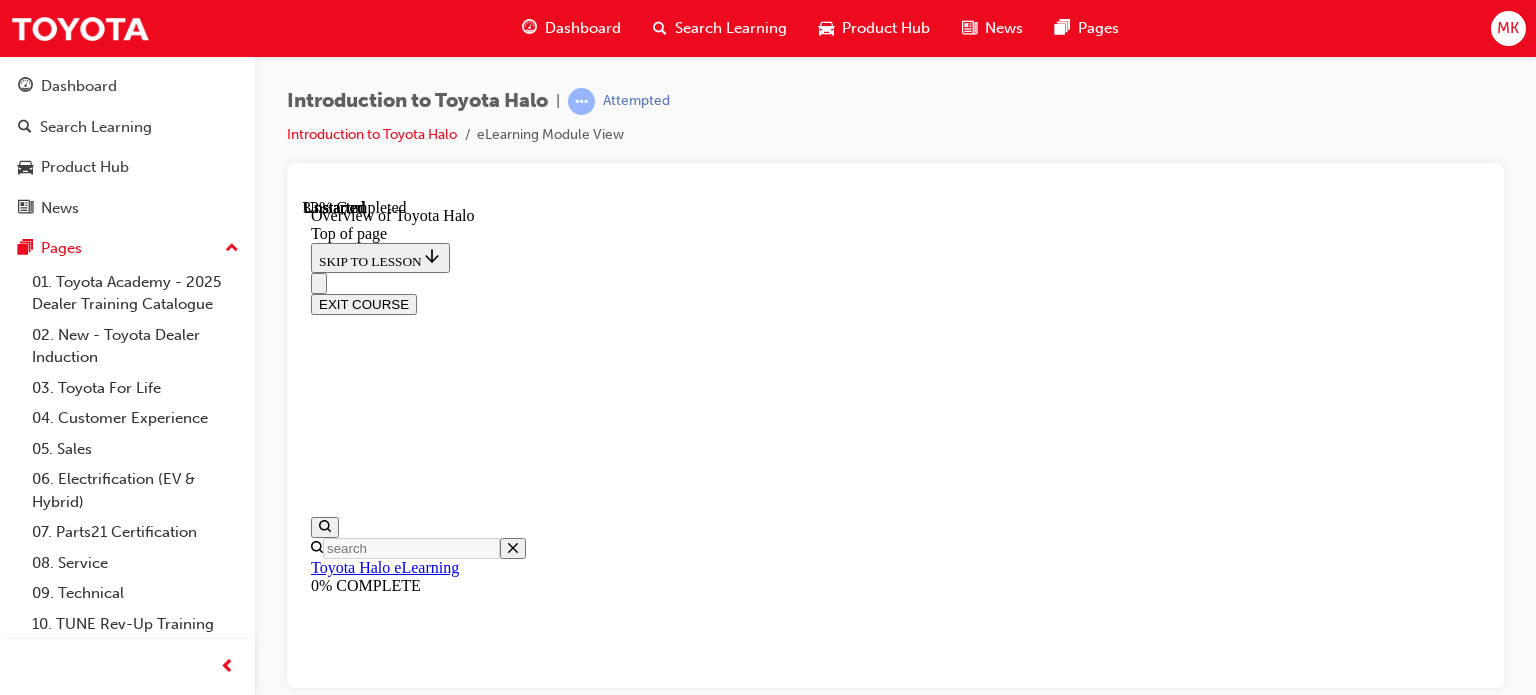 scroll, scrollTop: 362, scrollLeft: 0, axis: vertical 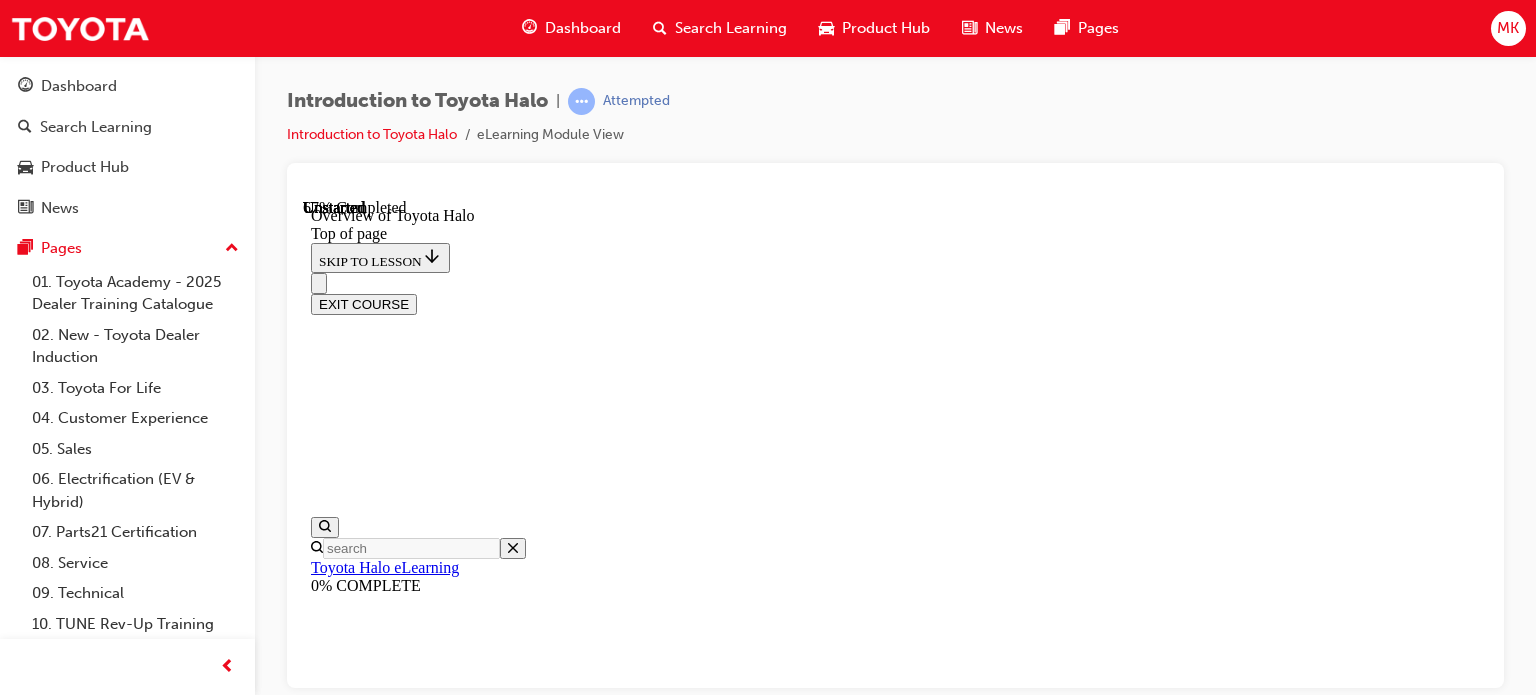 click at bounding box center (359, 10673) 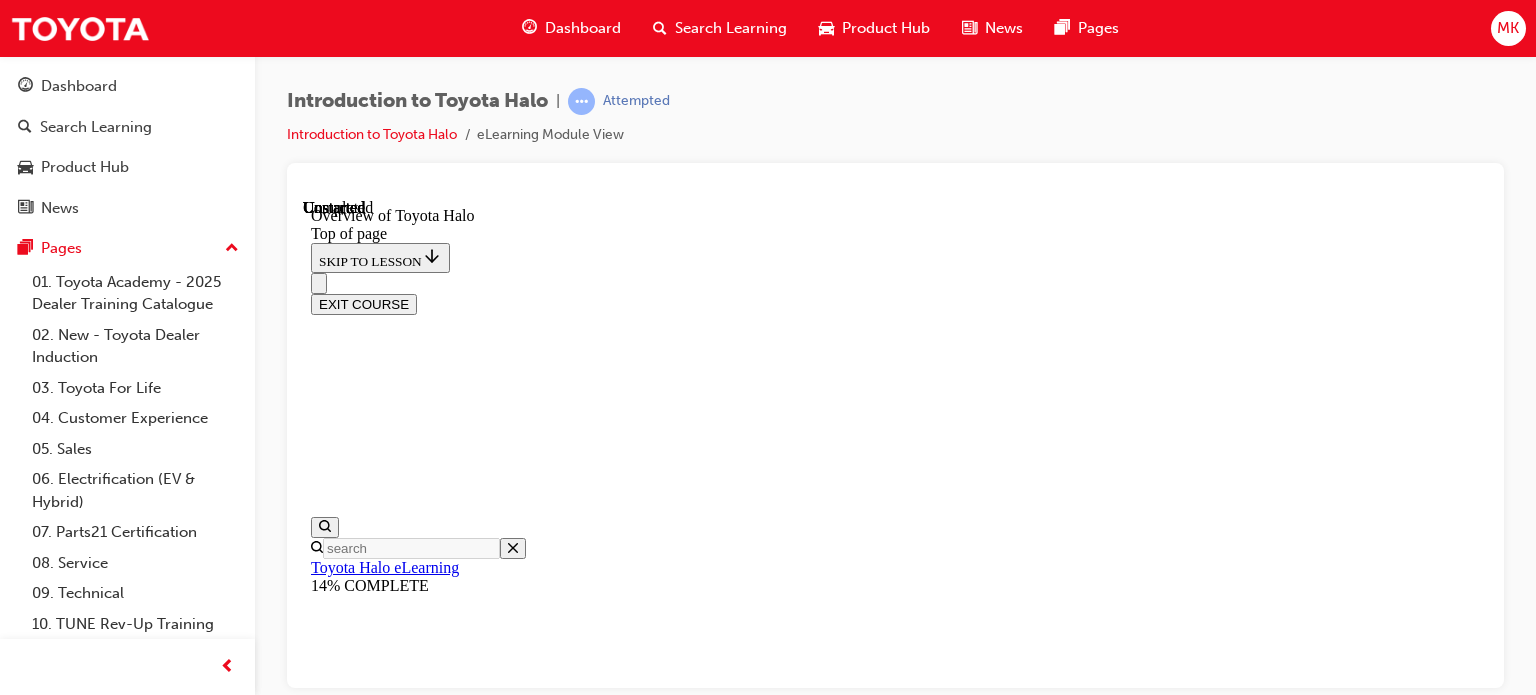 scroll, scrollTop: 688, scrollLeft: 0, axis: vertical 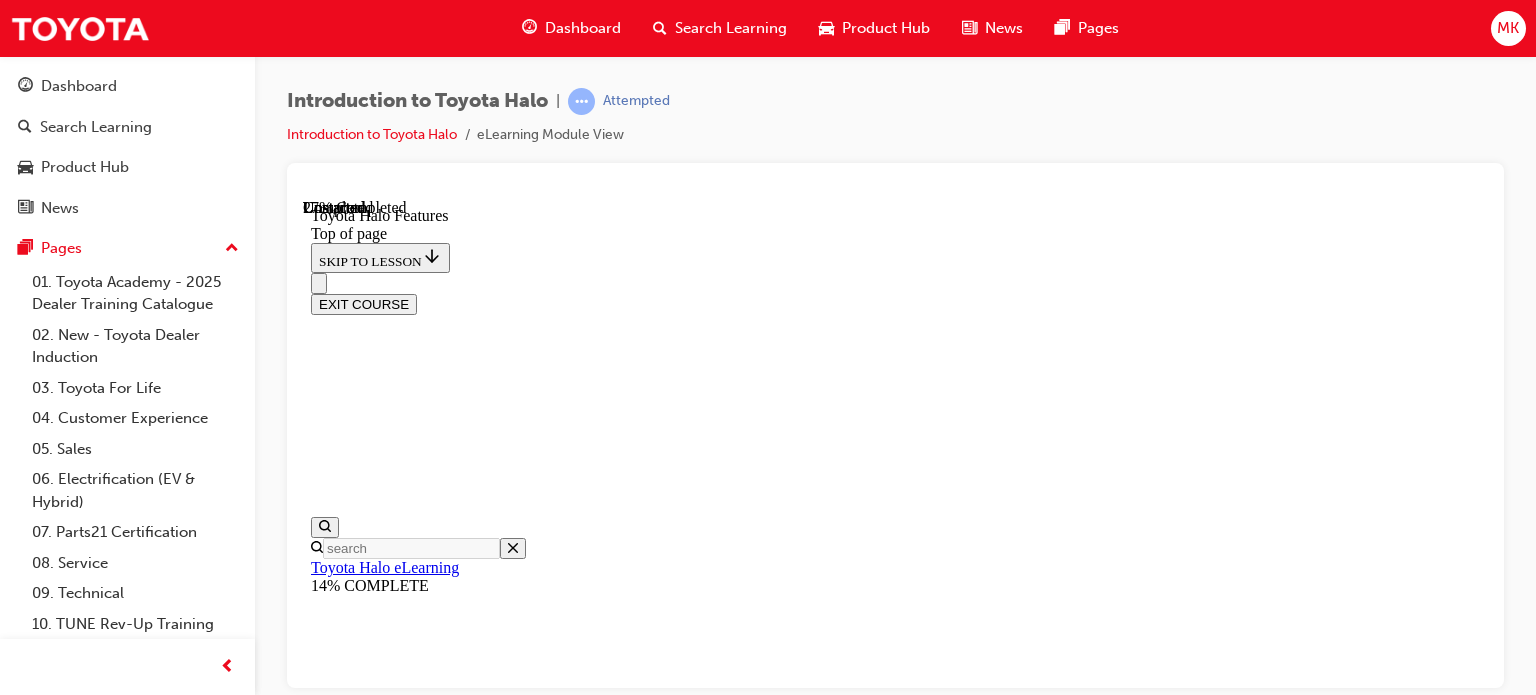click at bounding box center (359, 10737) 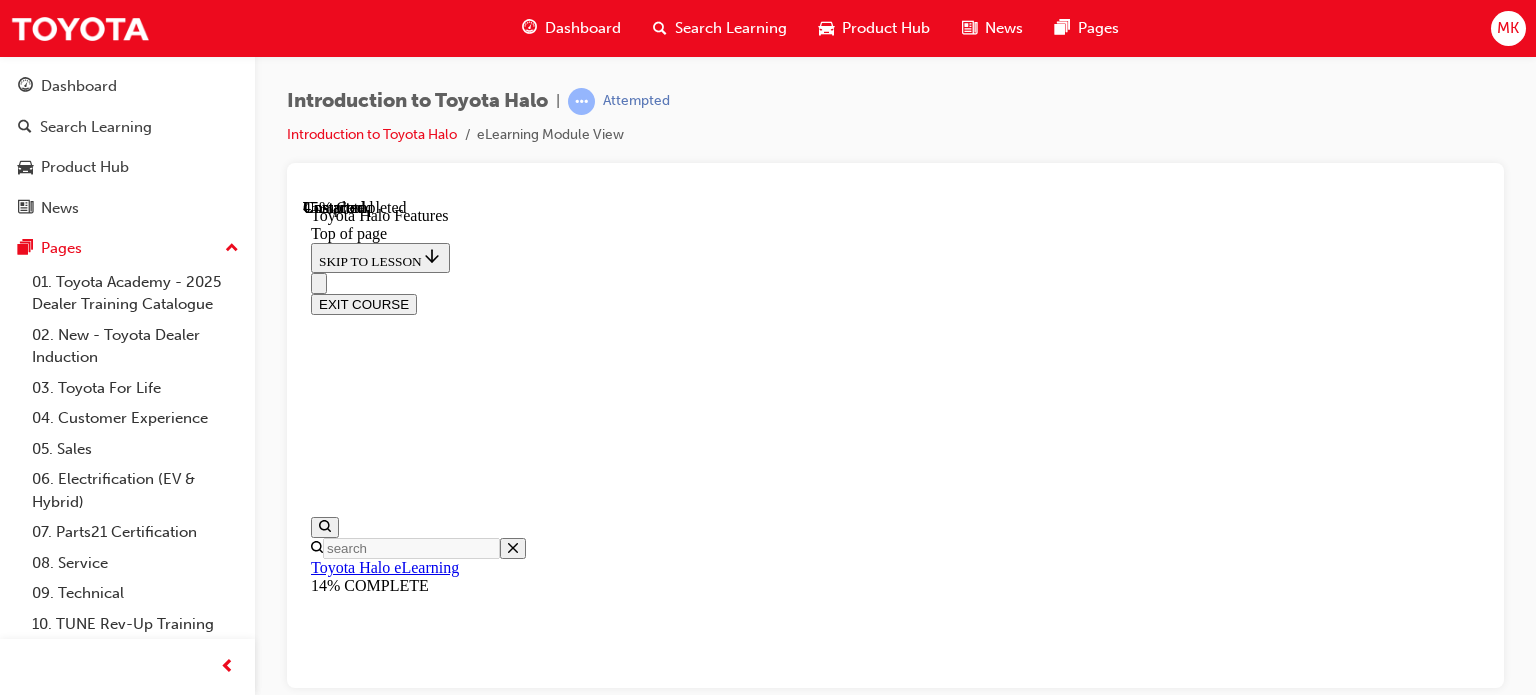 scroll, scrollTop: 1328, scrollLeft: 0, axis: vertical 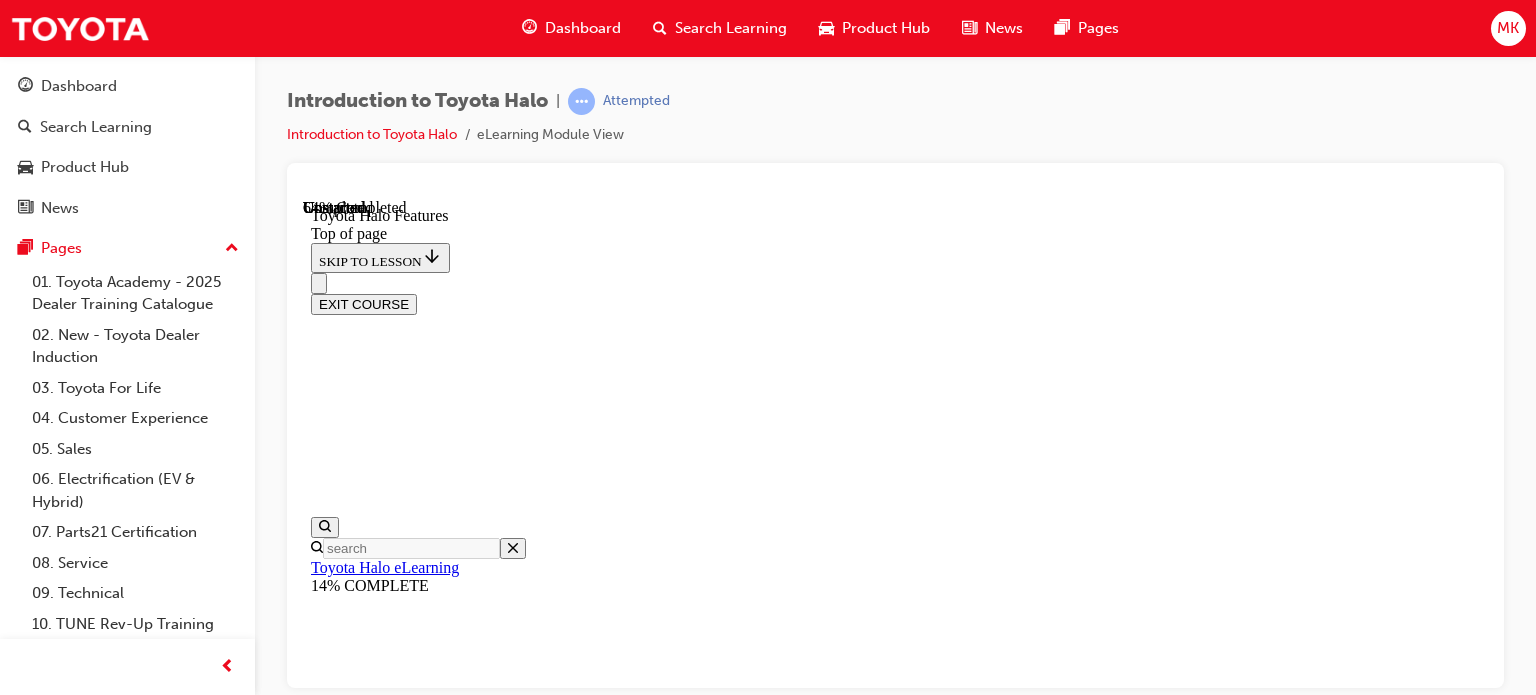 click at bounding box center [359, 11209] 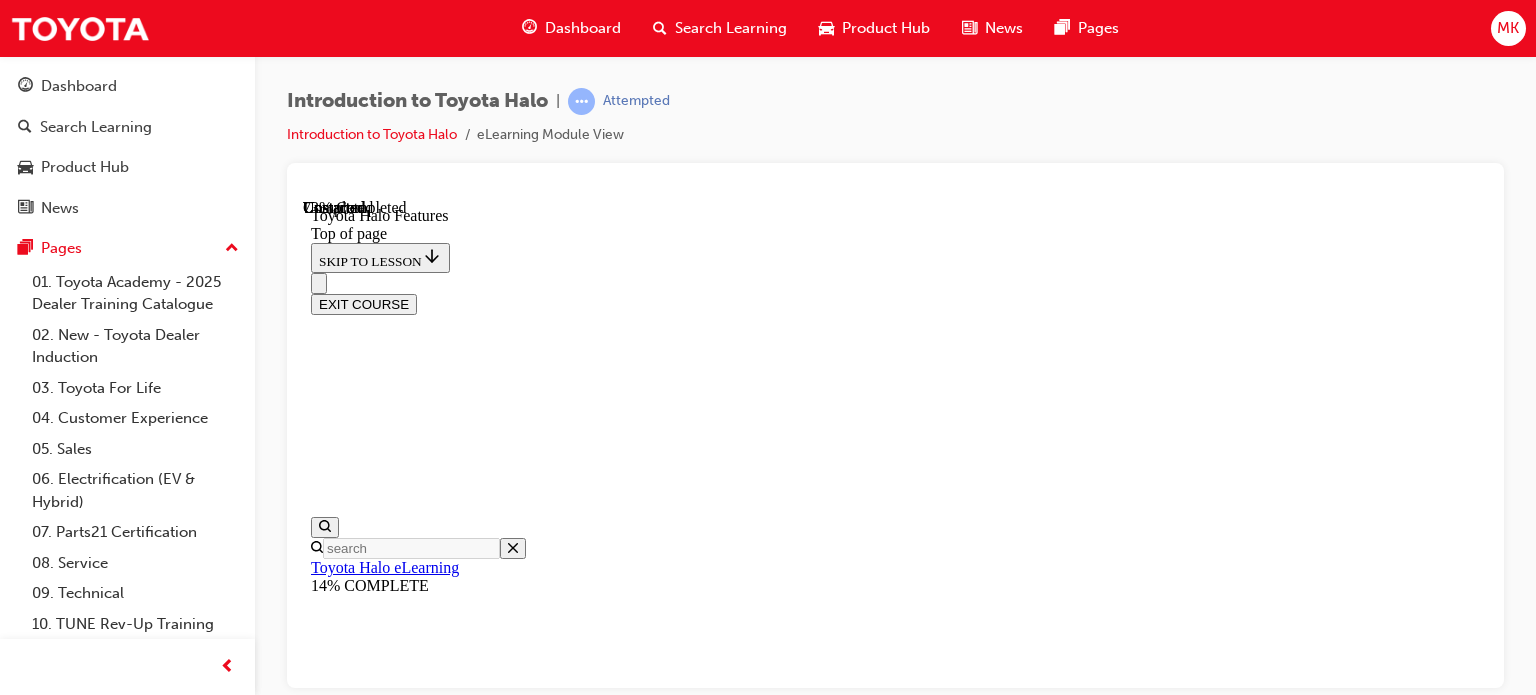 scroll, scrollTop: 2557, scrollLeft: 0, axis: vertical 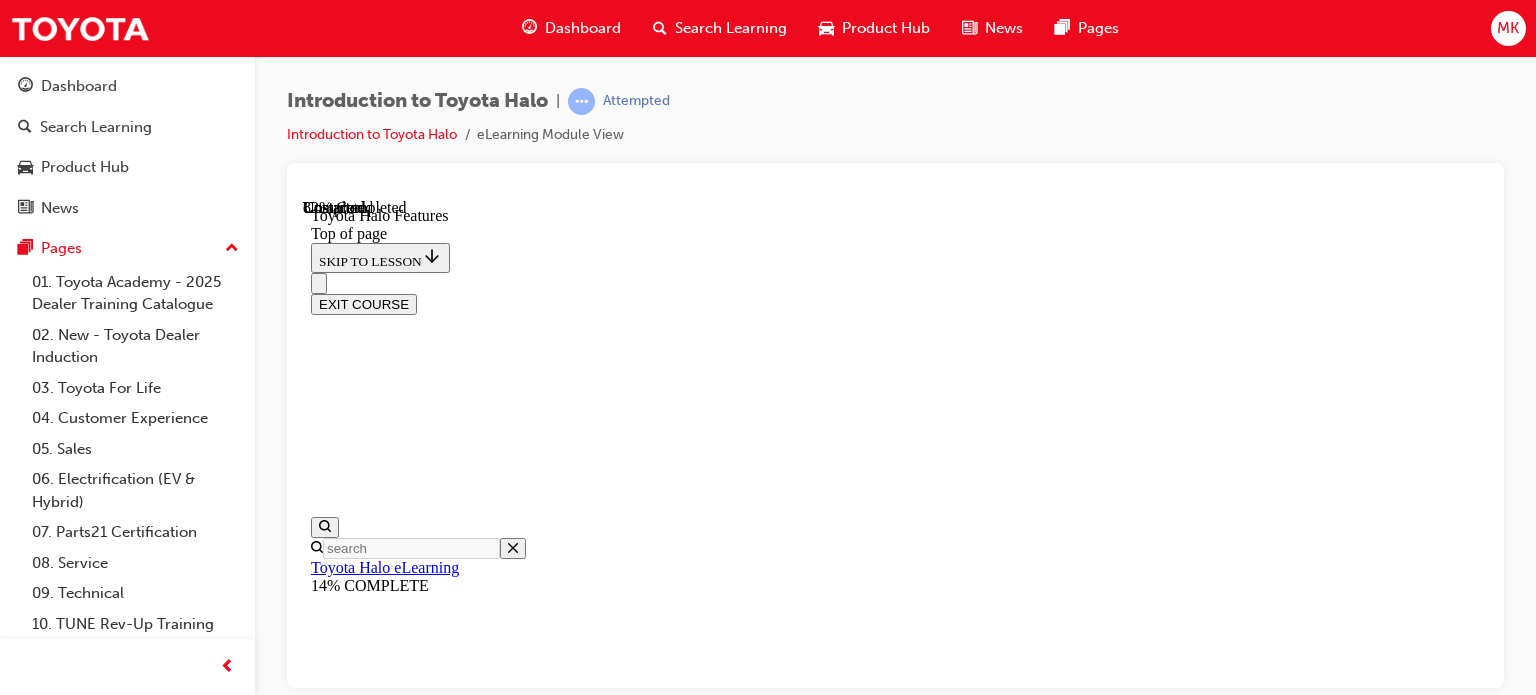 click at bounding box center (359, 11445) 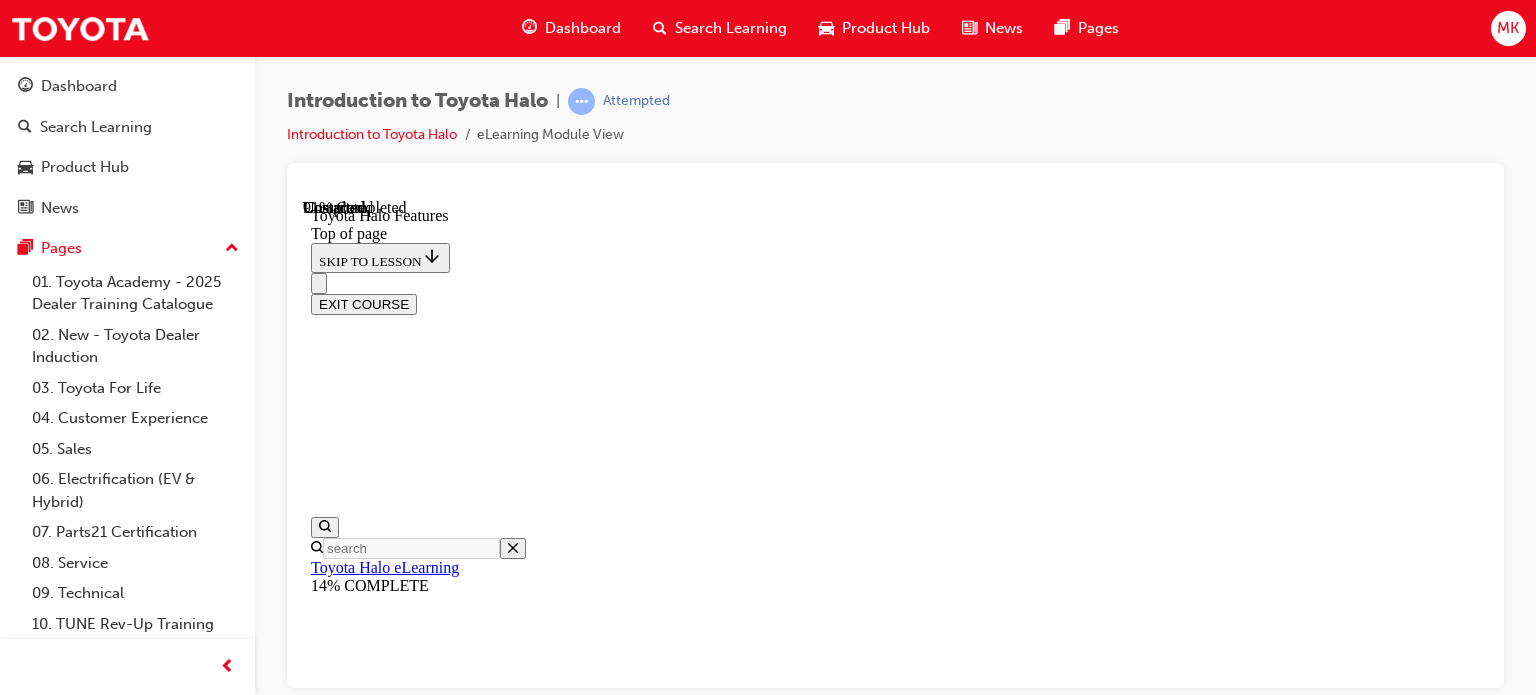 scroll, scrollTop: 3212, scrollLeft: 0, axis: vertical 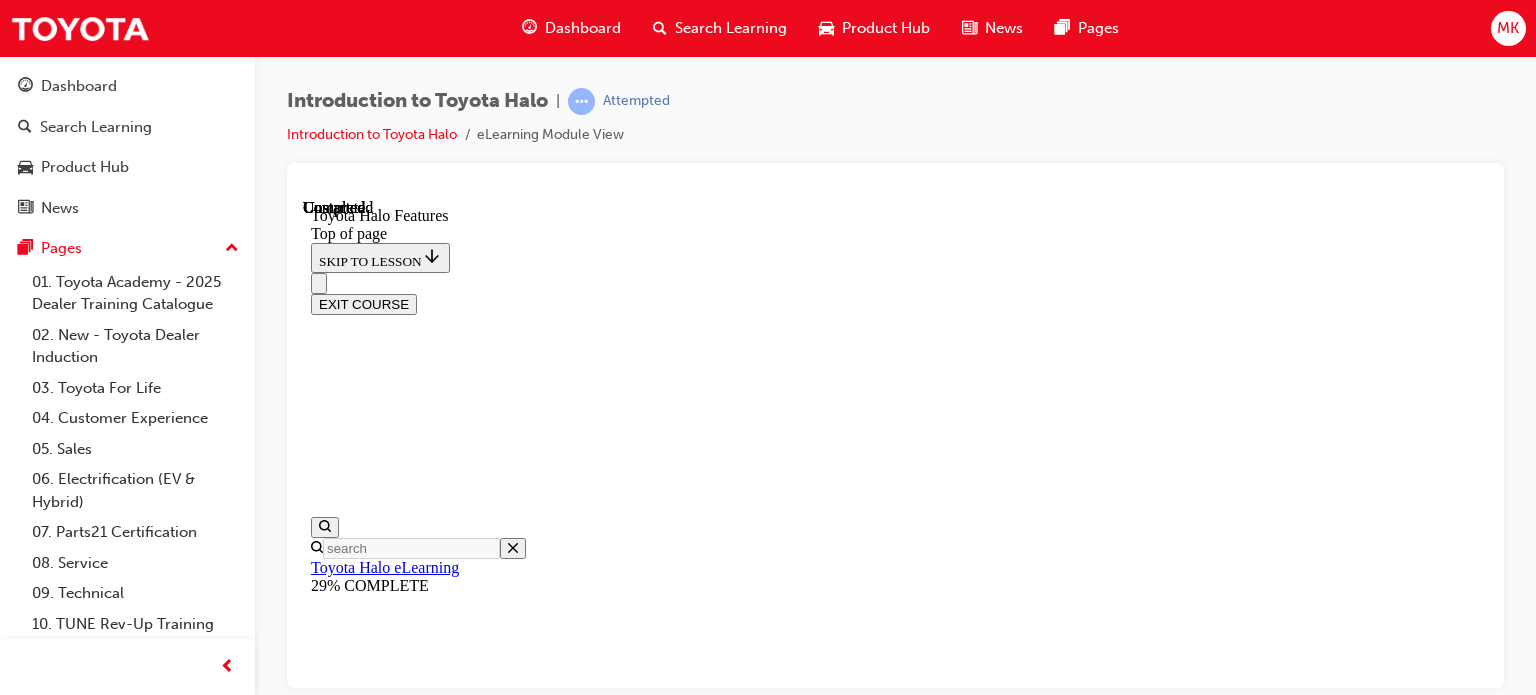 click at bounding box center [359, 11680] 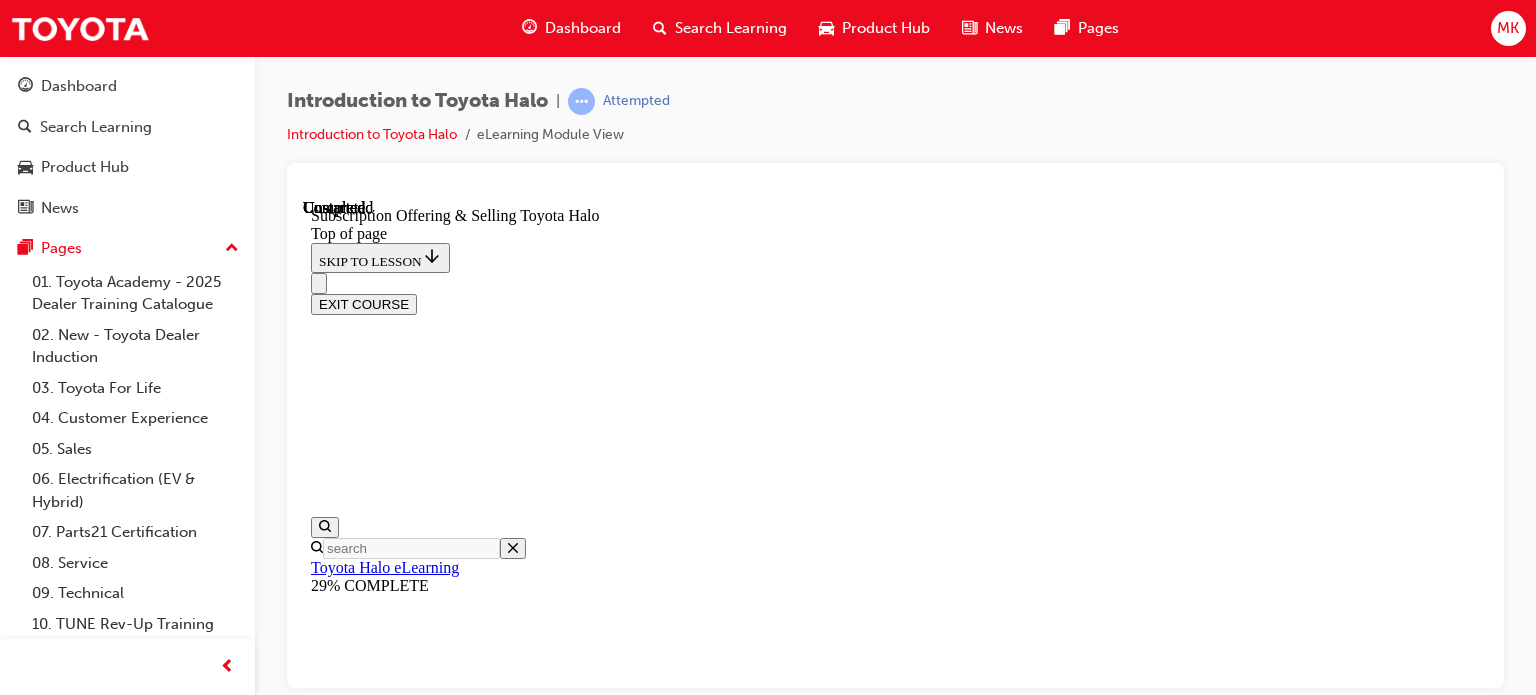 scroll, scrollTop: 0, scrollLeft: 0, axis: both 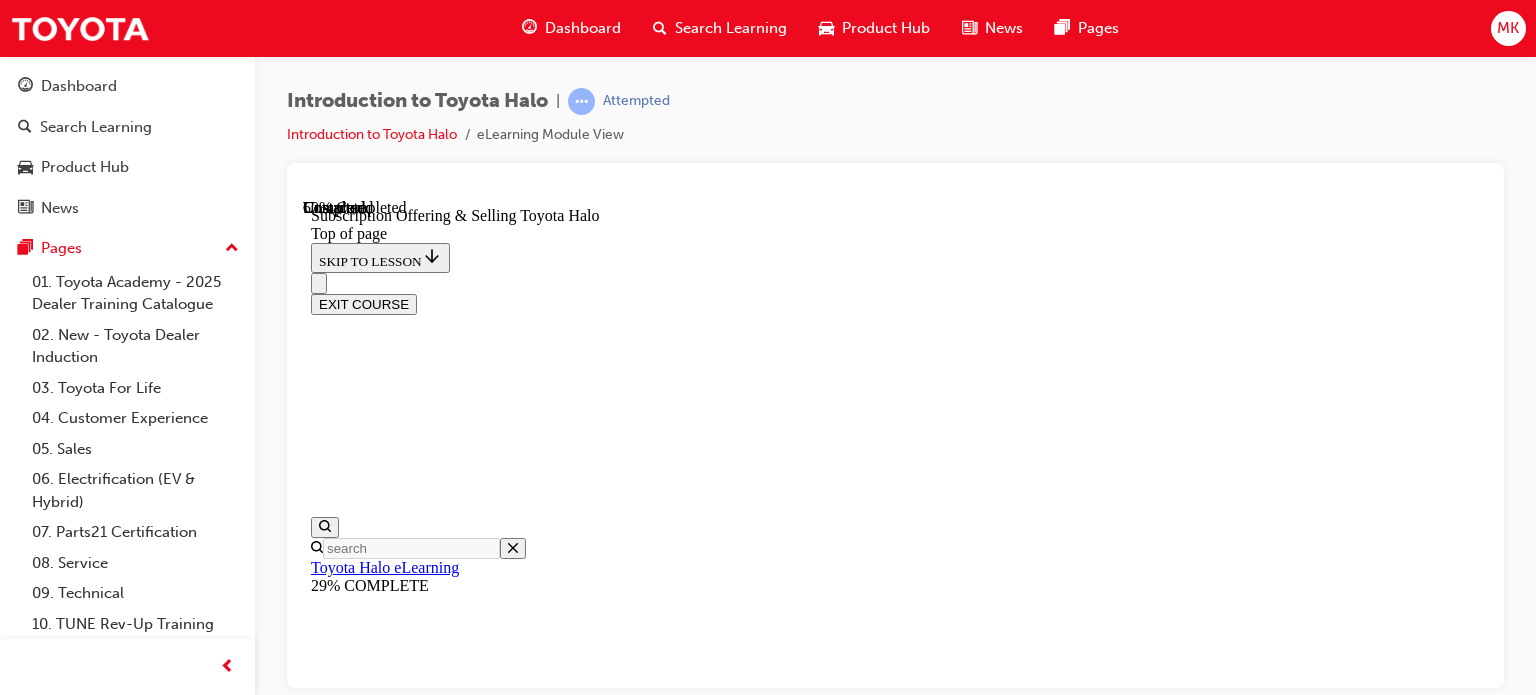 click at bounding box center [359, 10689] 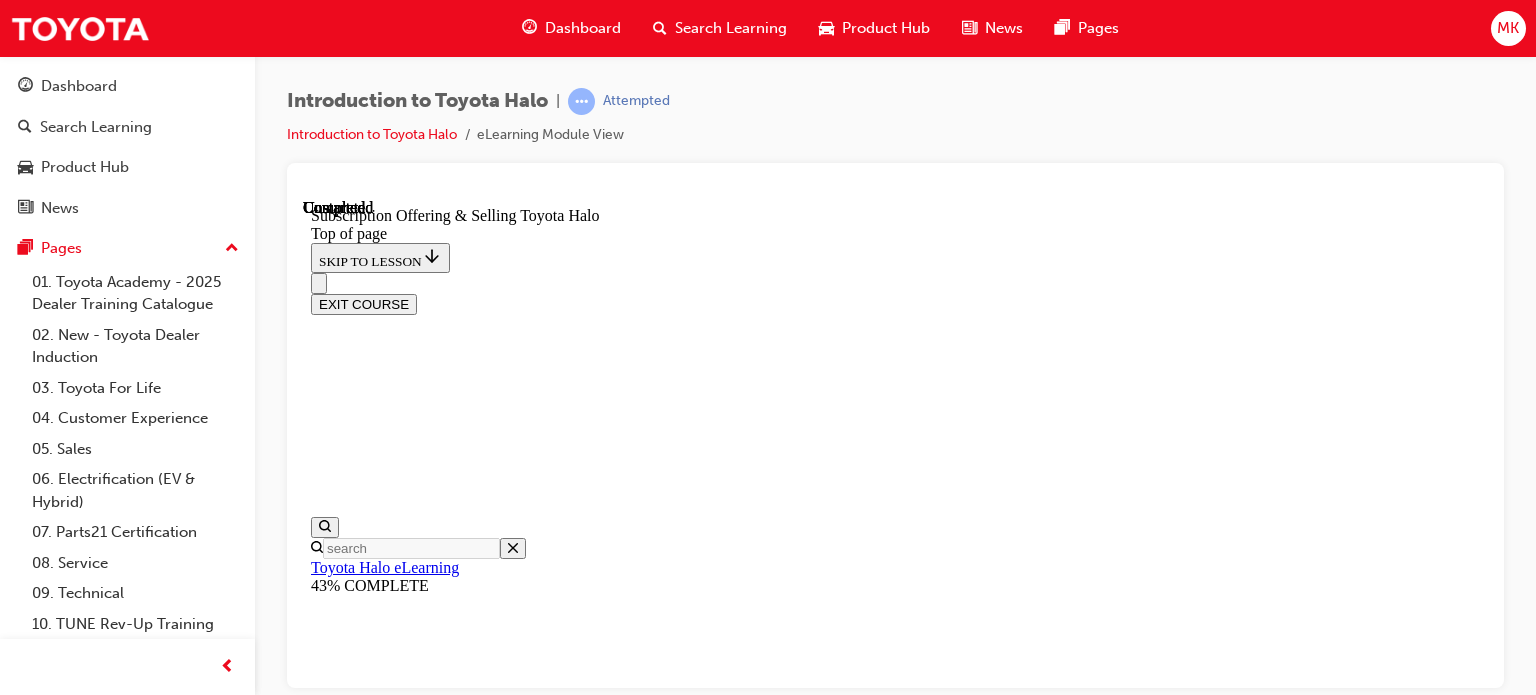 scroll, scrollTop: 1272, scrollLeft: 0, axis: vertical 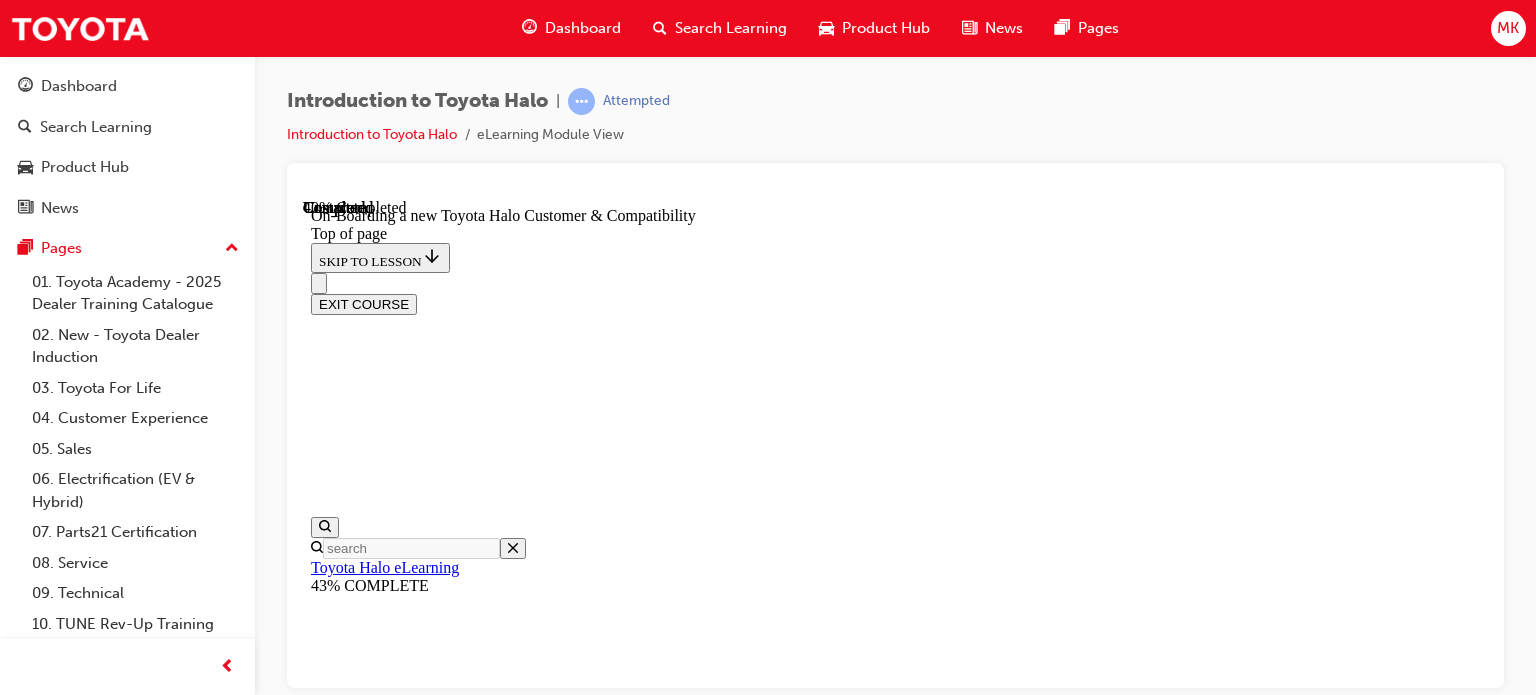 click on "CONTINUE" at bounding box center [353, 11762] 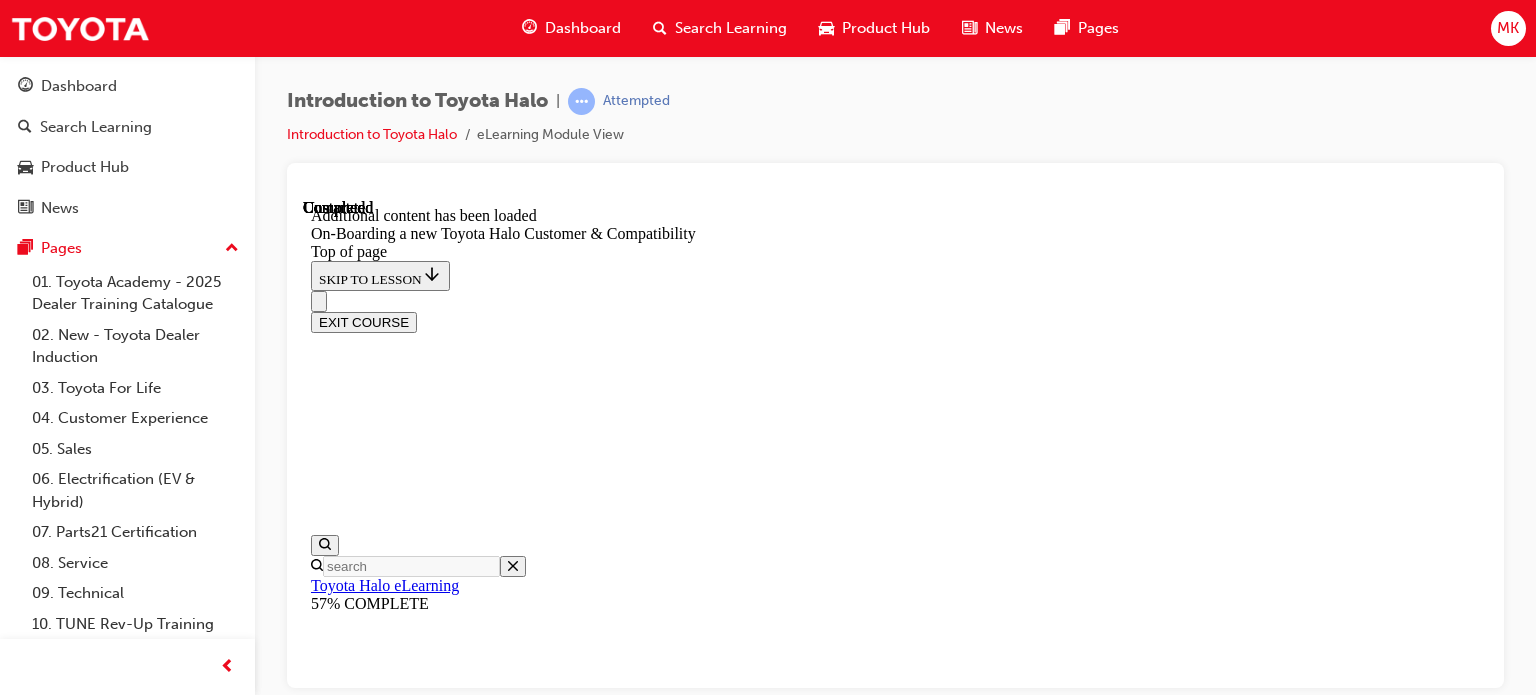 scroll, scrollTop: 1548, scrollLeft: 0, axis: vertical 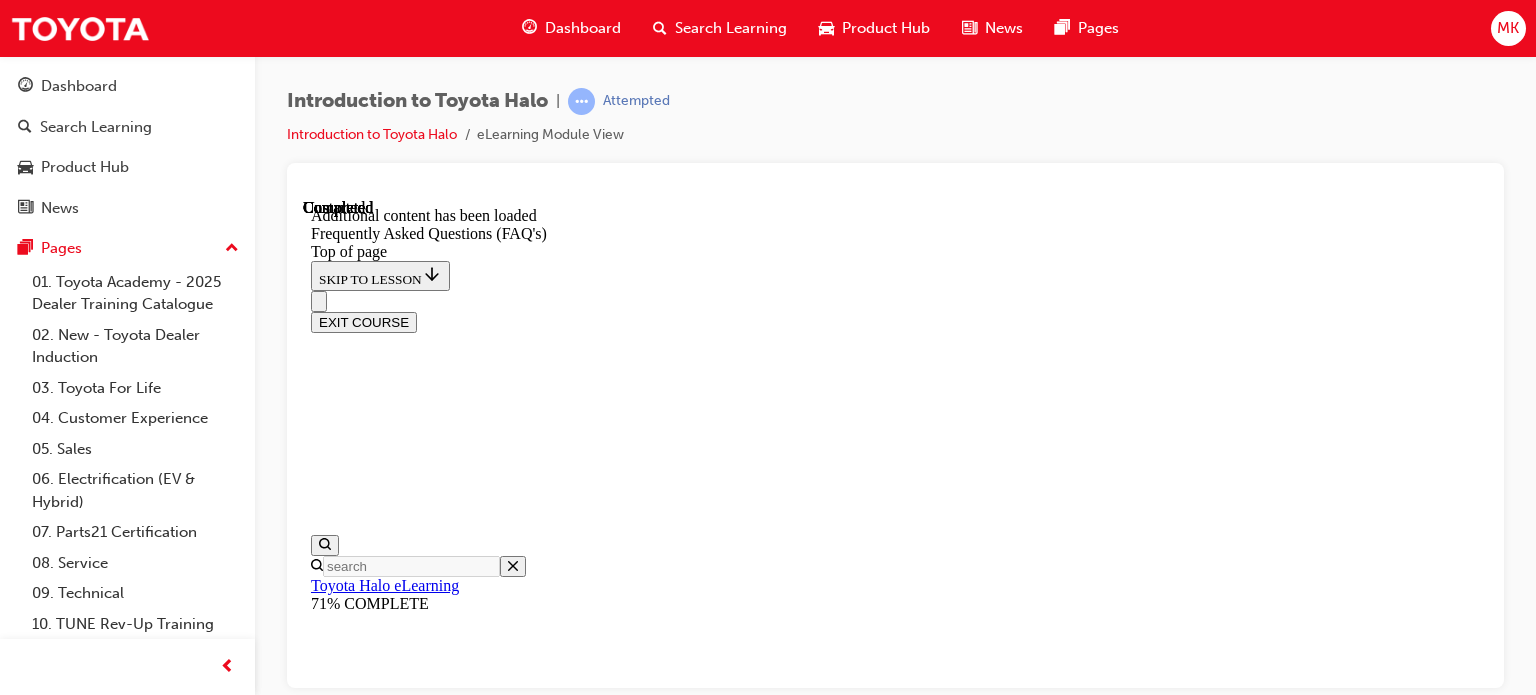 click on "Lesson 6 - Quiz" at bounding box center [362, 11636] 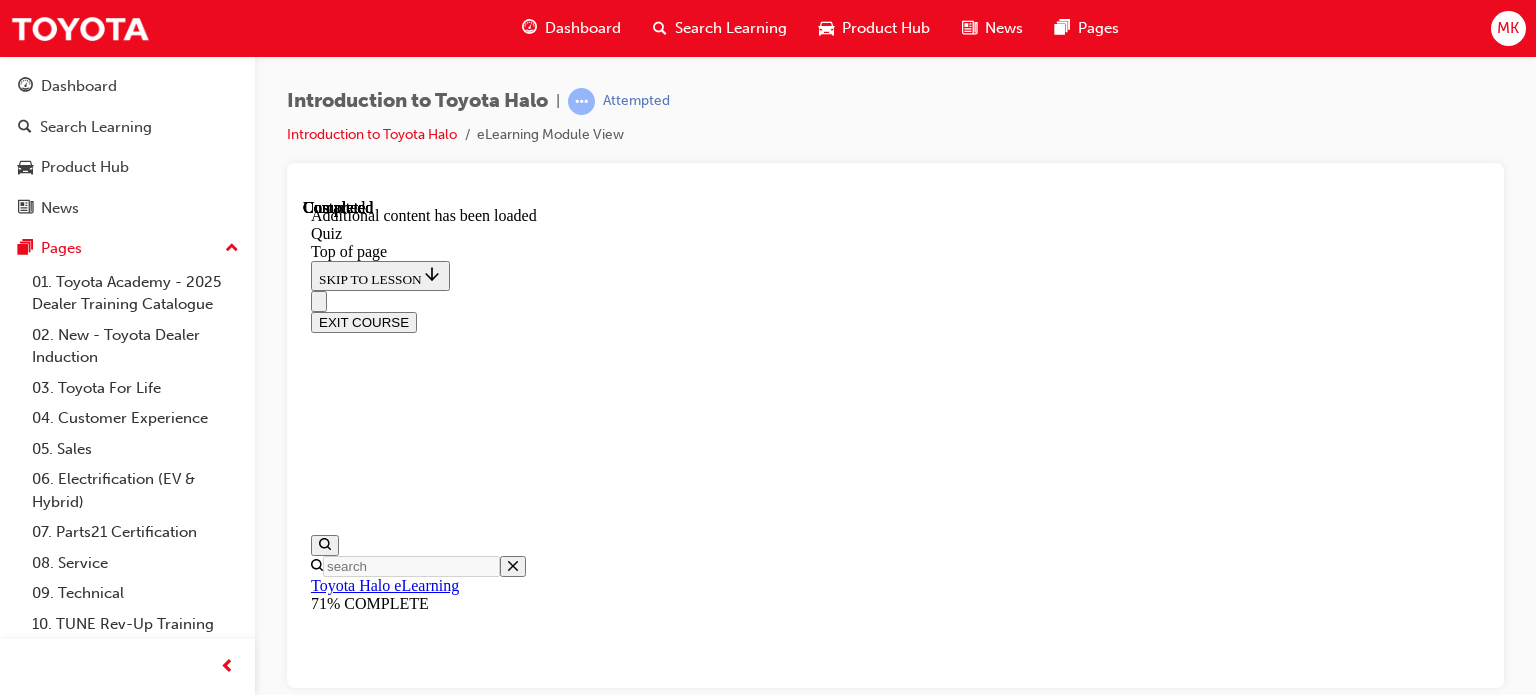 scroll, scrollTop: 0, scrollLeft: 0, axis: both 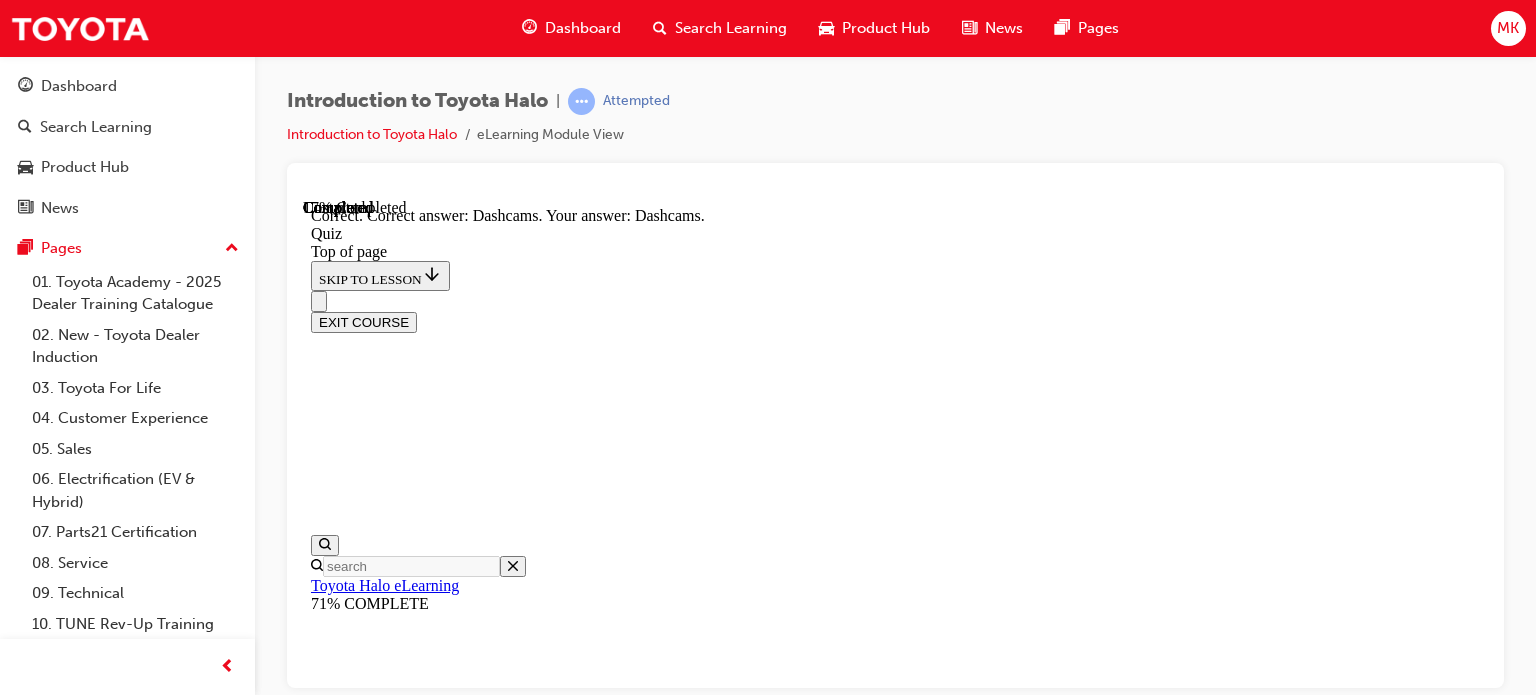 click on "NEXT" at bounding box center [337, 18934] 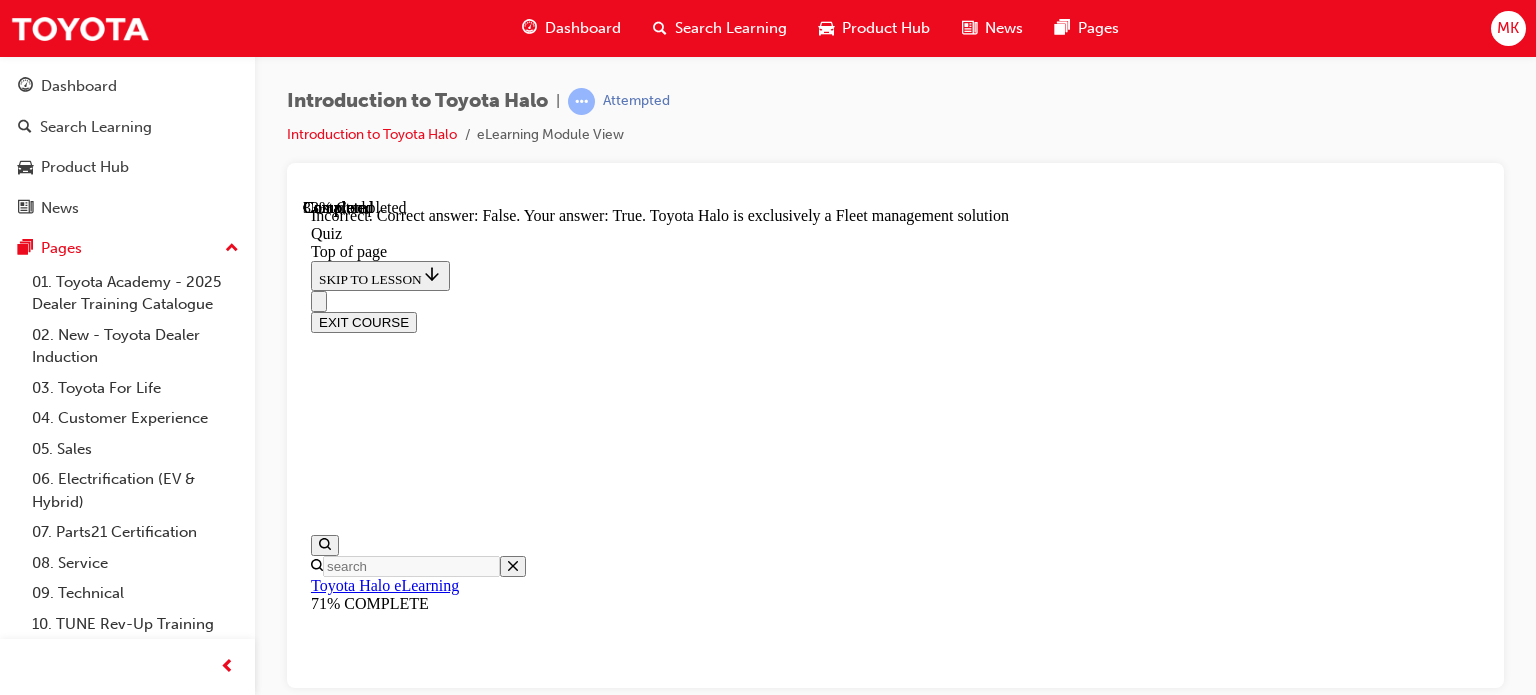 scroll, scrollTop: 532, scrollLeft: 0, axis: vertical 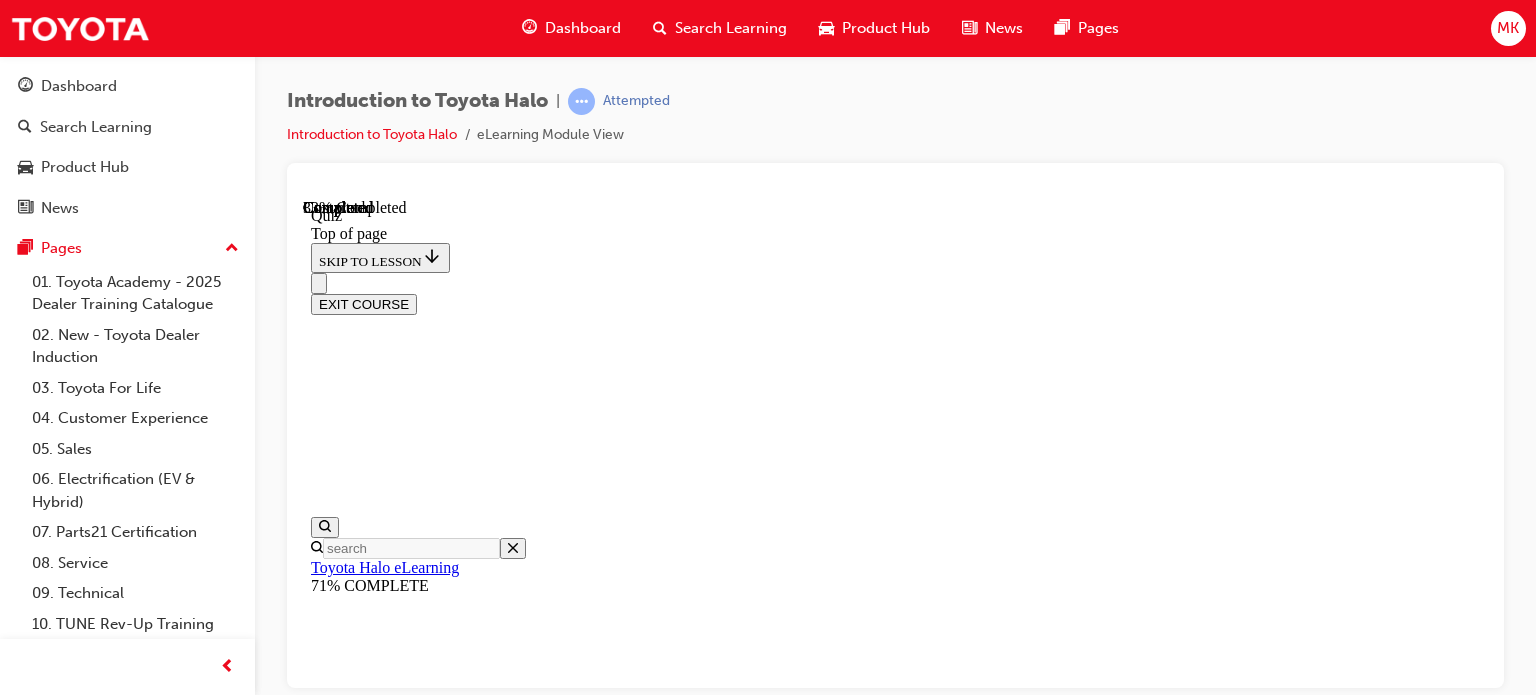 click on "$25" at bounding box center [915, 15631] 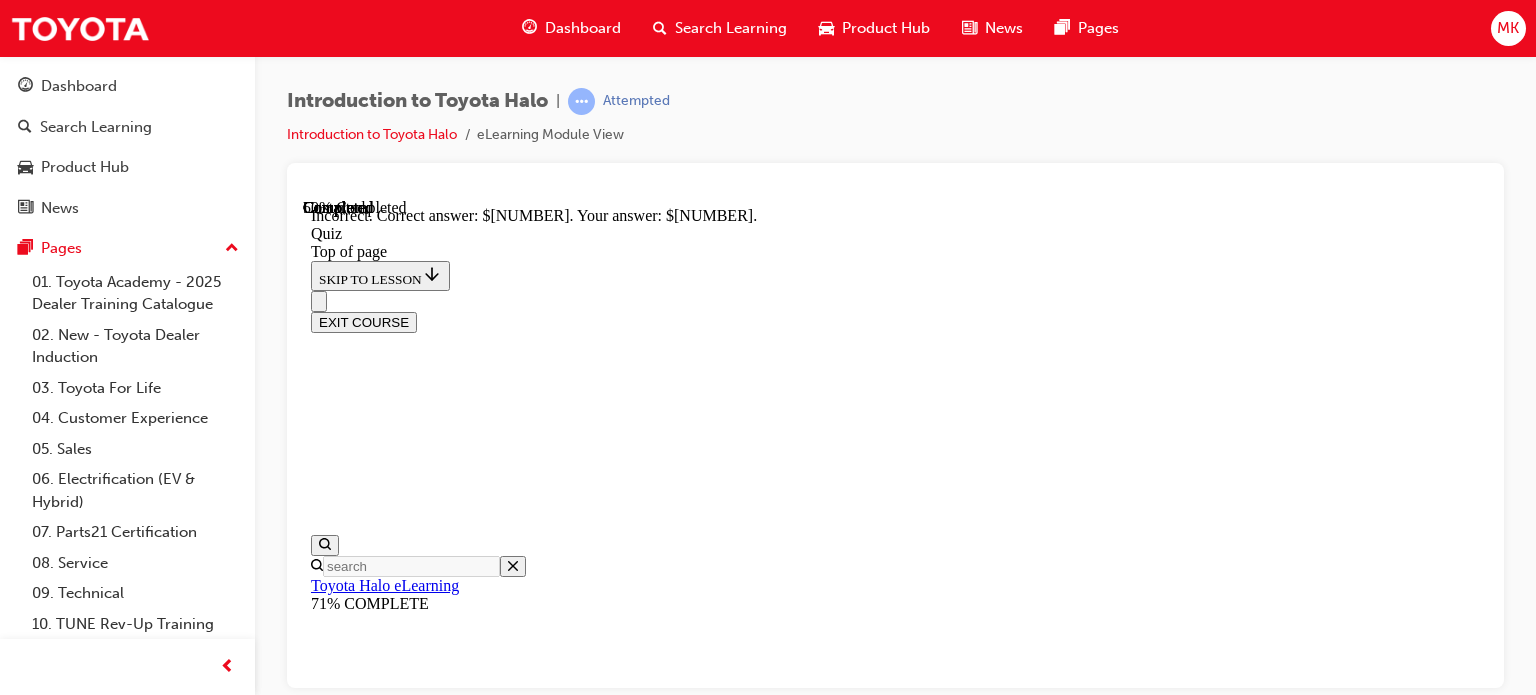 scroll, scrollTop: 560, scrollLeft: 0, axis: vertical 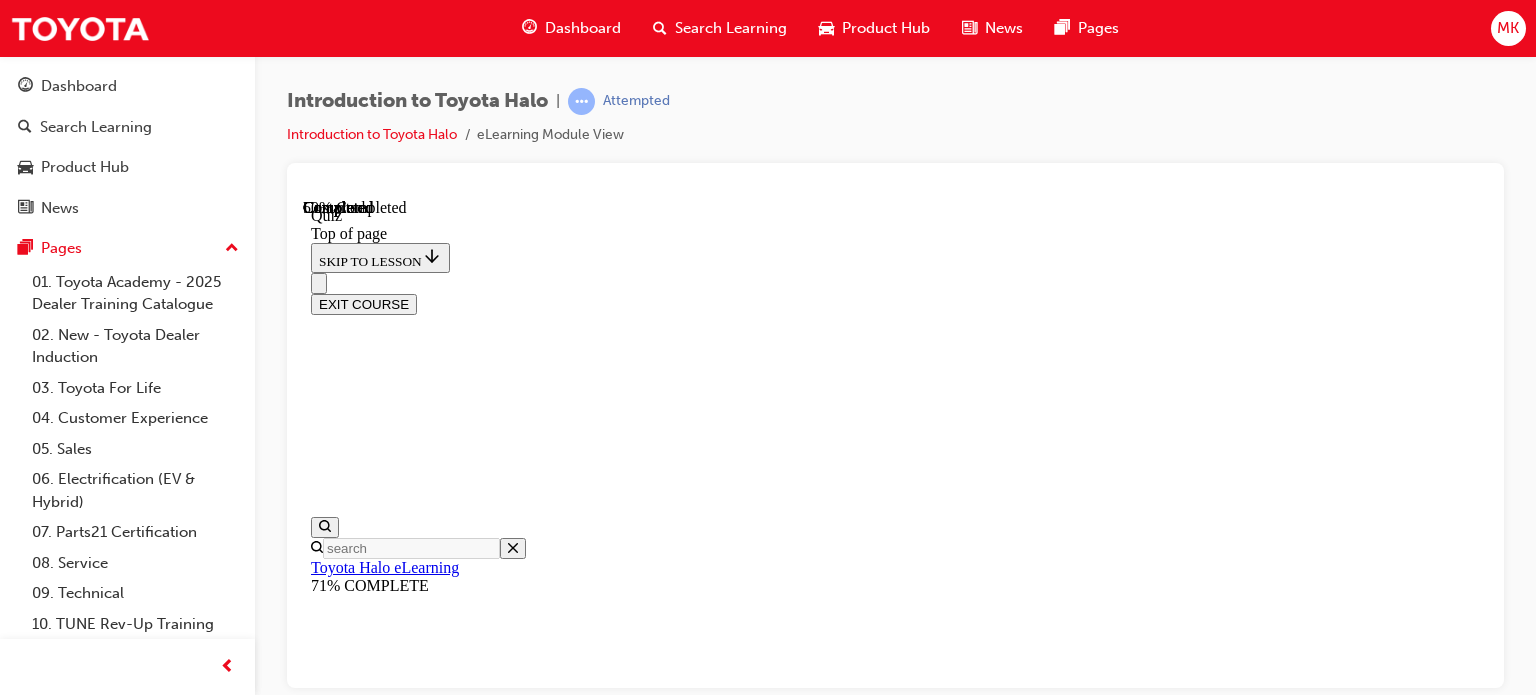 click on "True" at bounding box center [895, 16217] 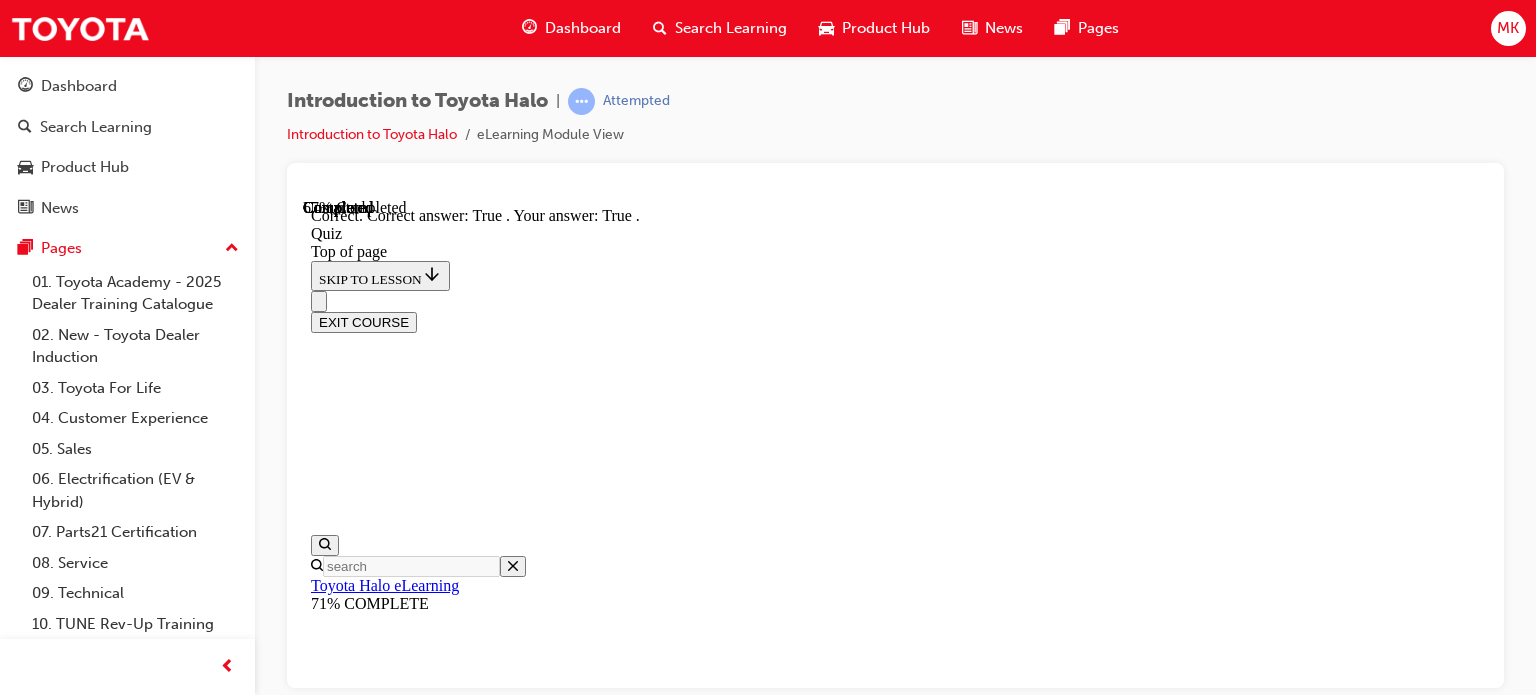 scroll, scrollTop: 400, scrollLeft: 0, axis: vertical 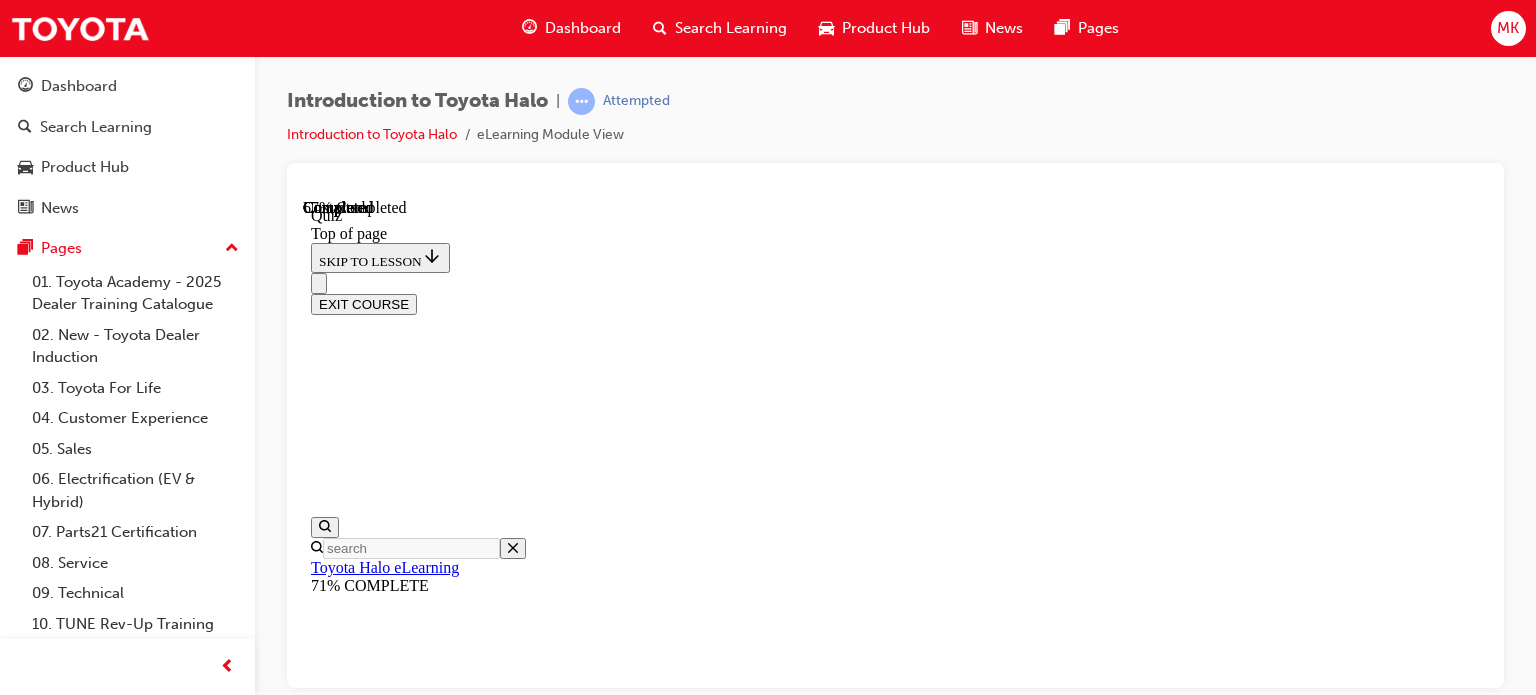 click at bounding box center [915, 16027] 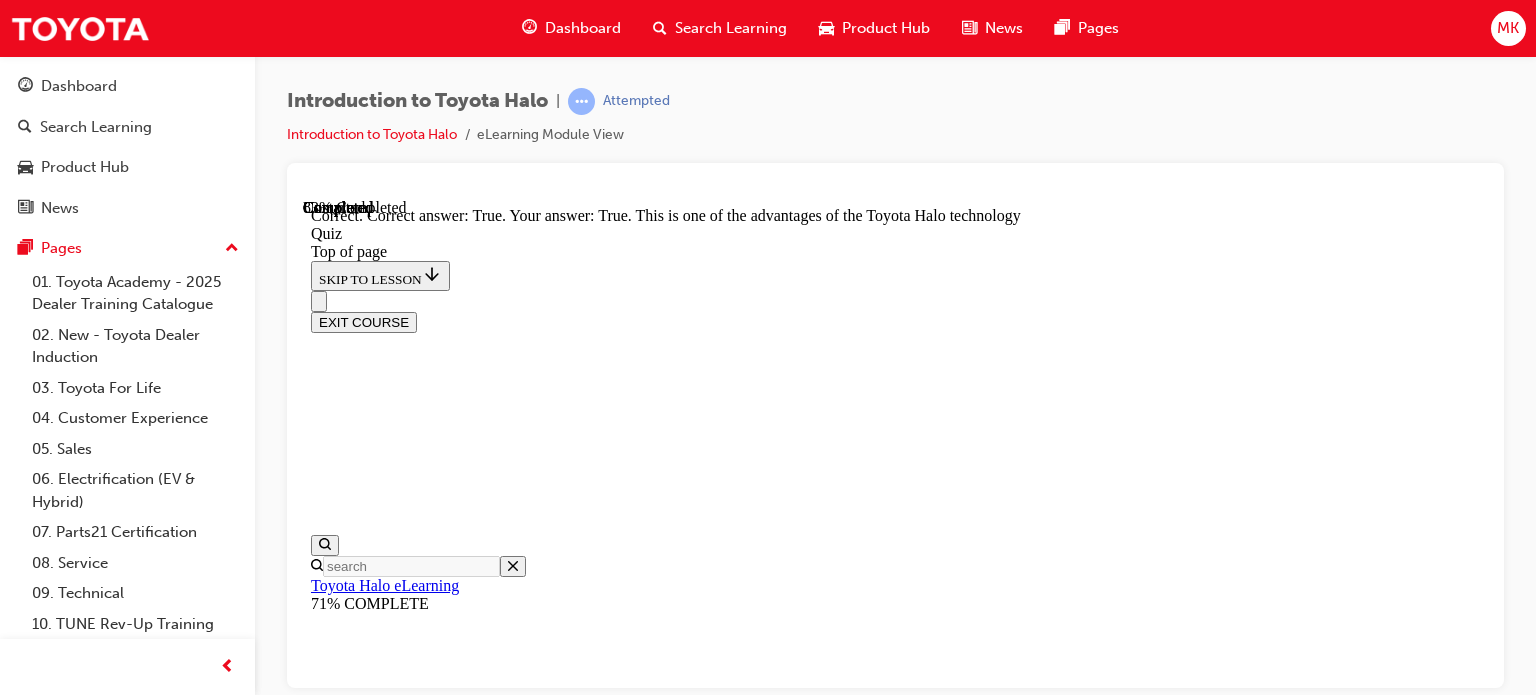 scroll, scrollTop: 532, scrollLeft: 0, axis: vertical 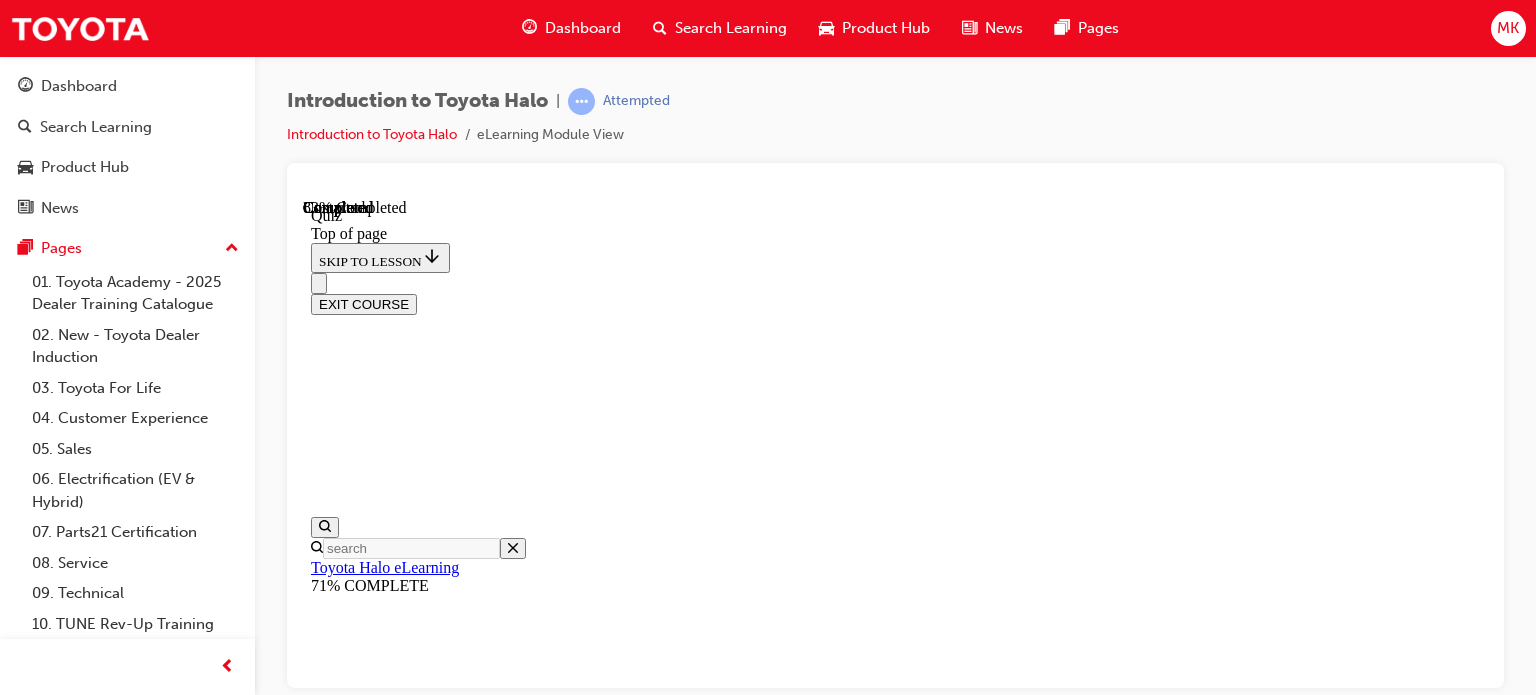 click on "Dealer Fleet Account Manager" at bounding box center (915, 14136) 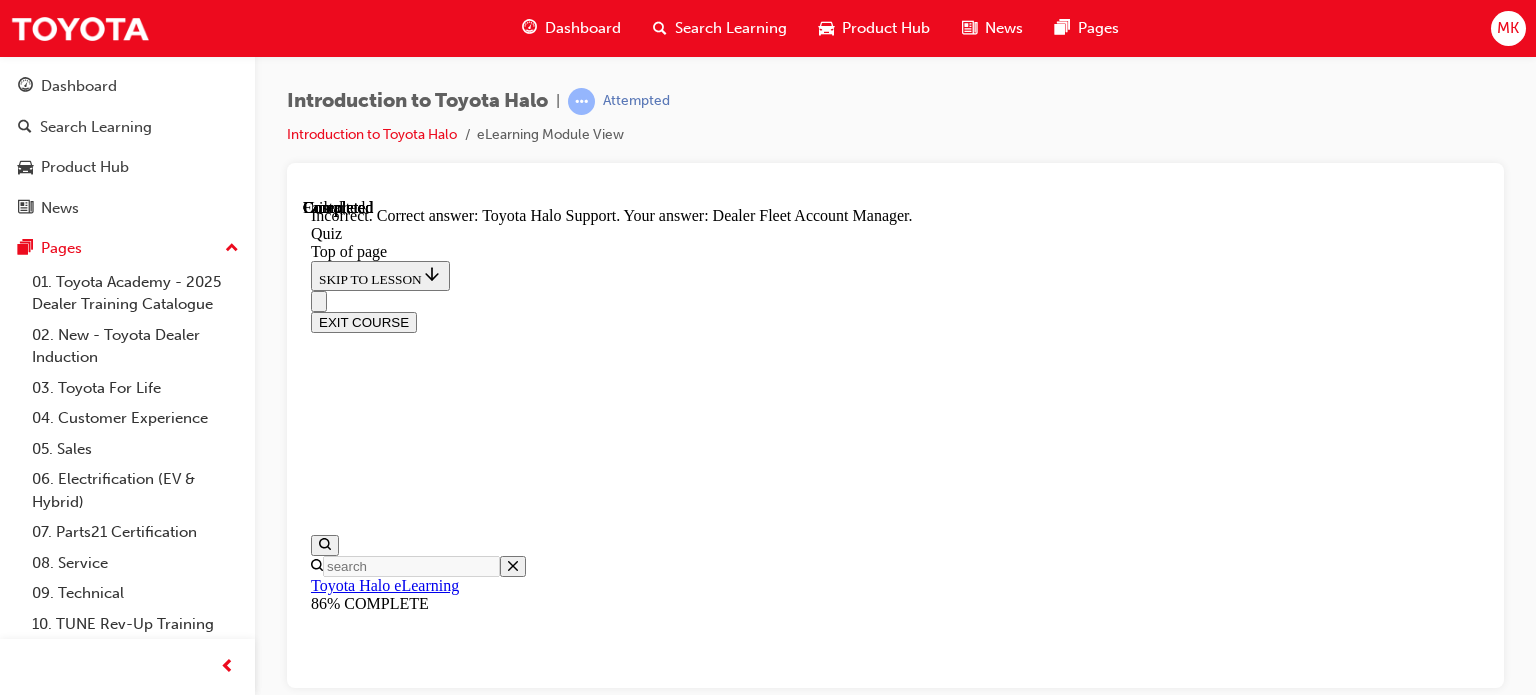 scroll, scrollTop: 560, scrollLeft: 0, axis: vertical 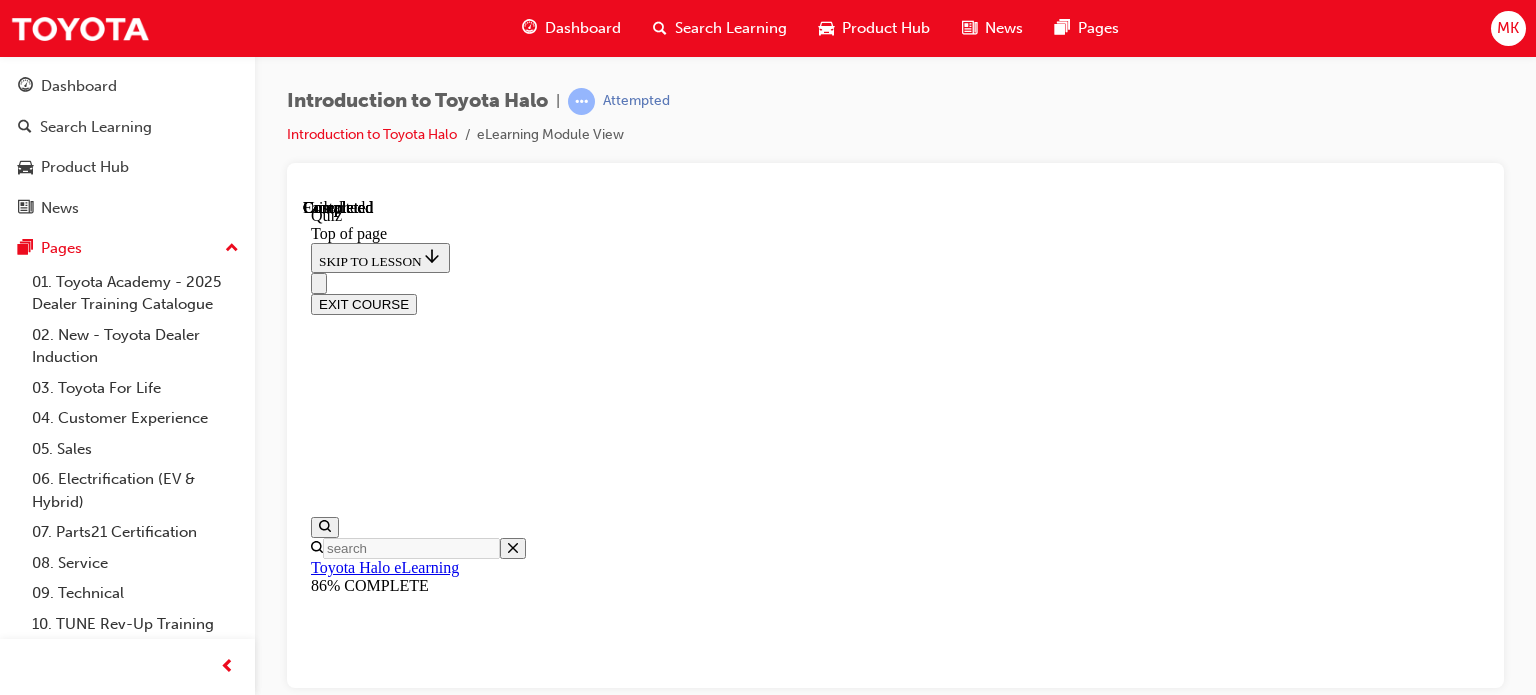 click at bounding box center [399, 14773] 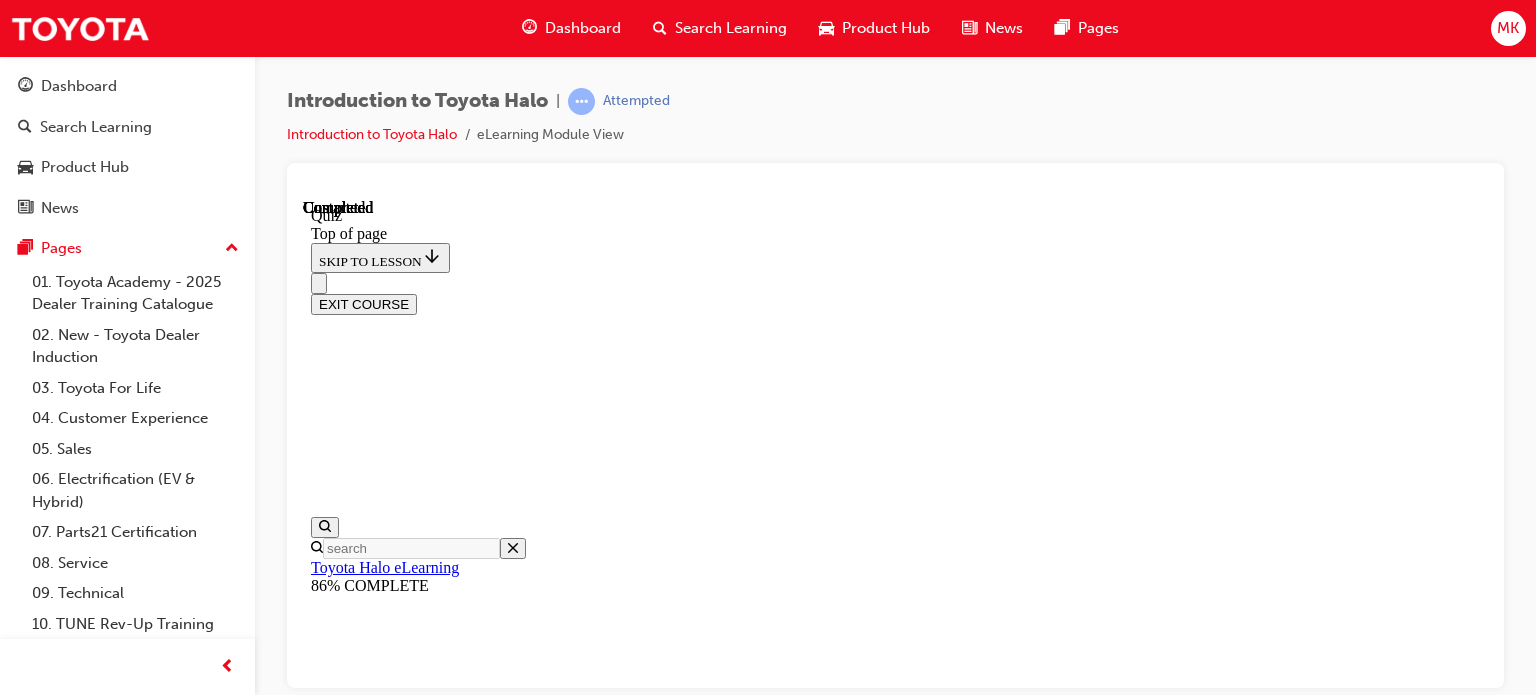 scroll, scrollTop: 214, scrollLeft: 0, axis: vertical 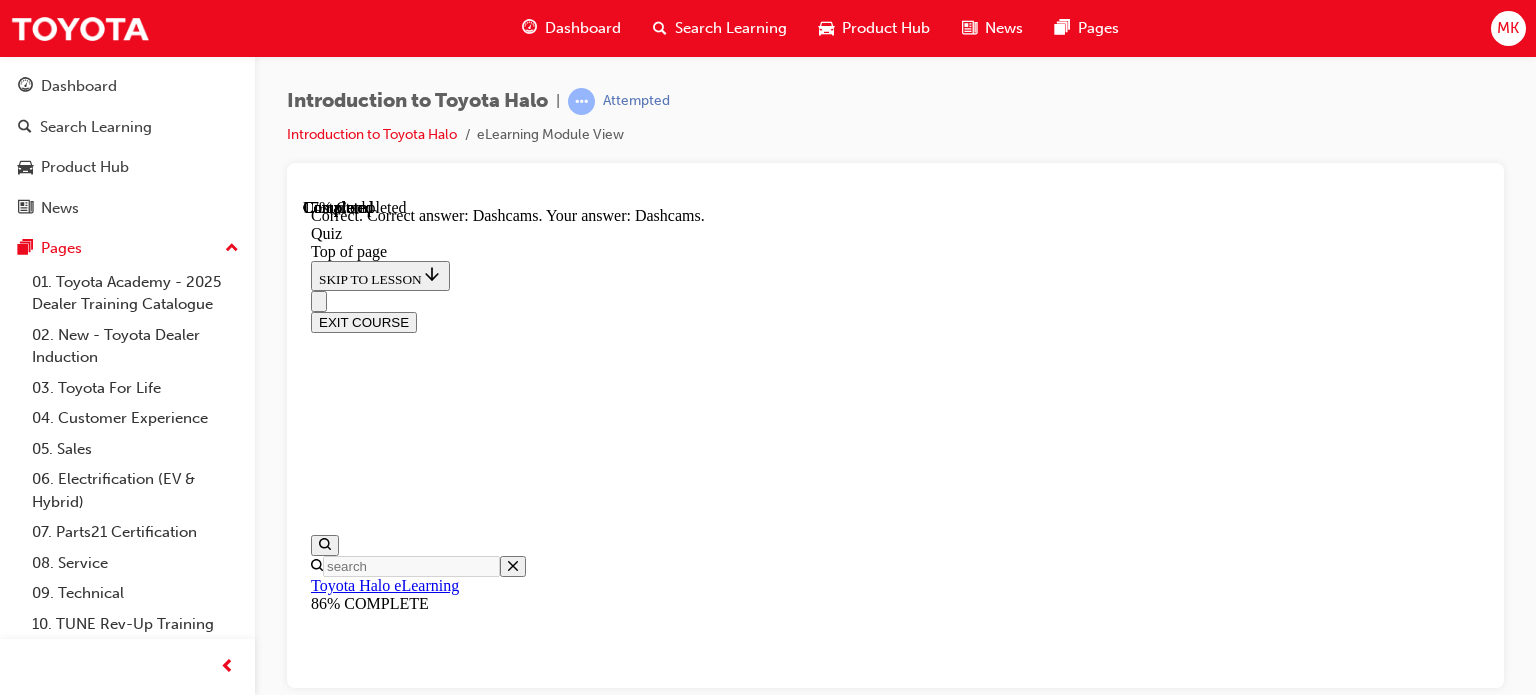 click on "NEXT" at bounding box center [337, 18934] 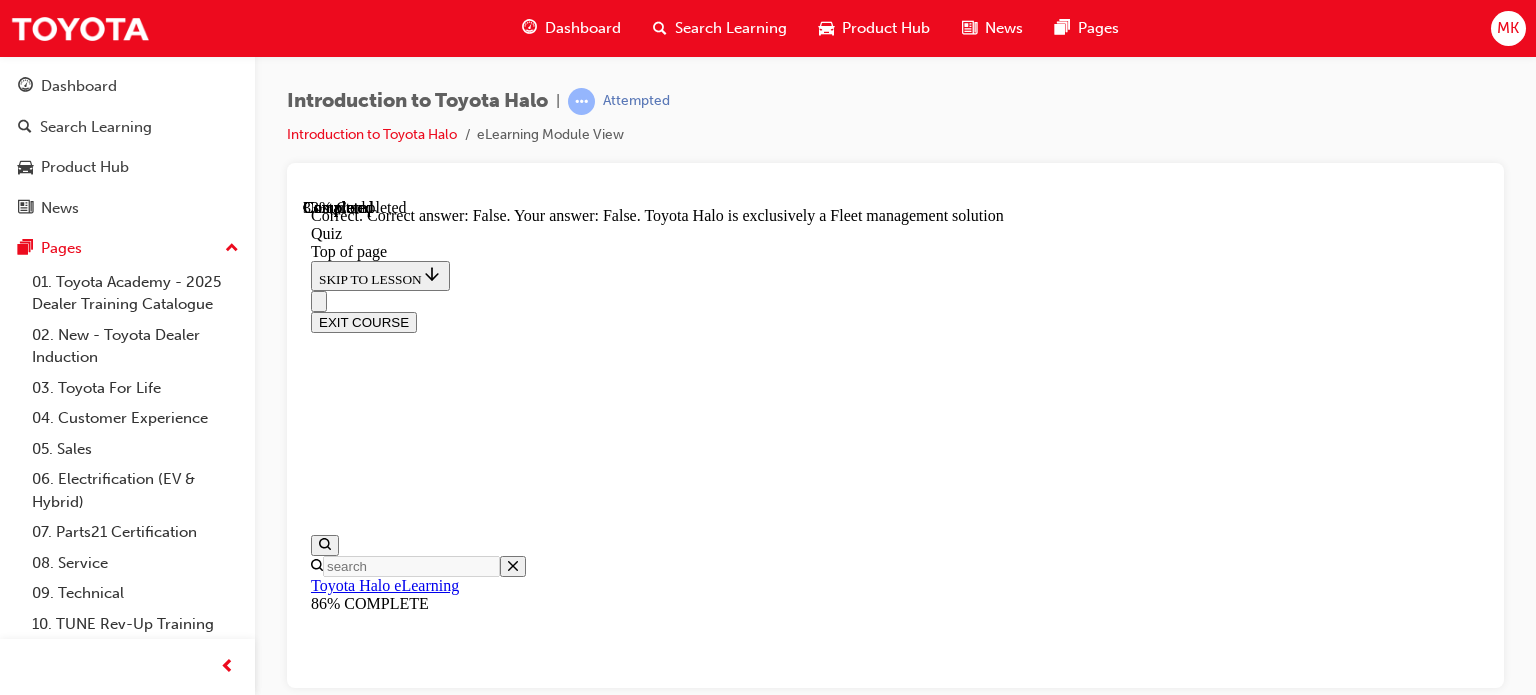 scroll, scrollTop: 532, scrollLeft: 0, axis: vertical 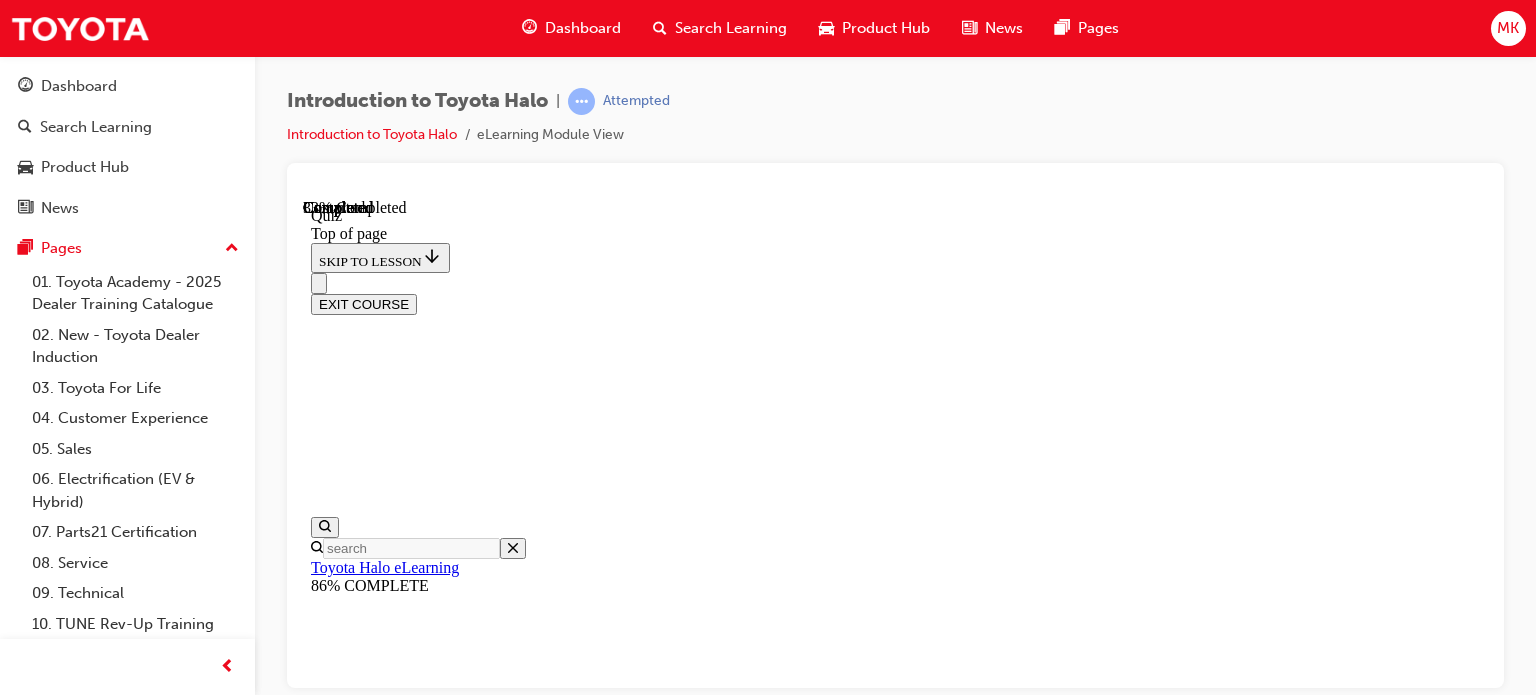 click on "$15" at bounding box center [915, 17417] 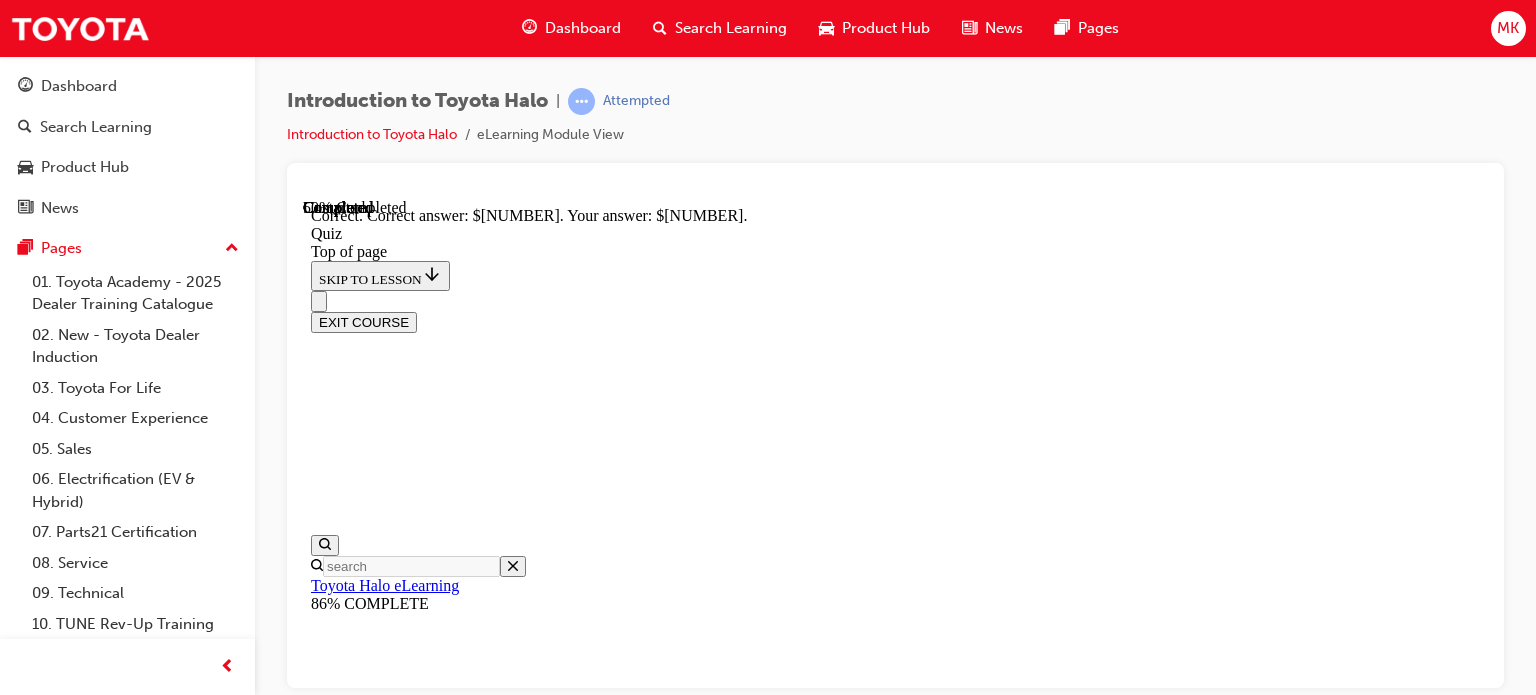 scroll, scrollTop: 560, scrollLeft: 0, axis: vertical 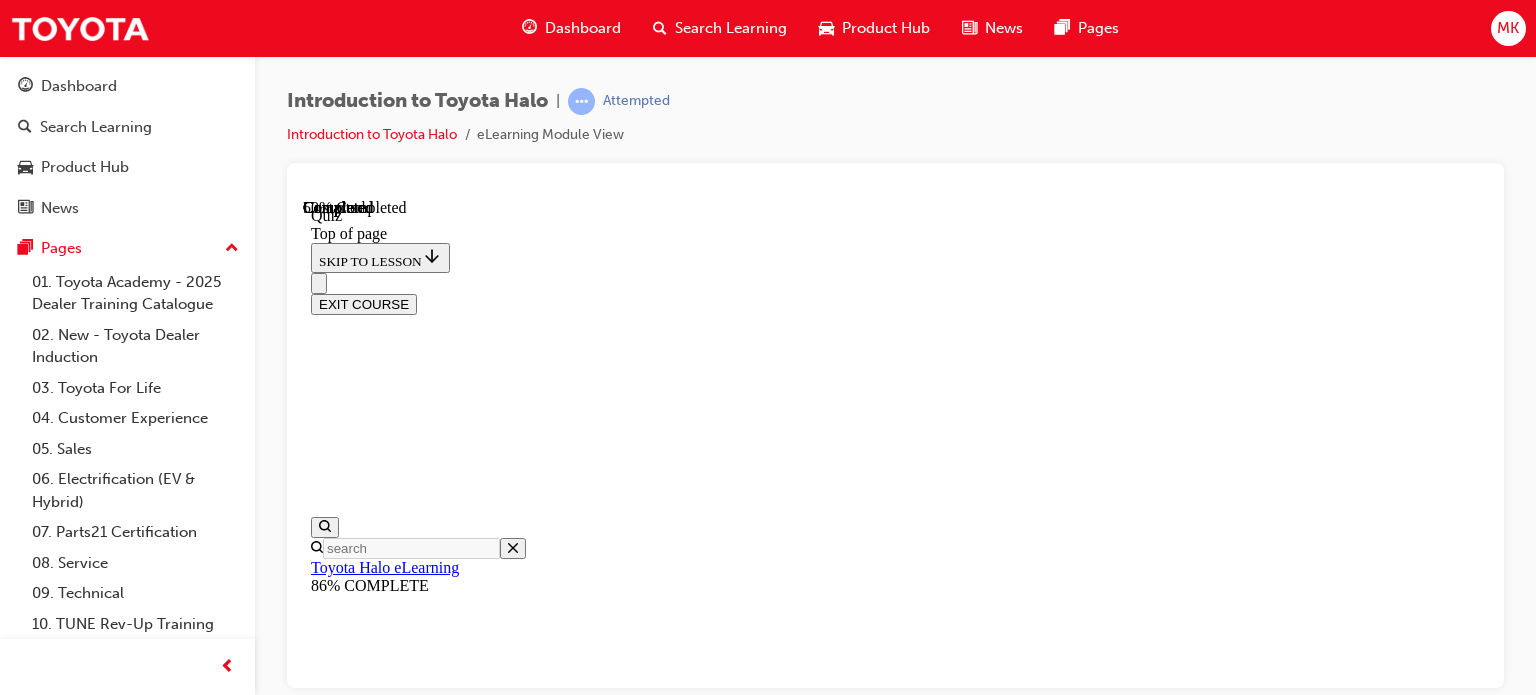 click on "True" at bounding box center [895, 16217] 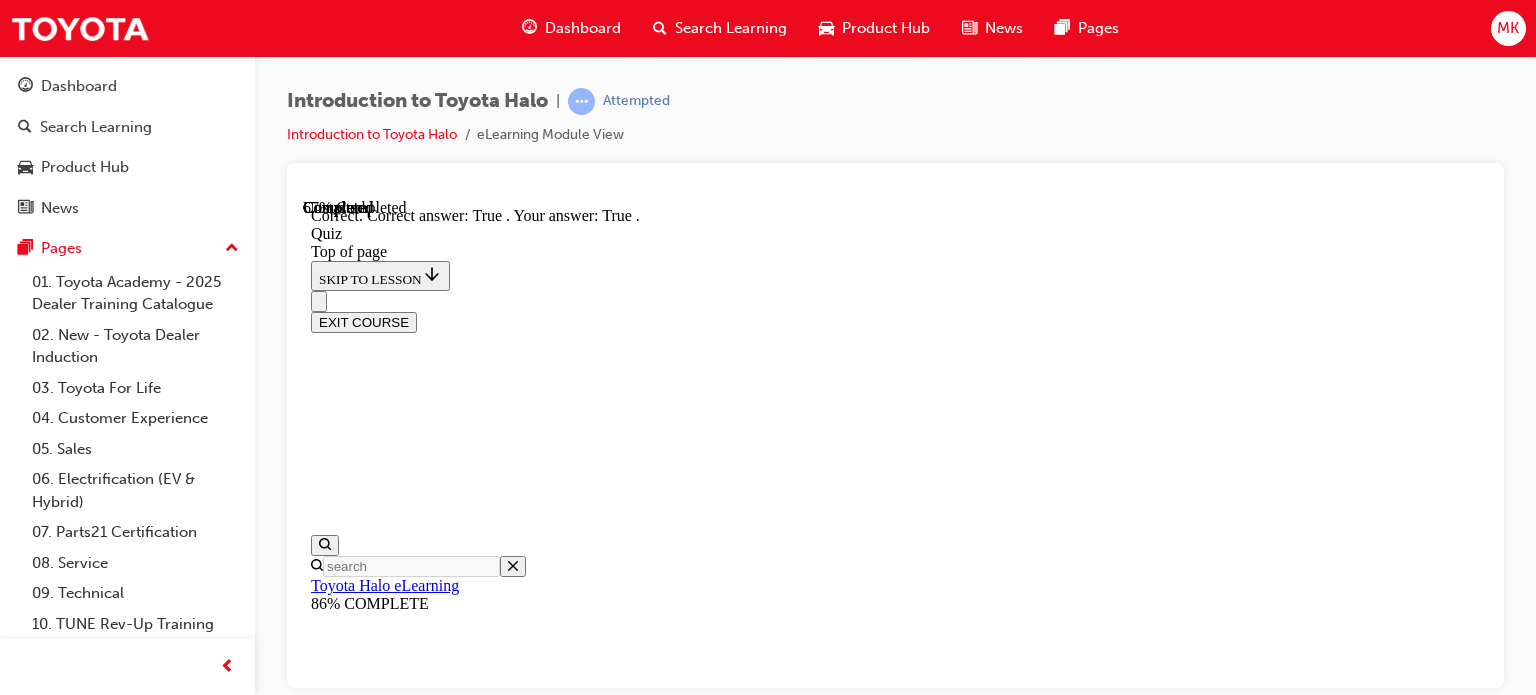 scroll, scrollTop: 400, scrollLeft: 0, axis: vertical 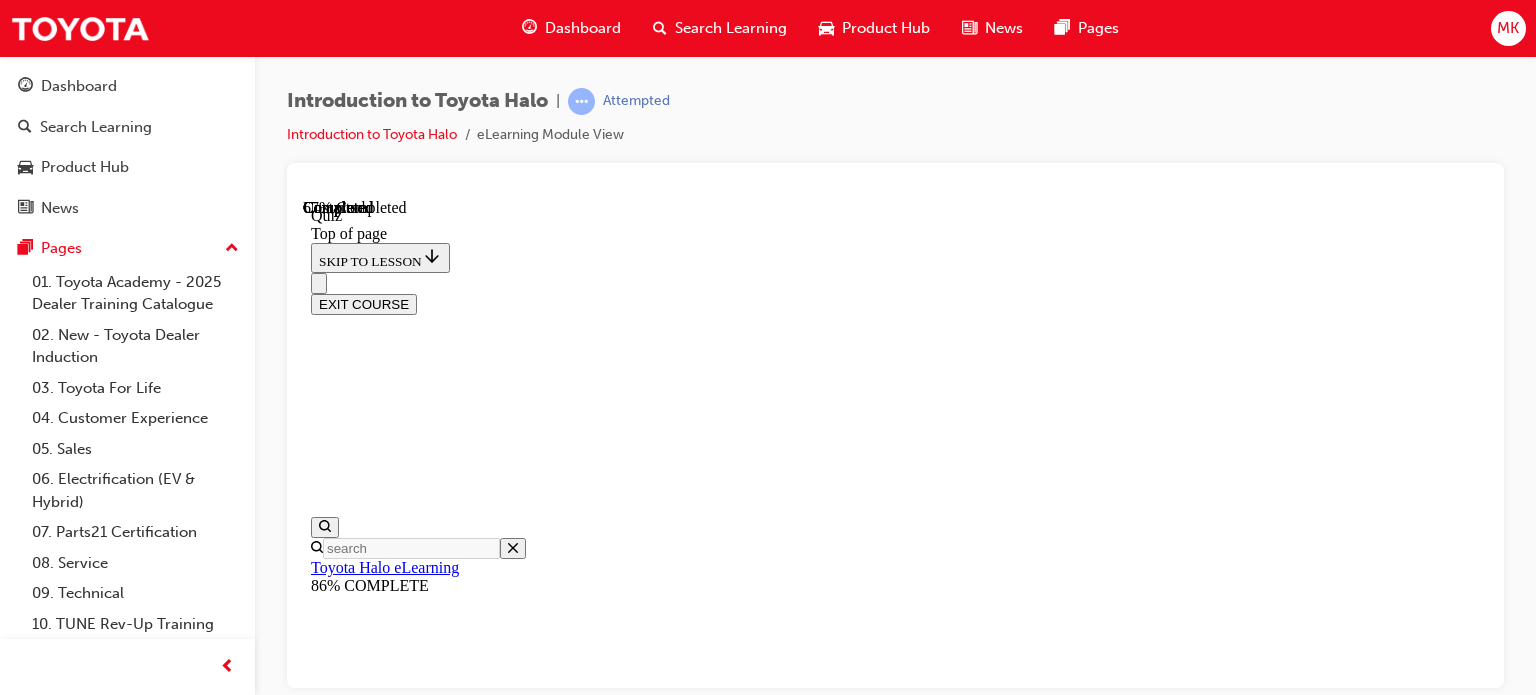 click at bounding box center (915, 16027) 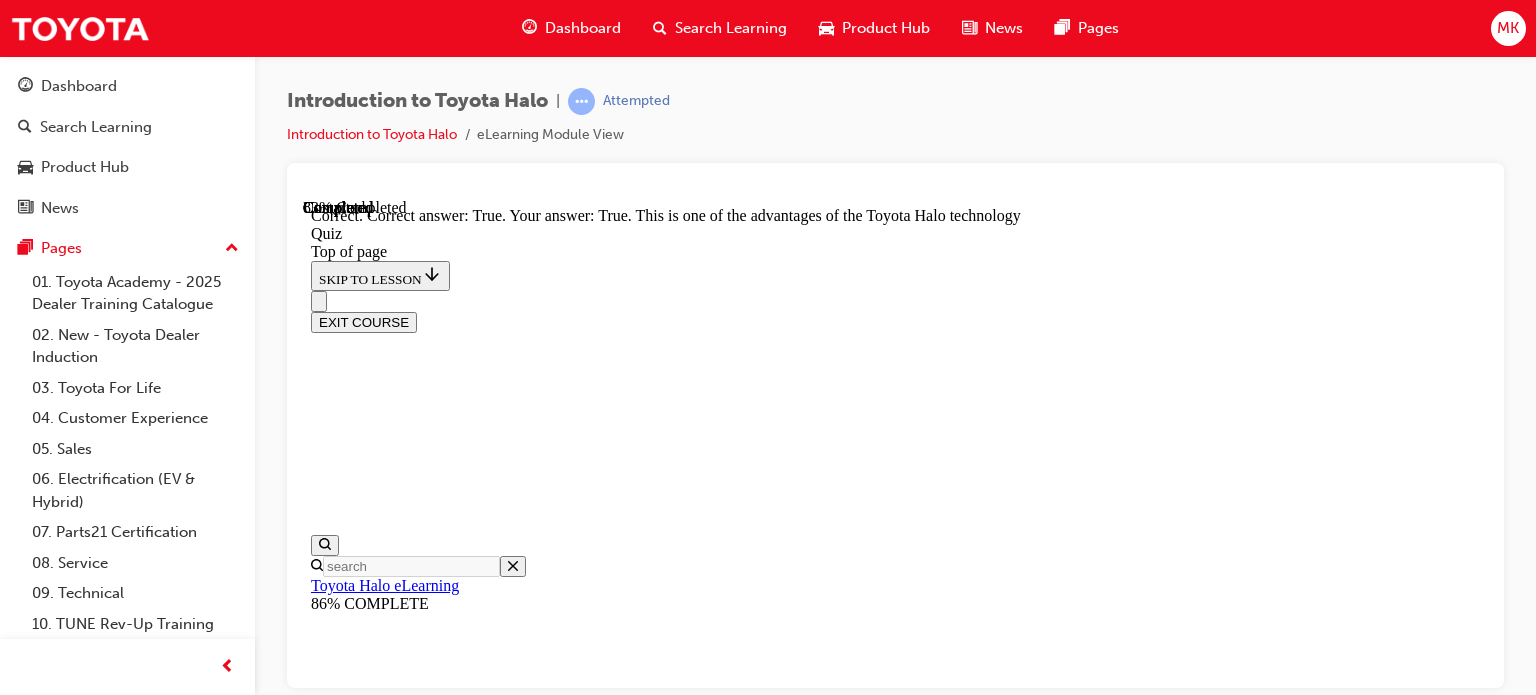 click on "NEXT" at bounding box center [337, 16688] 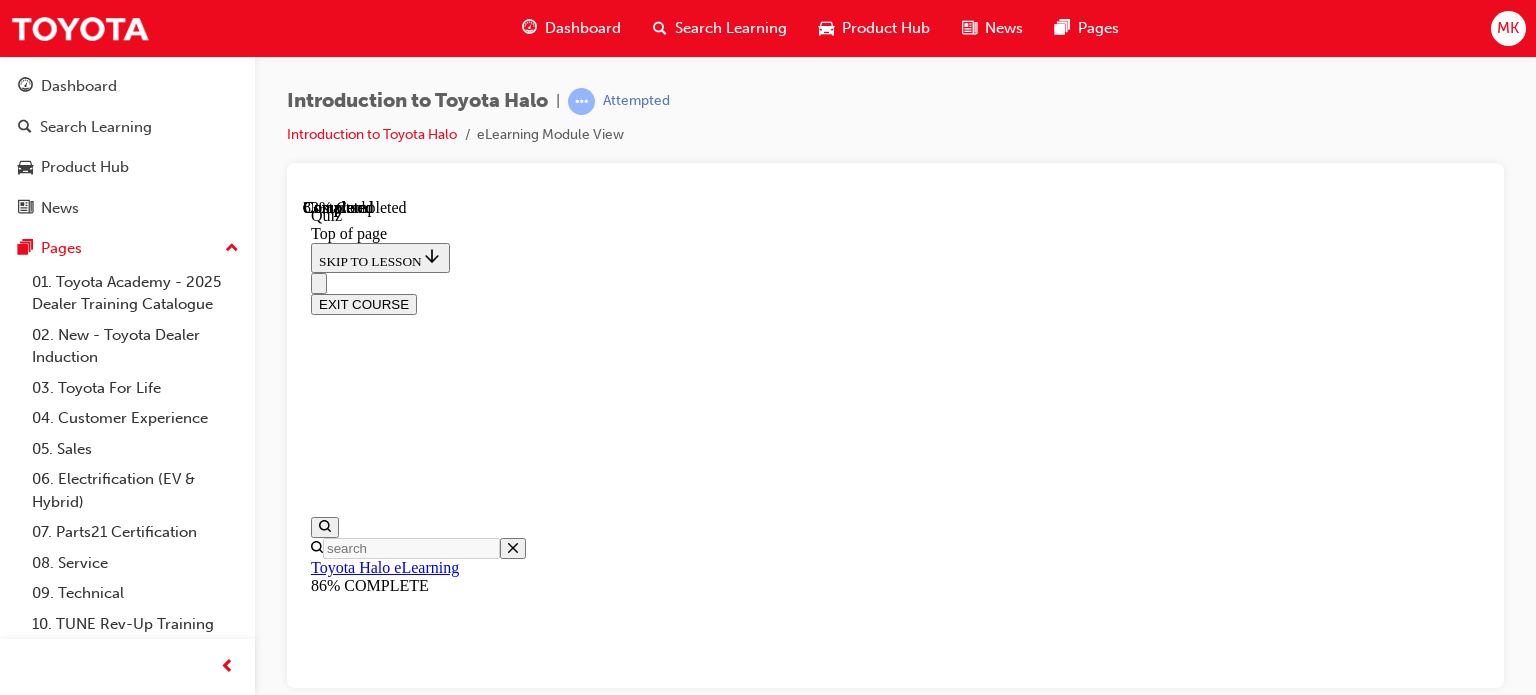 scroll, scrollTop: 260, scrollLeft: 0, axis: vertical 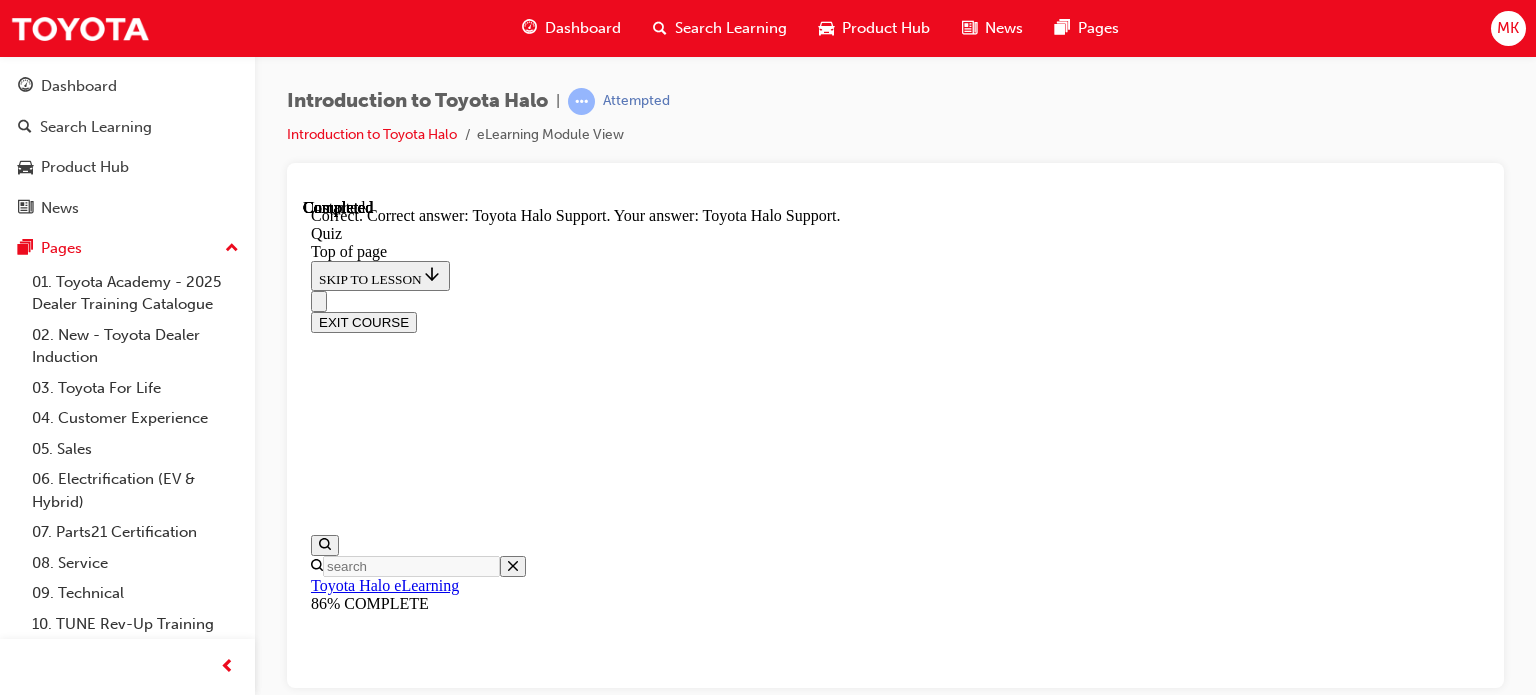 click on "NEXT" at bounding box center [337, 16122] 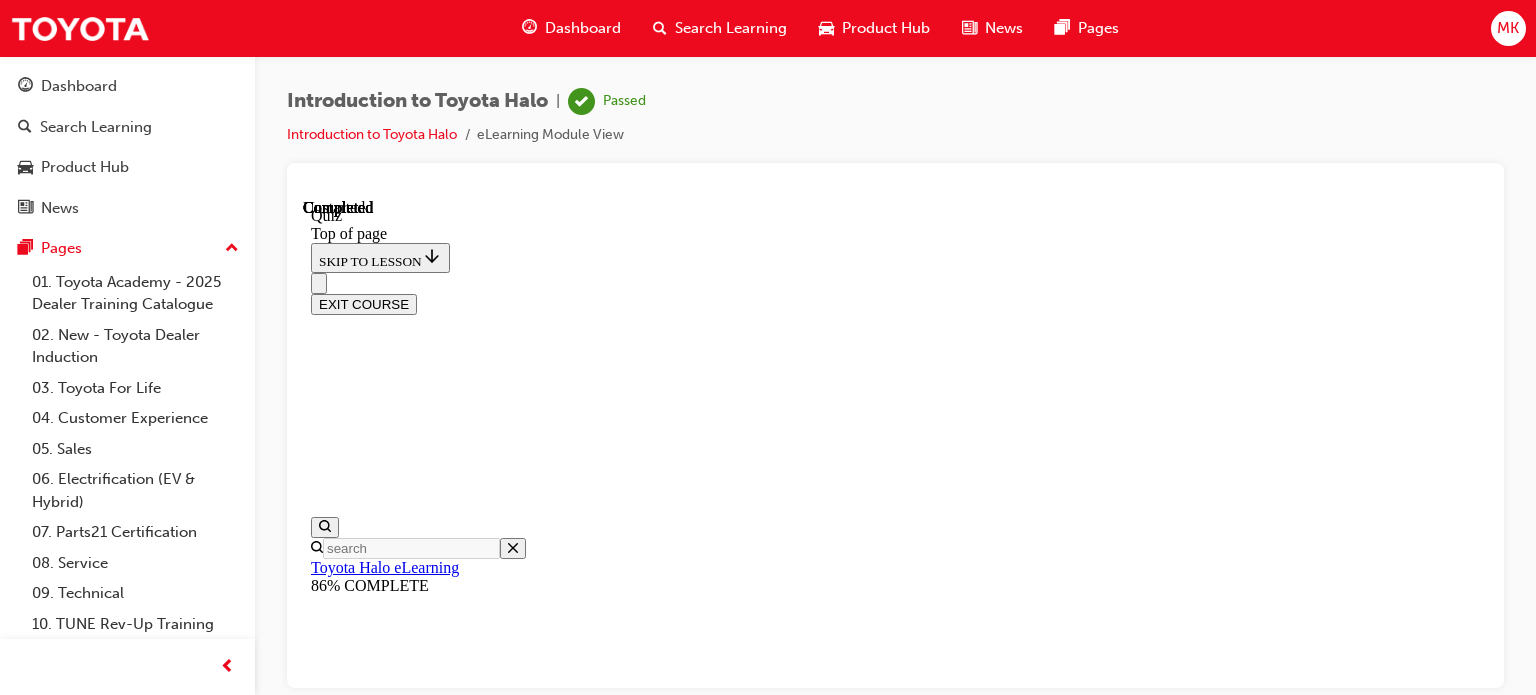 scroll, scrollTop: 592, scrollLeft: 0, axis: vertical 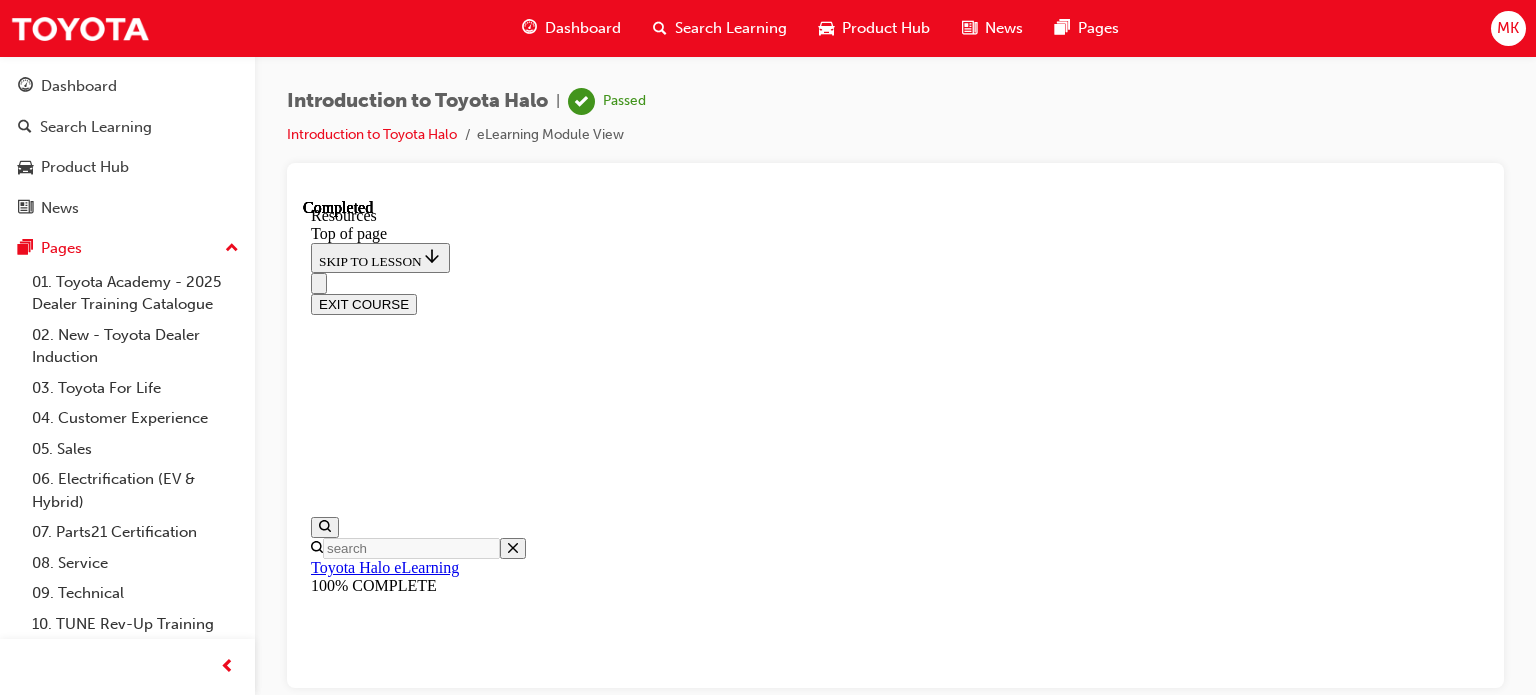 click on "Dashboard" at bounding box center (583, 28) 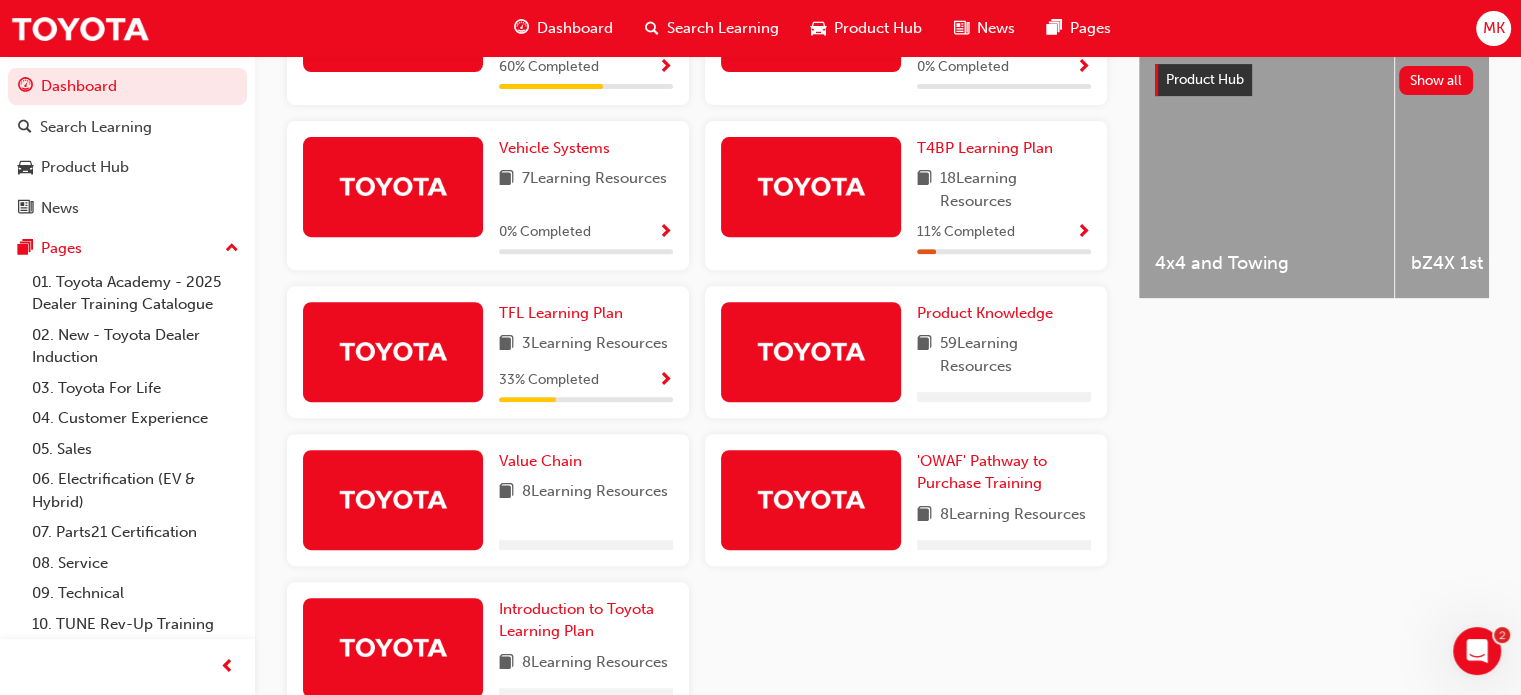 scroll, scrollTop: 800, scrollLeft: 0, axis: vertical 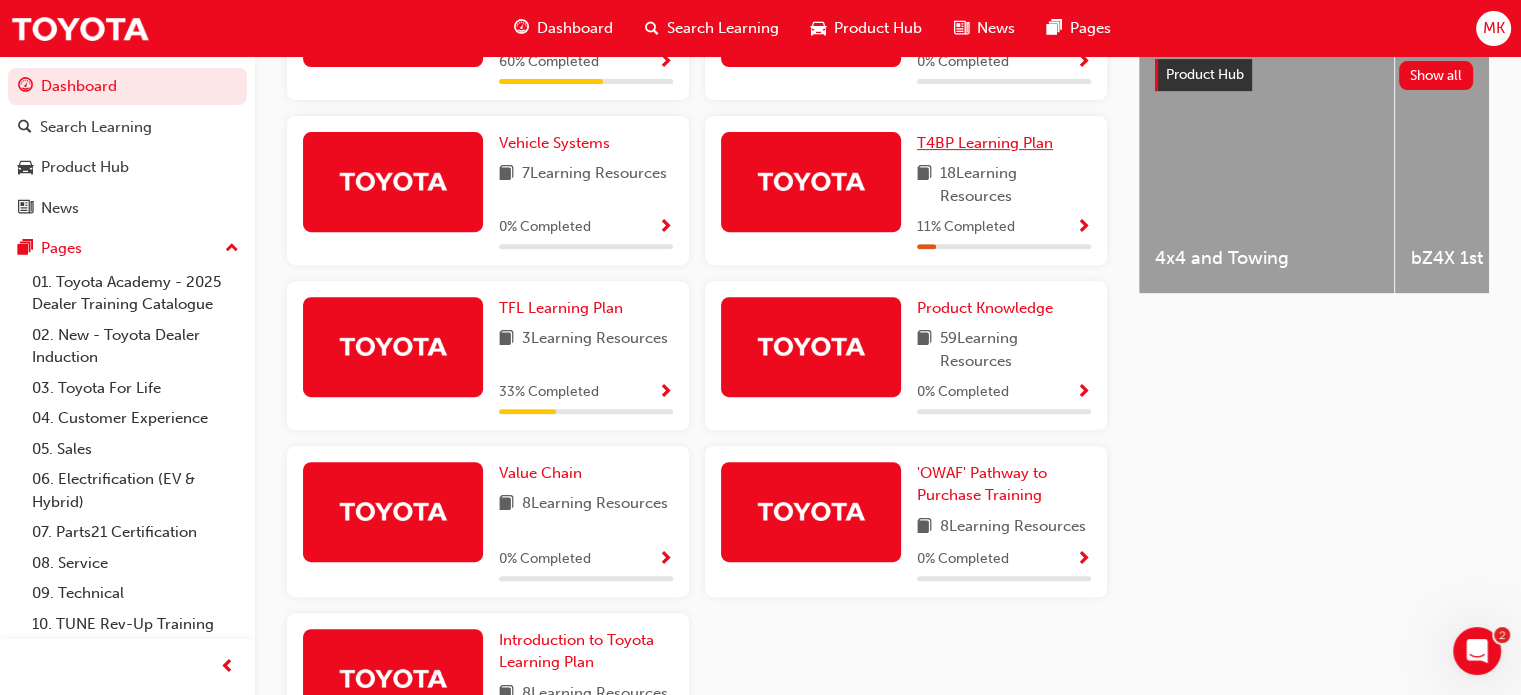click on "T4BP Learning Plan" at bounding box center (985, 143) 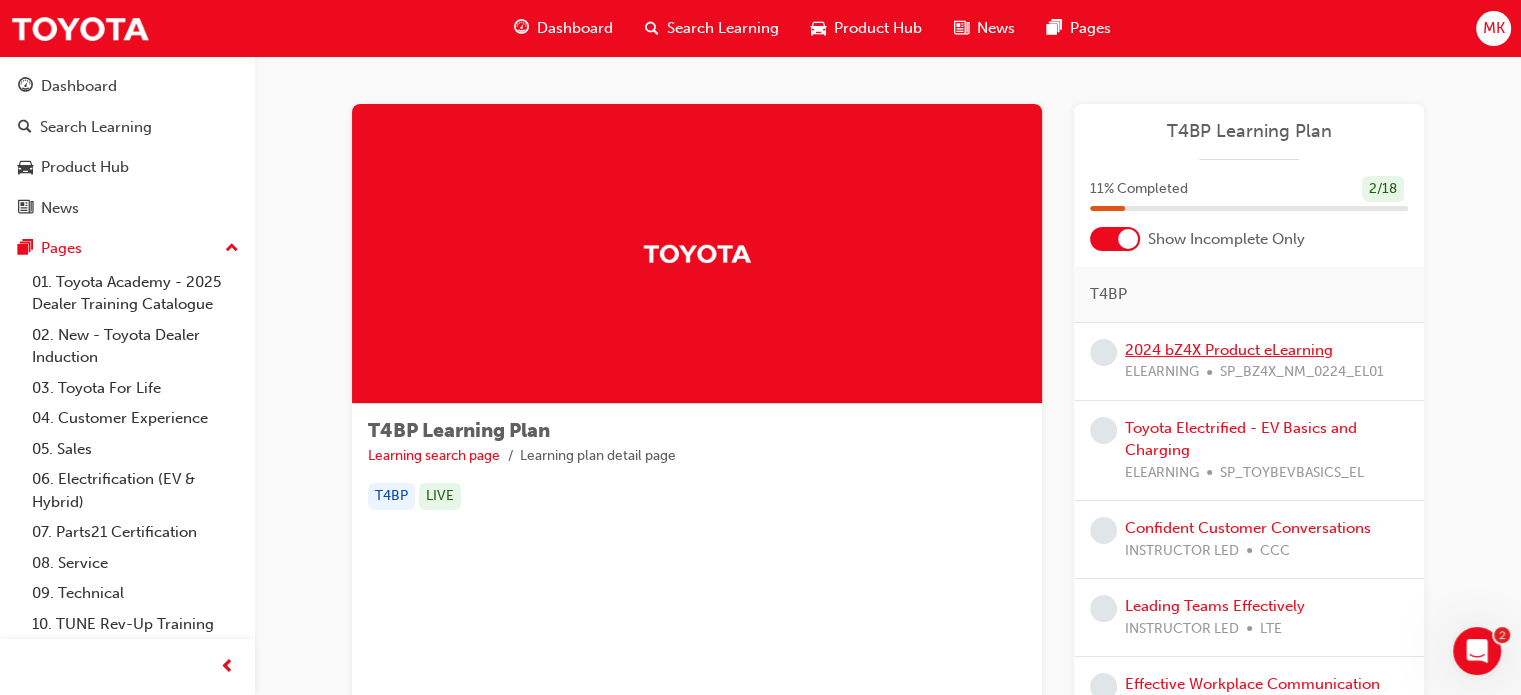 click on "2024 bZ4X Product eLearning" at bounding box center [1229, 350] 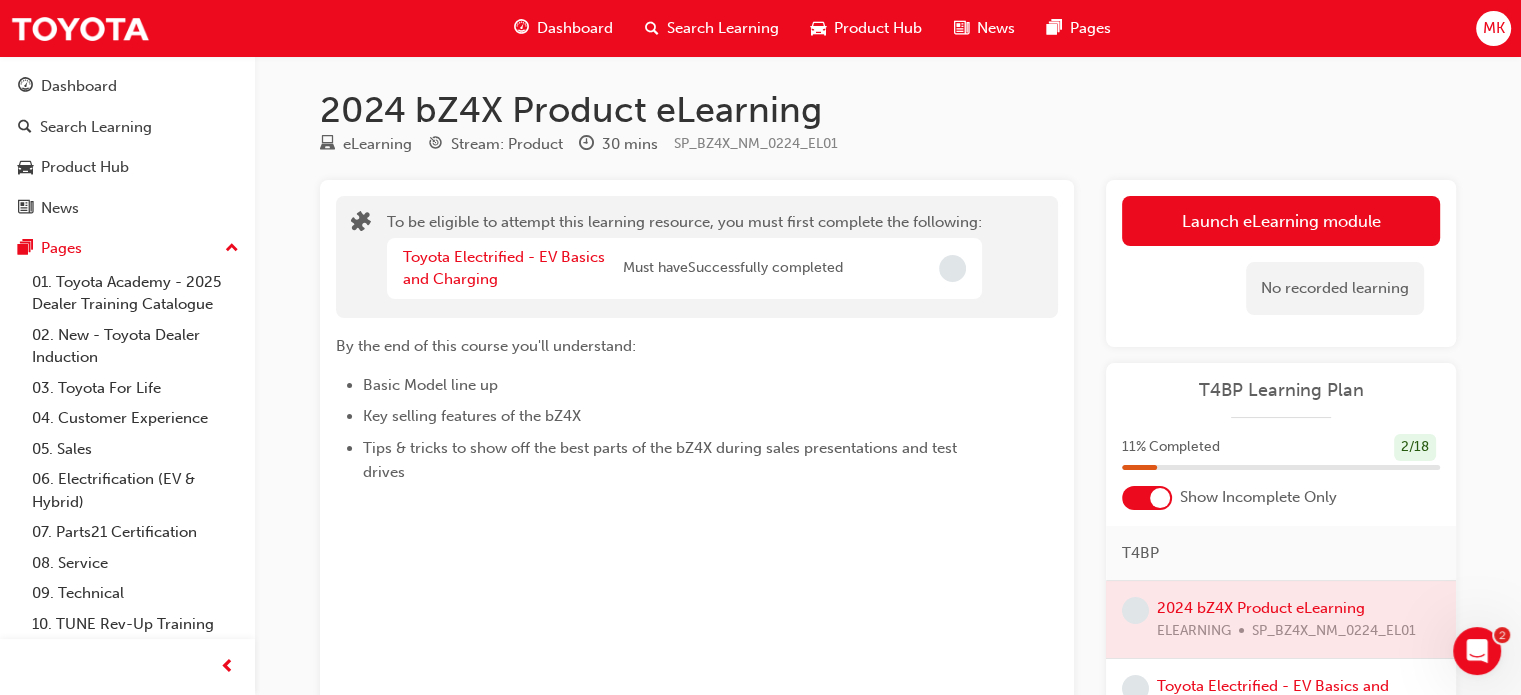 click on "Dashboard" at bounding box center (575, 28) 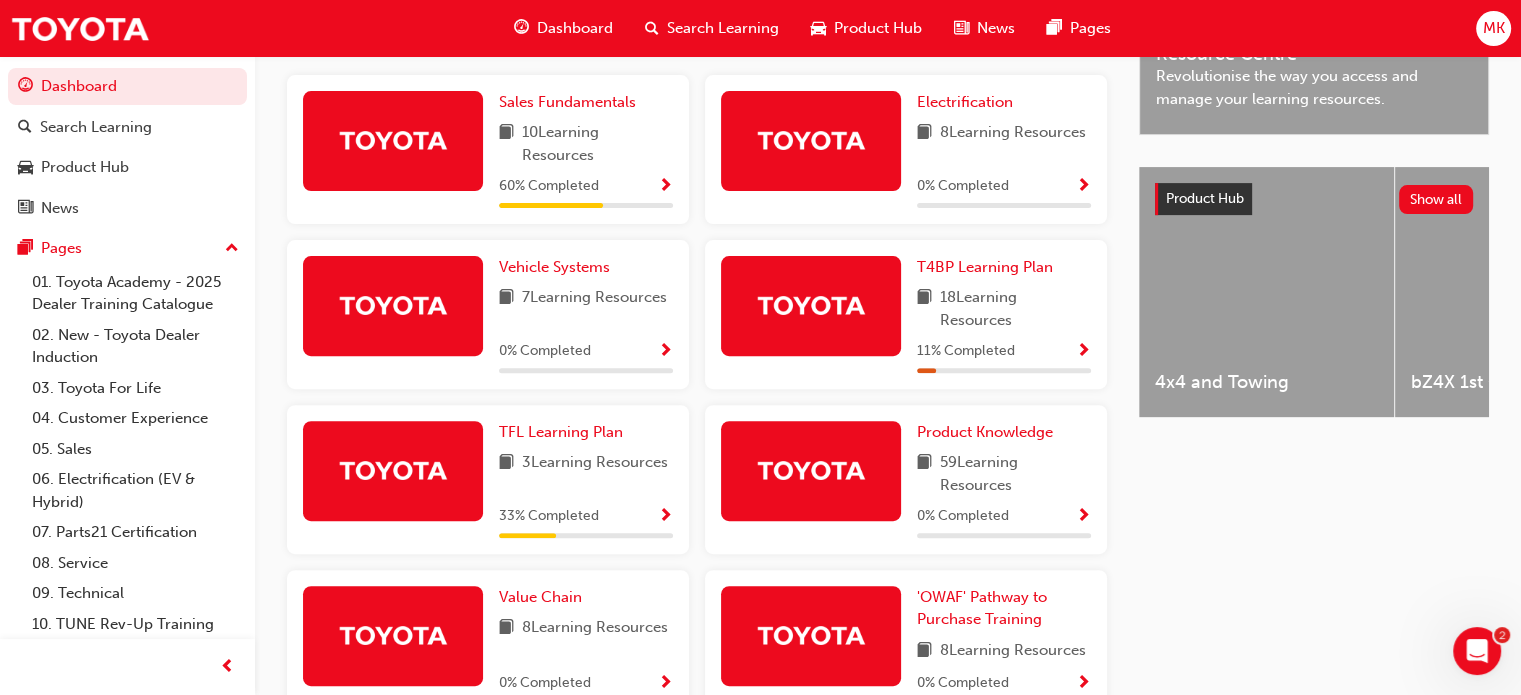 scroll, scrollTop: 800, scrollLeft: 0, axis: vertical 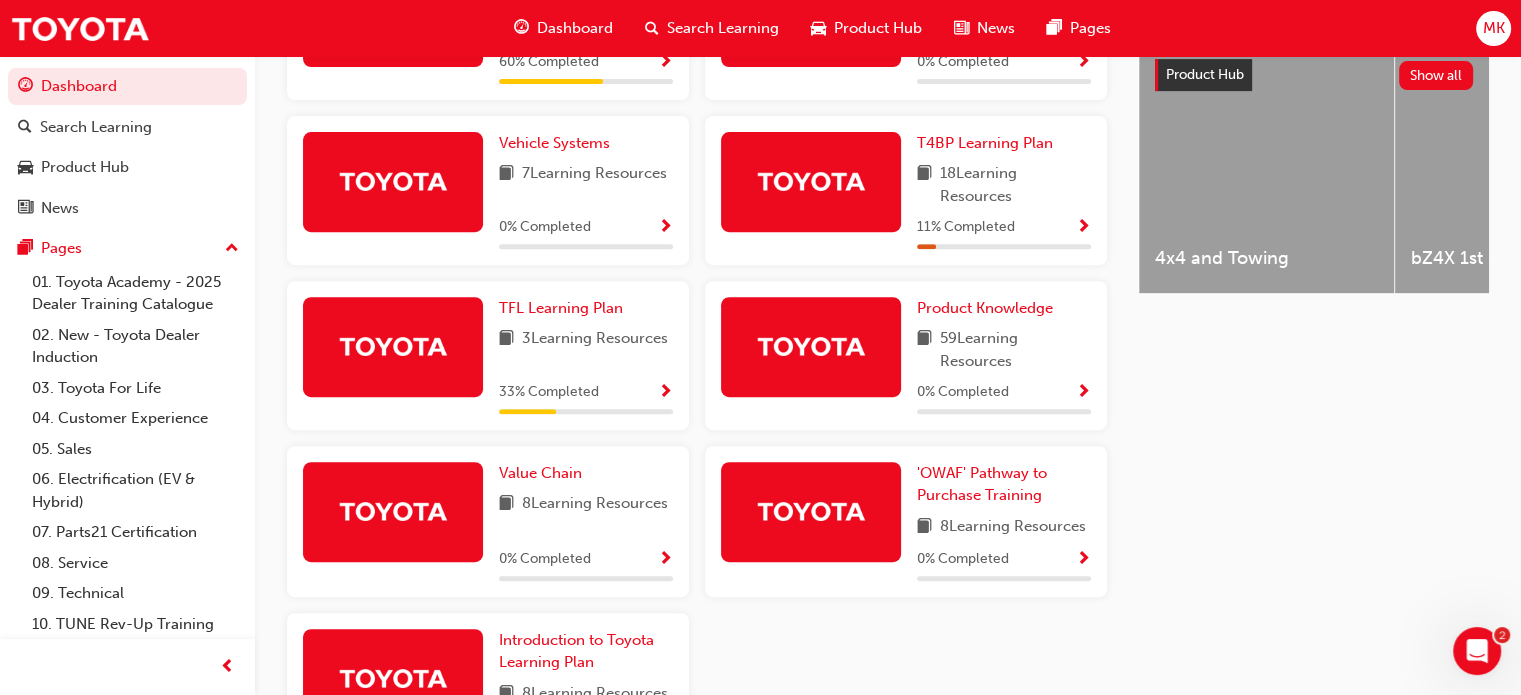 click at bounding box center (1083, 228) 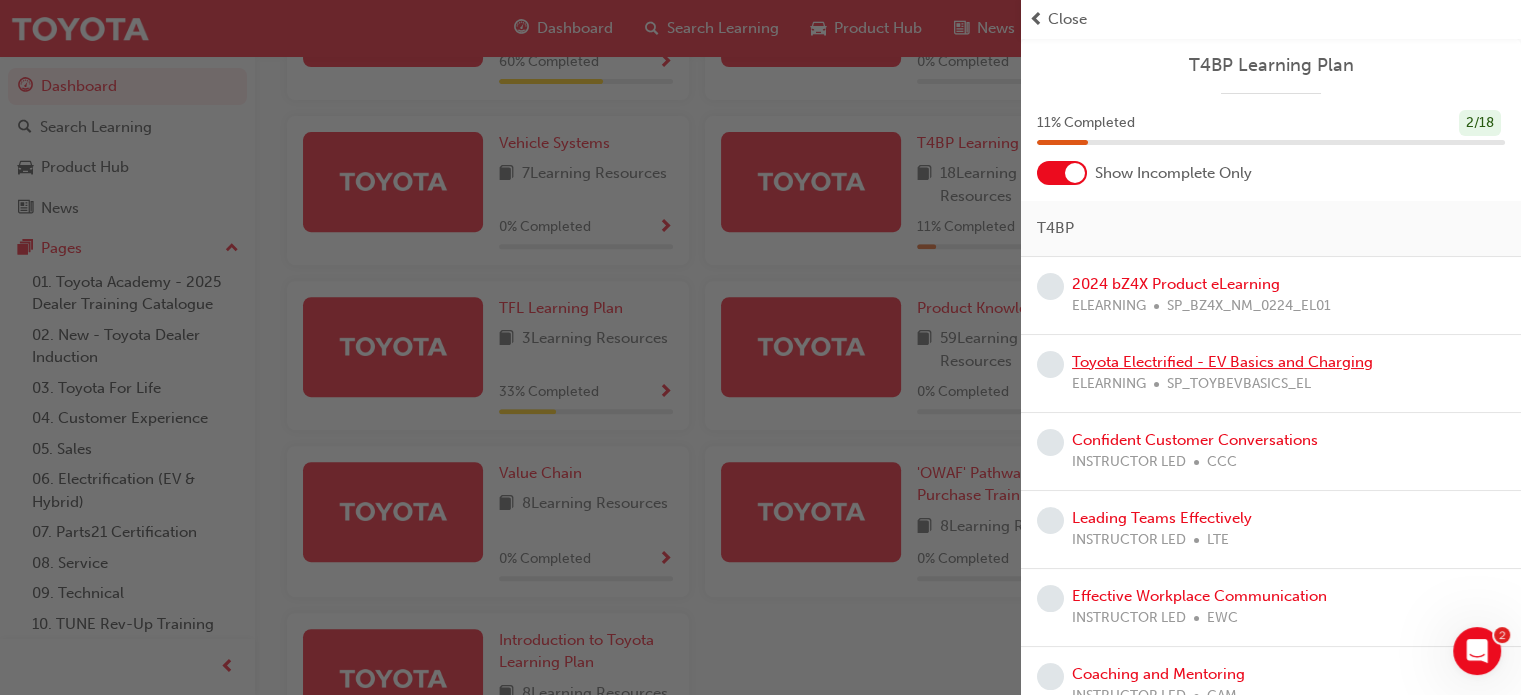 click on "Toyota Electrified - EV Basics and Charging" at bounding box center (1222, 362) 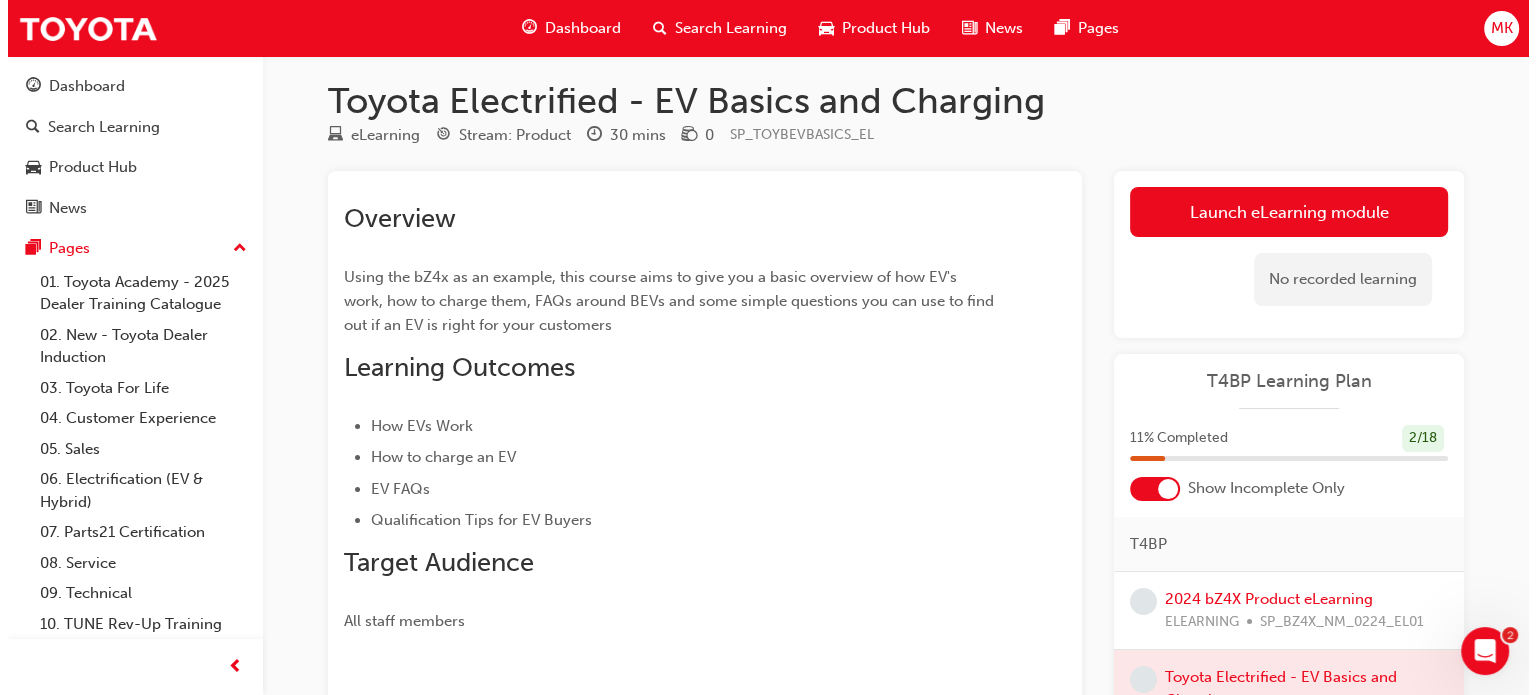 scroll, scrollTop: 0, scrollLeft: 0, axis: both 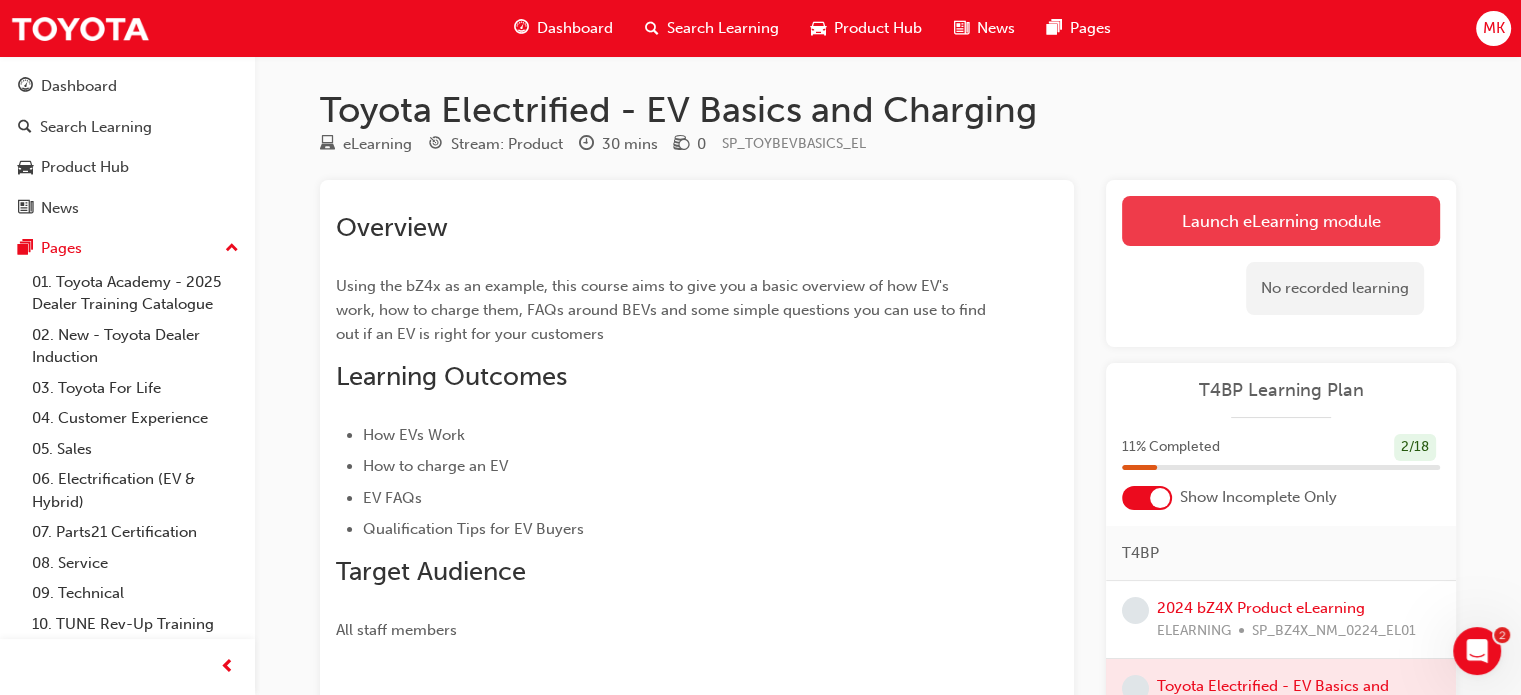 click on "Launch eLearning module" at bounding box center [1281, 221] 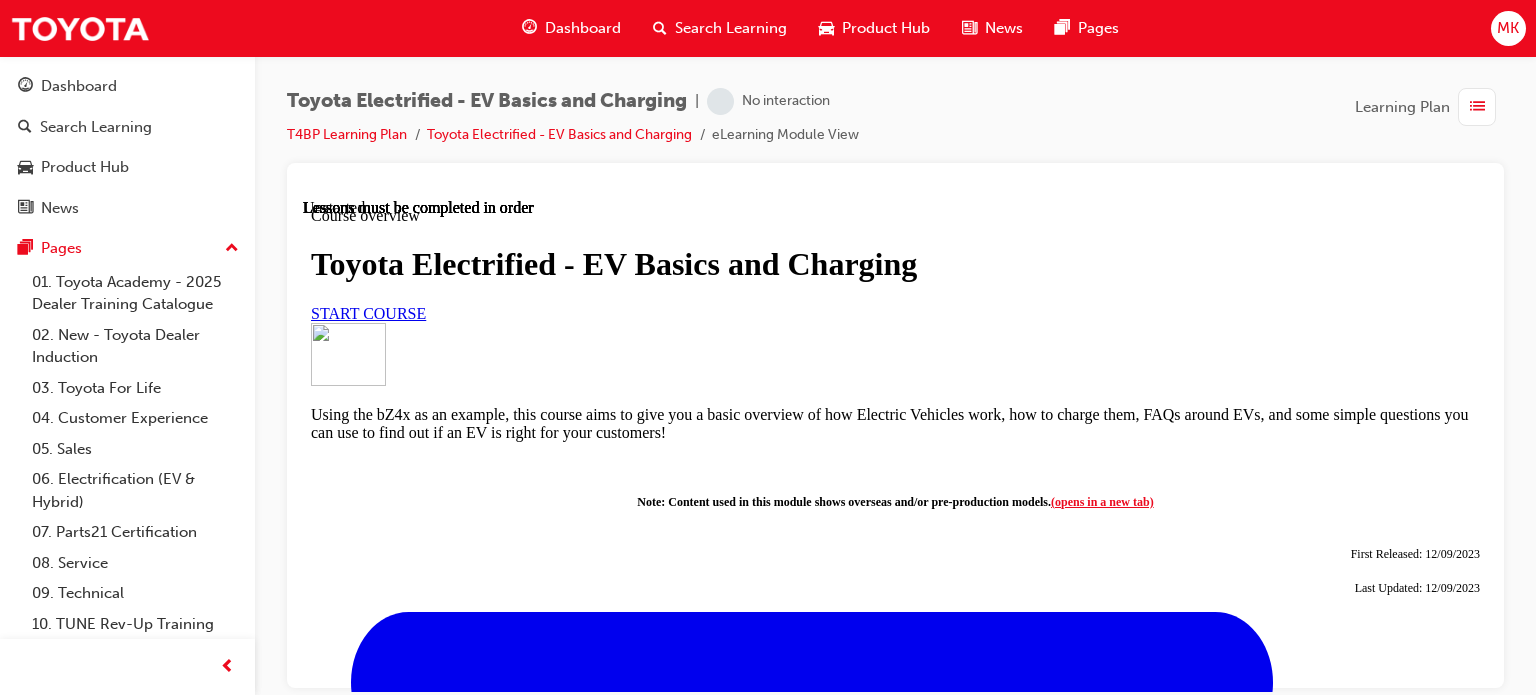 scroll, scrollTop: 0, scrollLeft: 0, axis: both 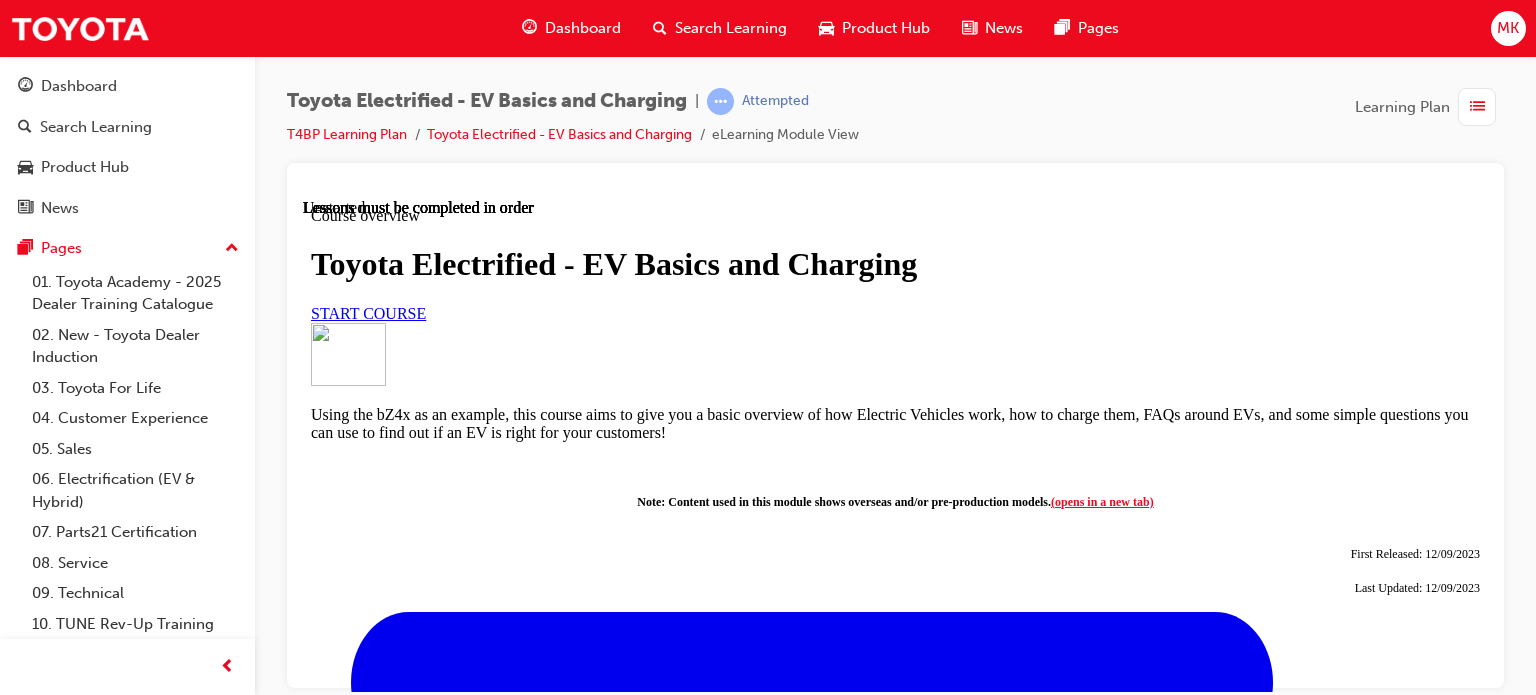 click on "START COURSE" at bounding box center (368, 312) 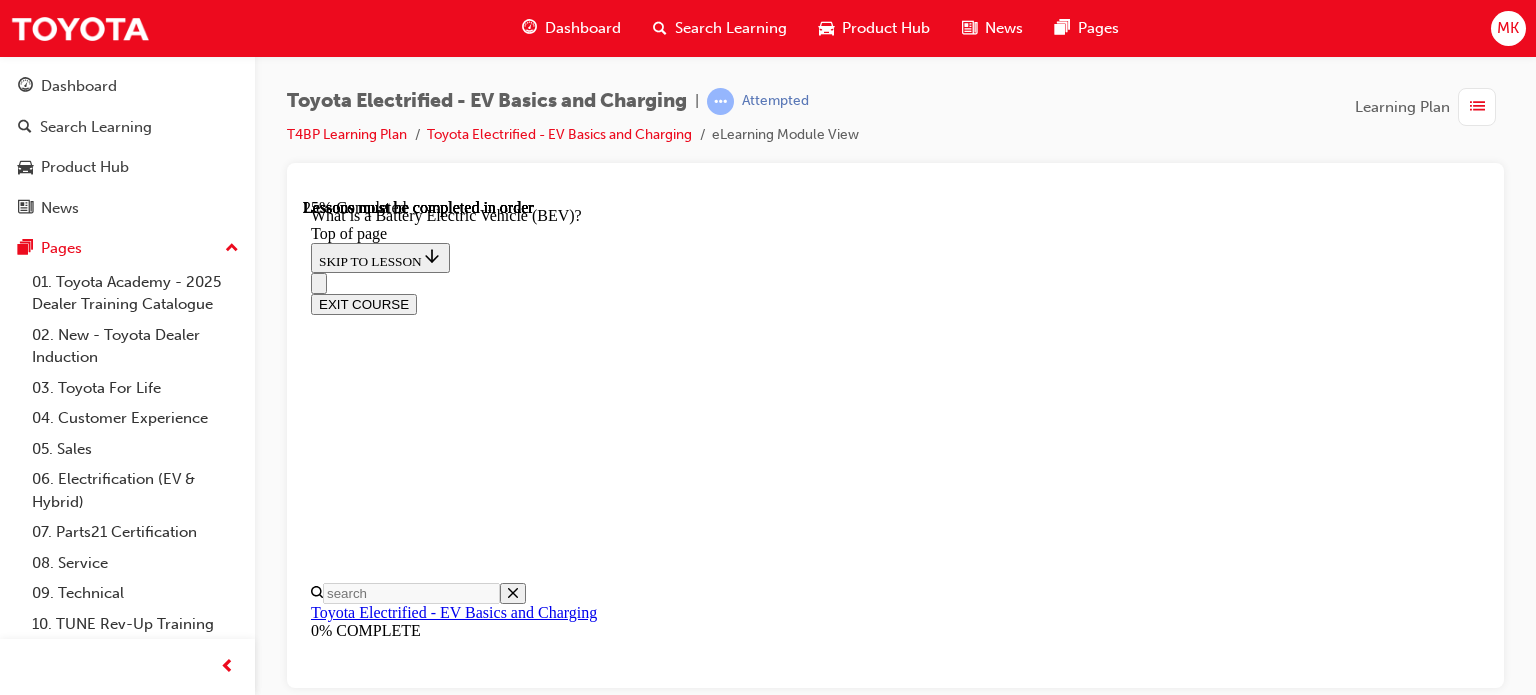 scroll, scrollTop: 1262, scrollLeft: 0, axis: vertical 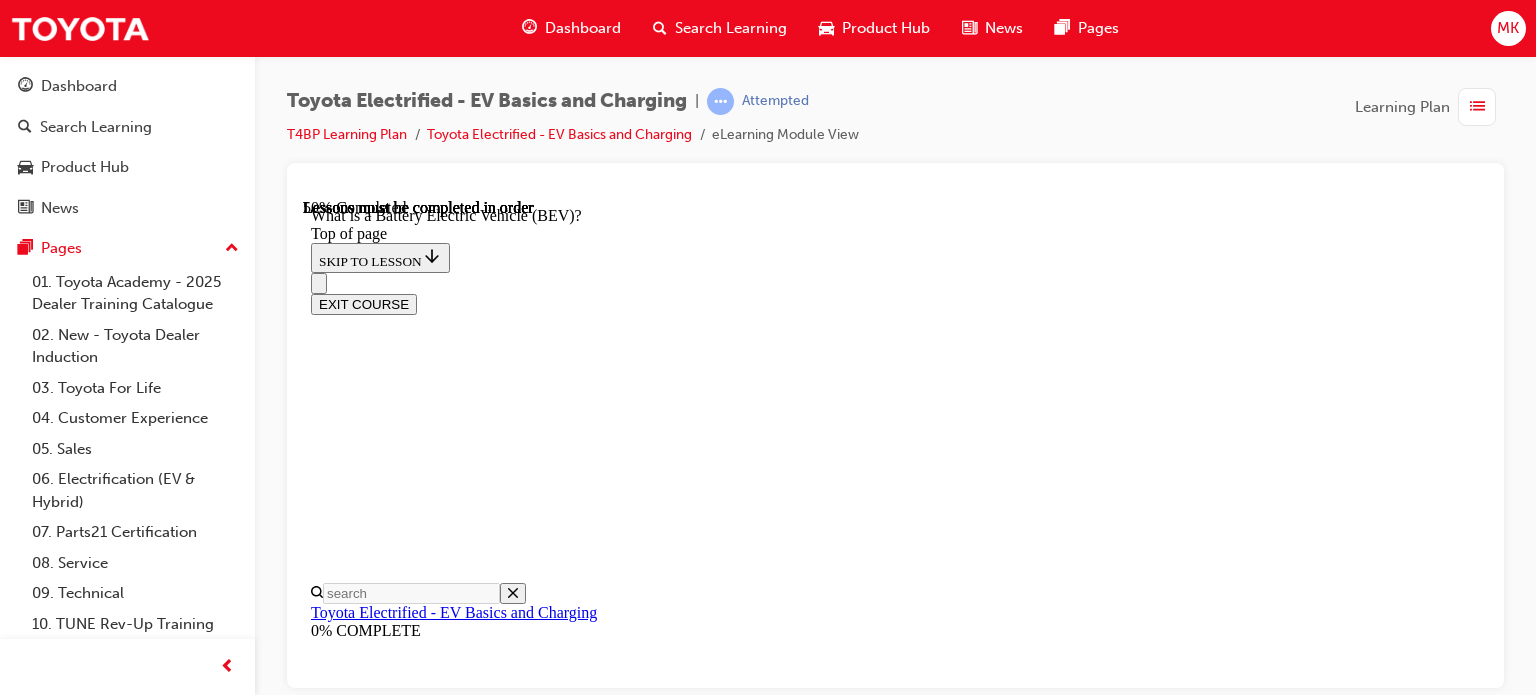click at bounding box center [359, 10155] 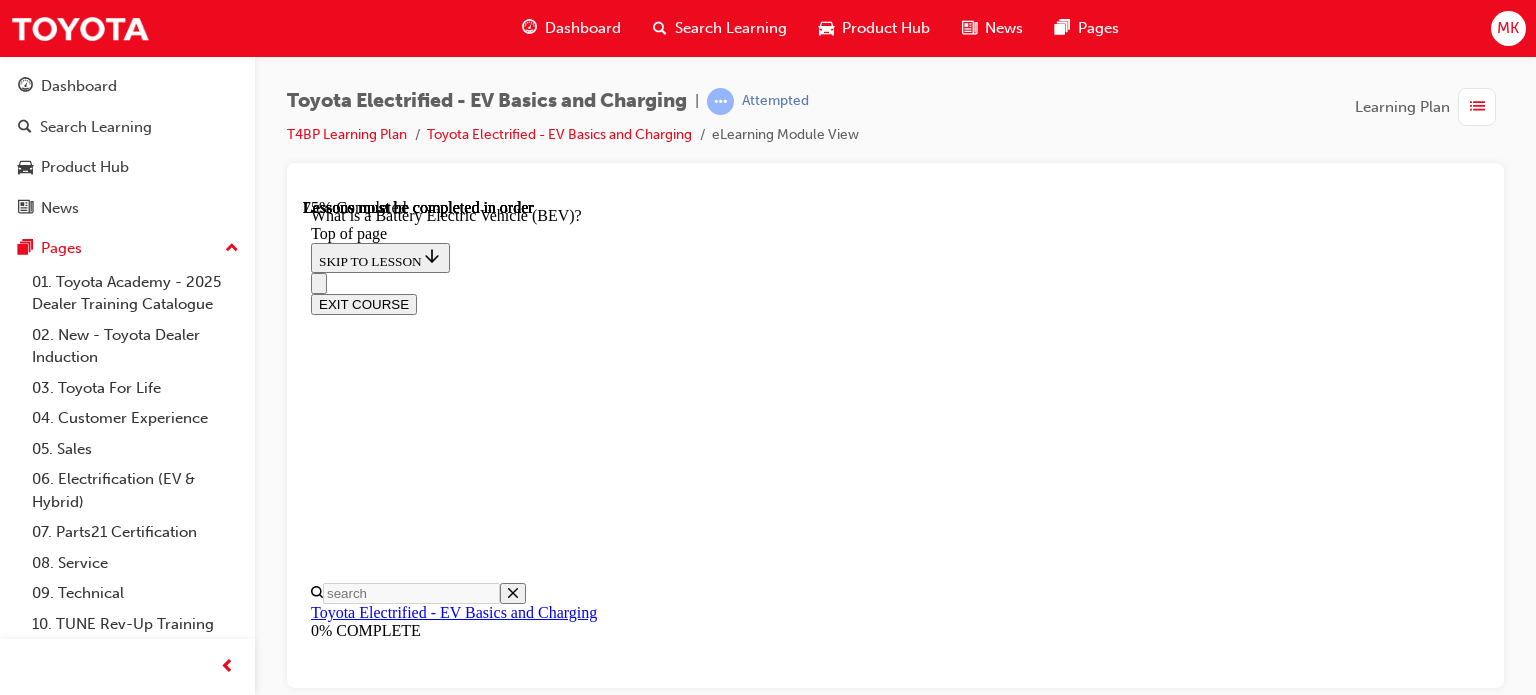 click on "CONTINUE" at bounding box center [353, 10113] 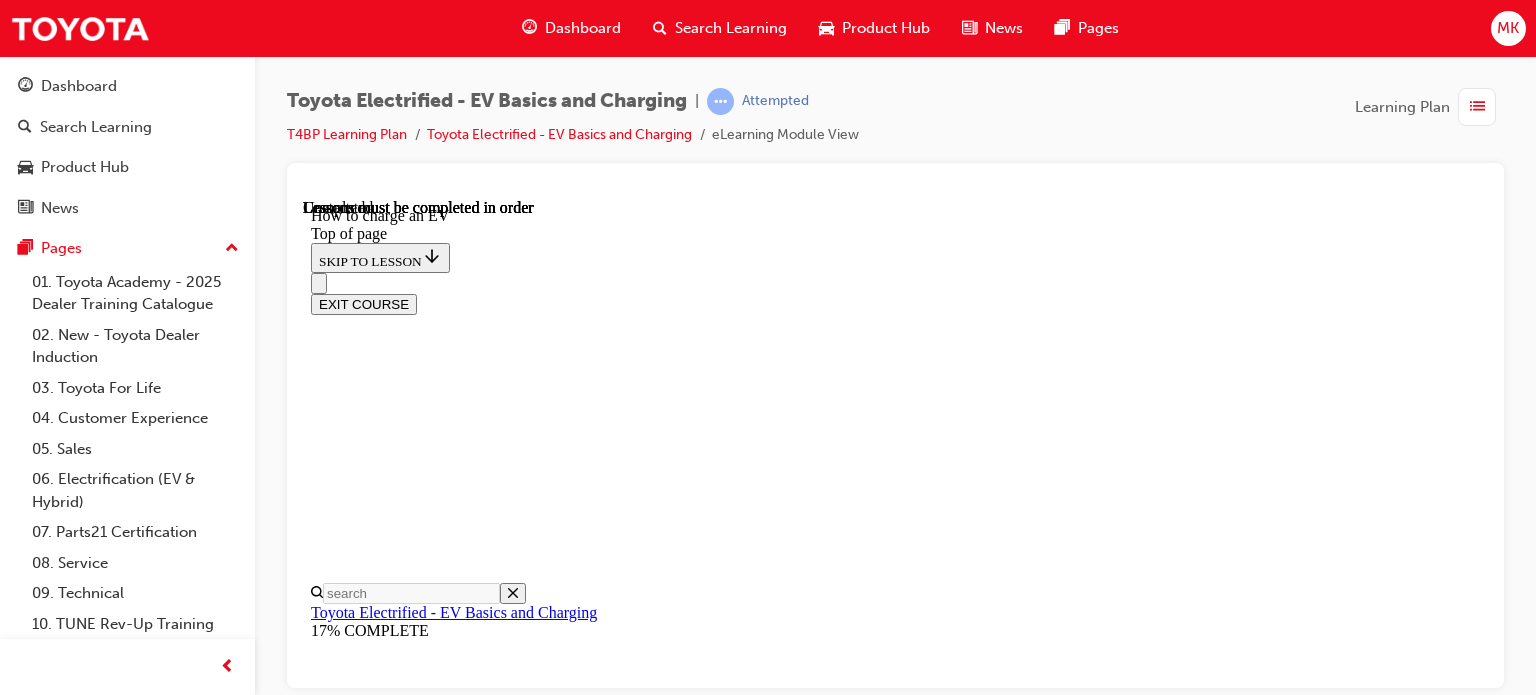 scroll, scrollTop: 0, scrollLeft: 0, axis: both 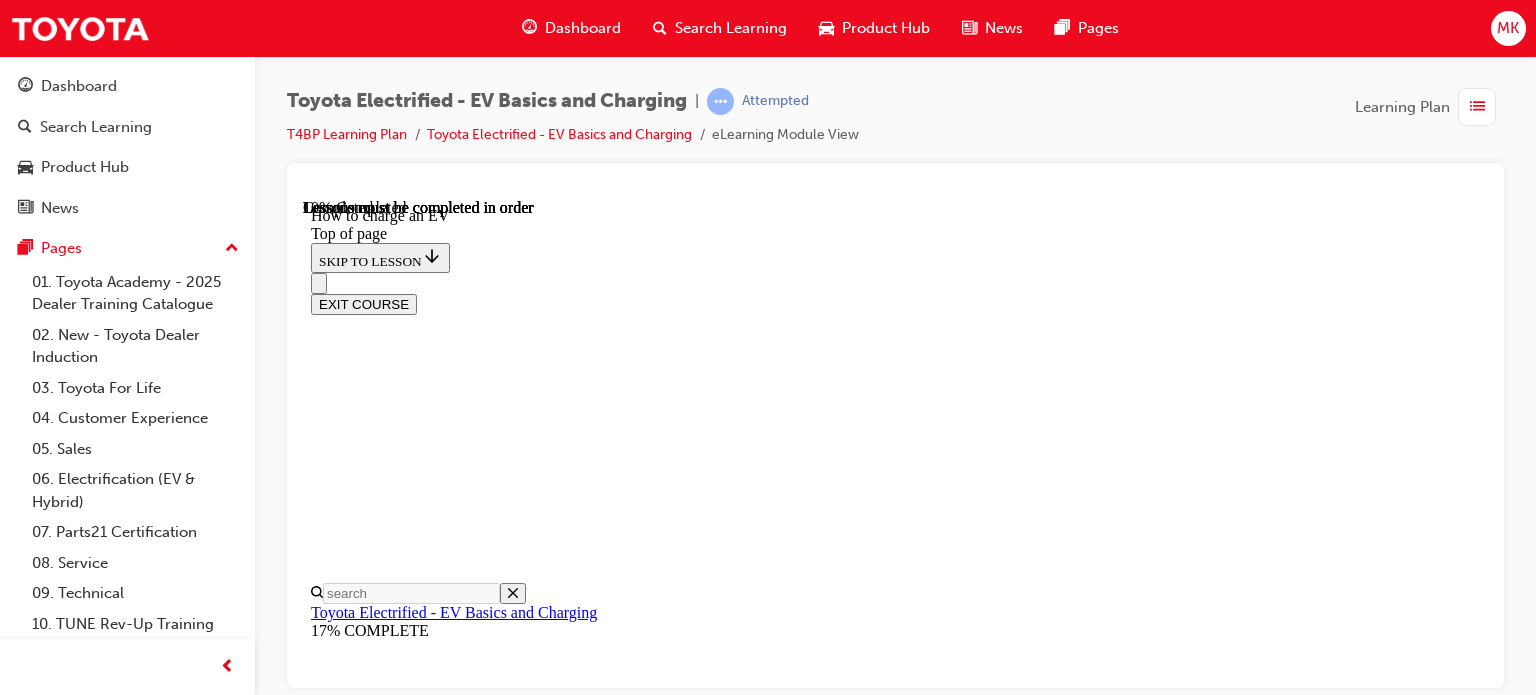 click on "Alternating Current" at bounding box center [915, 9805] 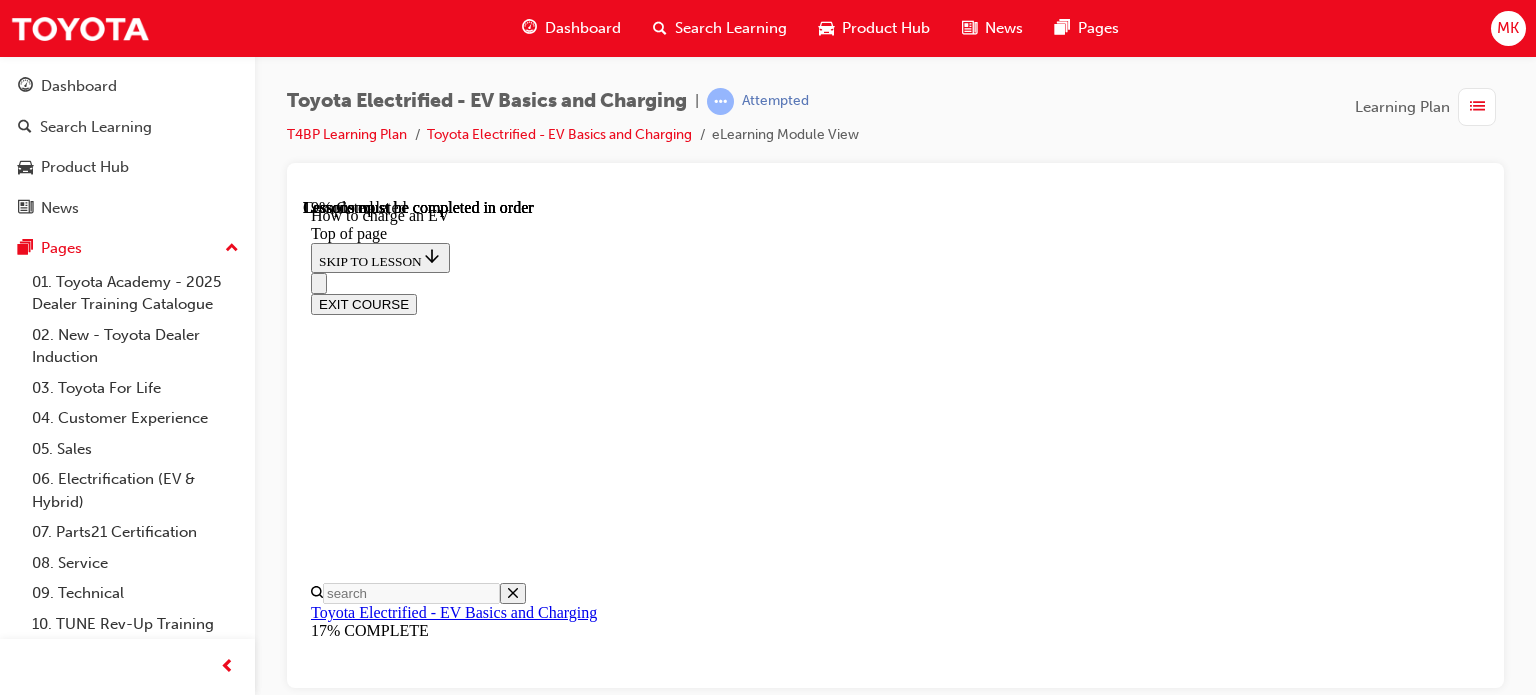 scroll, scrollTop: 1662, scrollLeft: 0, axis: vertical 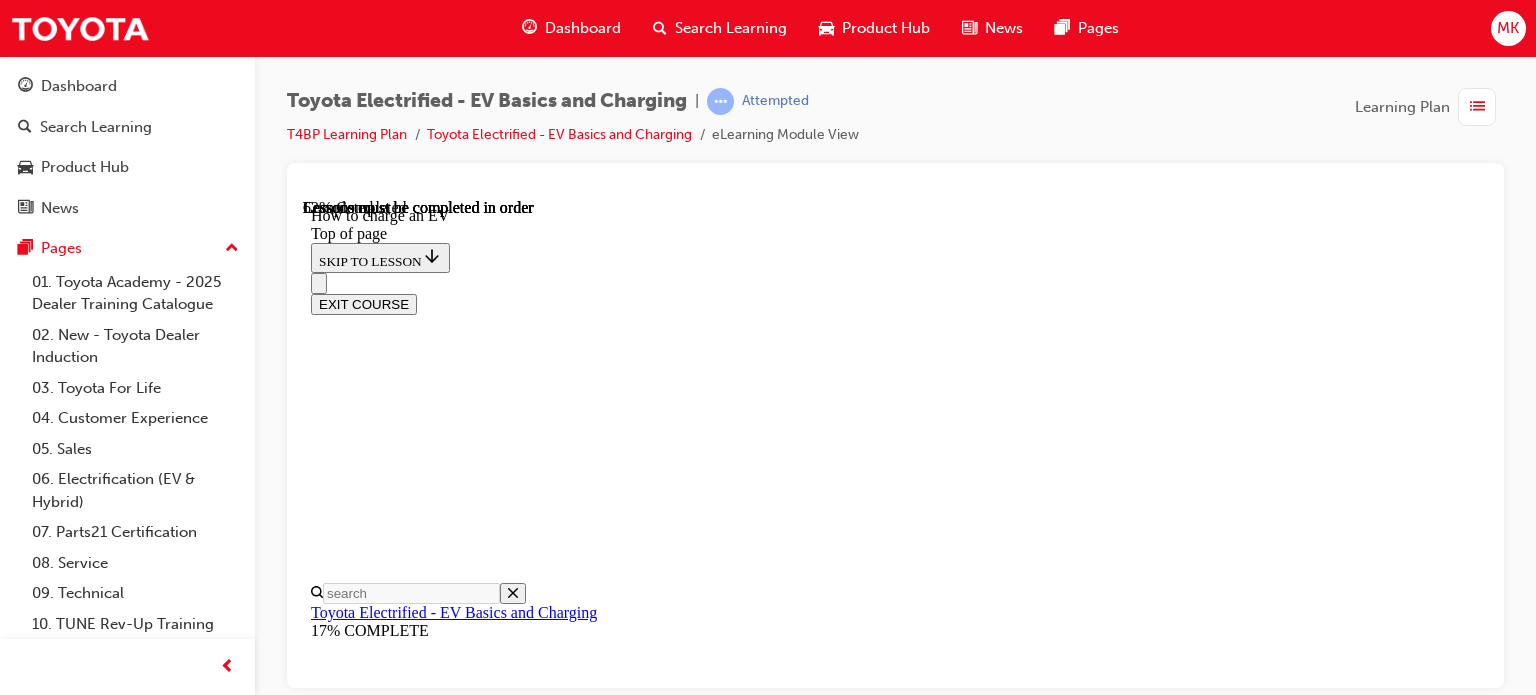click at bounding box center (359, 14352) 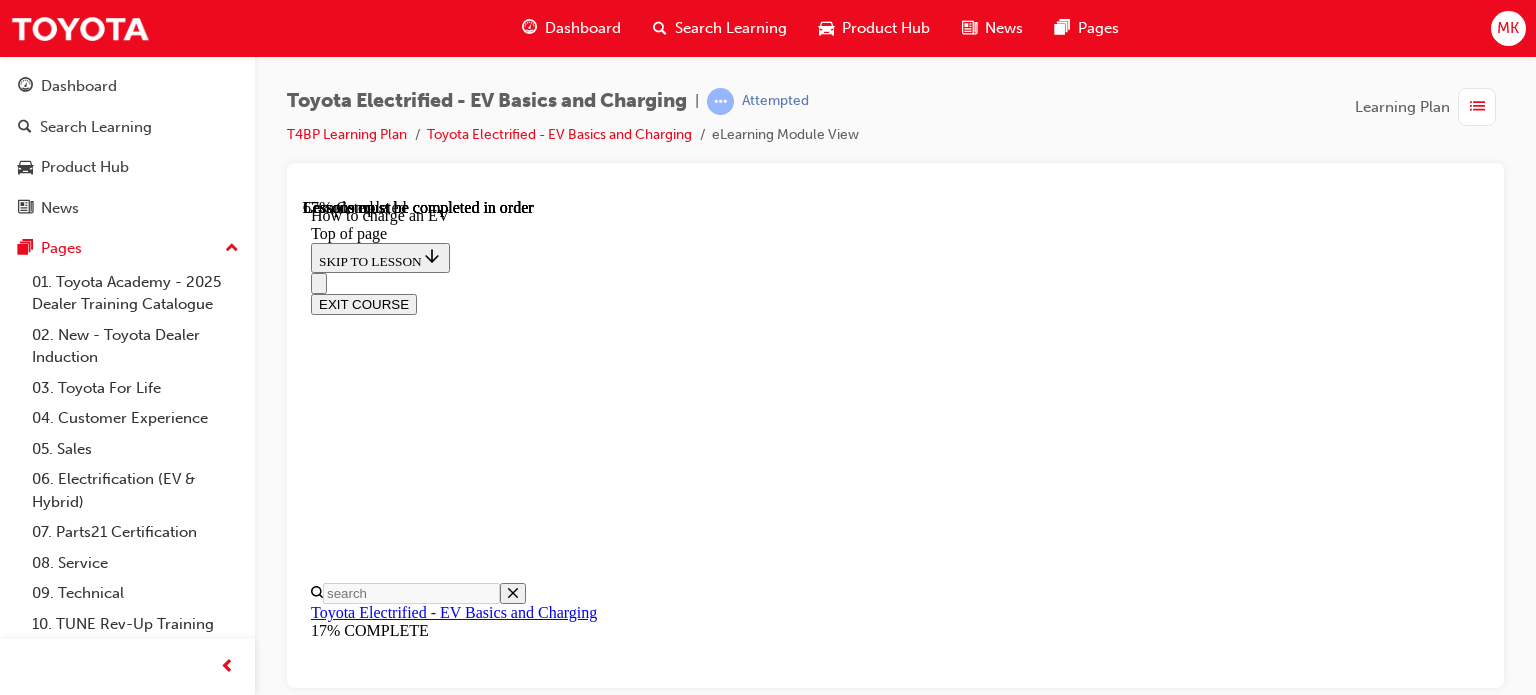 scroll, scrollTop: 7413, scrollLeft: 0, axis: vertical 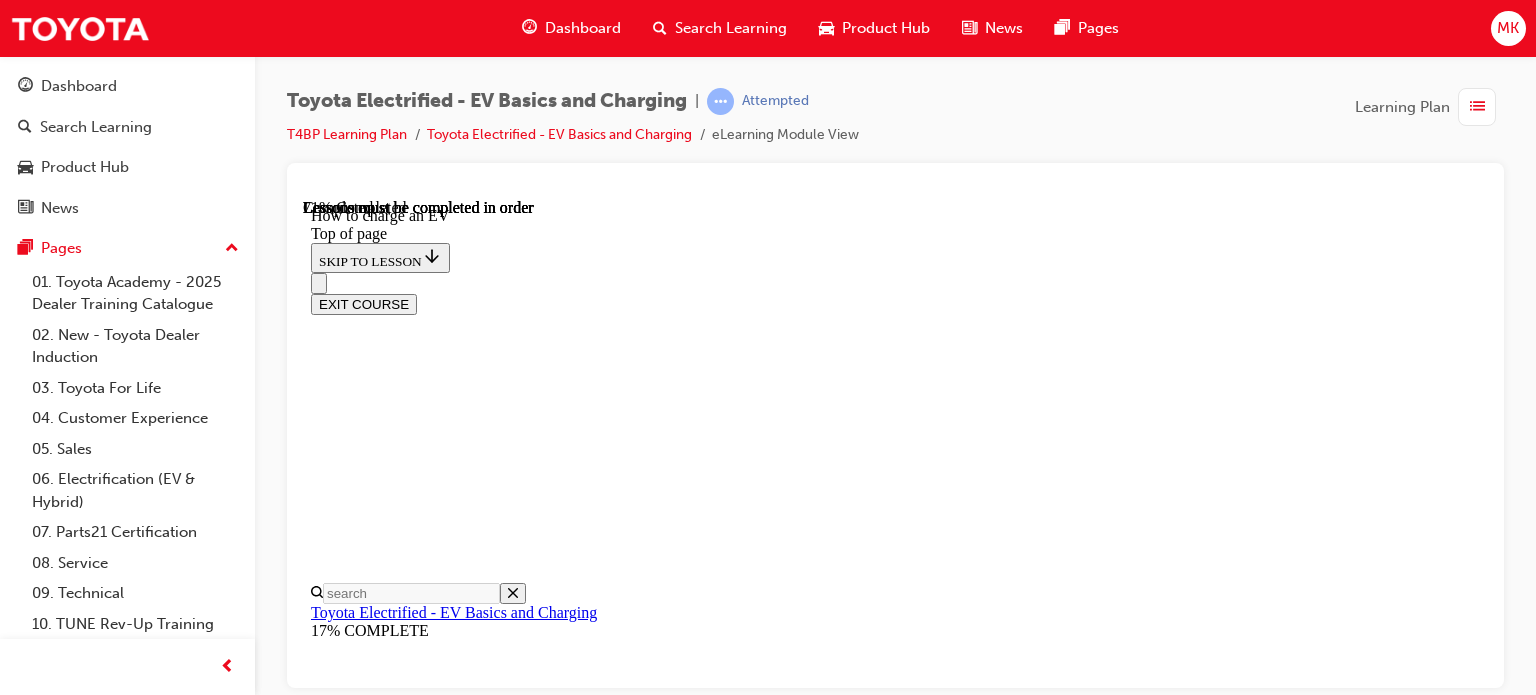 click at bounding box center (501, 14667) 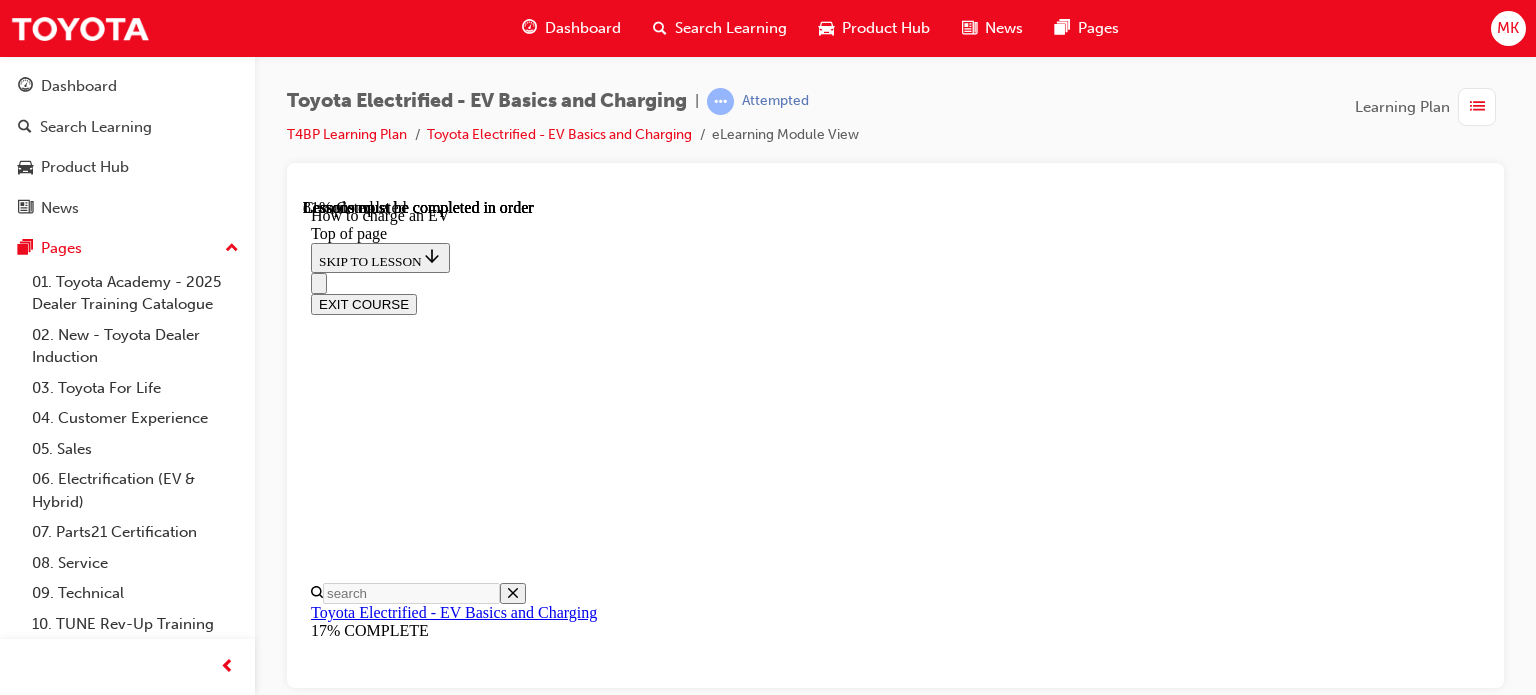 scroll, scrollTop: 9109, scrollLeft: 0, axis: vertical 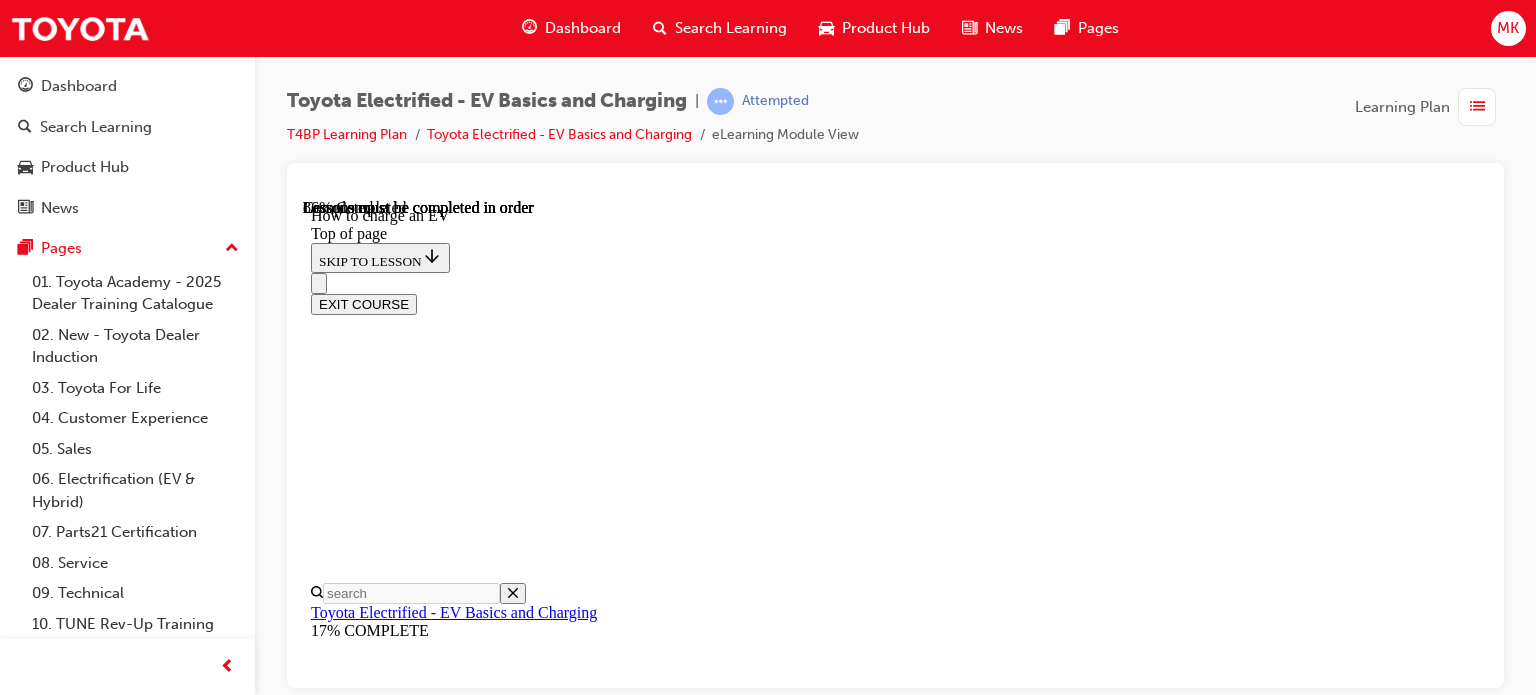 click on "Complete the content above before moving on." at bounding box center [895, 16310] 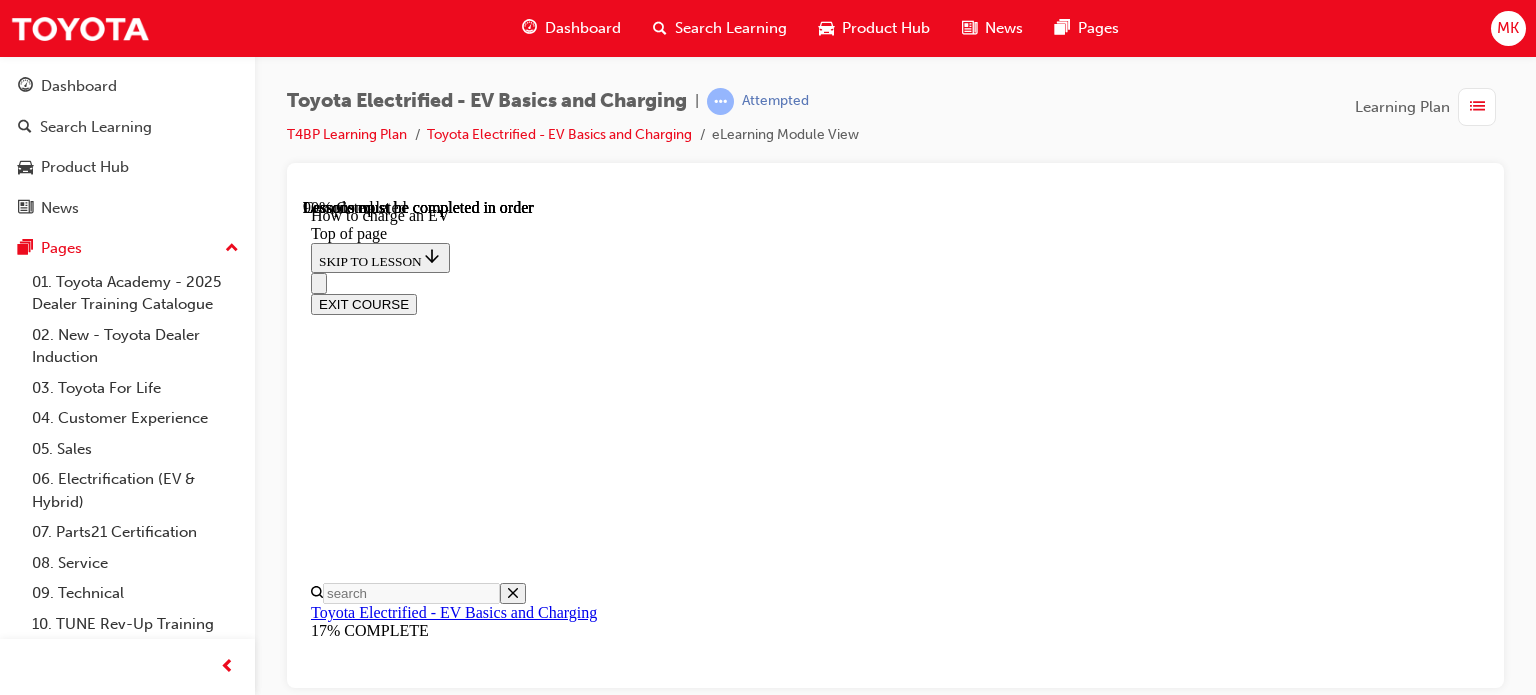 scroll, scrollTop: 9109, scrollLeft: 0, axis: vertical 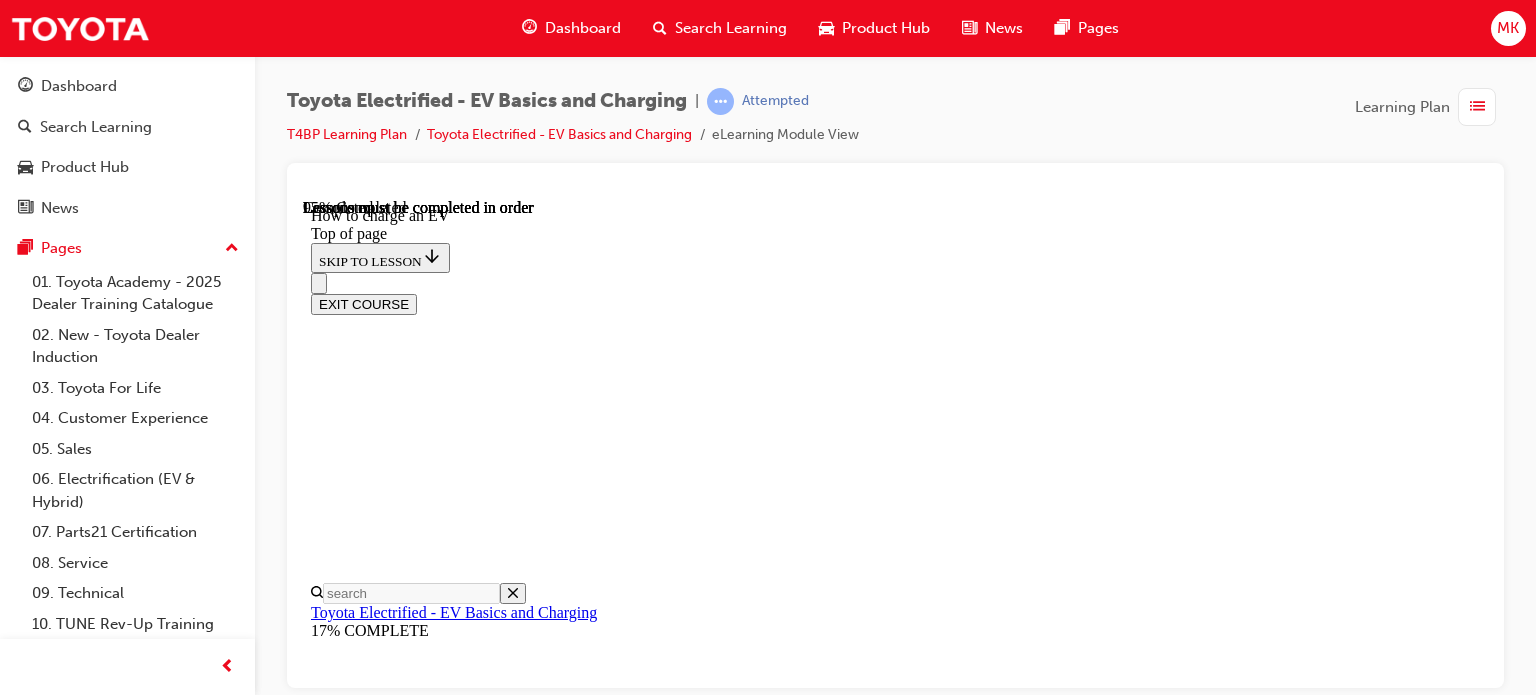click on "CONTINUE" at bounding box center (353, 15726) 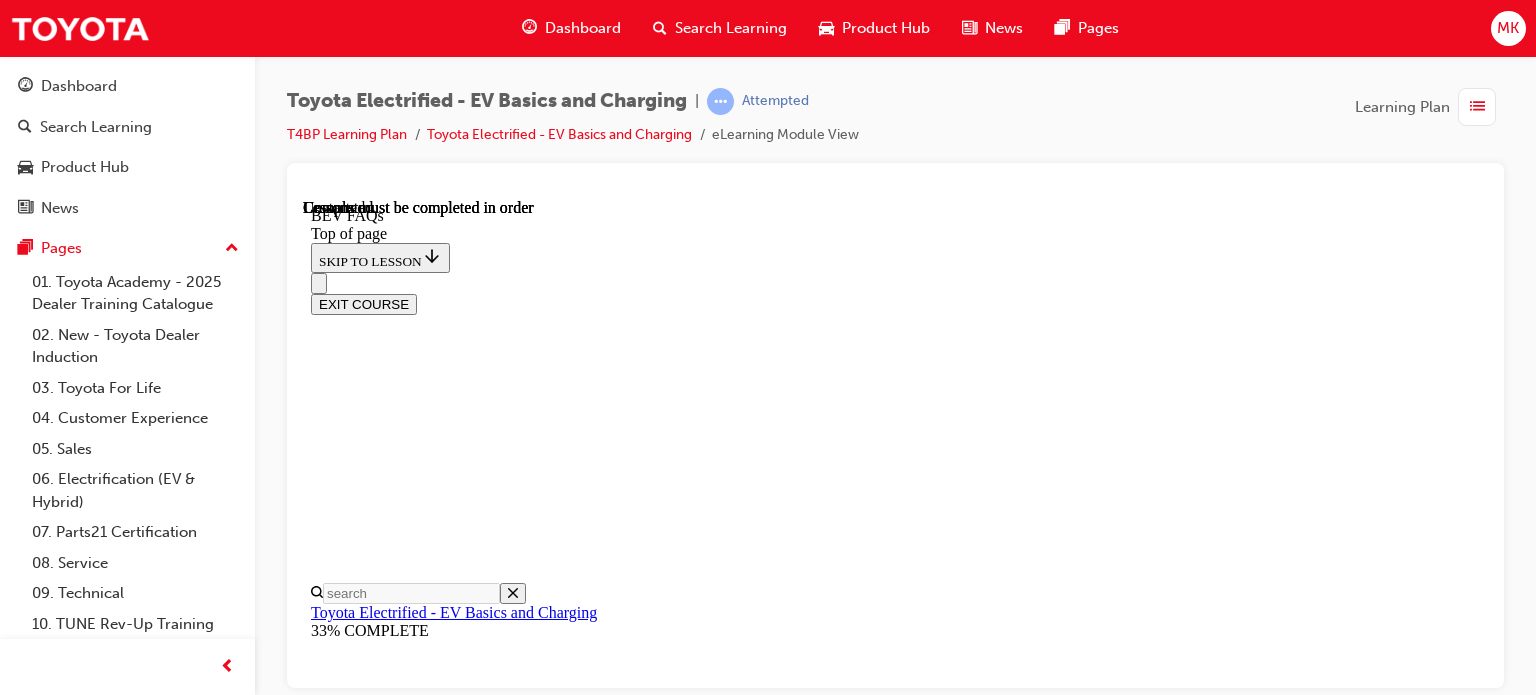 scroll, scrollTop: 0, scrollLeft: 0, axis: both 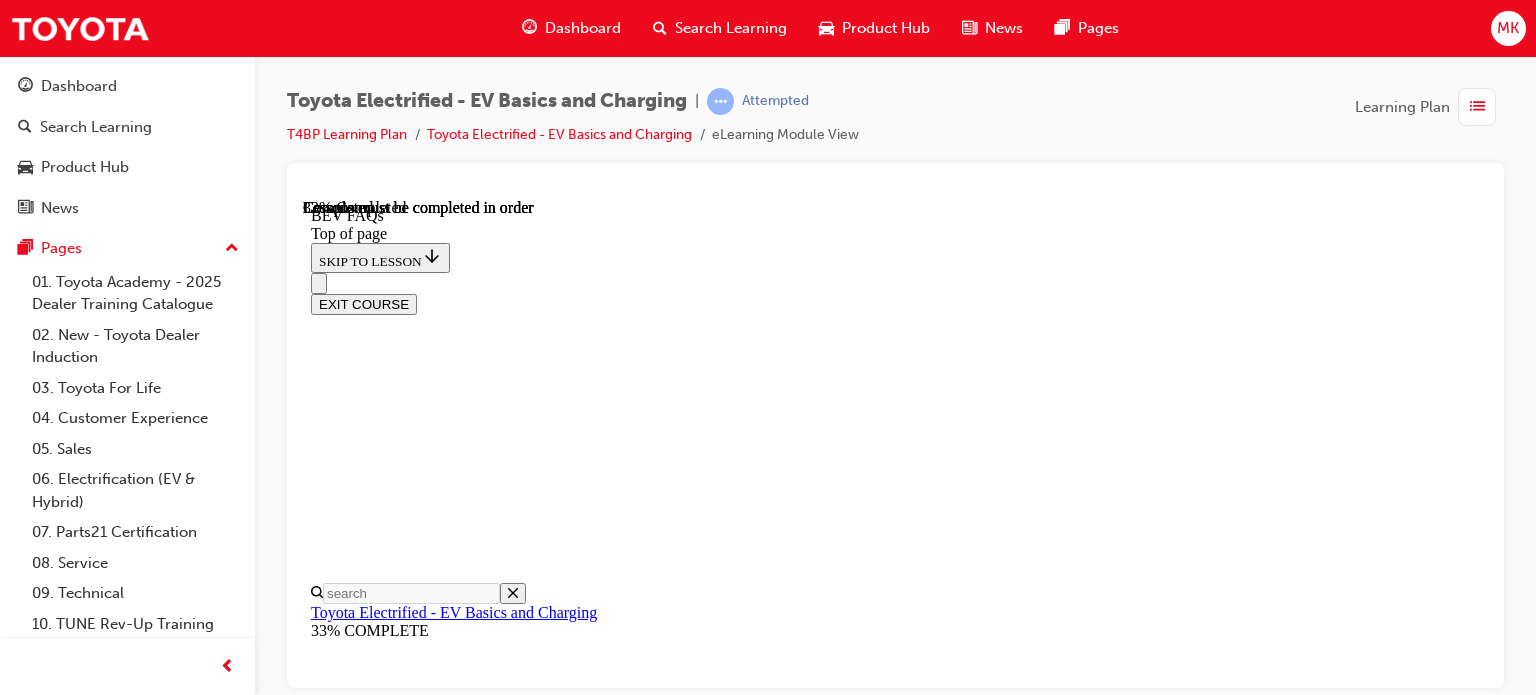 click on "What things can affect charging speed?" at bounding box center [423, 9532] 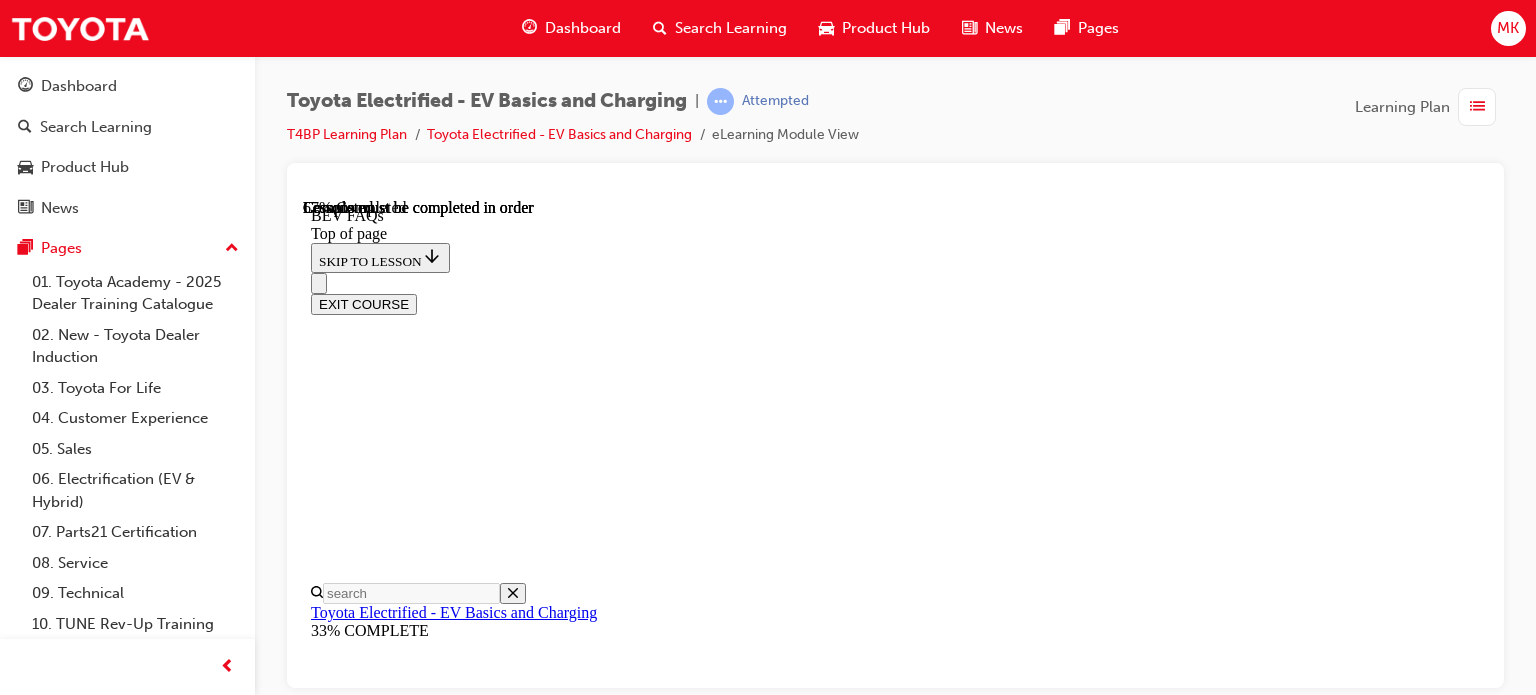scroll, scrollTop: 4122, scrollLeft: 0, axis: vertical 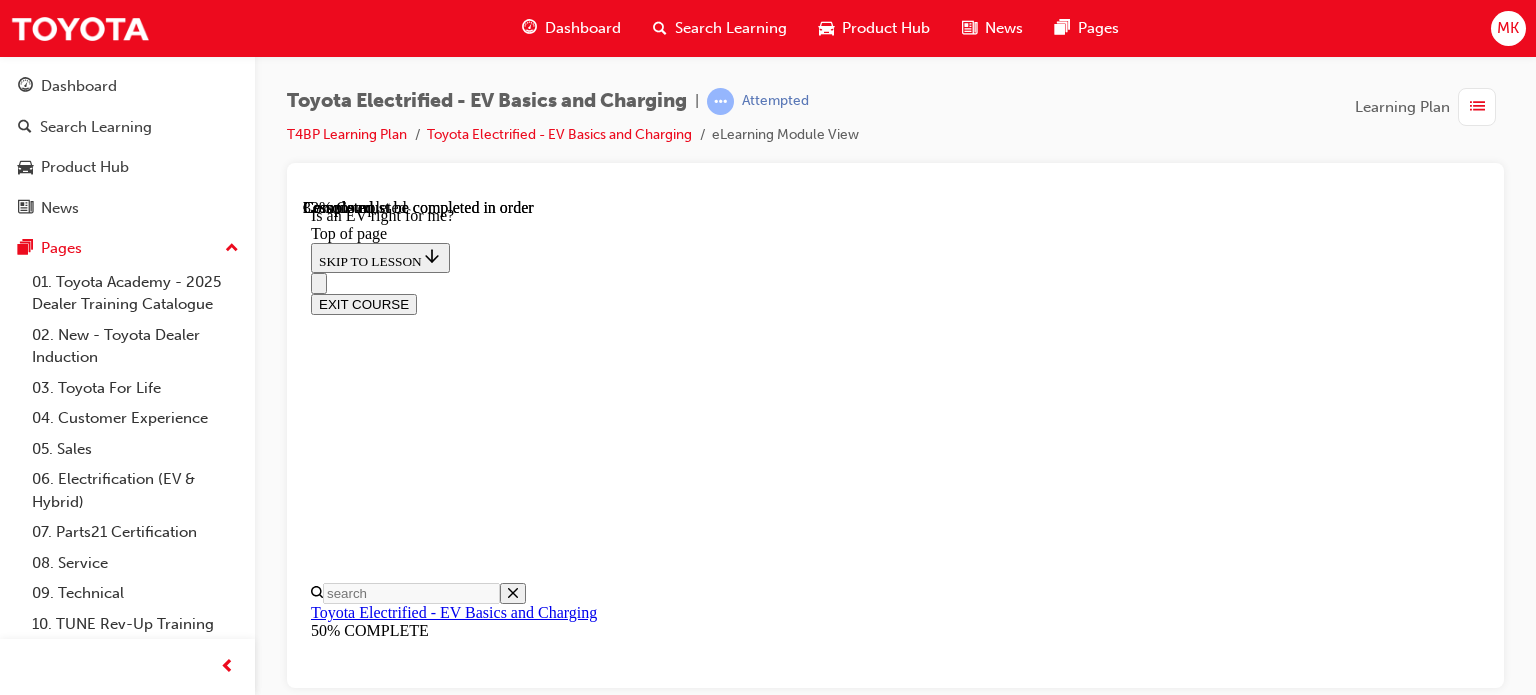 click on "How would you normally use your car during the weekdays?" at bounding box center (915, 9791) 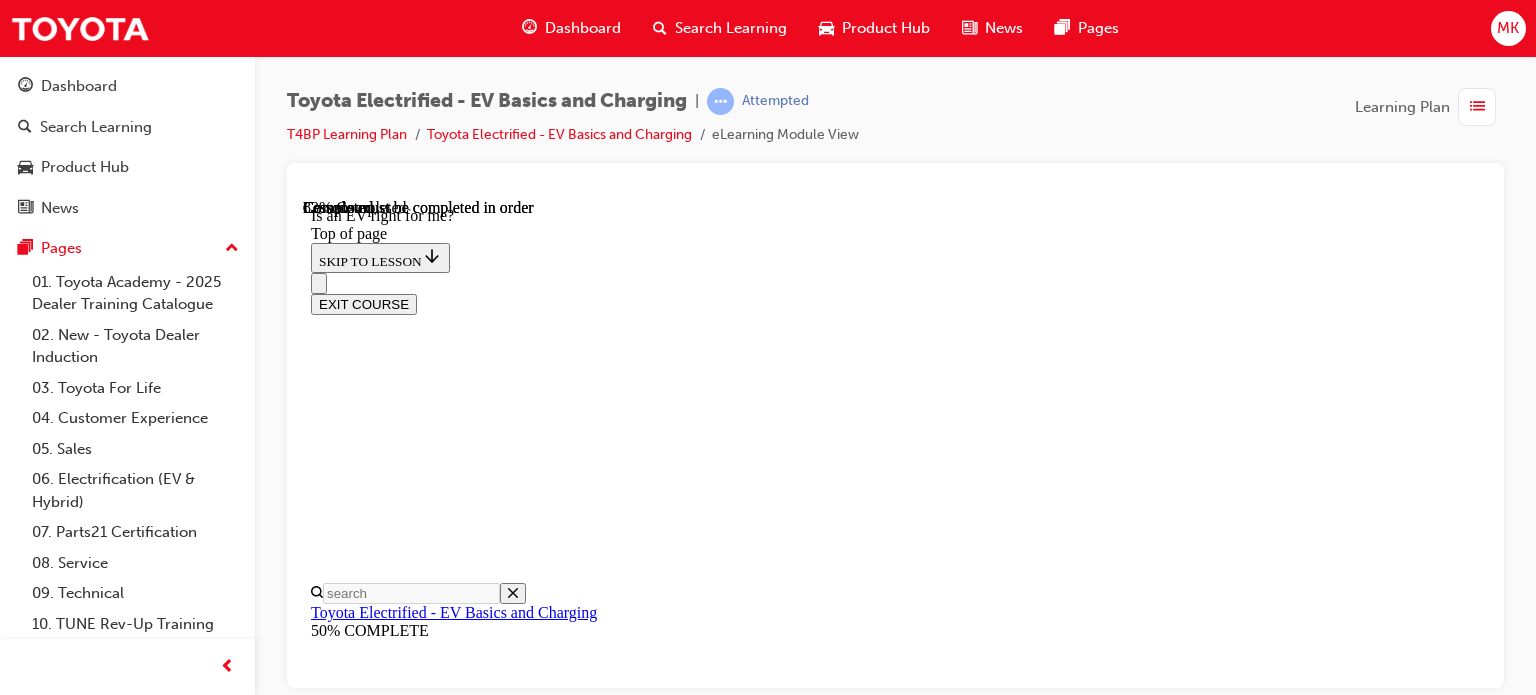 scroll, scrollTop: 2940, scrollLeft: 0, axis: vertical 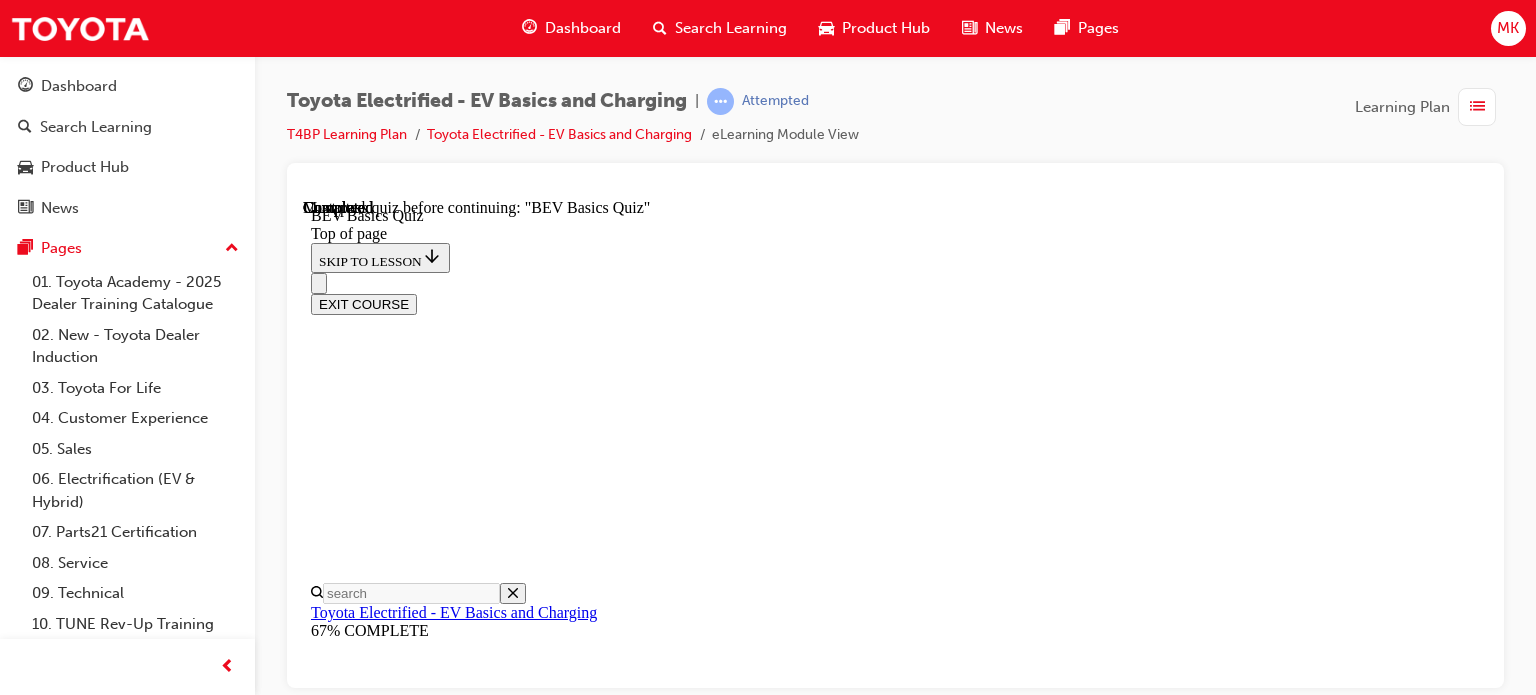 click on "START QUIZ" at bounding box center (356, 9247) 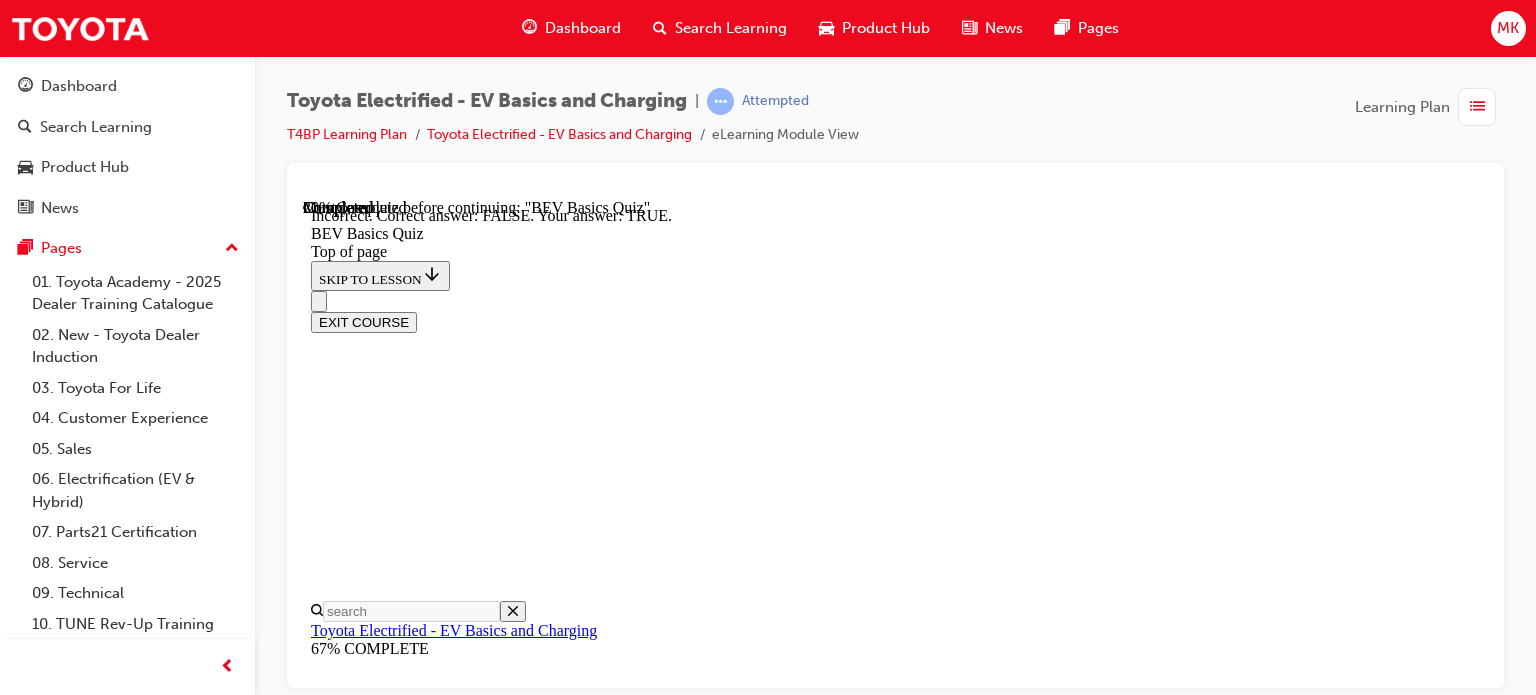 scroll, scrollTop: 434, scrollLeft: 0, axis: vertical 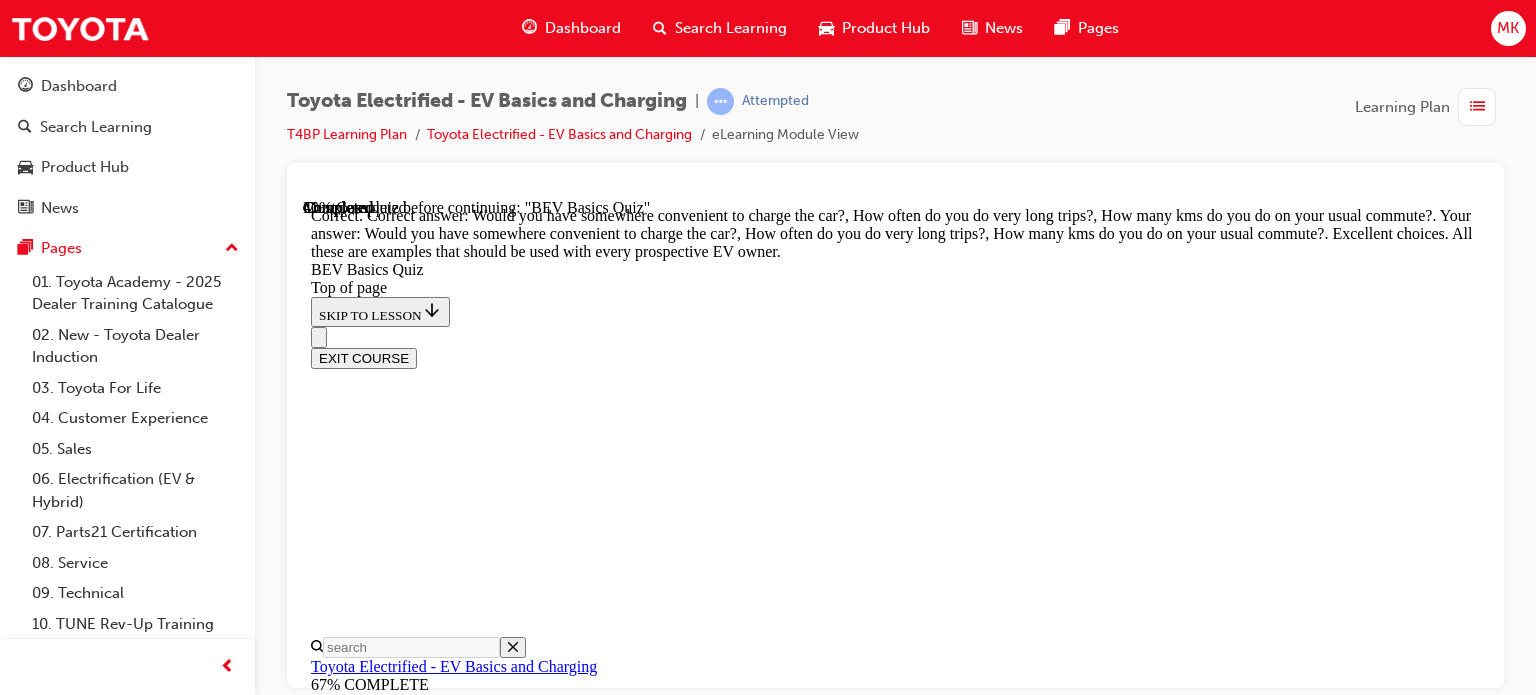click on "NEXT" at bounding box center [337, 17457] 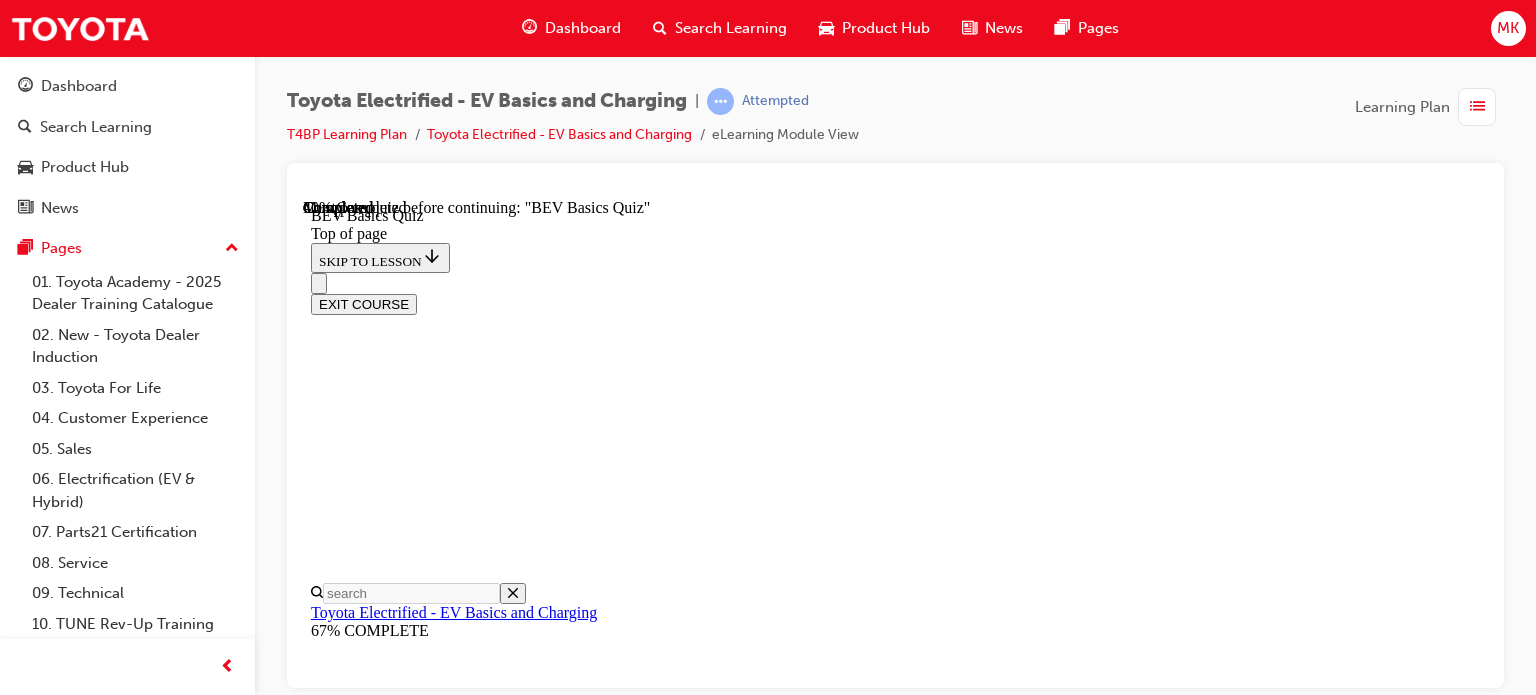 scroll, scrollTop: 360, scrollLeft: 0, axis: vertical 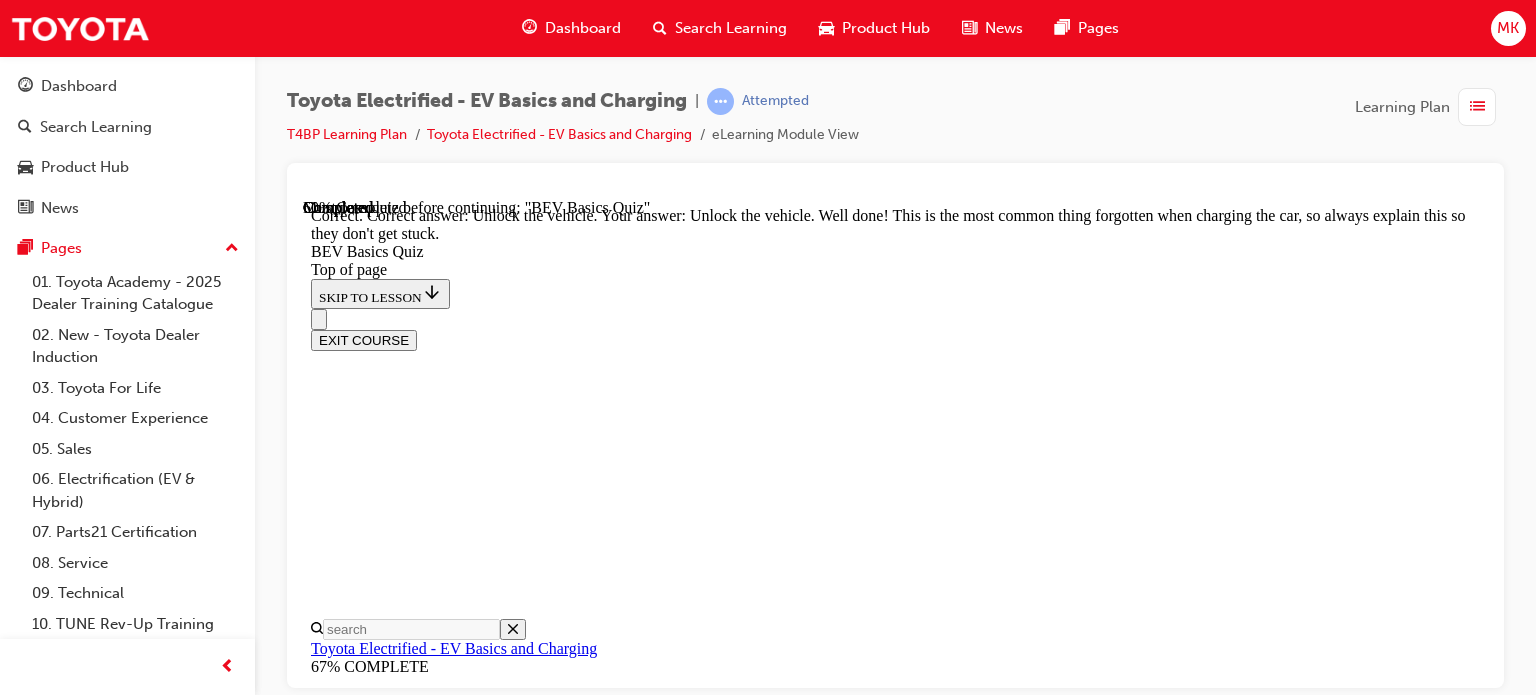 click on "NEXT" at bounding box center [337, 19641] 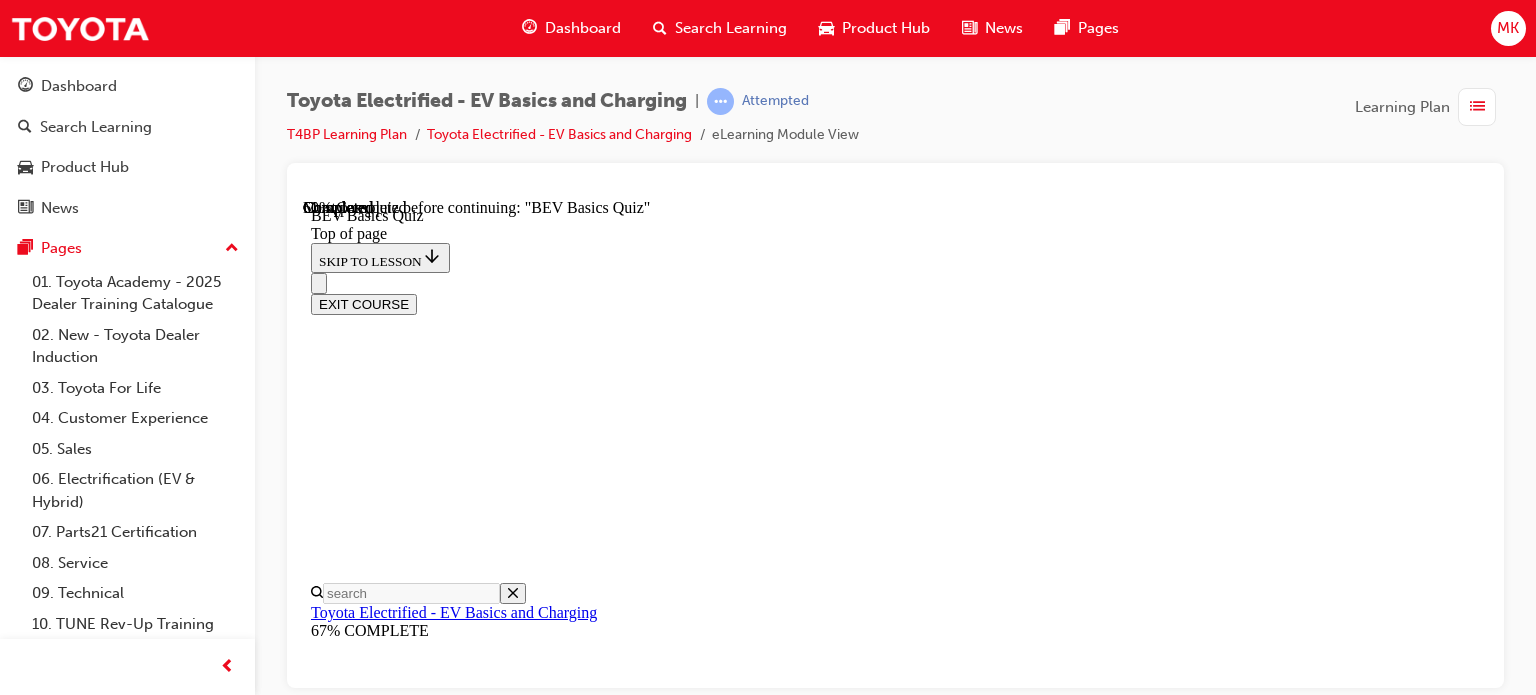 scroll, scrollTop: 360, scrollLeft: 0, axis: vertical 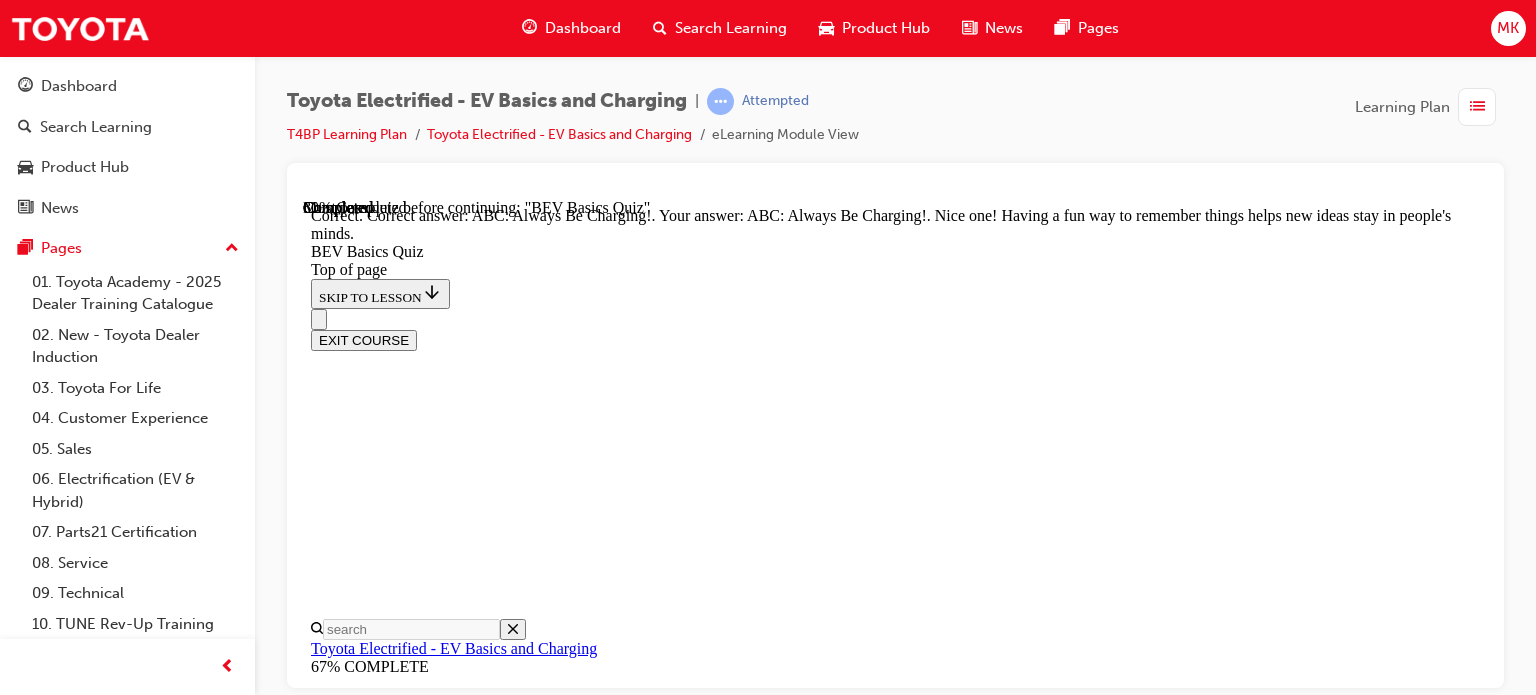 click on "NEXT" at bounding box center [337, 22406] 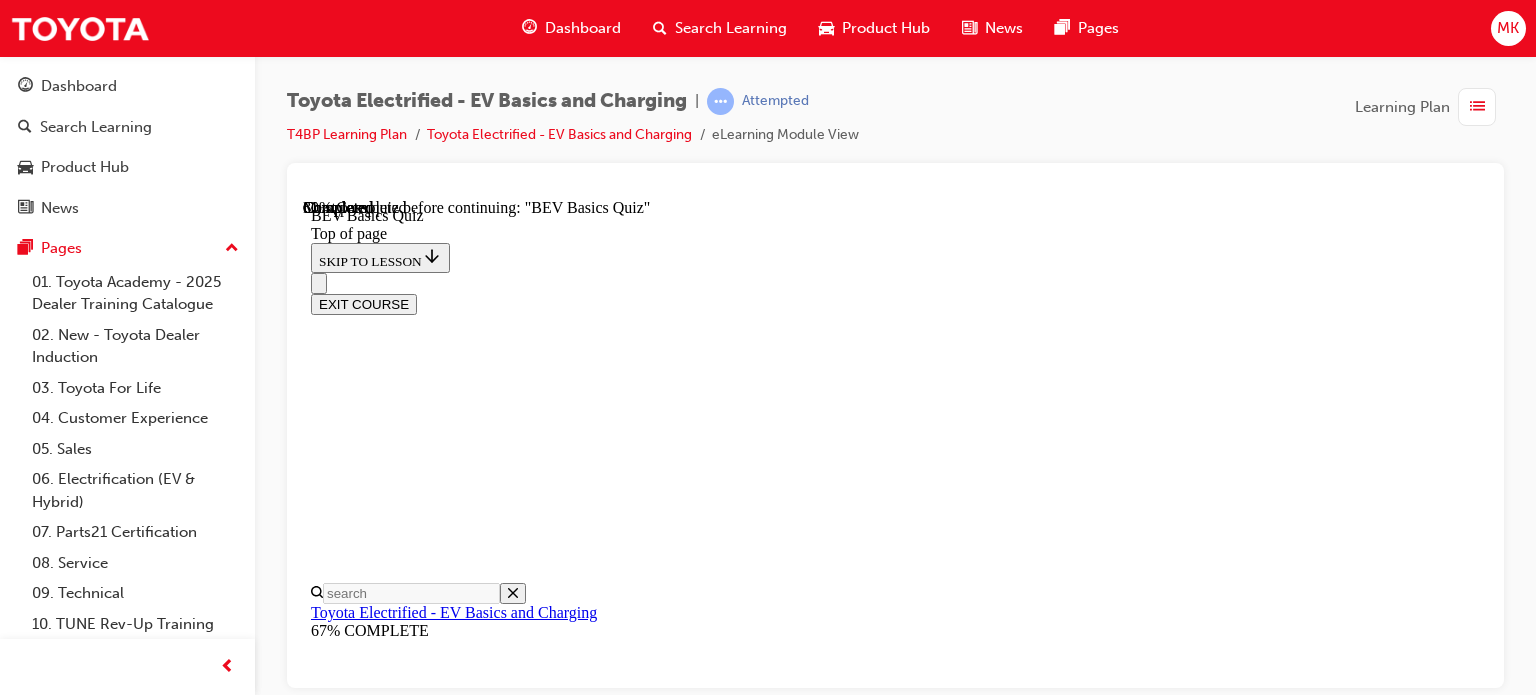 scroll, scrollTop: 360, scrollLeft: 0, axis: vertical 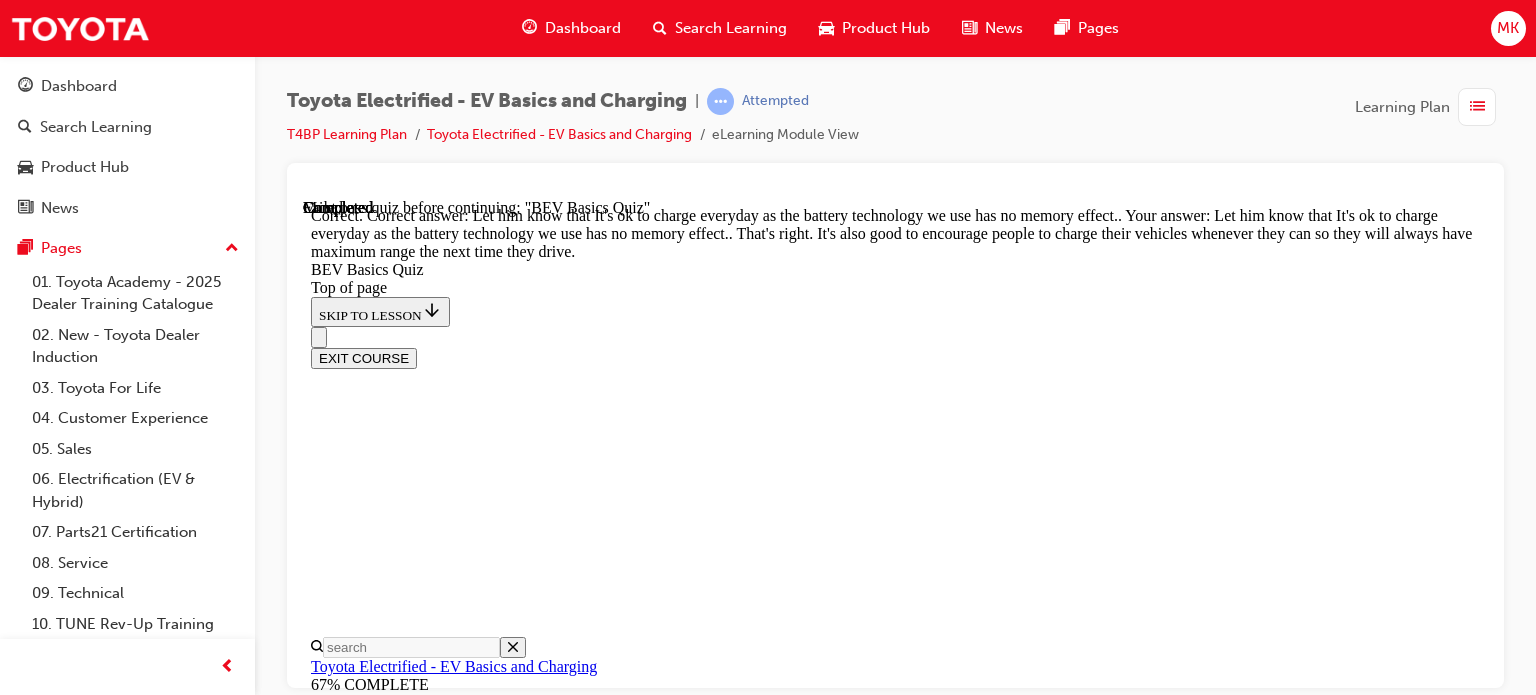 click on "NEXT" at bounding box center (337, 20292) 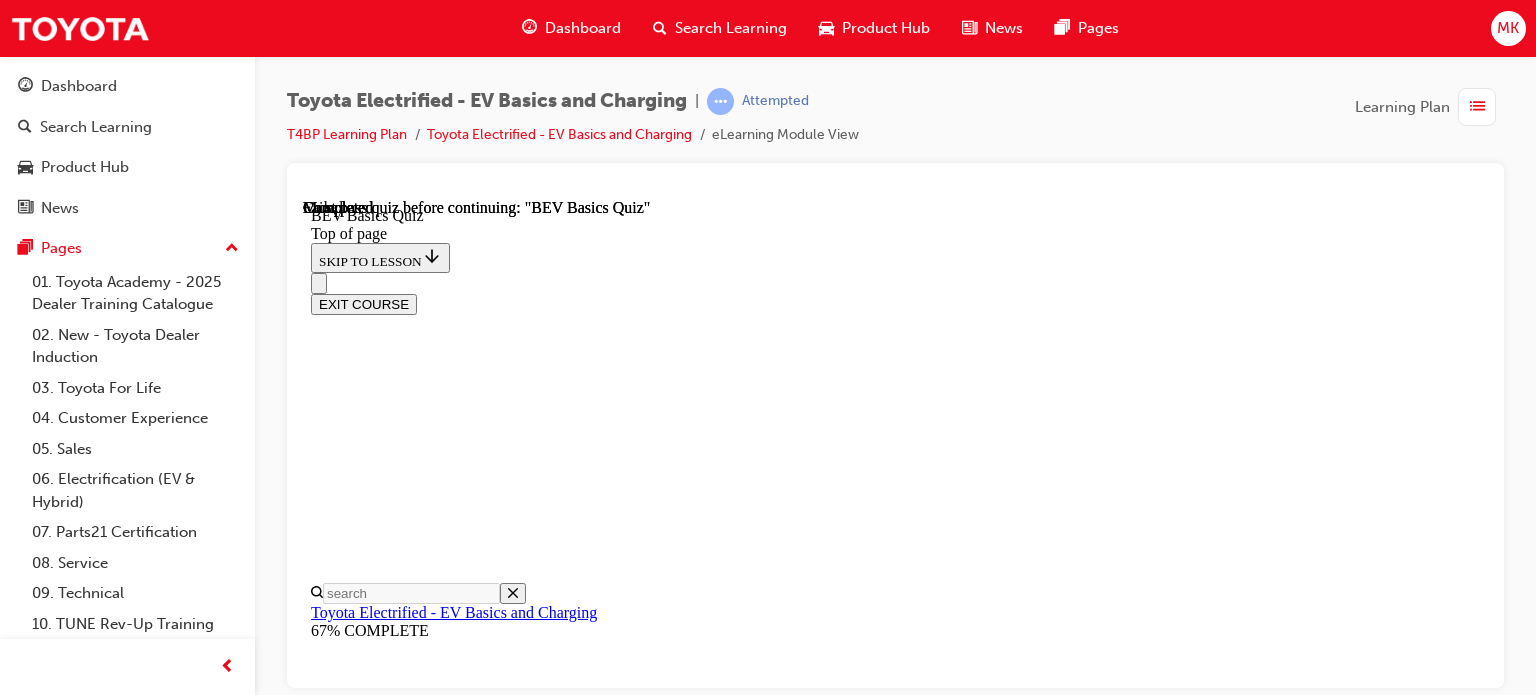 scroll, scrollTop: 592, scrollLeft: 0, axis: vertical 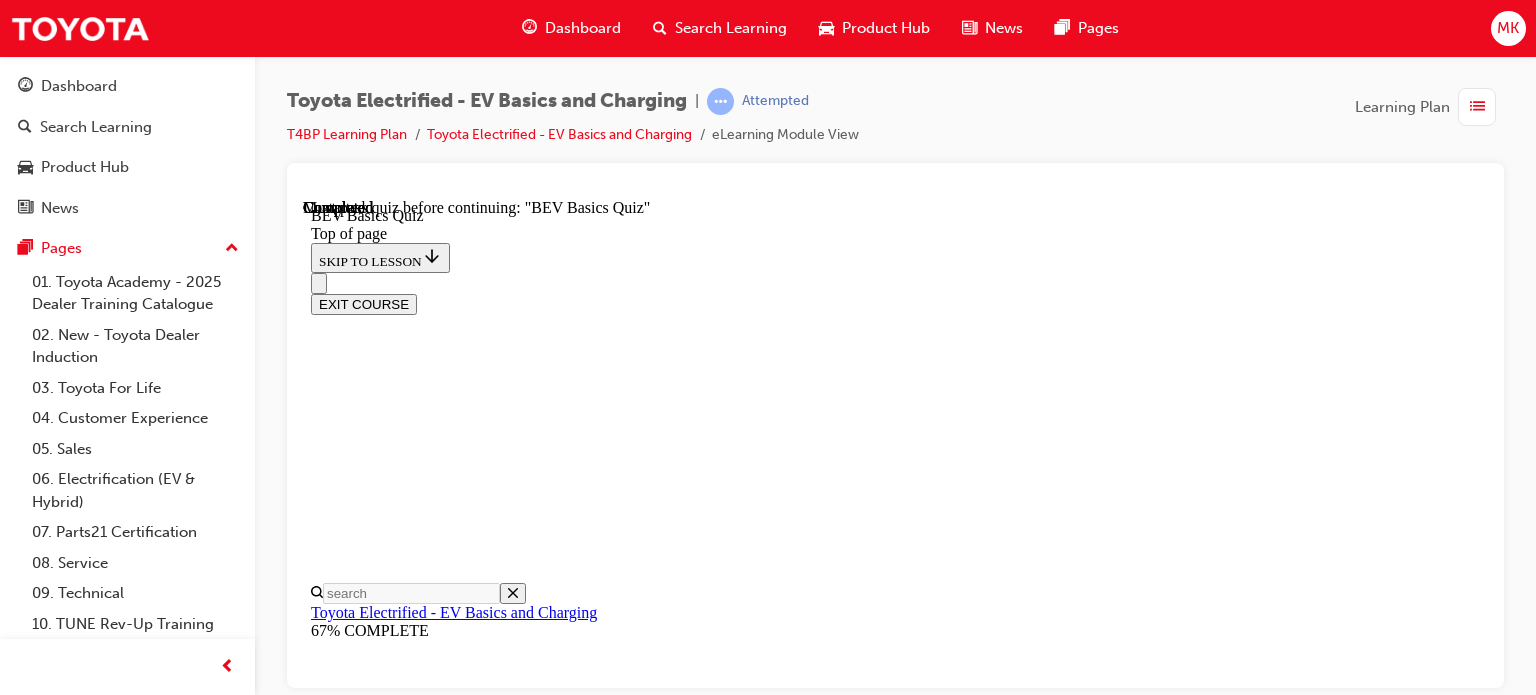 click on "TAKE AGAIN" at bounding box center [359, 9247] 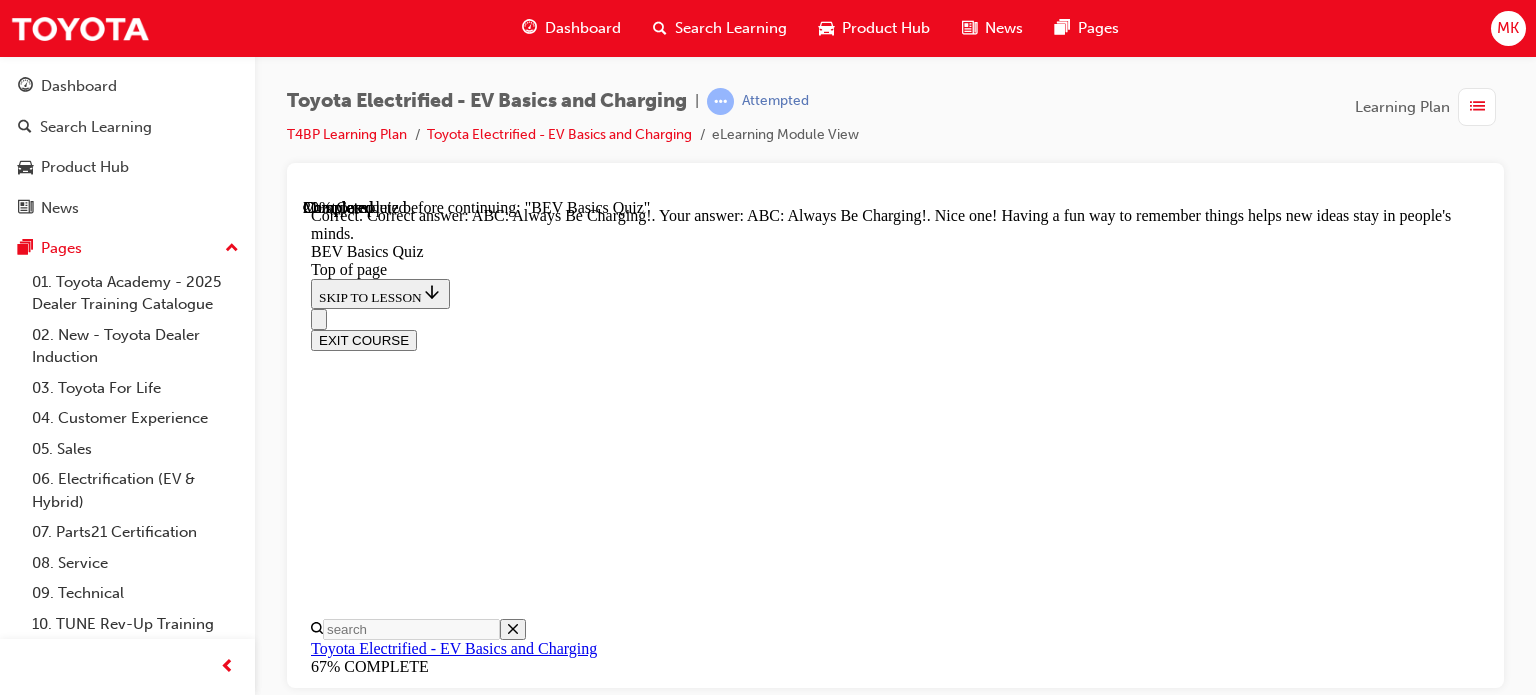 scroll, scrollTop: 636, scrollLeft: 0, axis: vertical 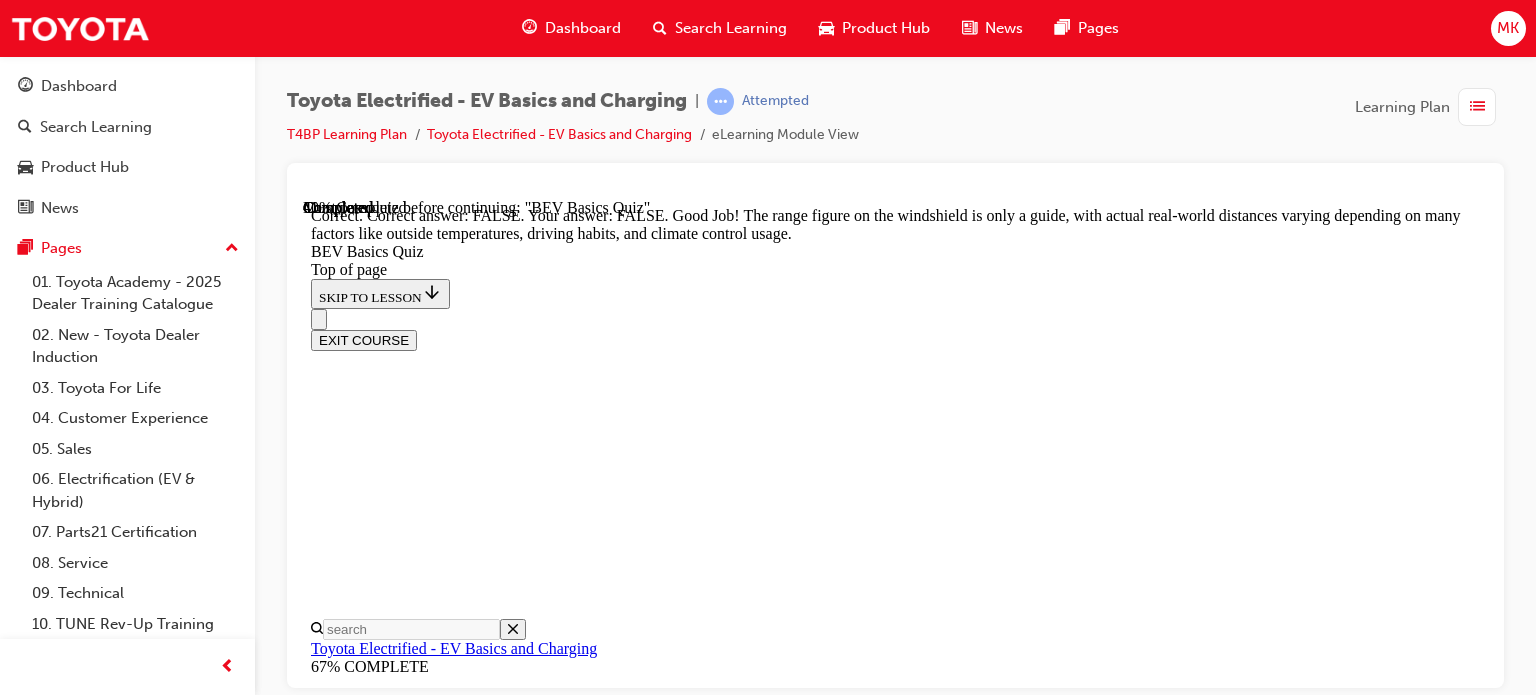 click on "NEXT" at bounding box center (337, 20292) 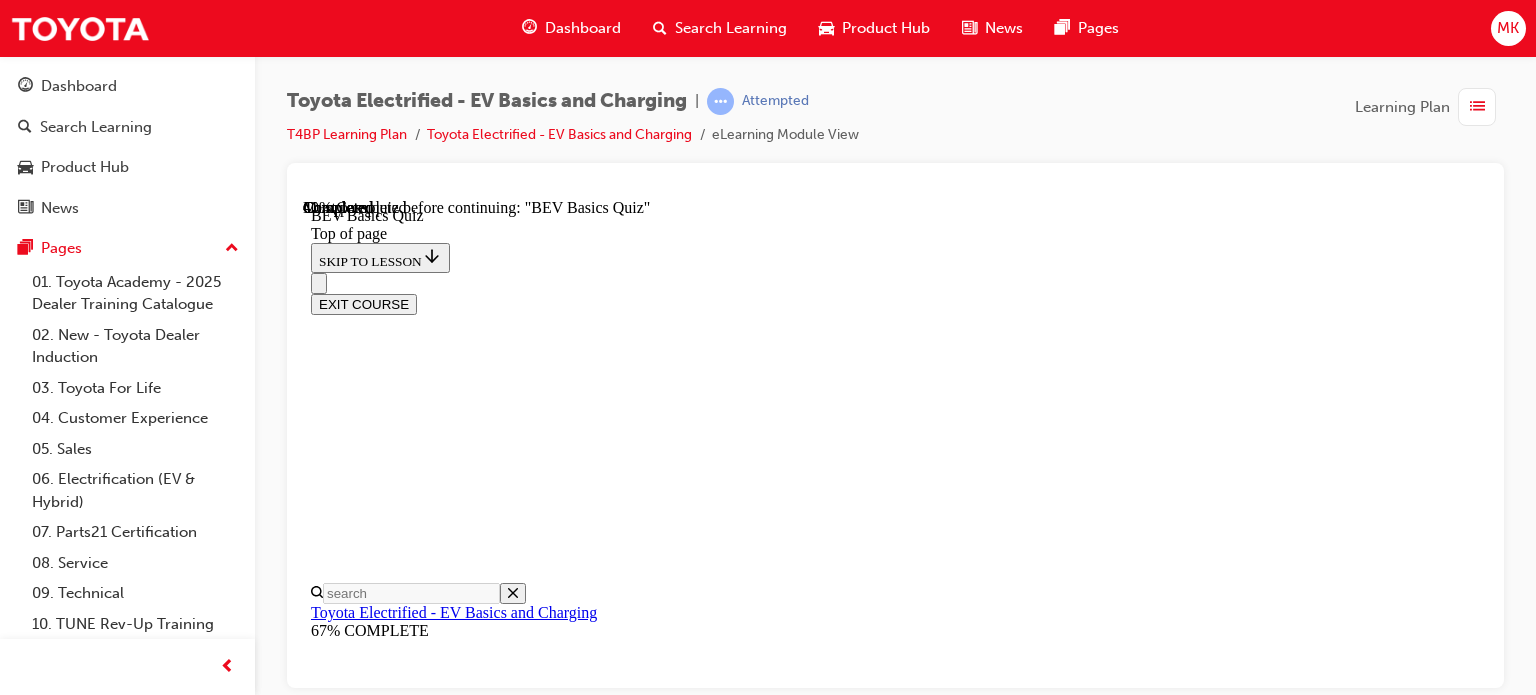 scroll, scrollTop: 460, scrollLeft: 0, axis: vertical 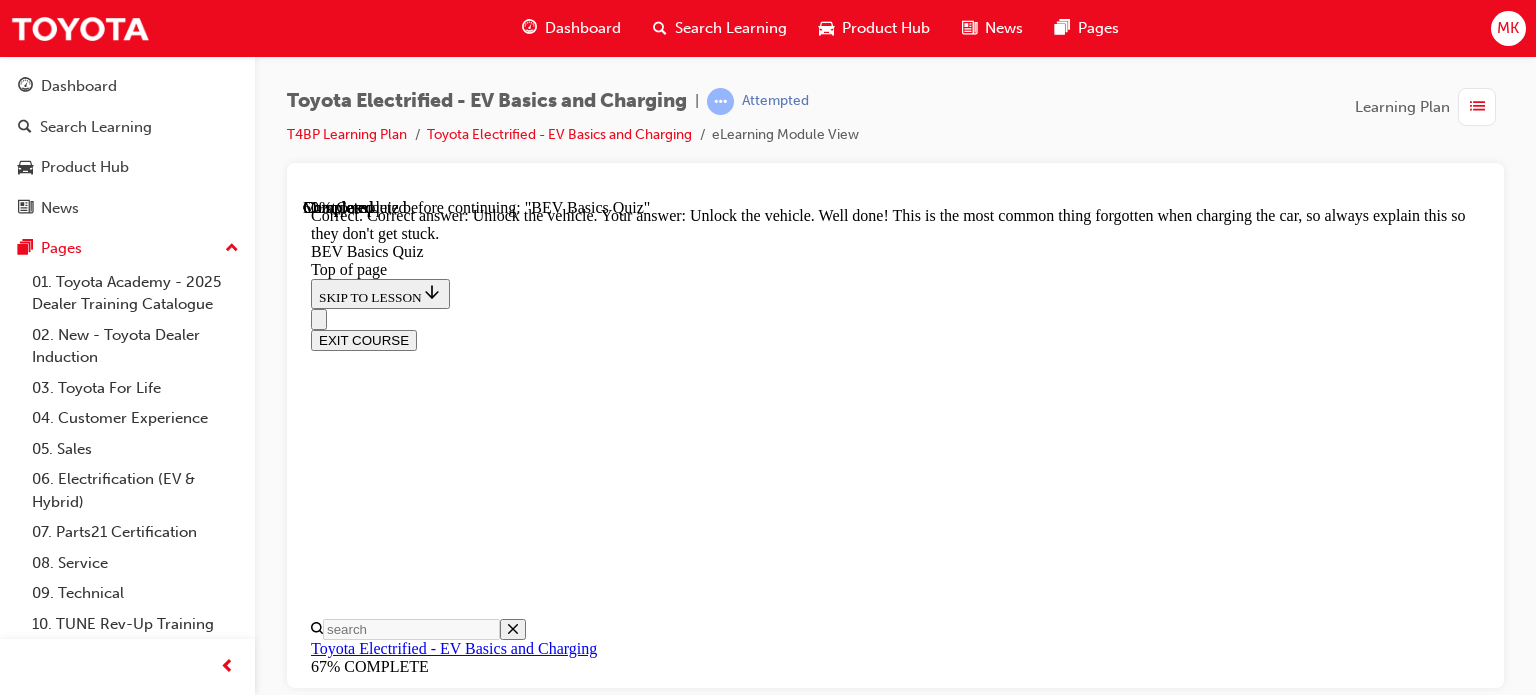 click on "NEXT" at bounding box center (337, 20313) 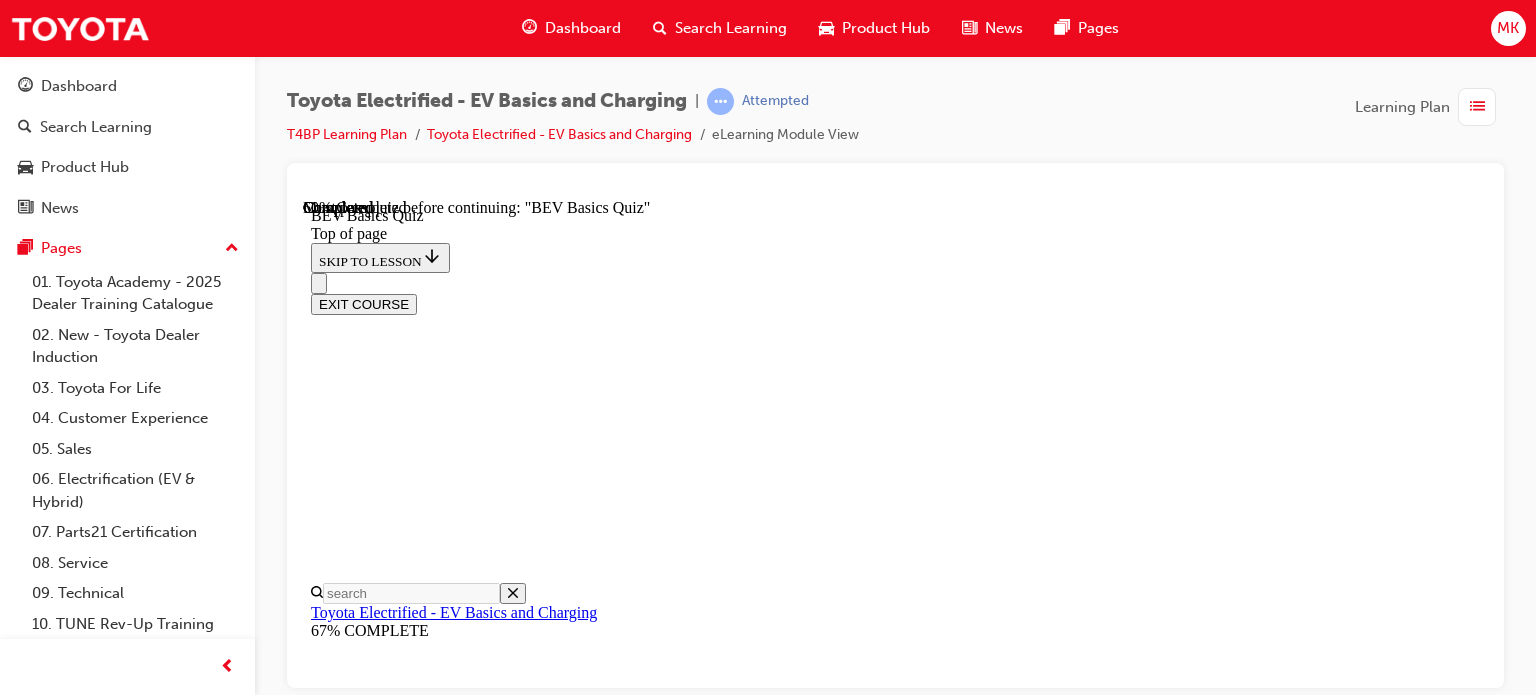 scroll, scrollTop: 360, scrollLeft: 0, axis: vertical 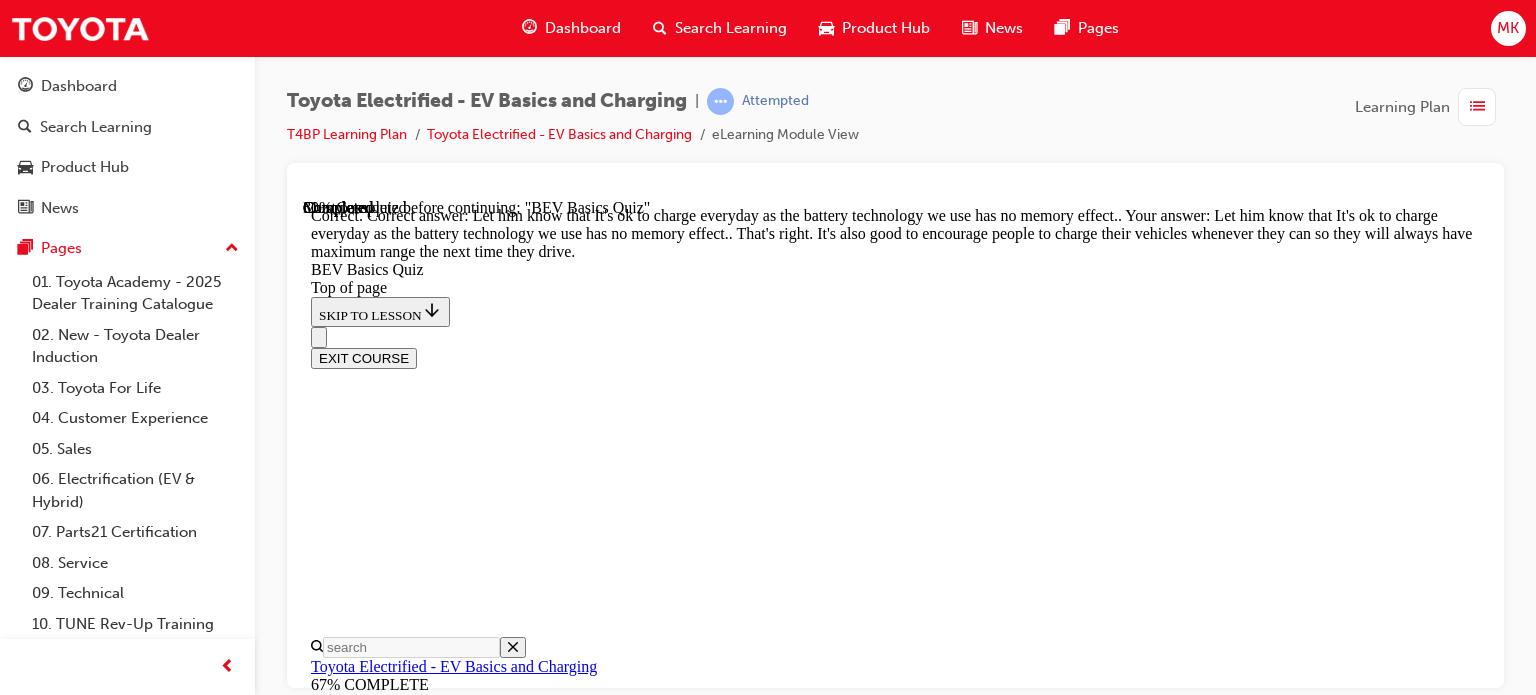 click on "NEXT" at bounding box center [337, 20310] 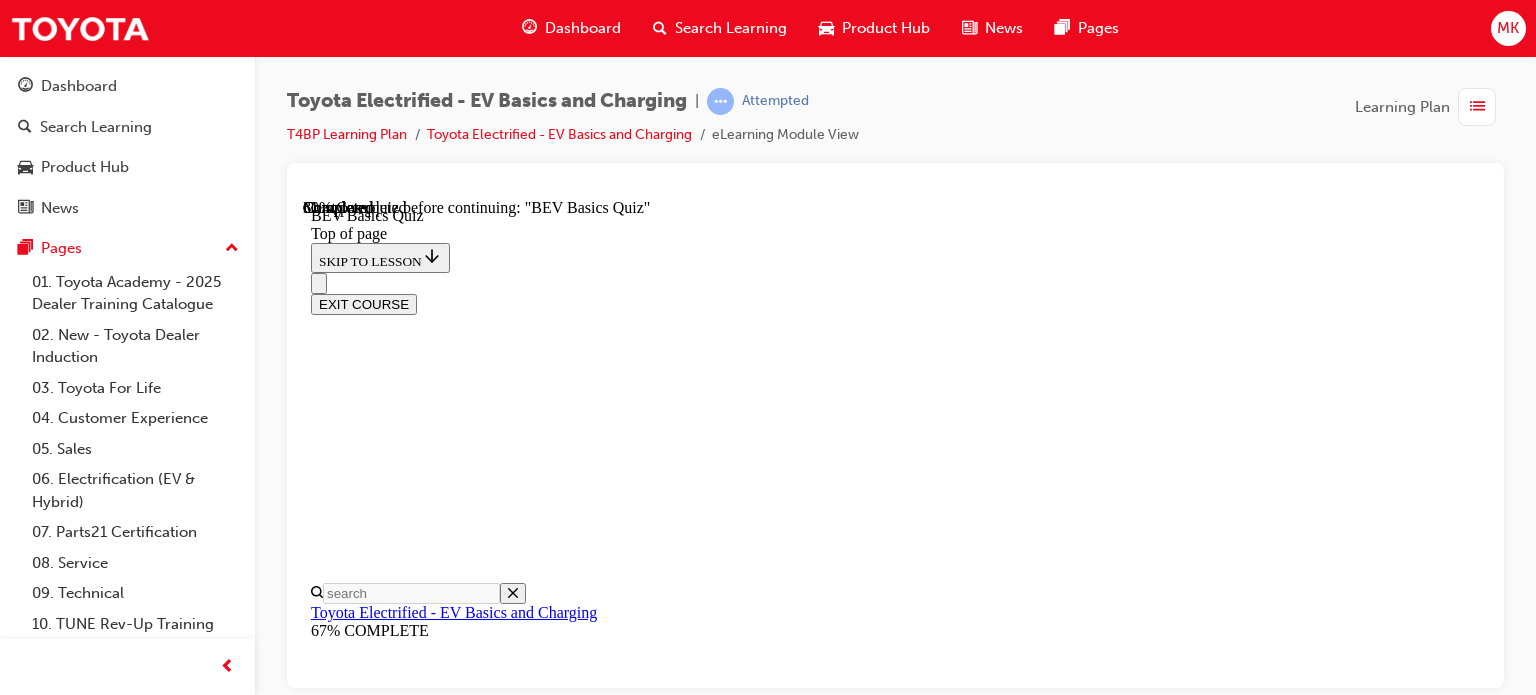 scroll, scrollTop: 360, scrollLeft: 0, axis: vertical 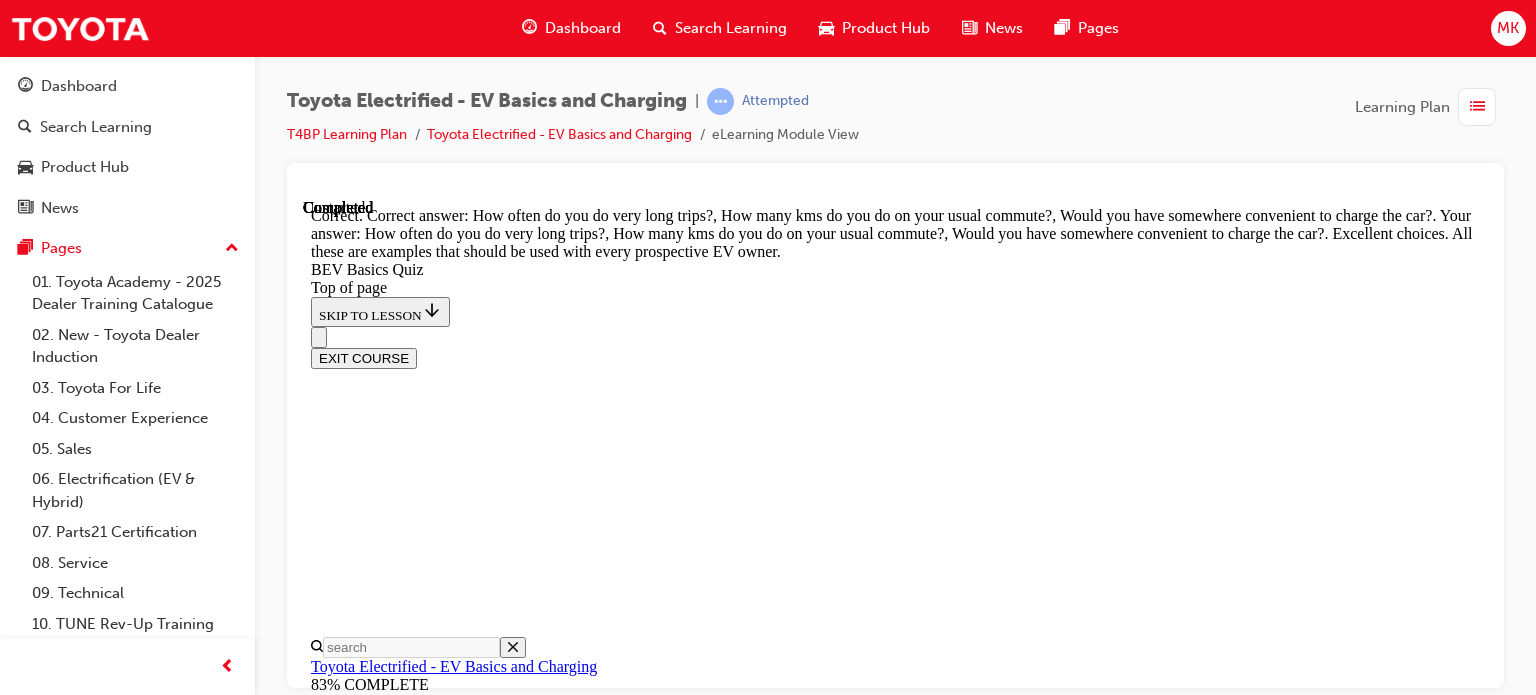 click on "NEXT" at bounding box center (337, 17489) 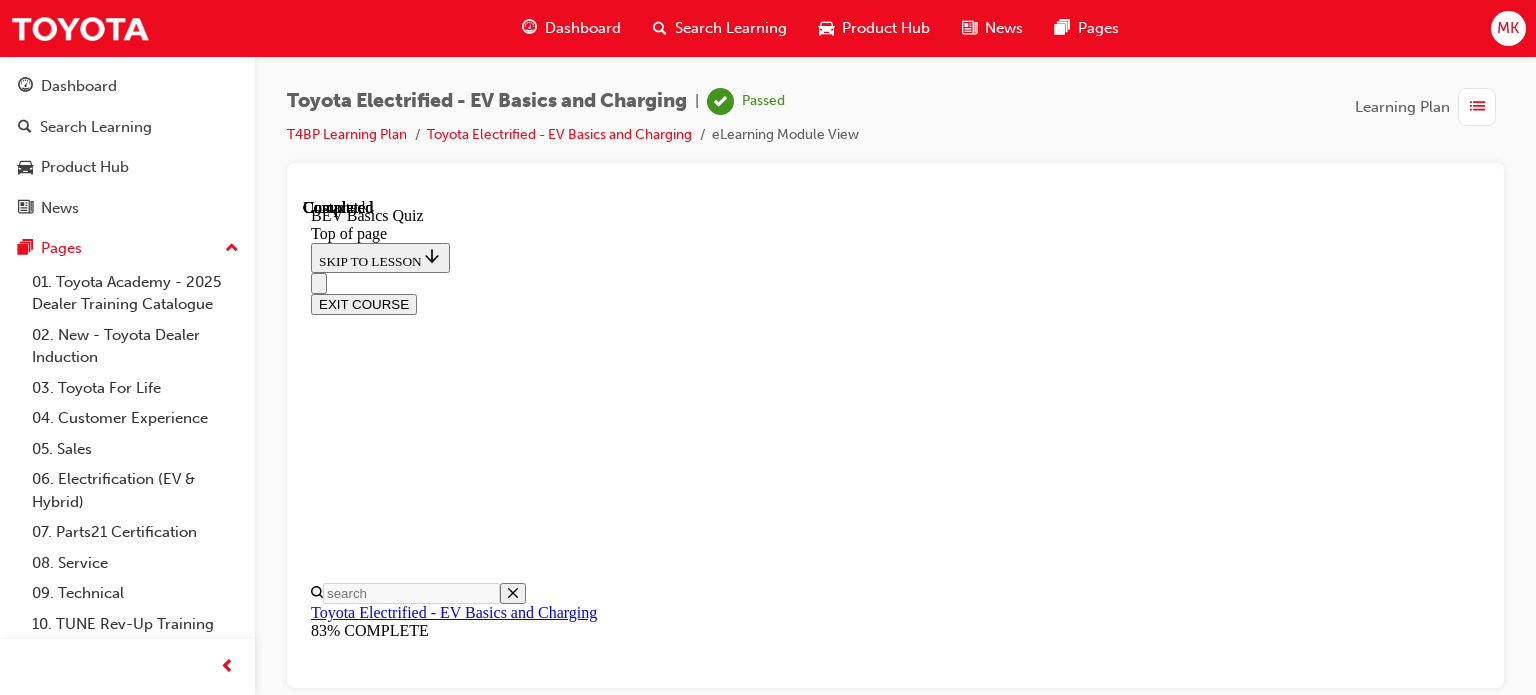 scroll, scrollTop: 592, scrollLeft: 0, axis: vertical 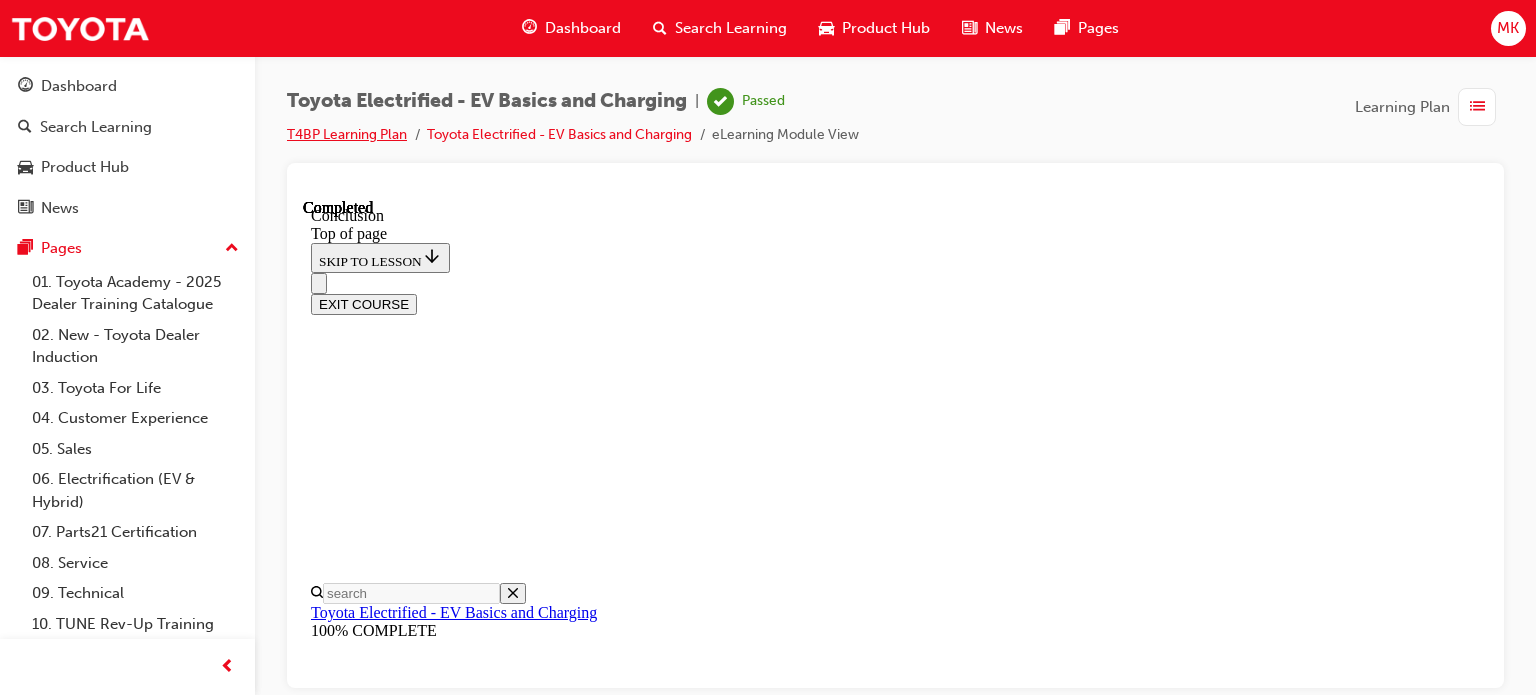 click on "T4BP Learning Plan" at bounding box center [347, 134] 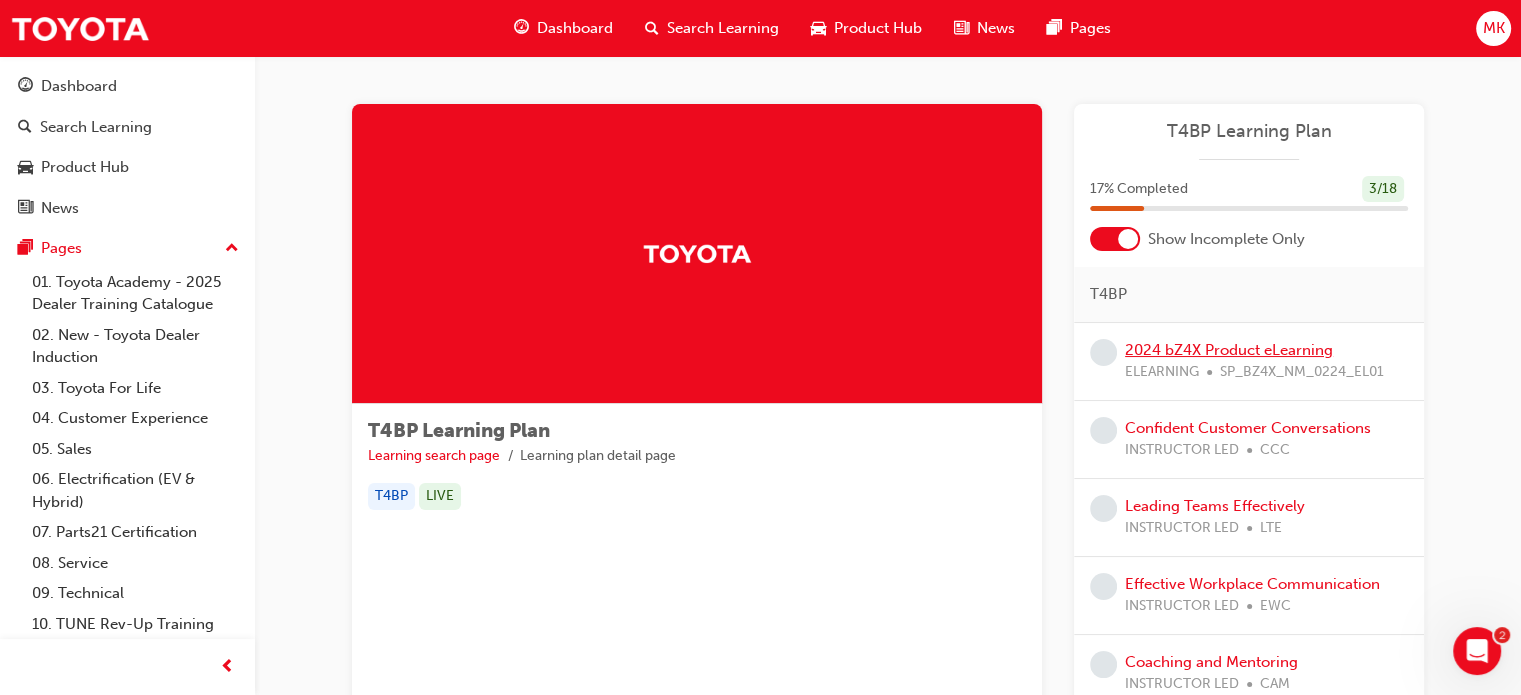 click on "2024 bZ4X Product eLearning" at bounding box center [1229, 350] 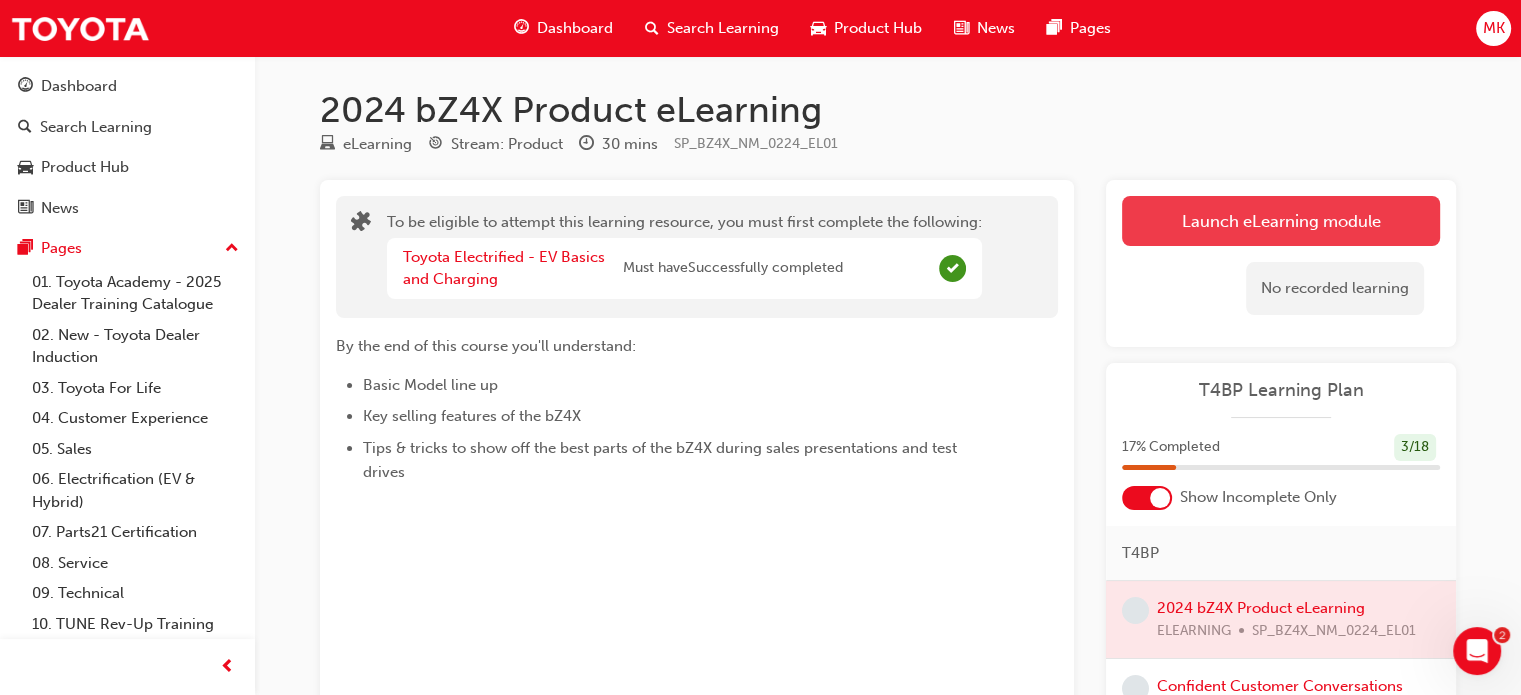 click on "Launch eLearning module" at bounding box center (1281, 221) 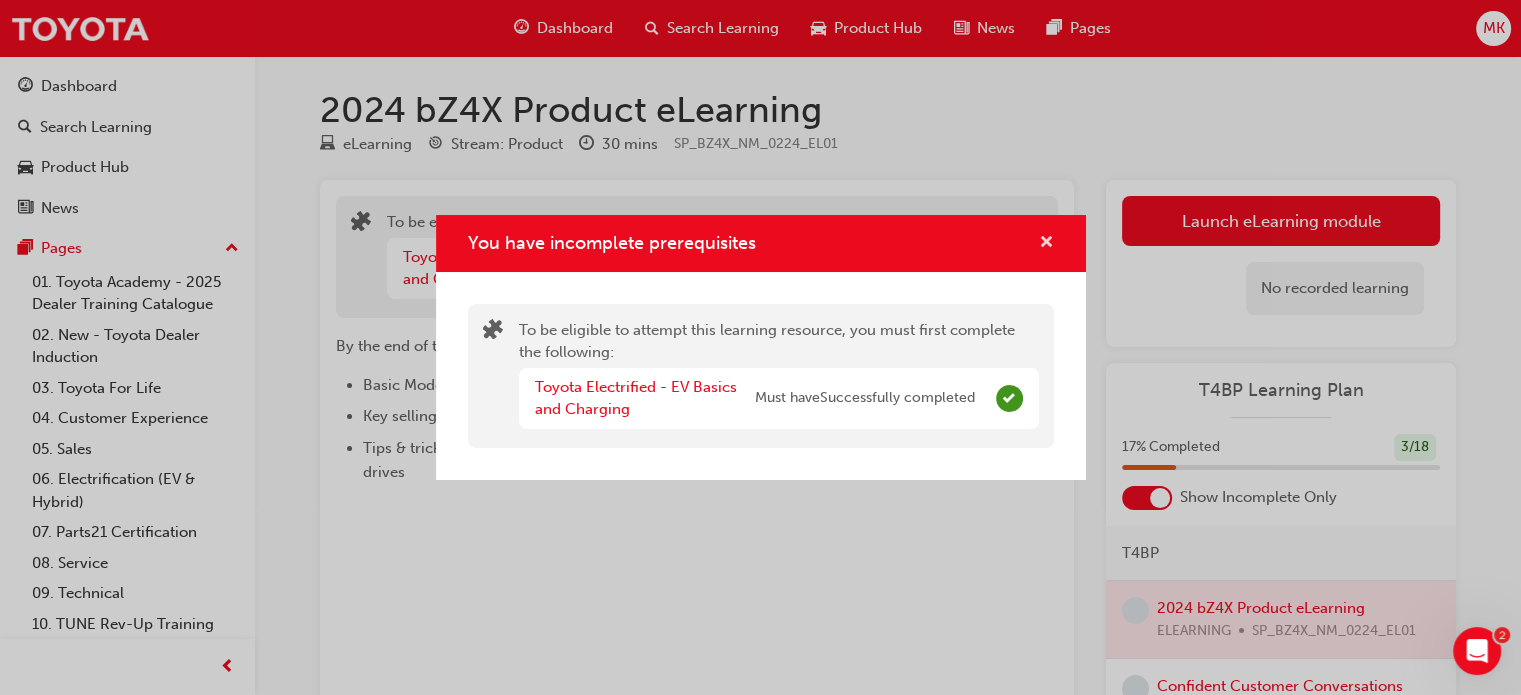 click at bounding box center (1046, 244) 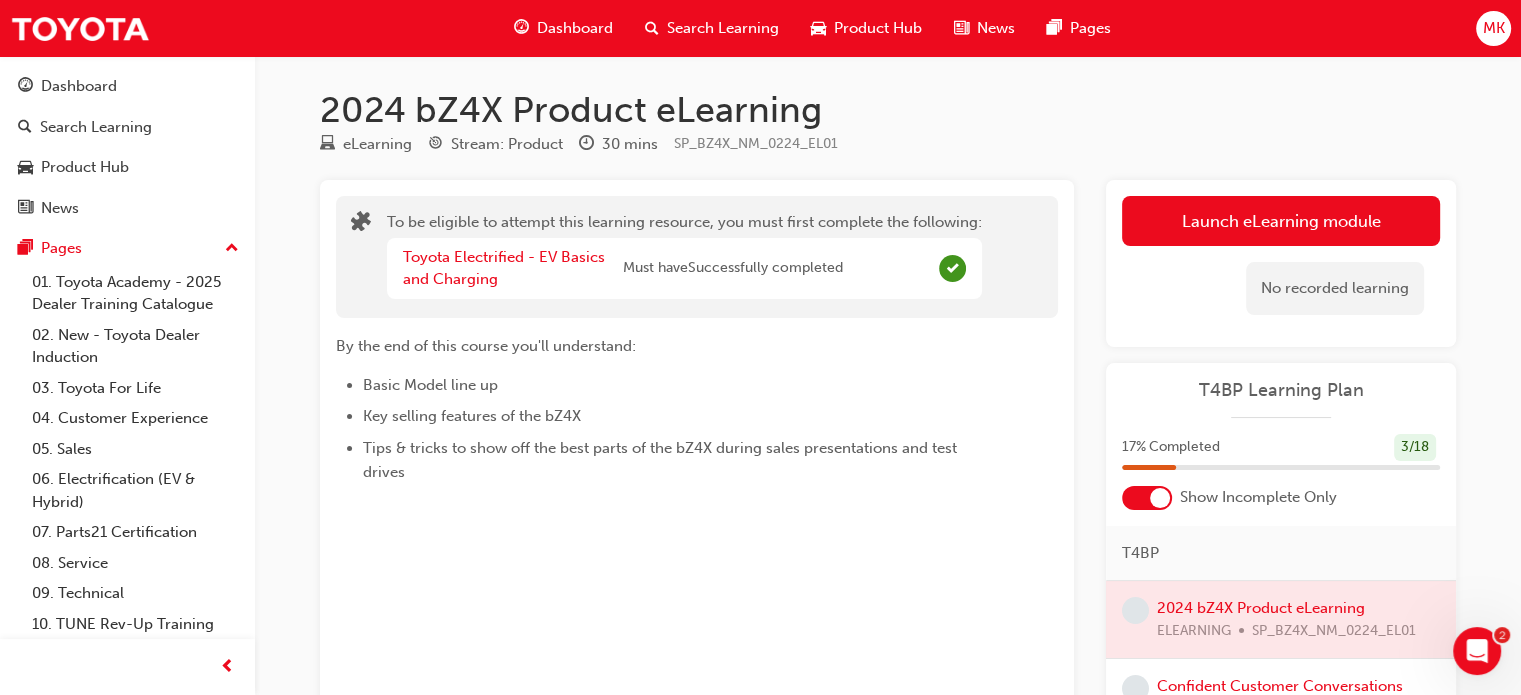 click on "Must have  Successfully completed" at bounding box center [733, 268] 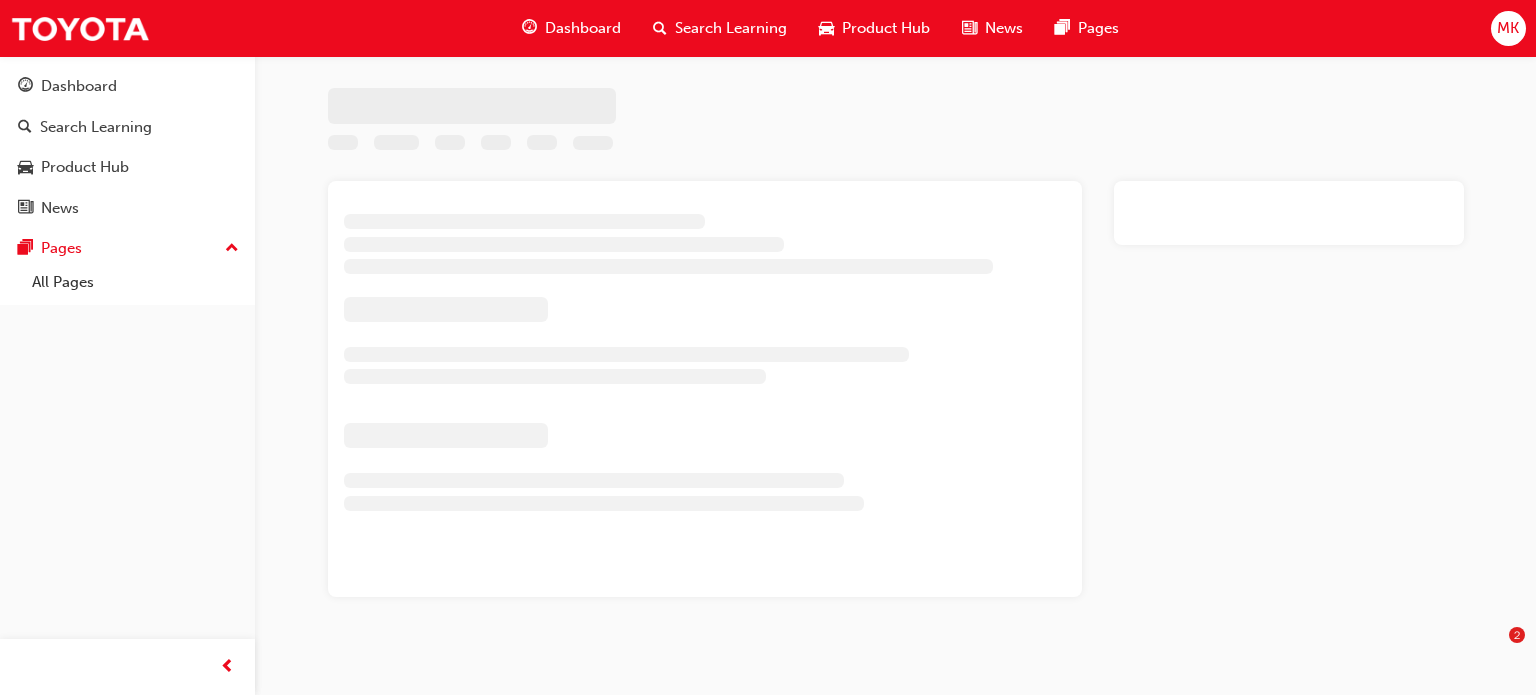 scroll, scrollTop: 0, scrollLeft: 0, axis: both 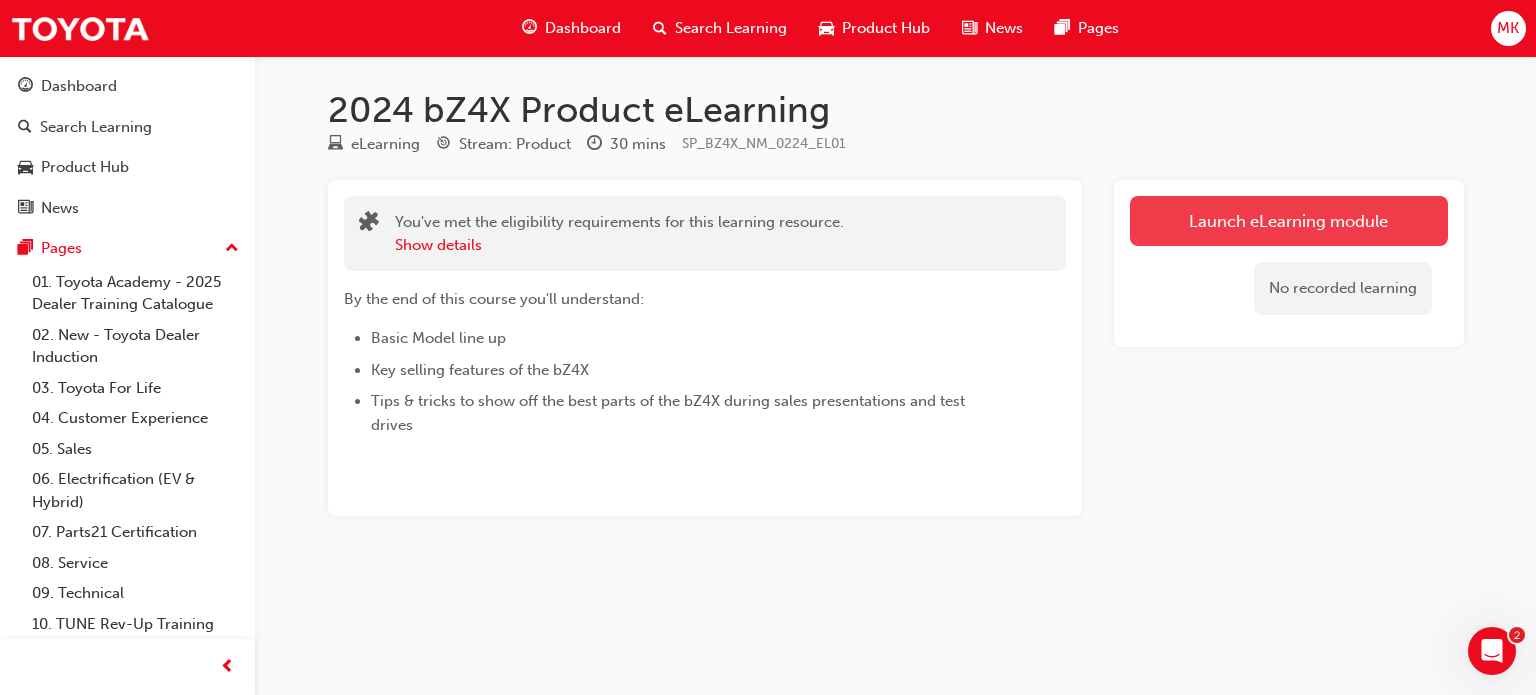 click on "Launch eLearning module" at bounding box center [1289, 221] 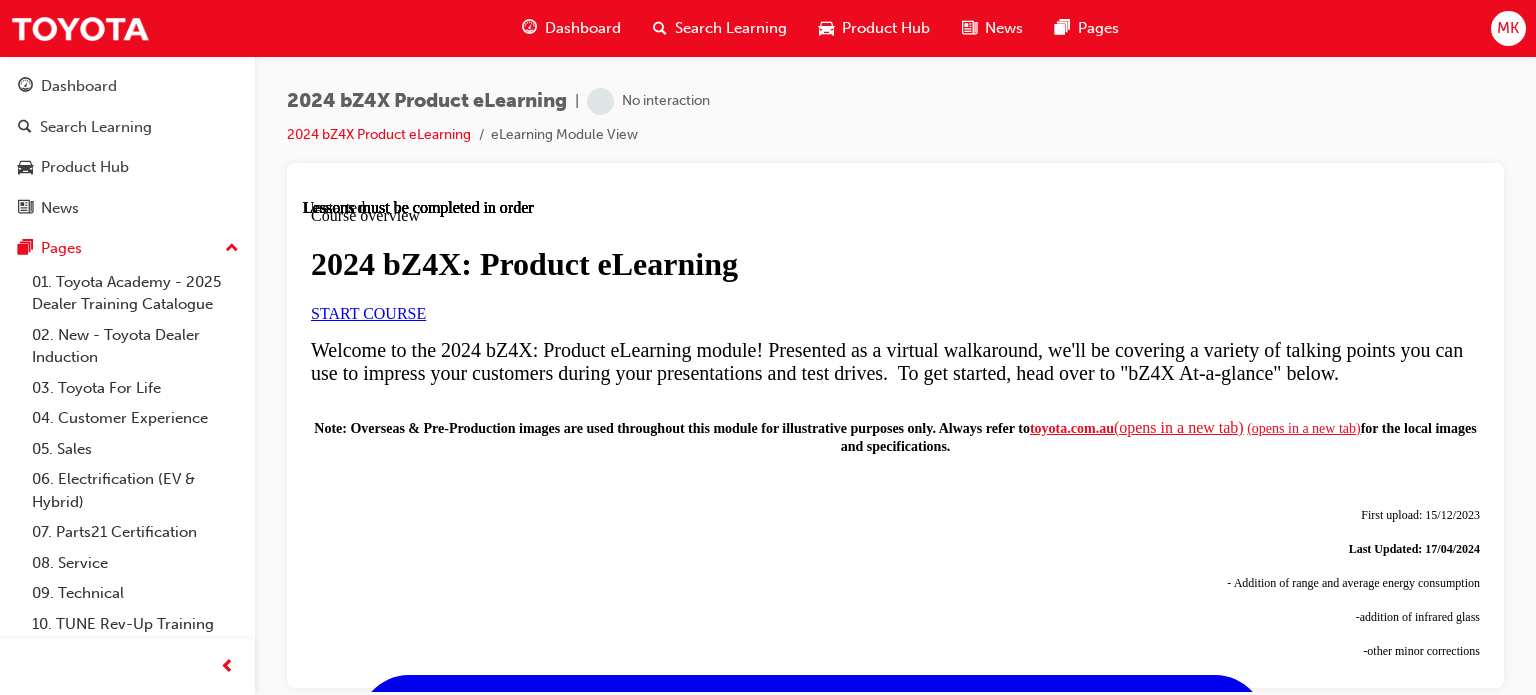 scroll, scrollTop: 0, scrollLeft: 0, axis: both 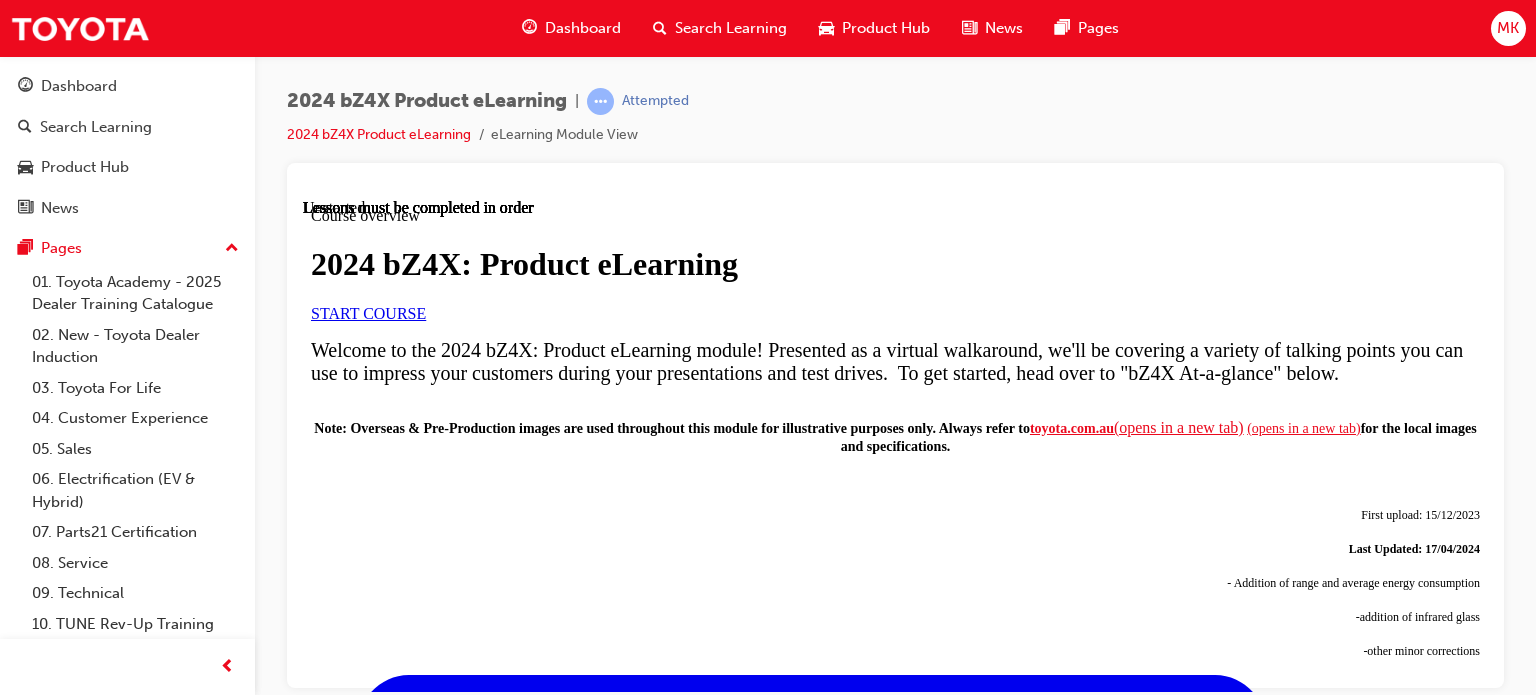click on "START COURSE" at bounding box center (368, 312) 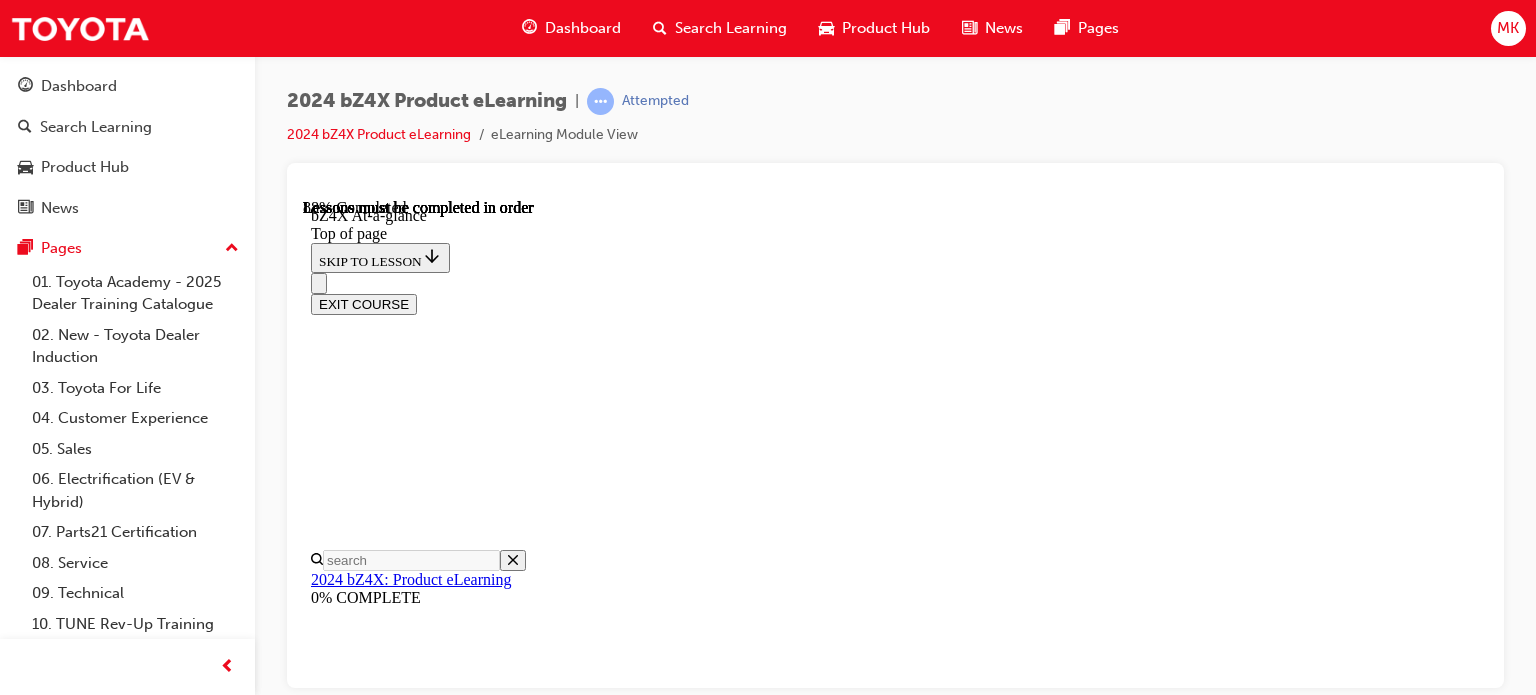 scroll, scrollTop: 3062, scrollLeft: 0, axis: vertical 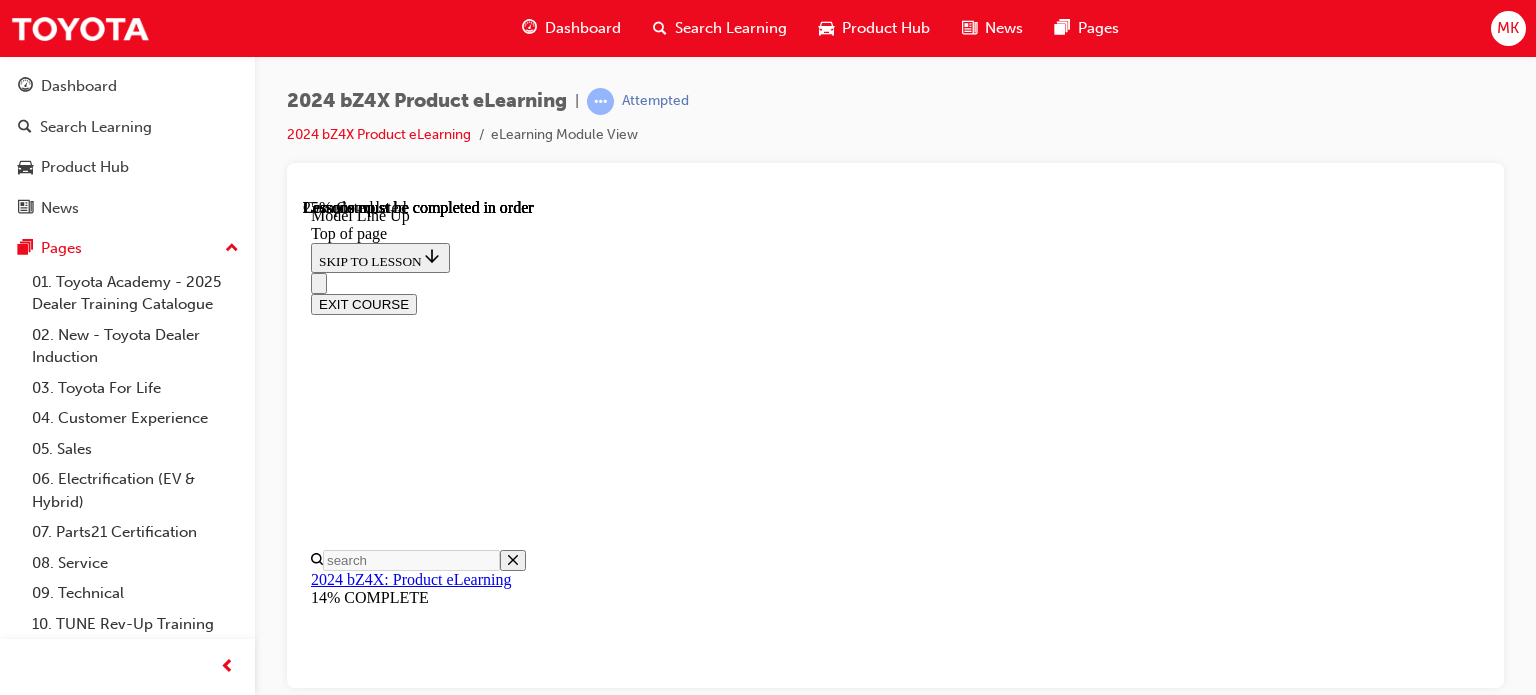 click at bounding box center (351, 10654) 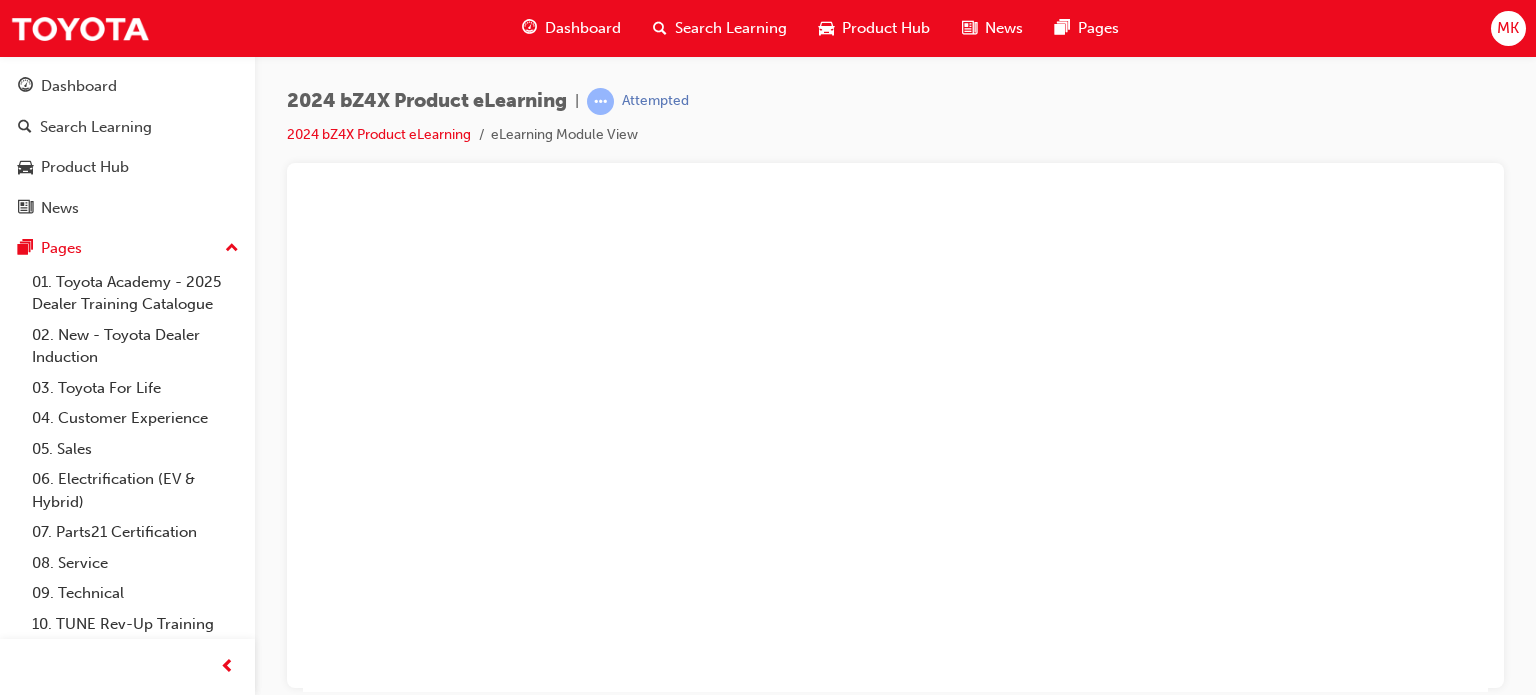 click at bounding box center [895, 444] 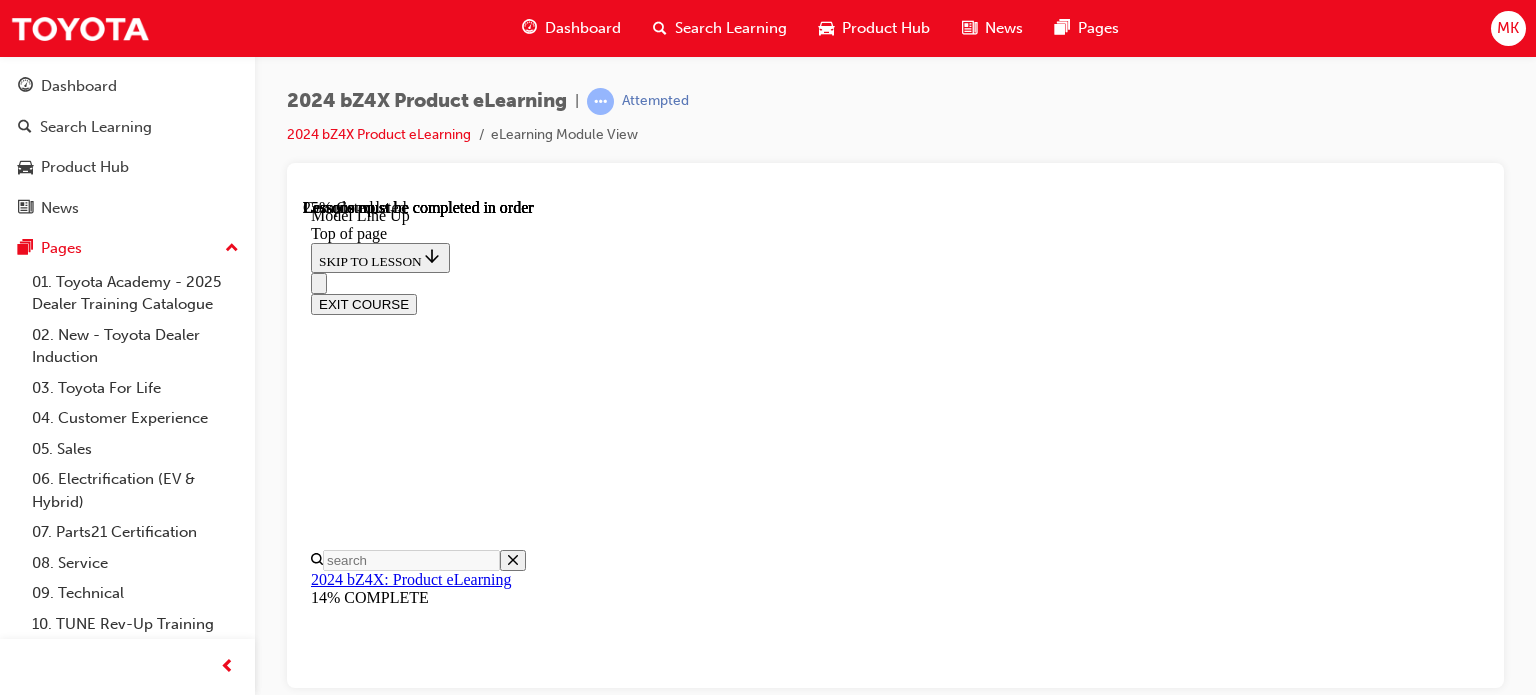 click at bounding box center [351, 10743] 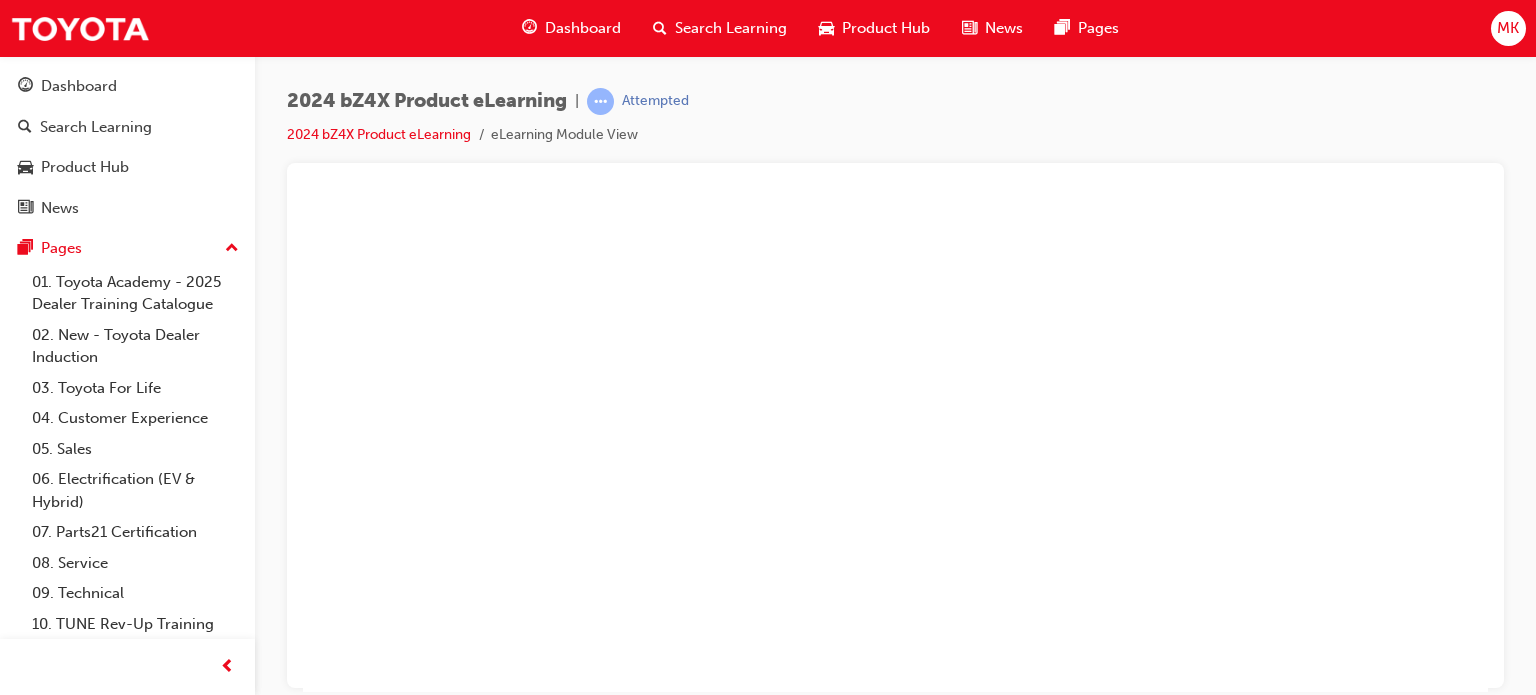 click at bounding box center [895, 444] 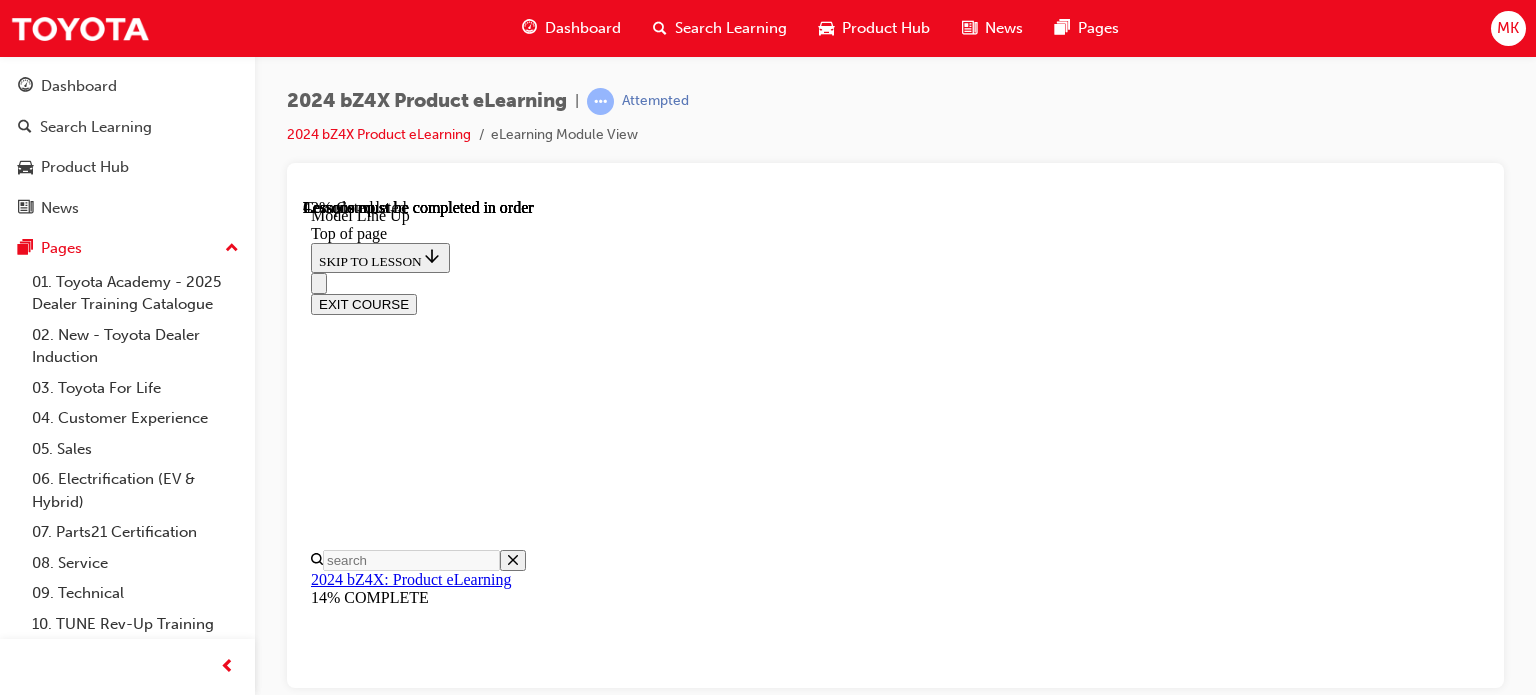 scroll, scrollTop: 1362, scrollLeft: 0, axis: vertical 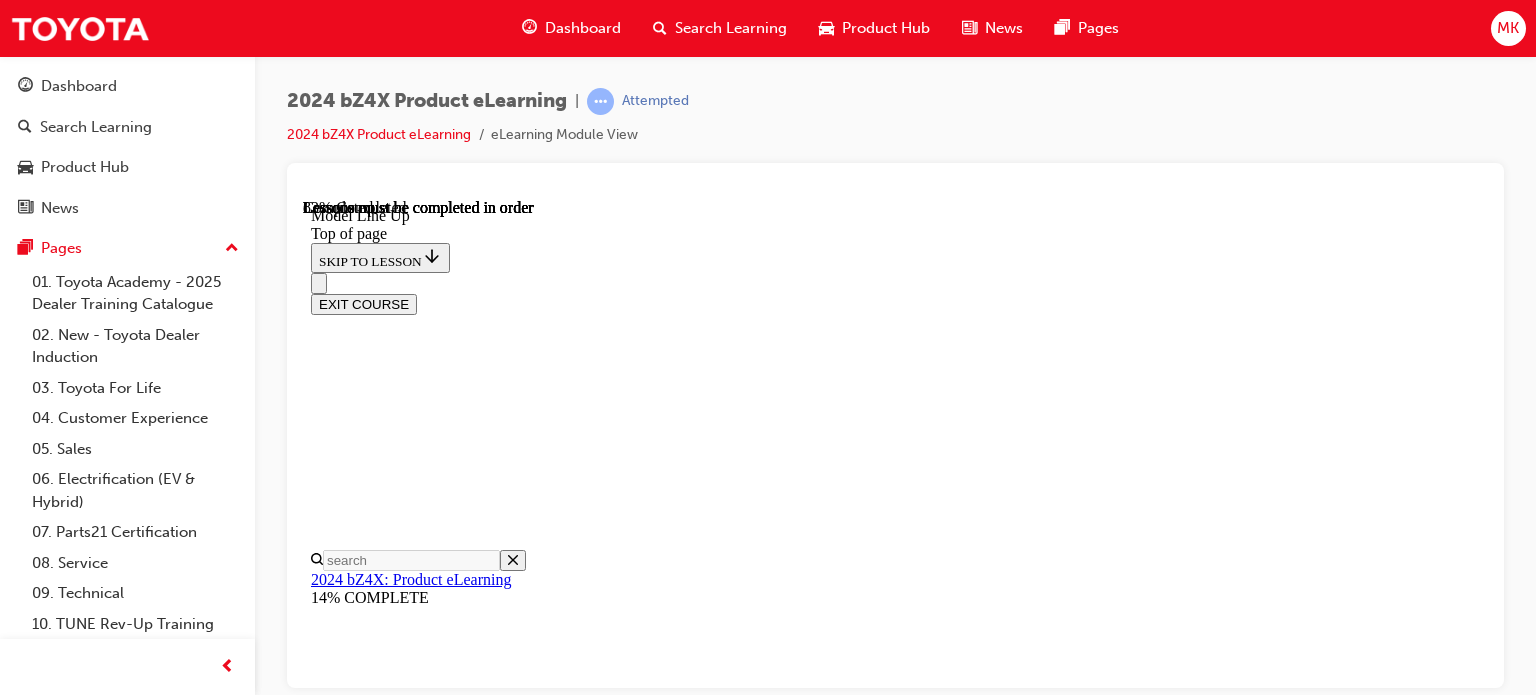 click on "KNOWLEDGE CHECK" at bounding box center (386, 12770) 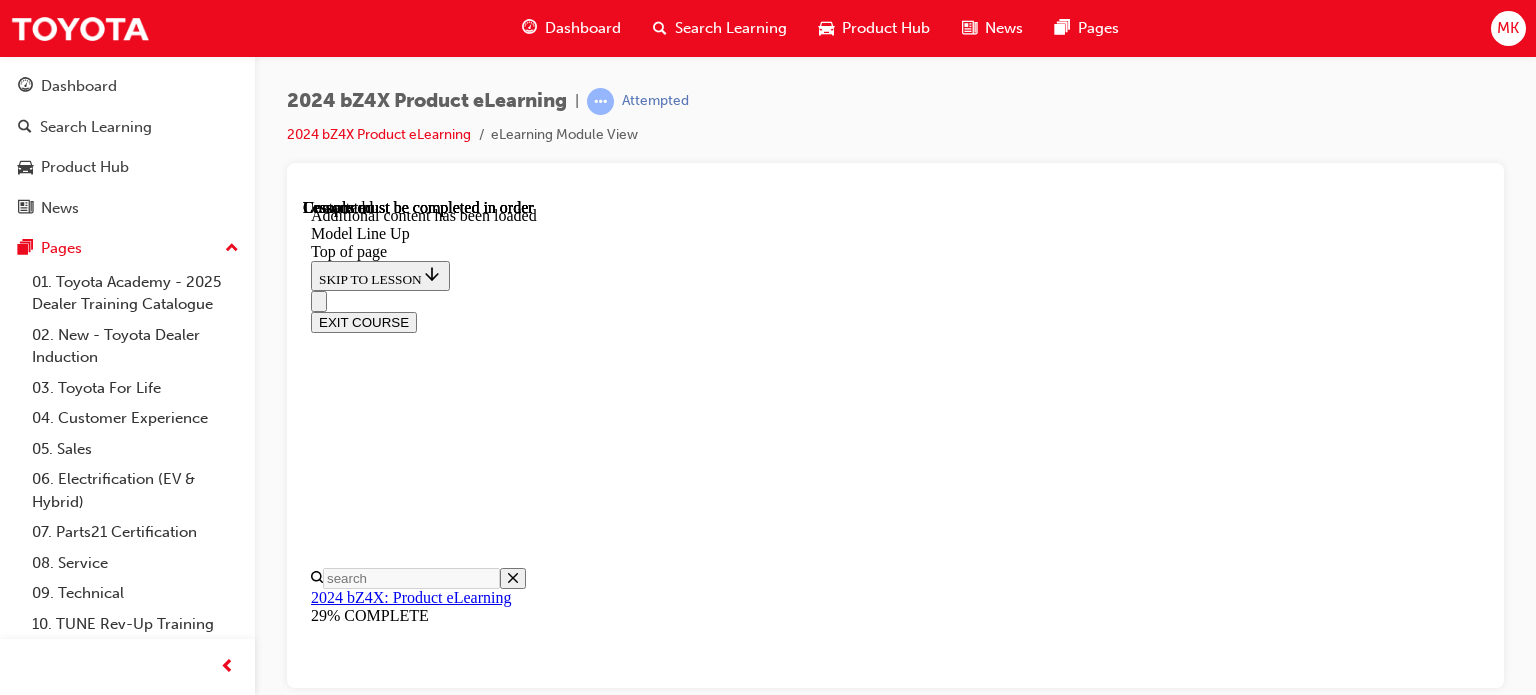 scroll, scrollTop: 3769, scrollLeft: 0, axis: vertical 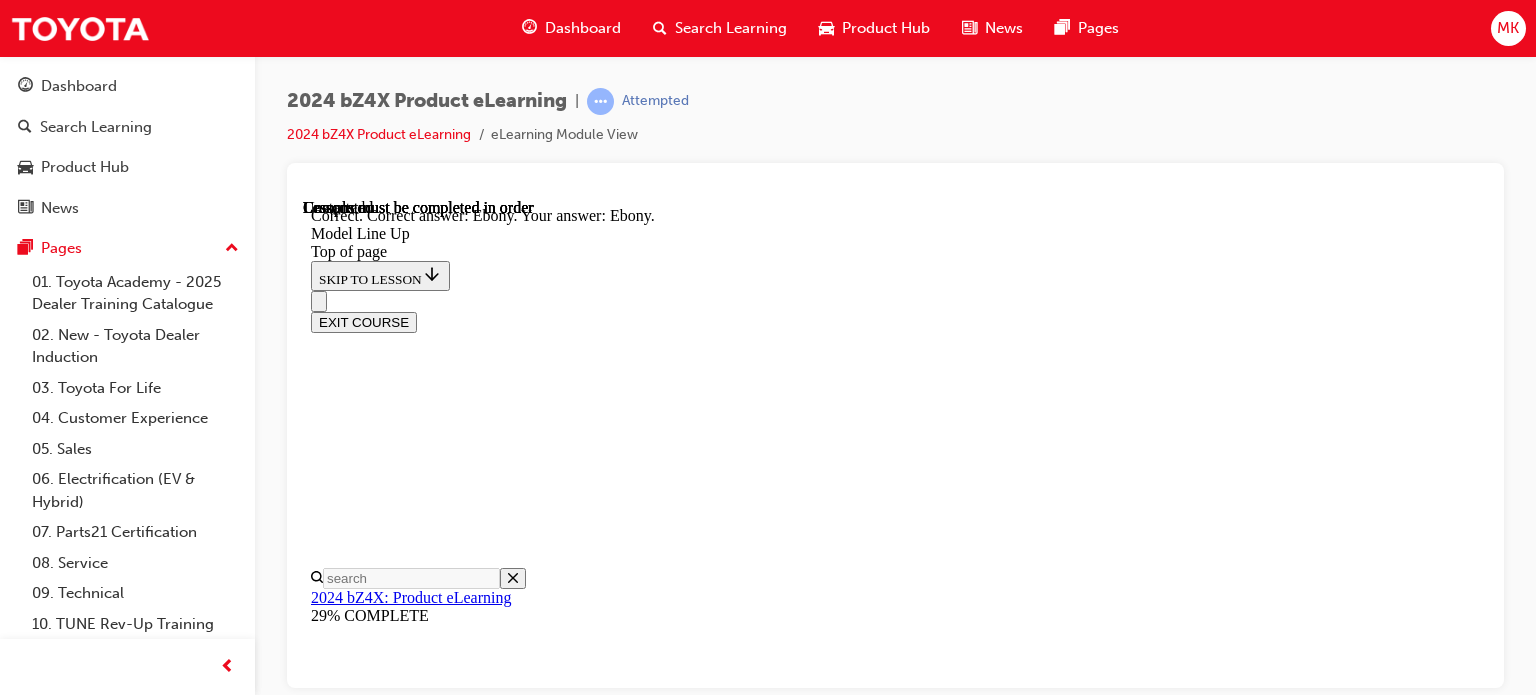 click on "Lesson 3 - Front View & In the motor bay" at bounding box center (445, 21398) 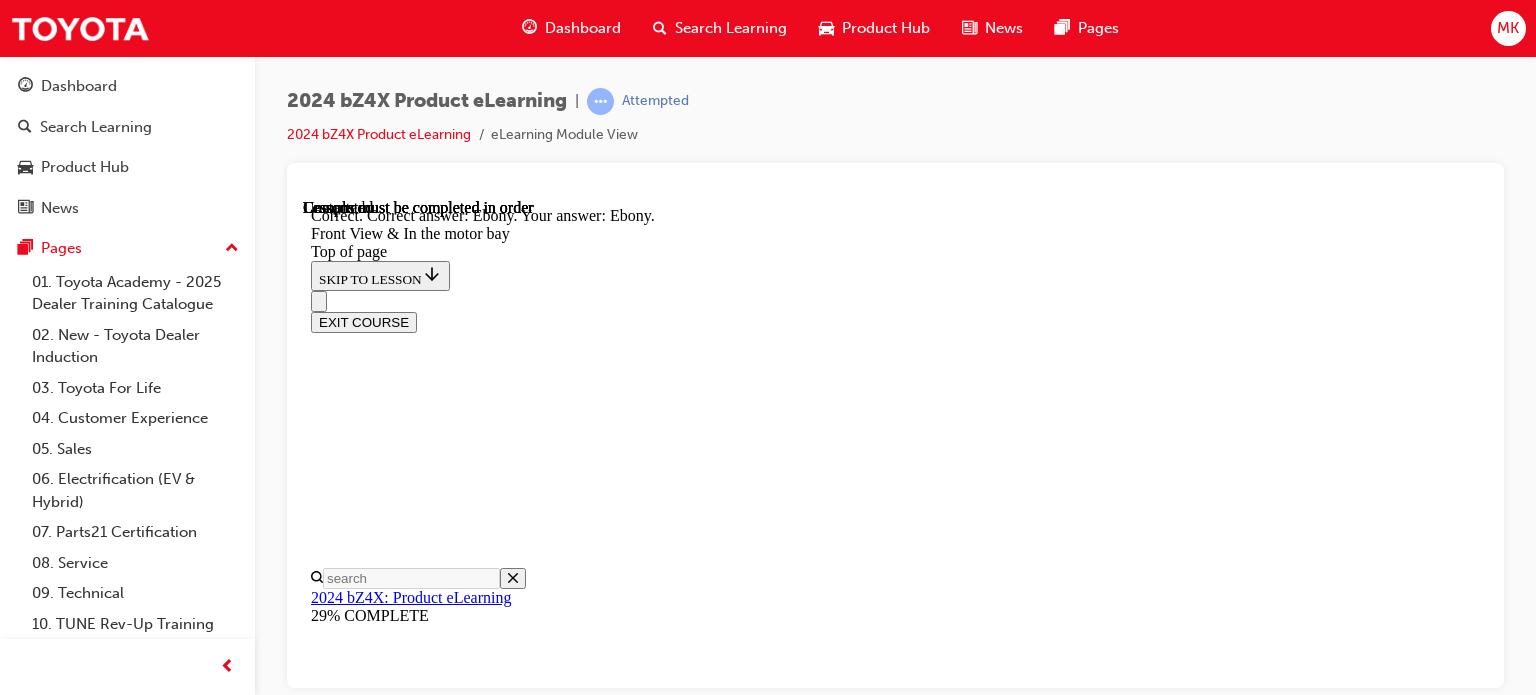 scroll, scrollTop: 0, scrollLeft: 0, axis: both 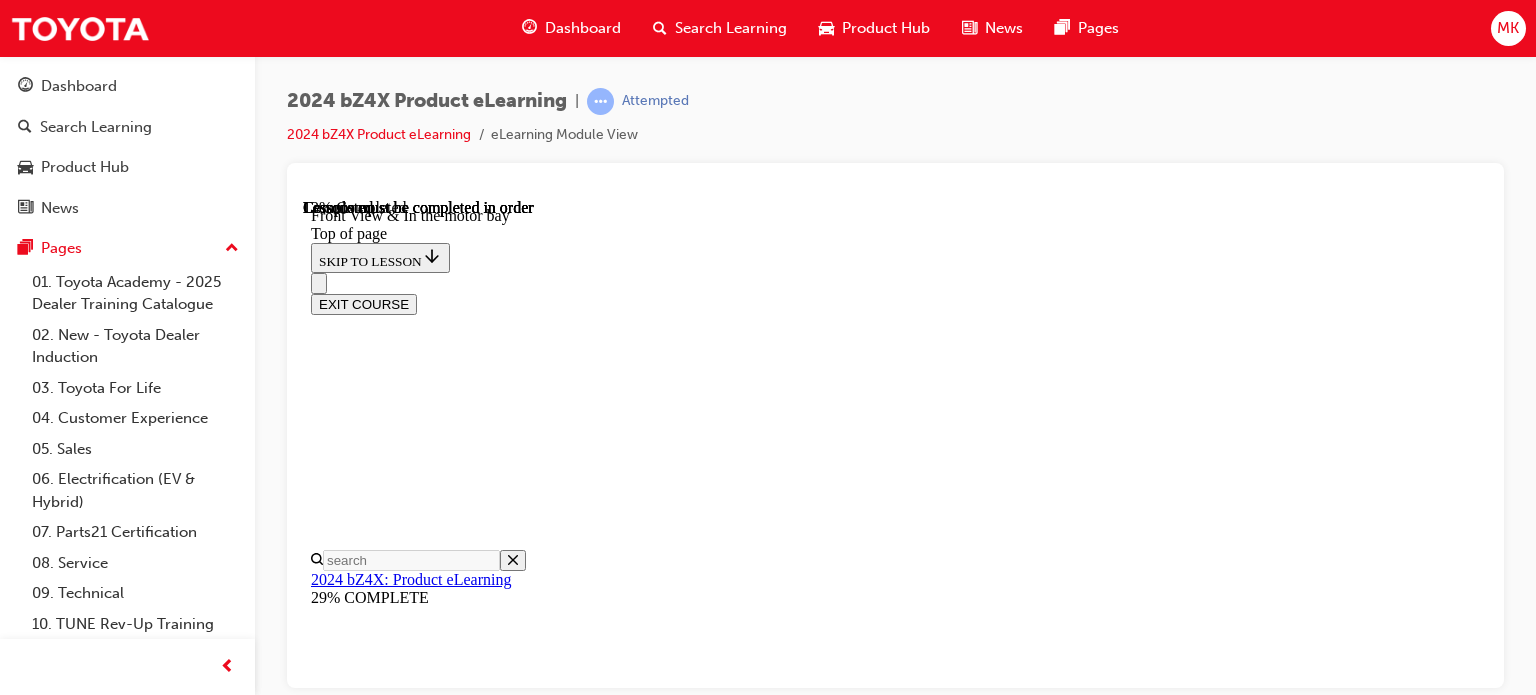 click at bounding box center (399, 11706) 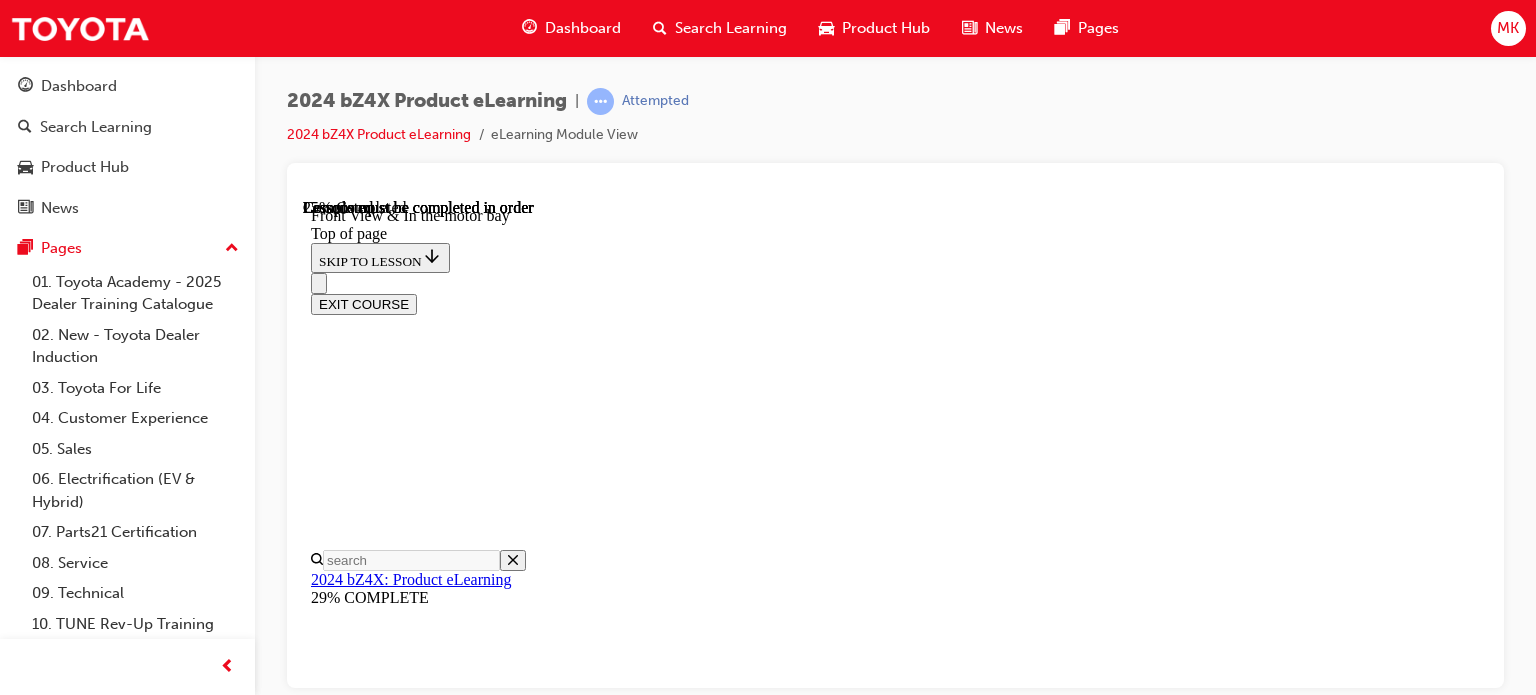 scroll, scrollTop: 671, scrollLeft: 0, axis: vertical 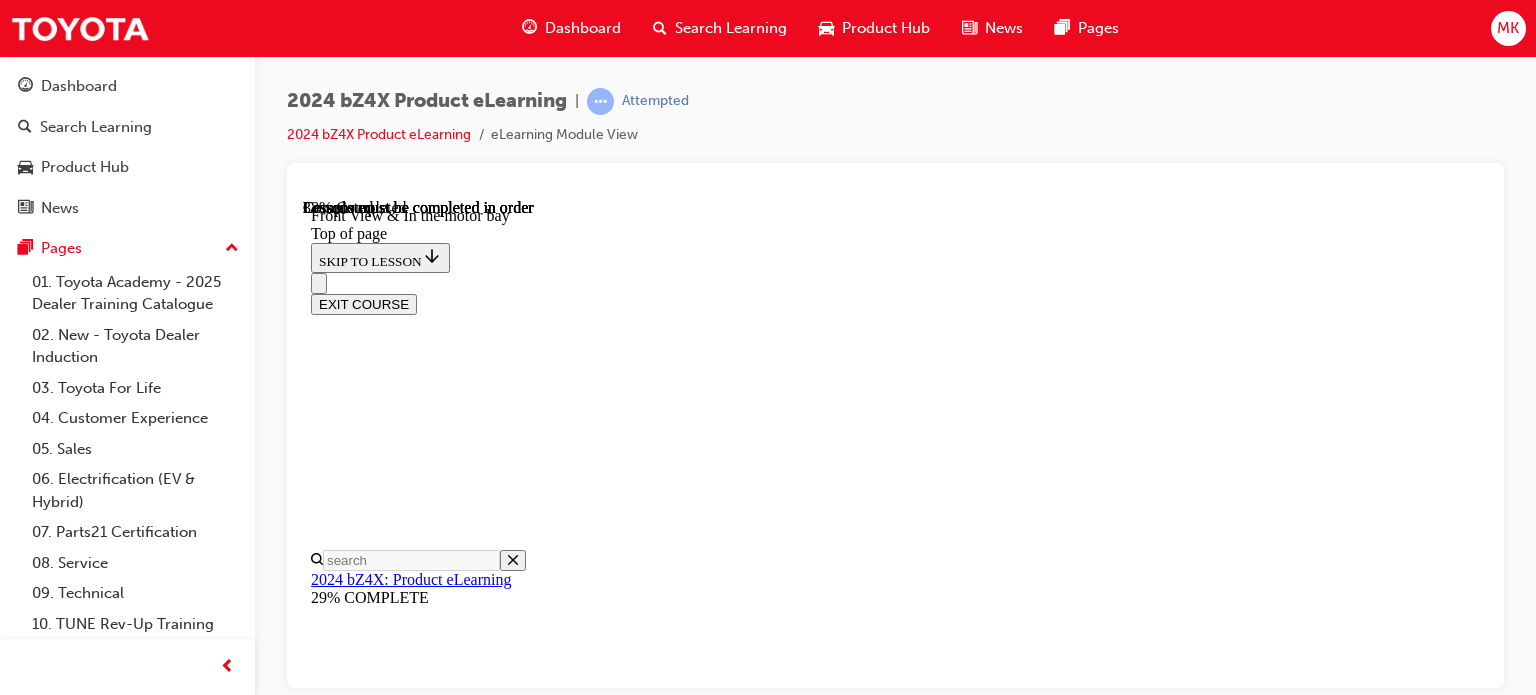 click at bounding box center (351, 12679) 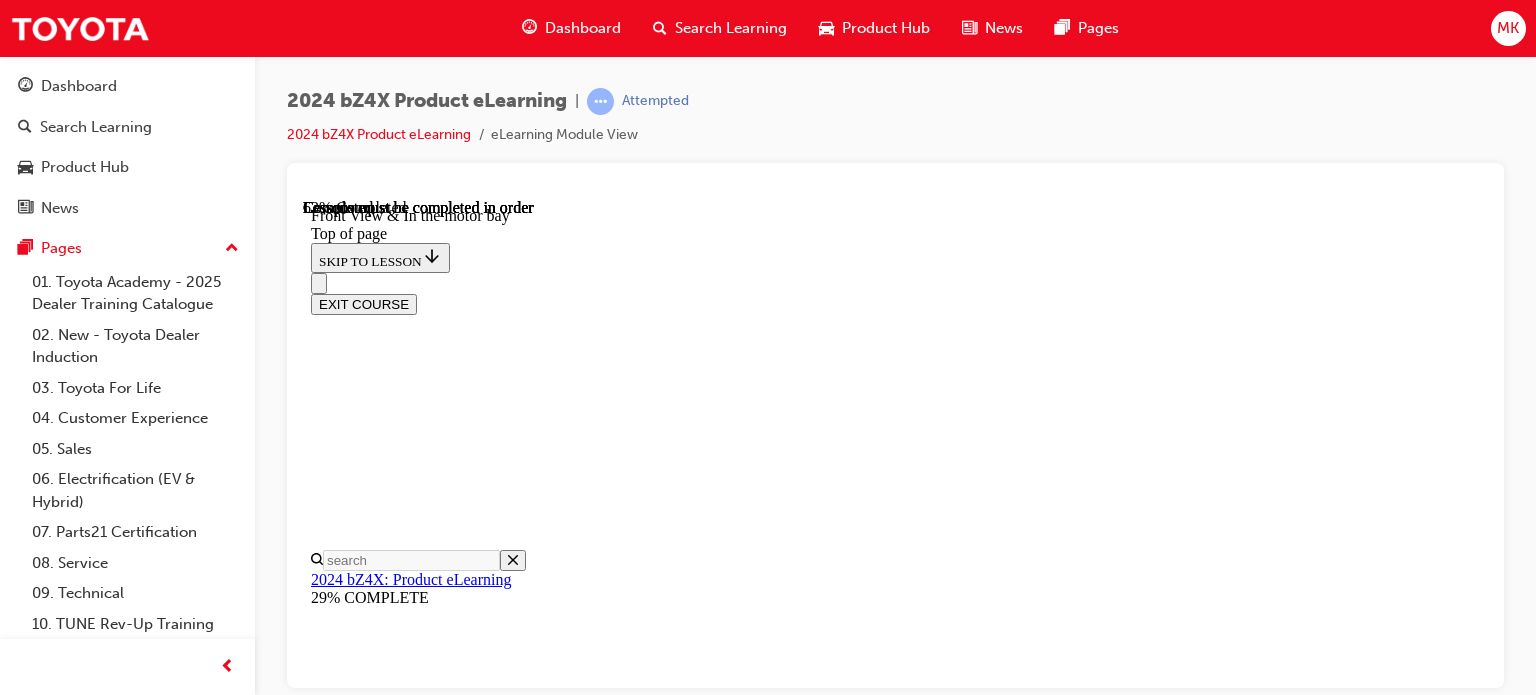 scroll, scrollTop: 2676, scrollLeft: 0, axis: vertical 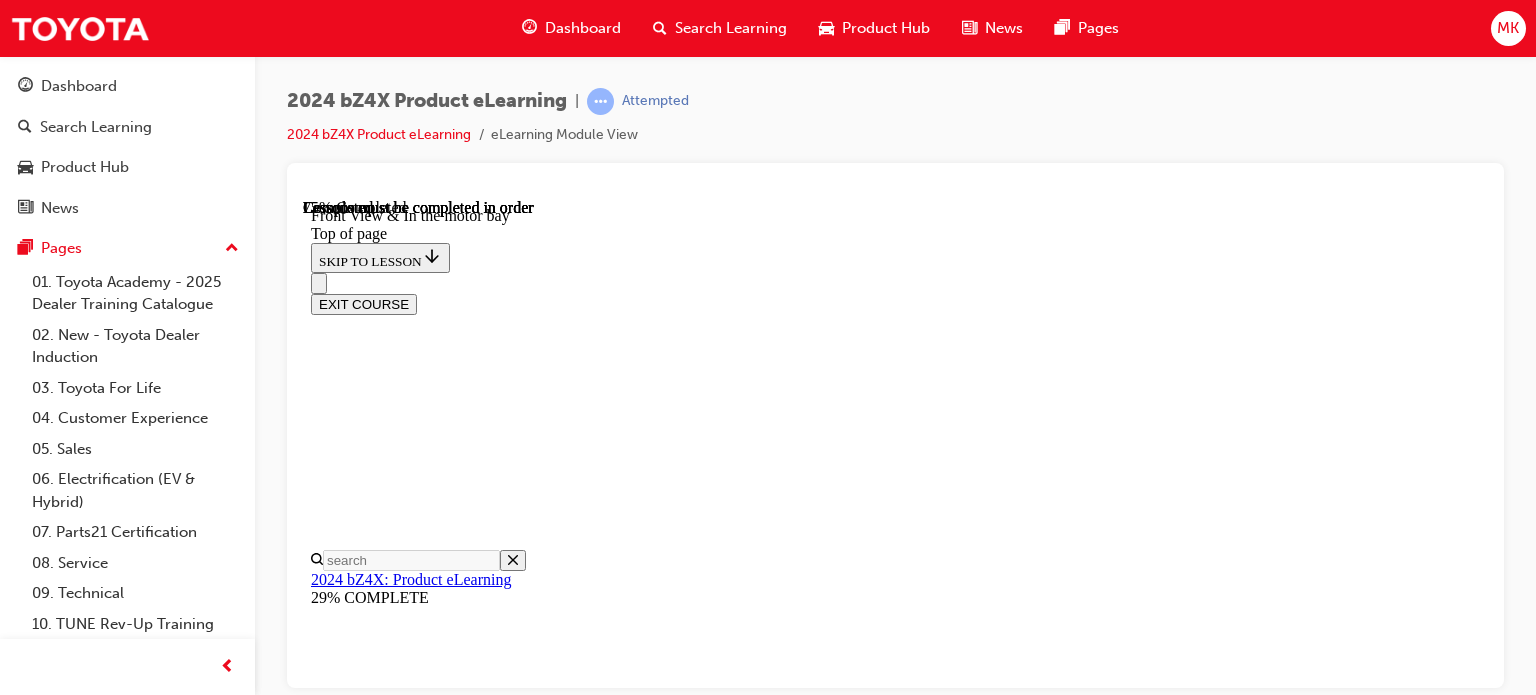 click on "CONTINUE" at bounding box center (353, 15281) 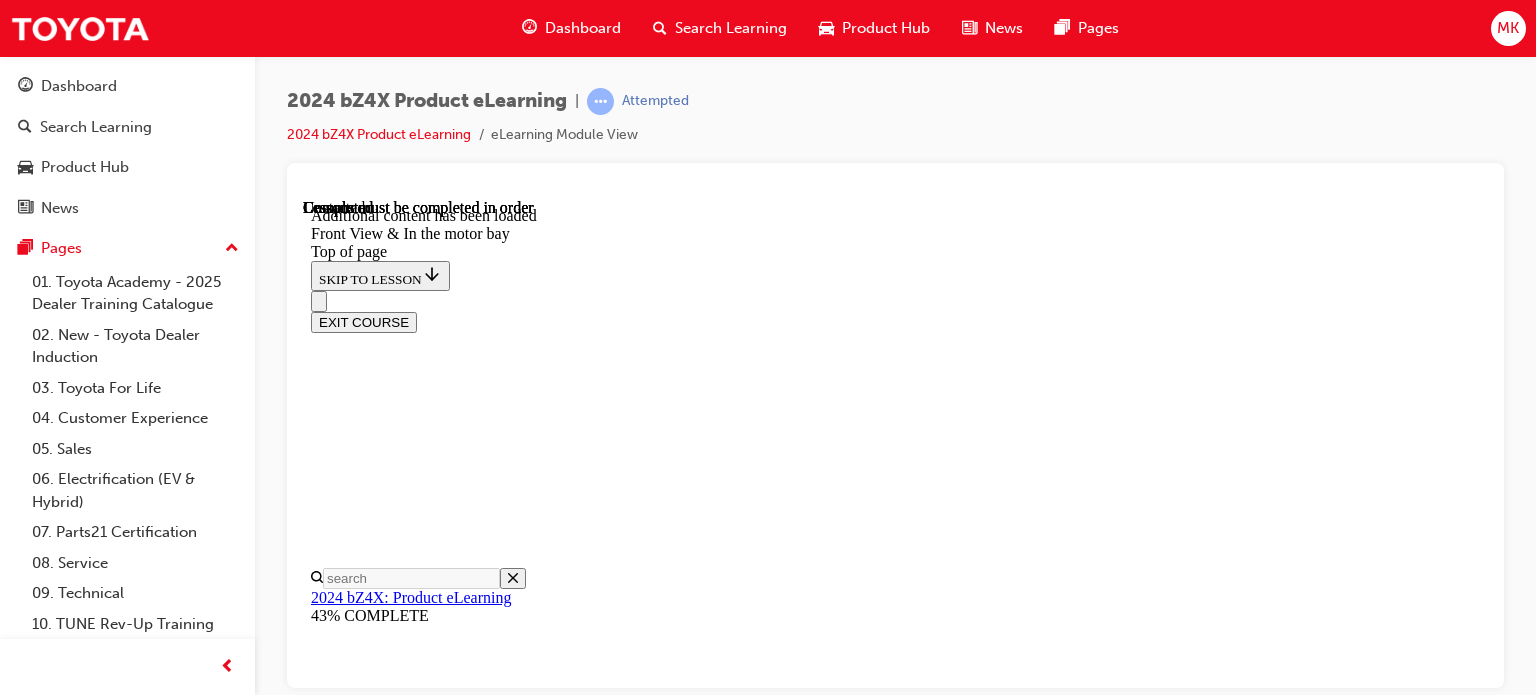 scroll, scrollTop: 3157, scrollLeft: 0, axis: vertical 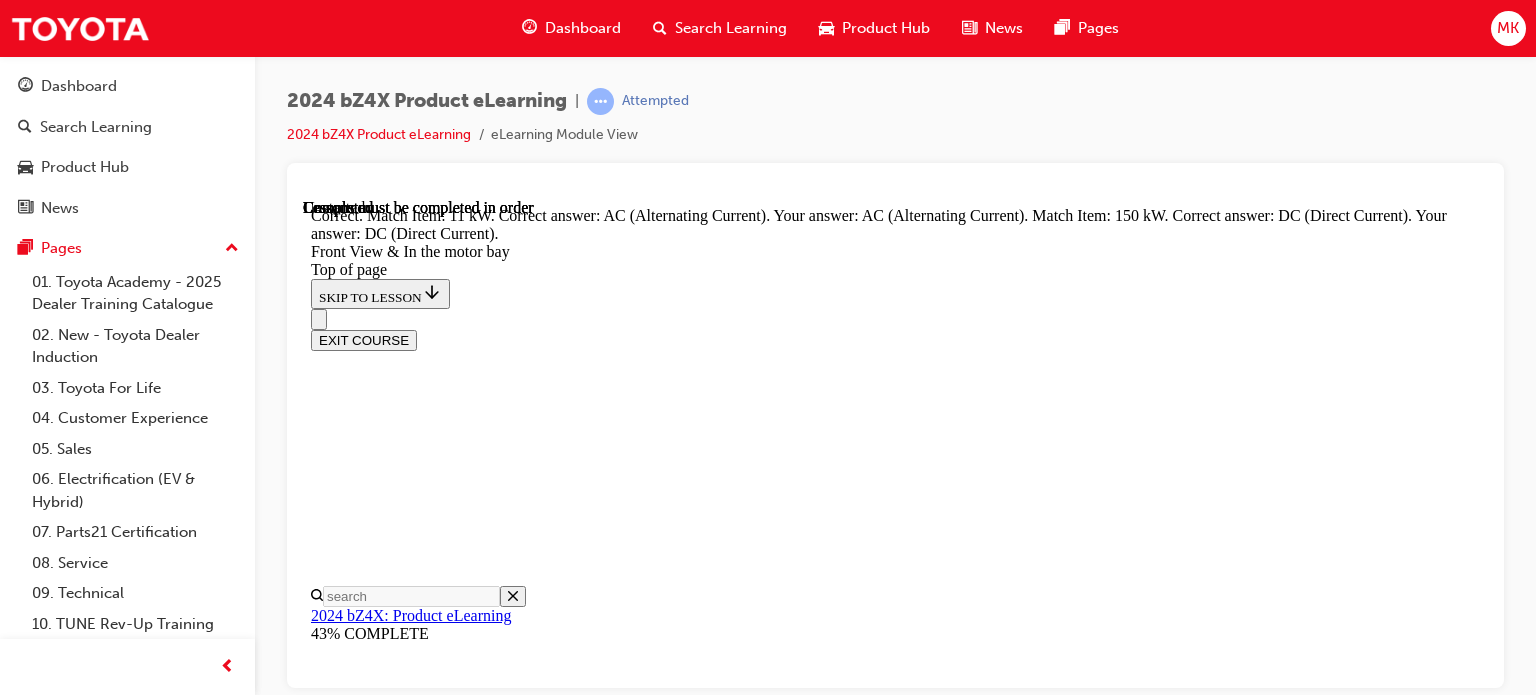 click on "Lesson 4 - Side & Rear View" at bounding box center [404, 15954] 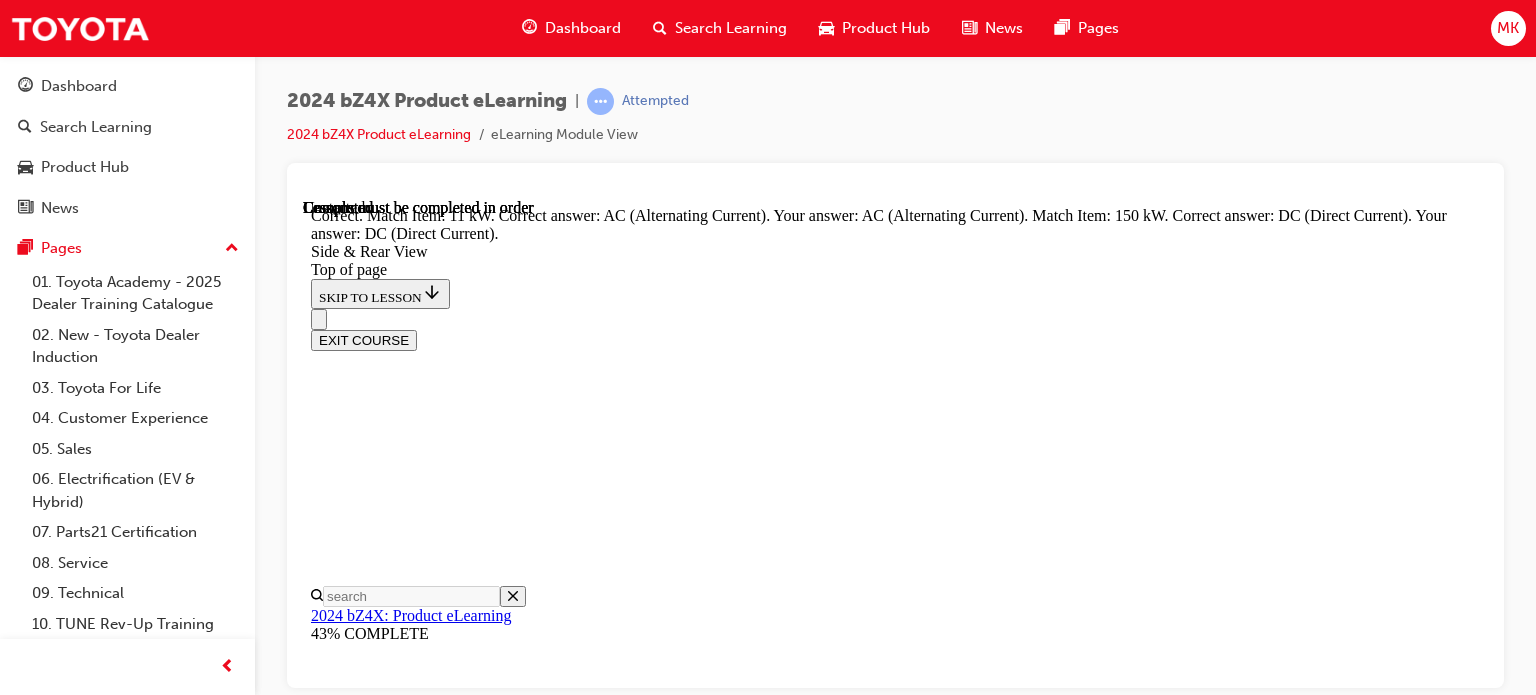 scroll, scrollTop: 0, scrollLeft: 0, axis: both 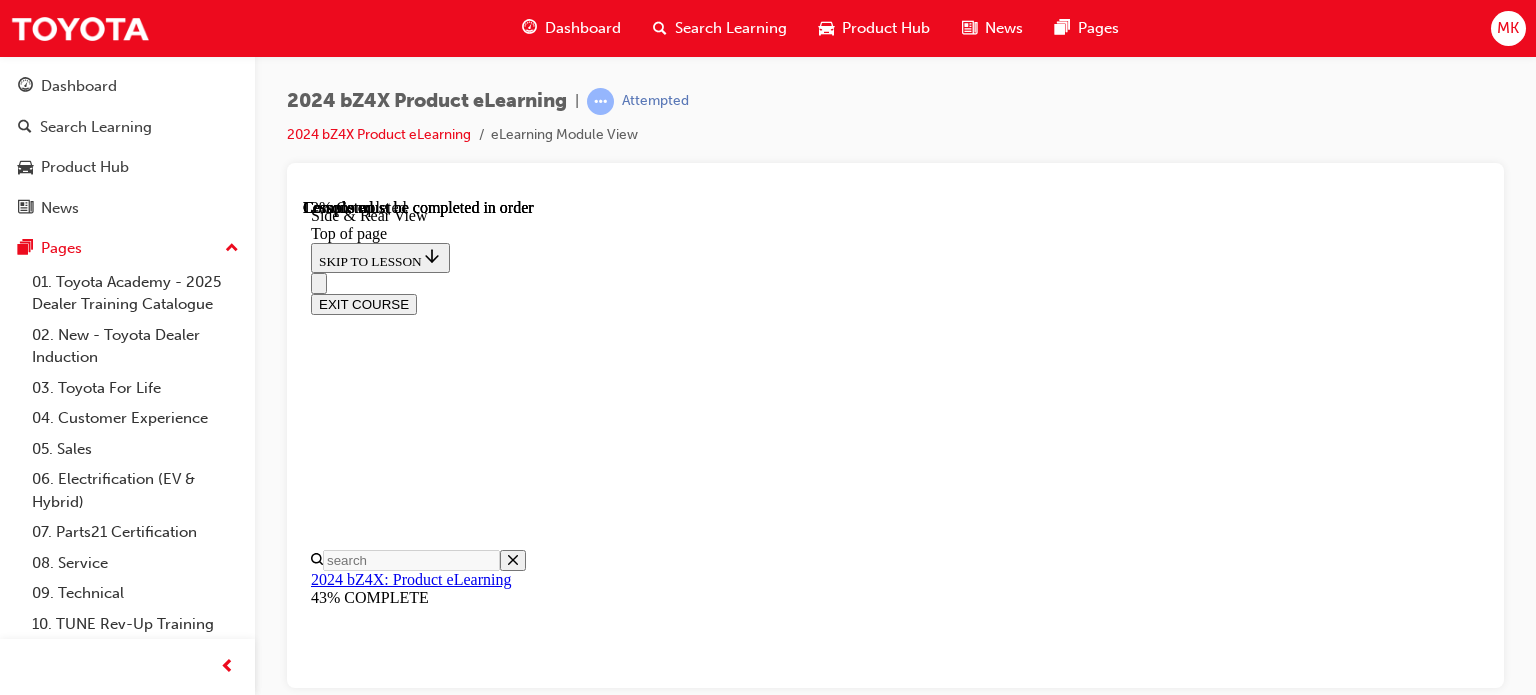 click at bounding box center (399, 11236) 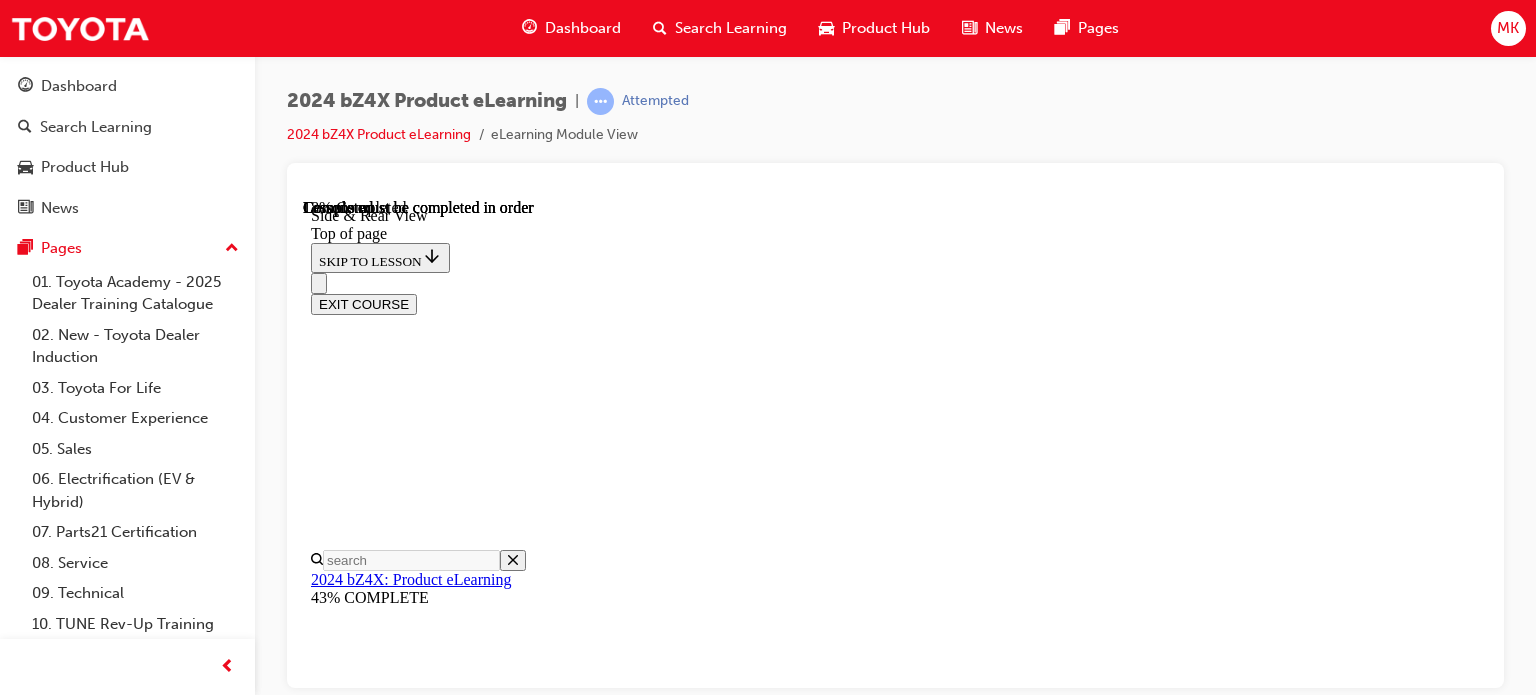 click at bounding box center (351, 10529) 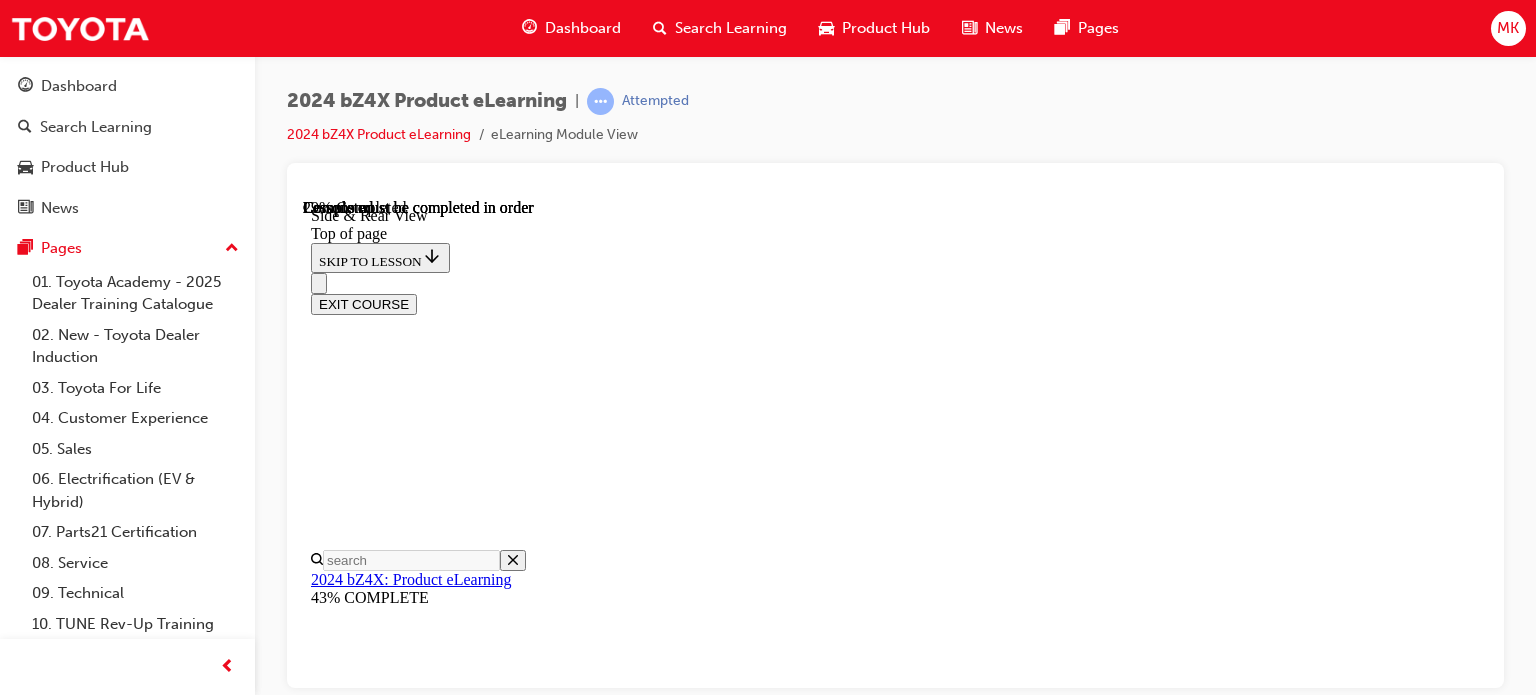 scroll, scrollTop: 1887, scrollLeft: 0, axis: vertical 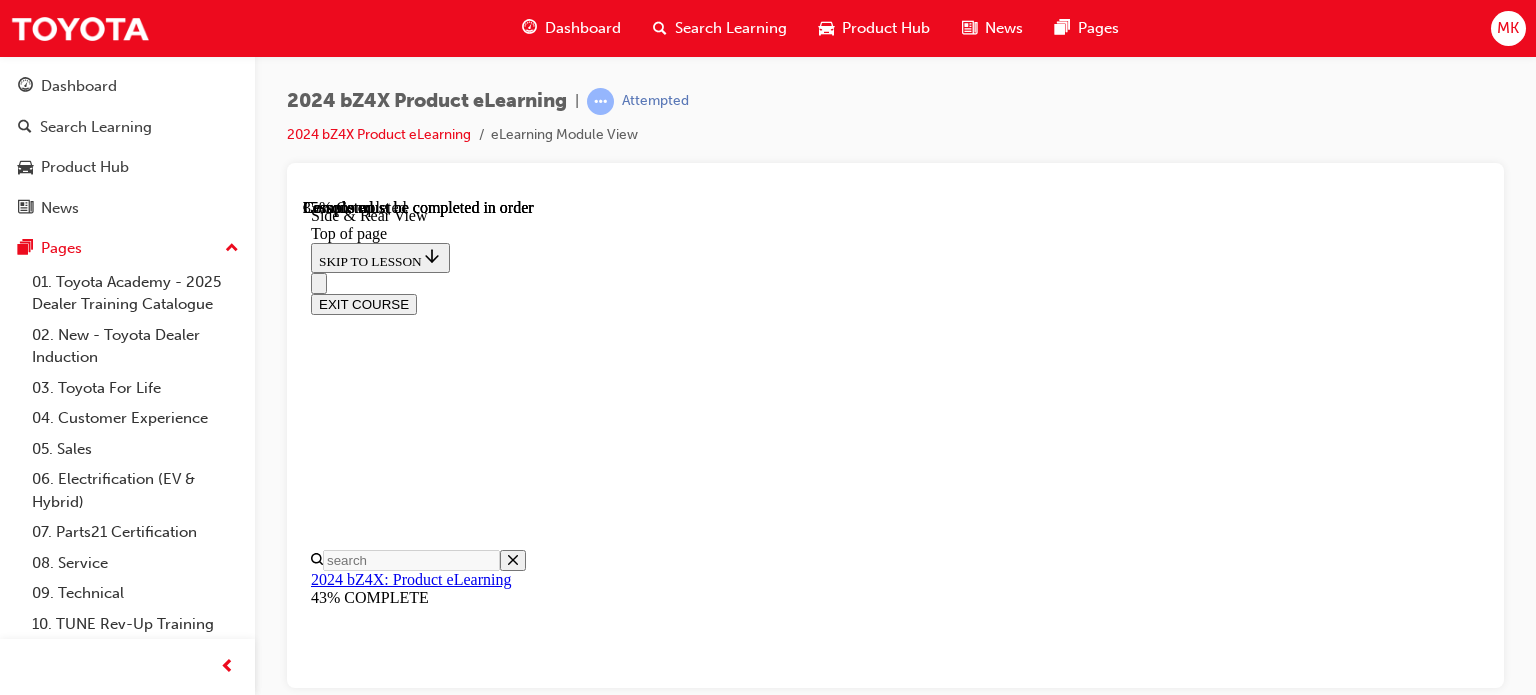 click at bounding box center [359, 14867] 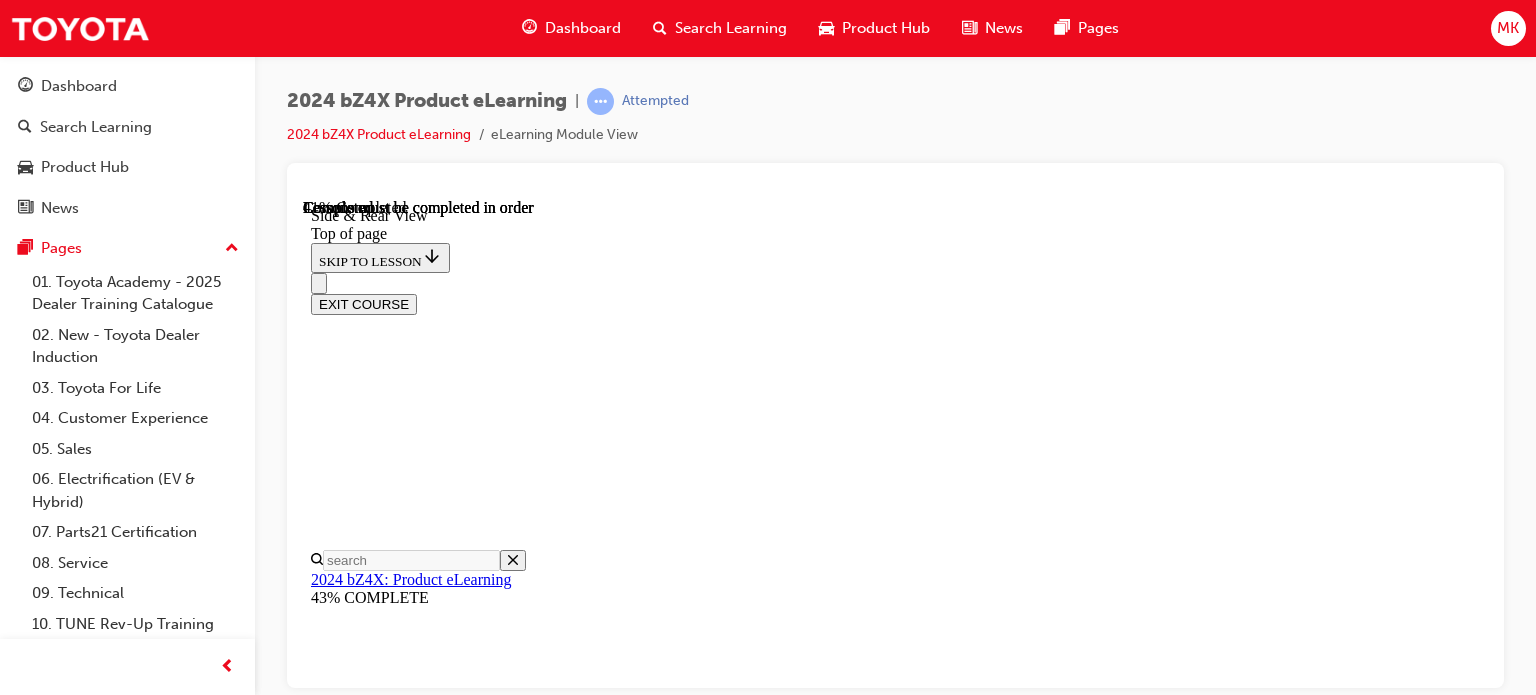 scroll, scrollTop: 3149, scrollLeft: 0, axis: vertical 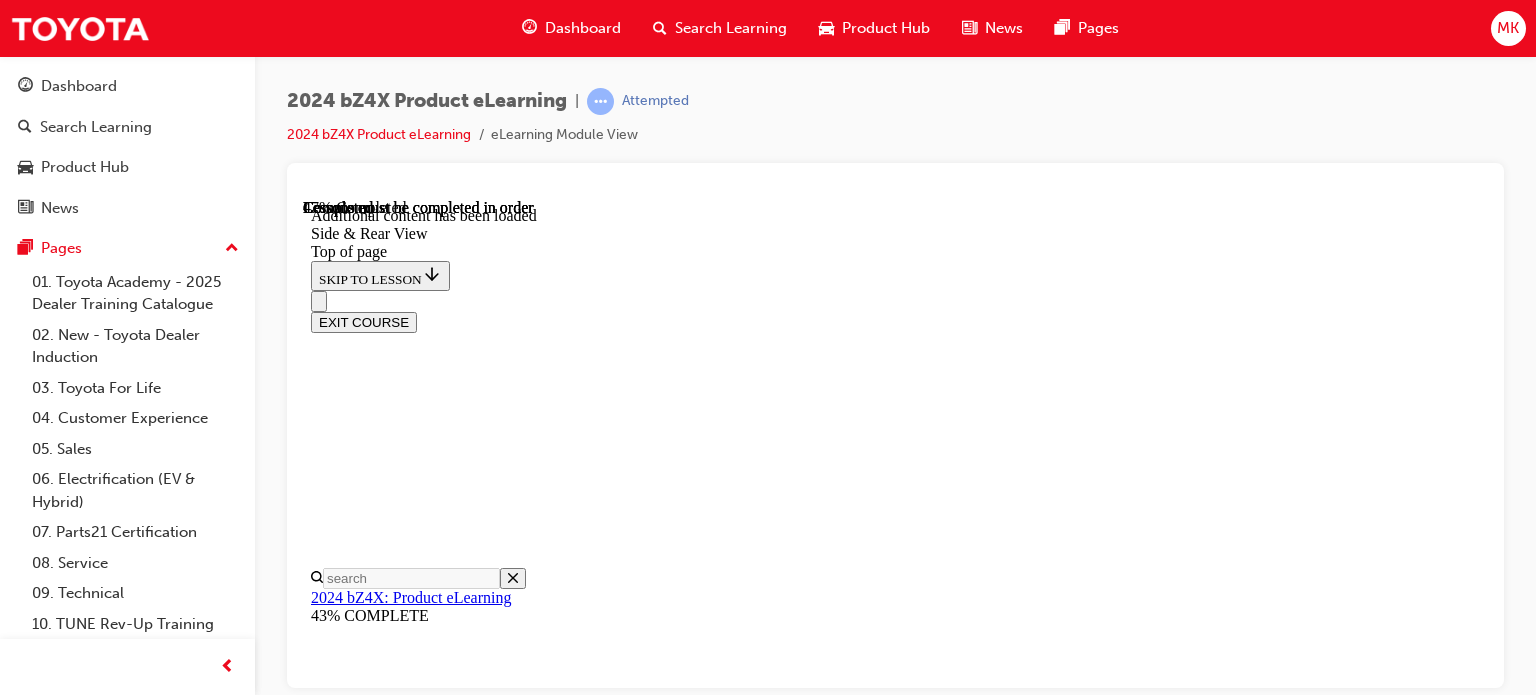 click at bounding box center [915, 15305] 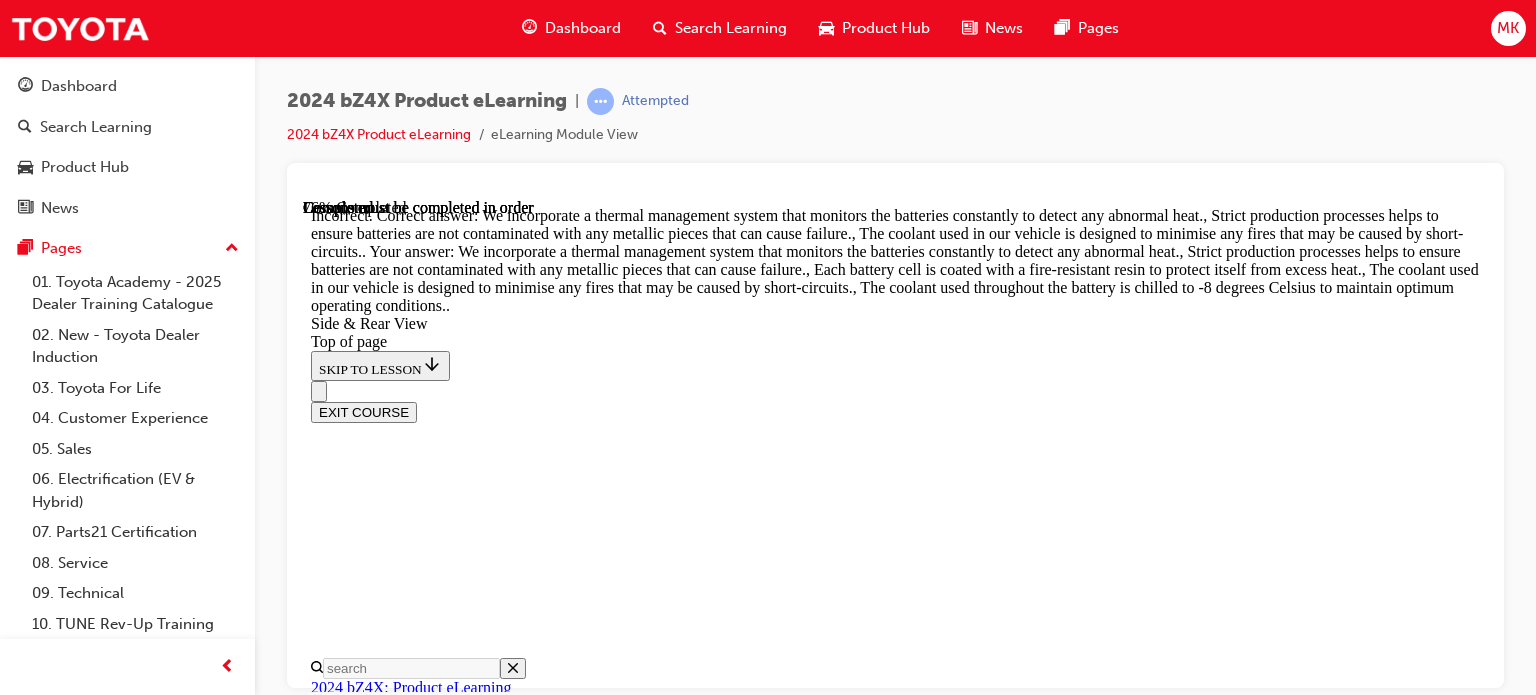 scroll, scrollTop: 5432, scrollLeft: 0, axis: vertical 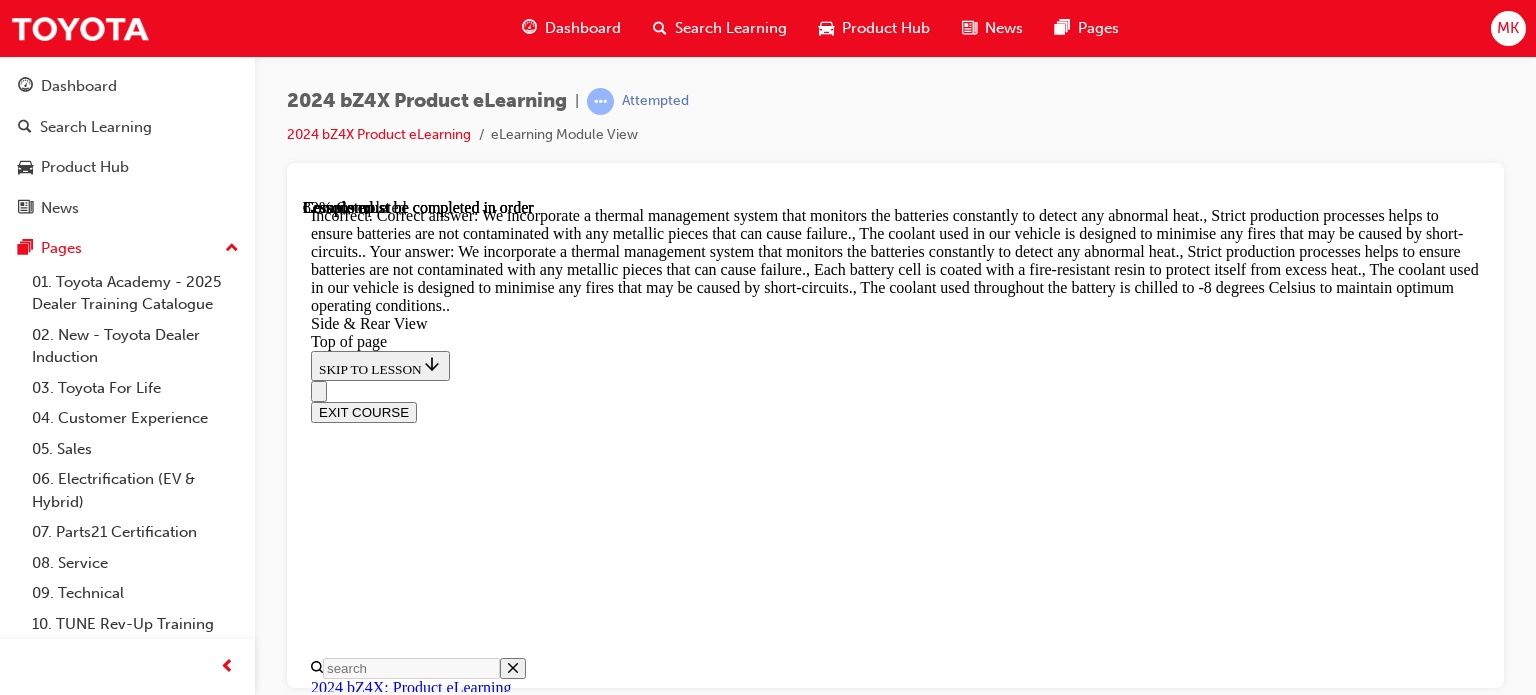 click at bounding box center [359, 19622] 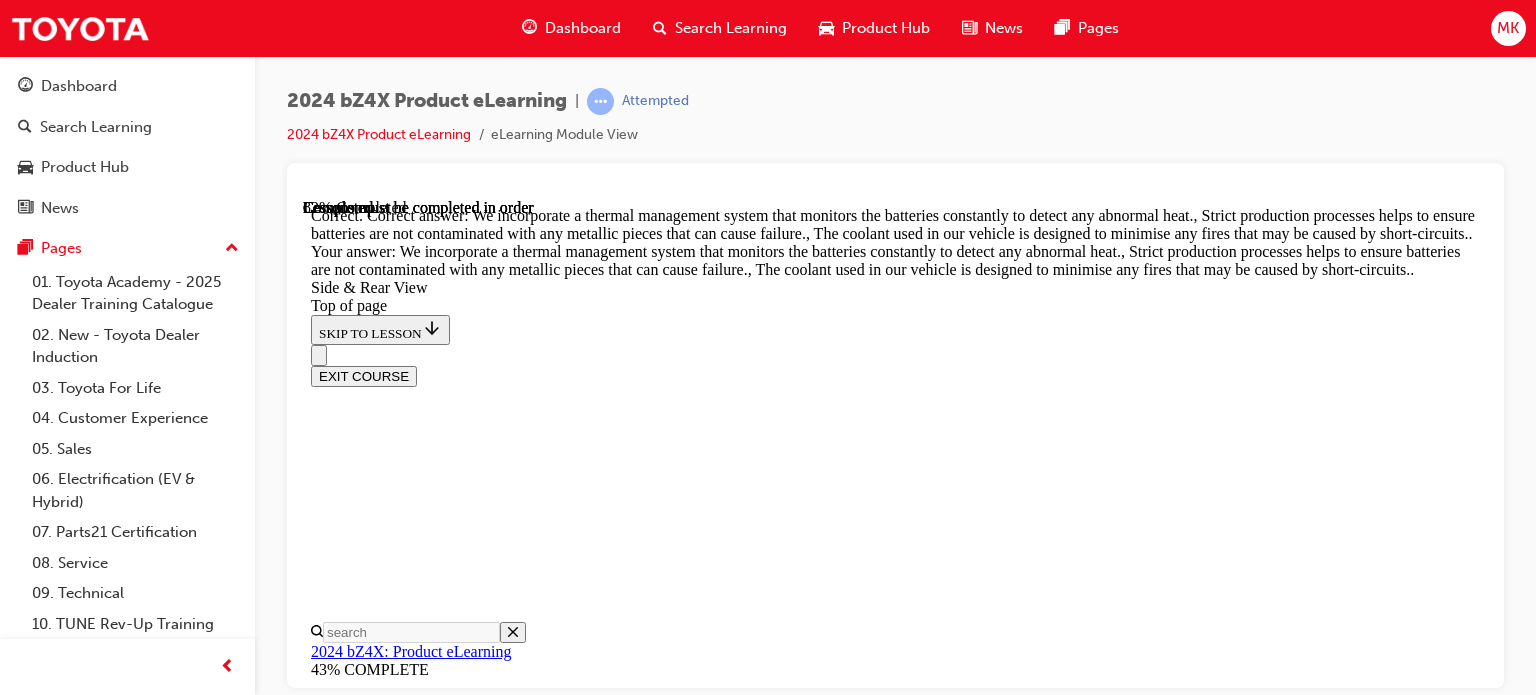 scroll, scrollTop: 6306, scrollLeft: 0, axis: vertical 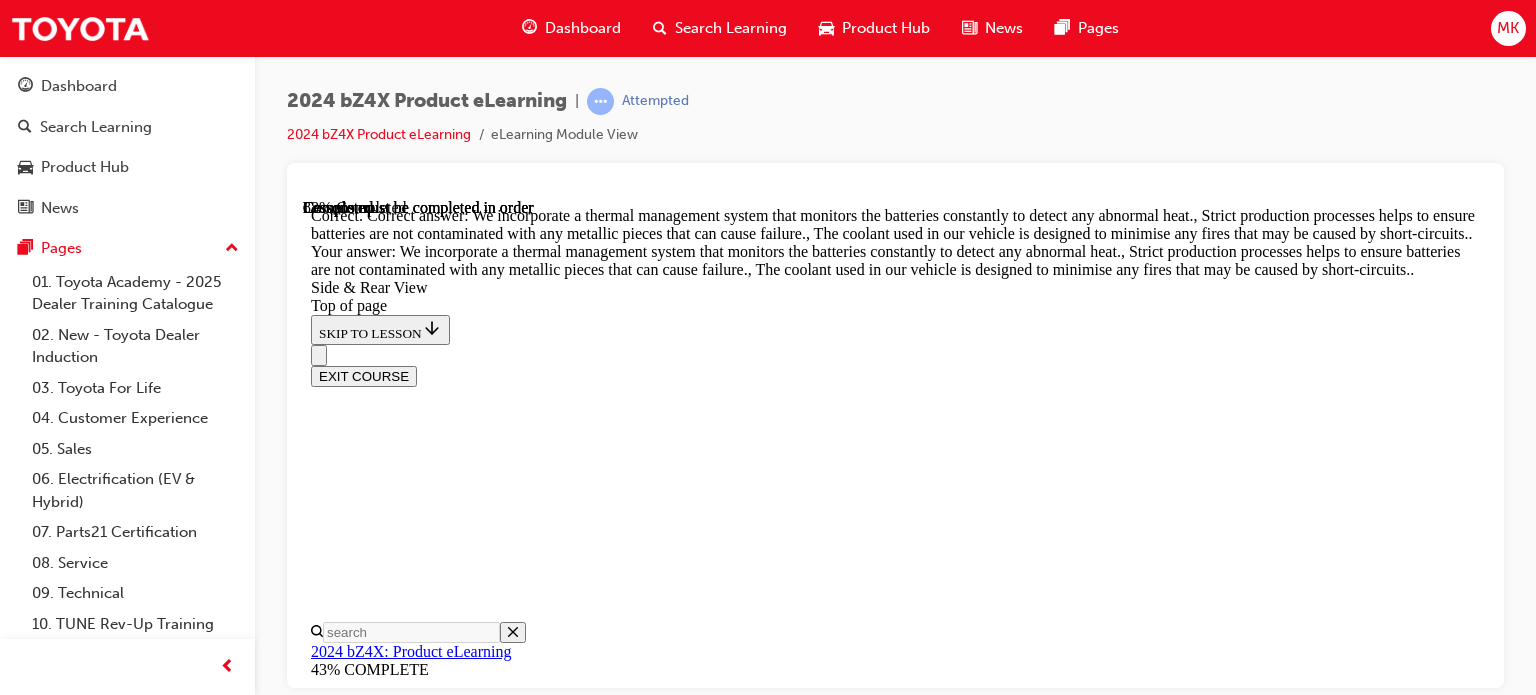 click on "CONTINUE" at bounding box center (353, 20548) 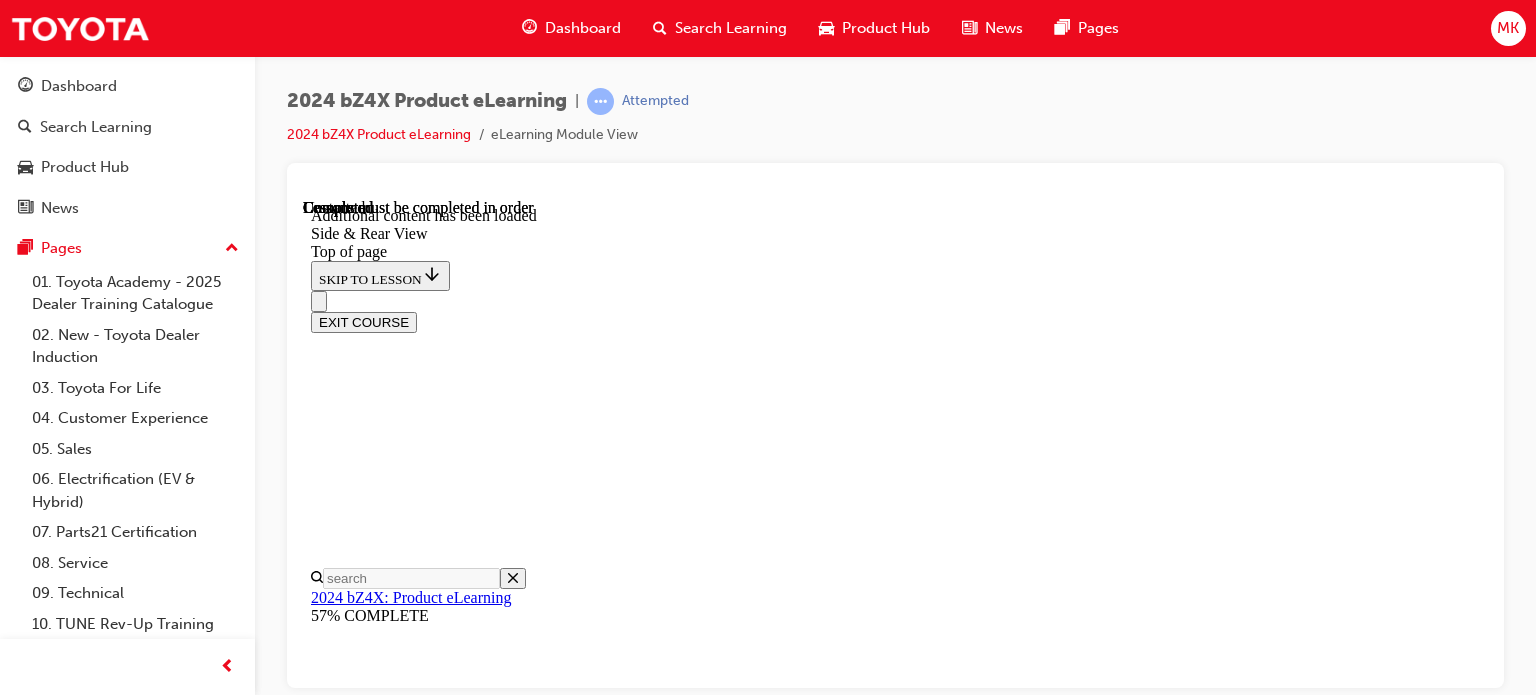 scroll, scrollTop: 6684, scrollLeft: 0, axis: vertical 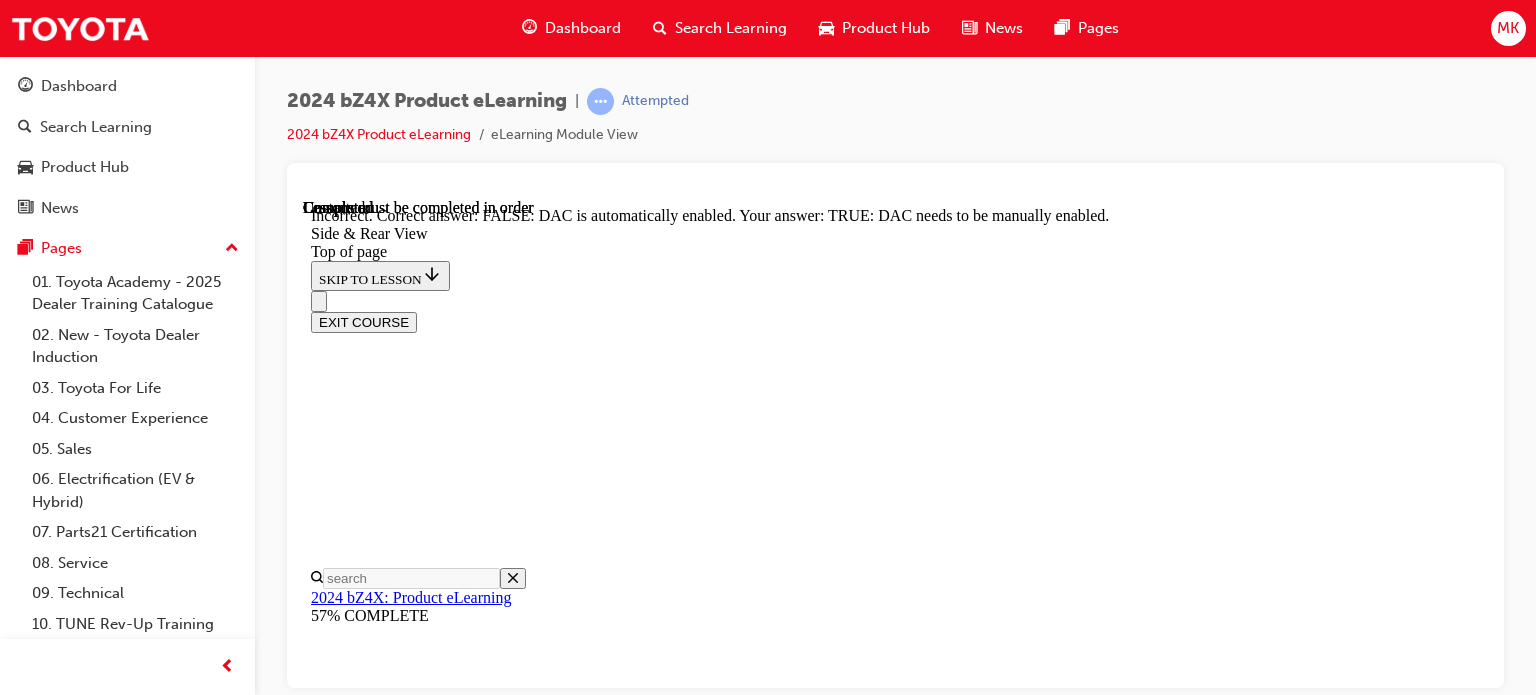 click at bounding box center [359, 24818] 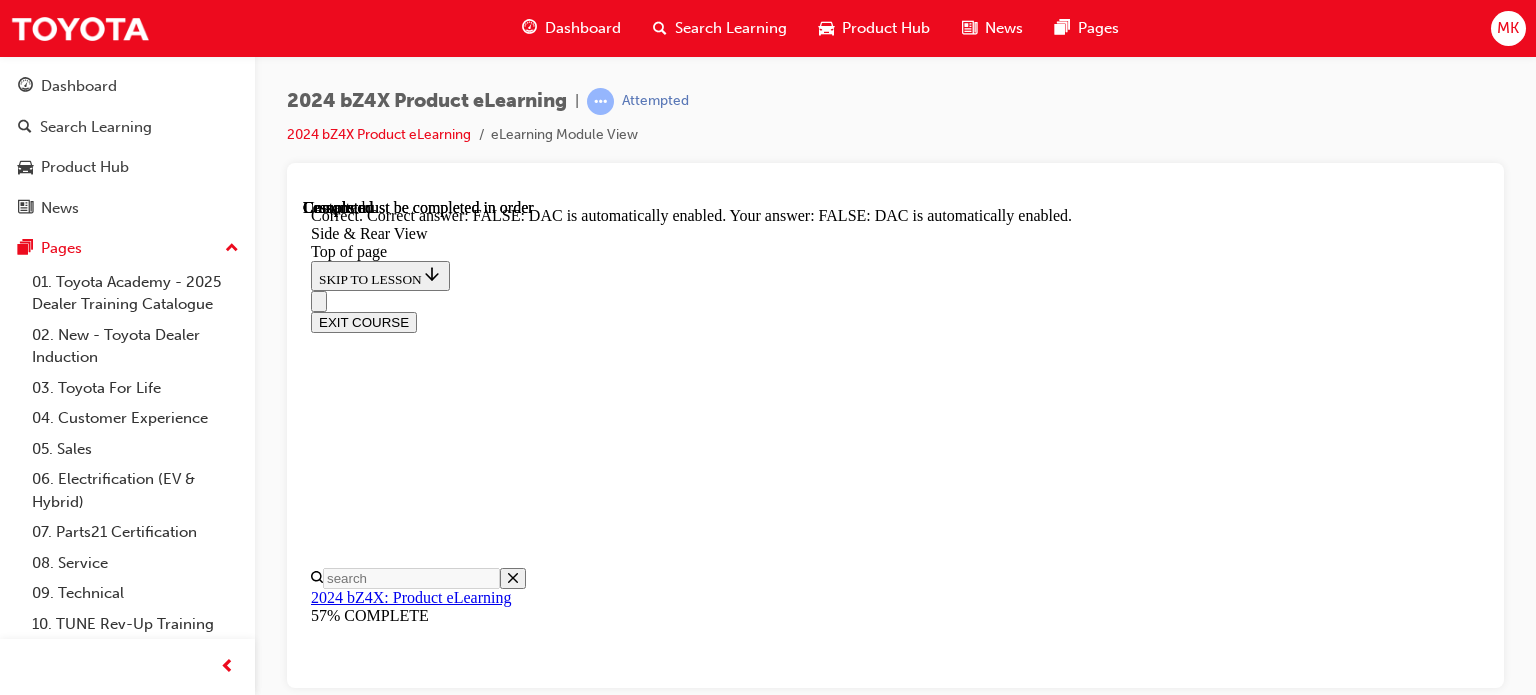 scroll, scrollTop: 7014, scrollLeft: 0, axis: vertical 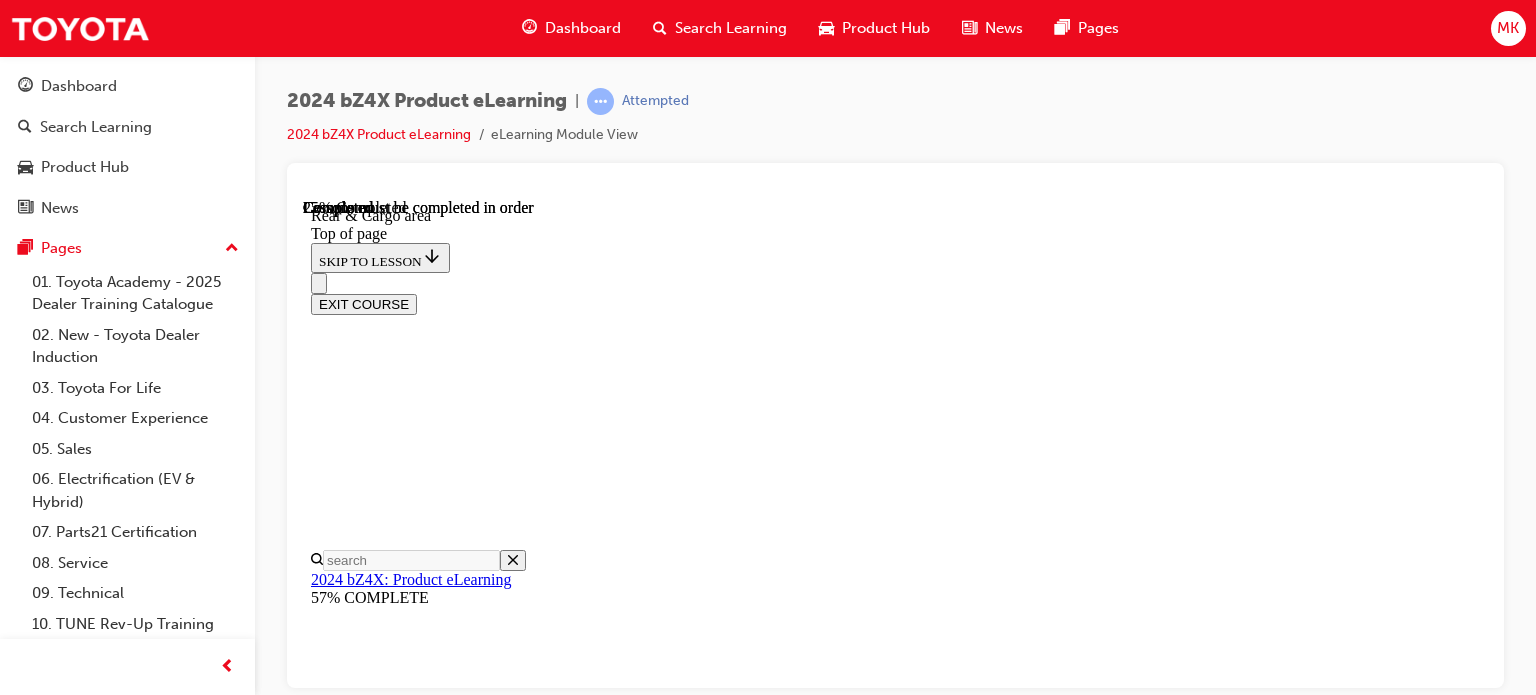 click at bounding box center [399, 10749] 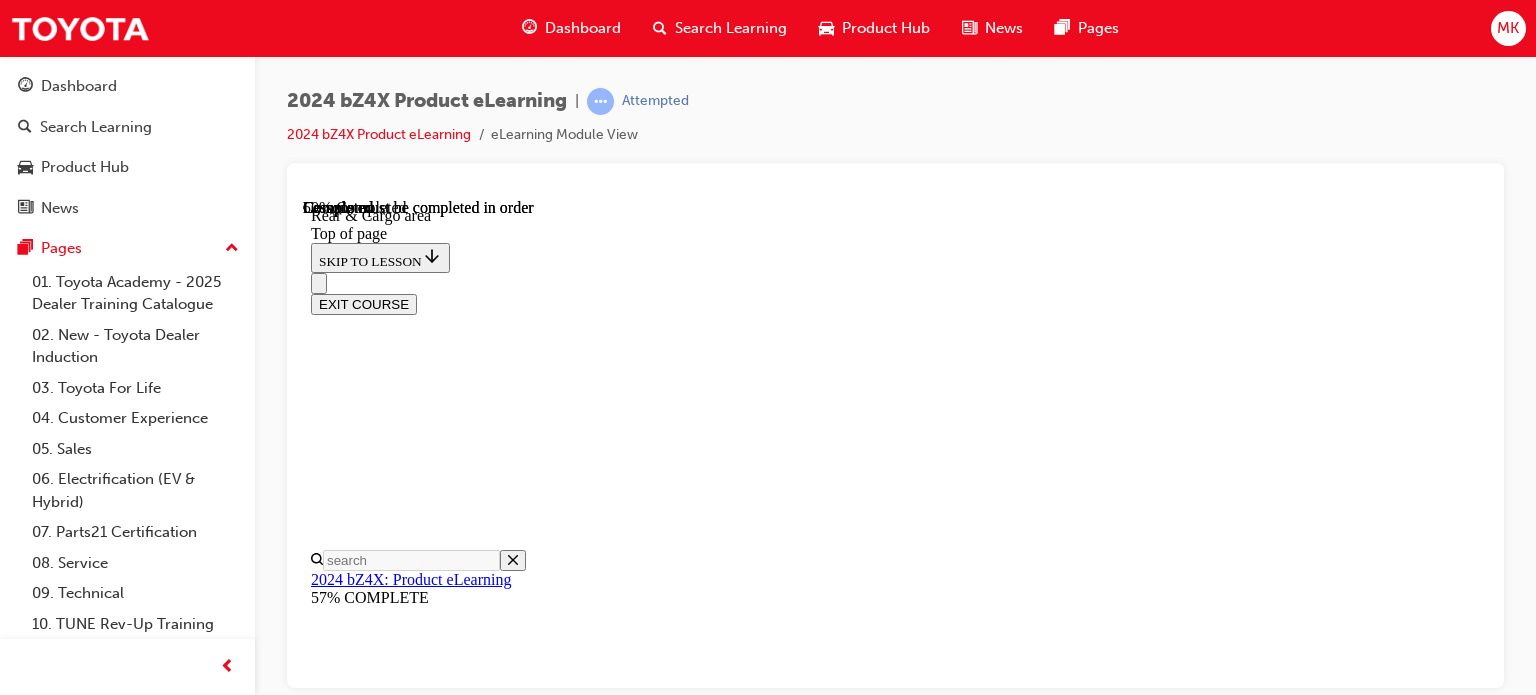 click at bounding box center (351, 10541) 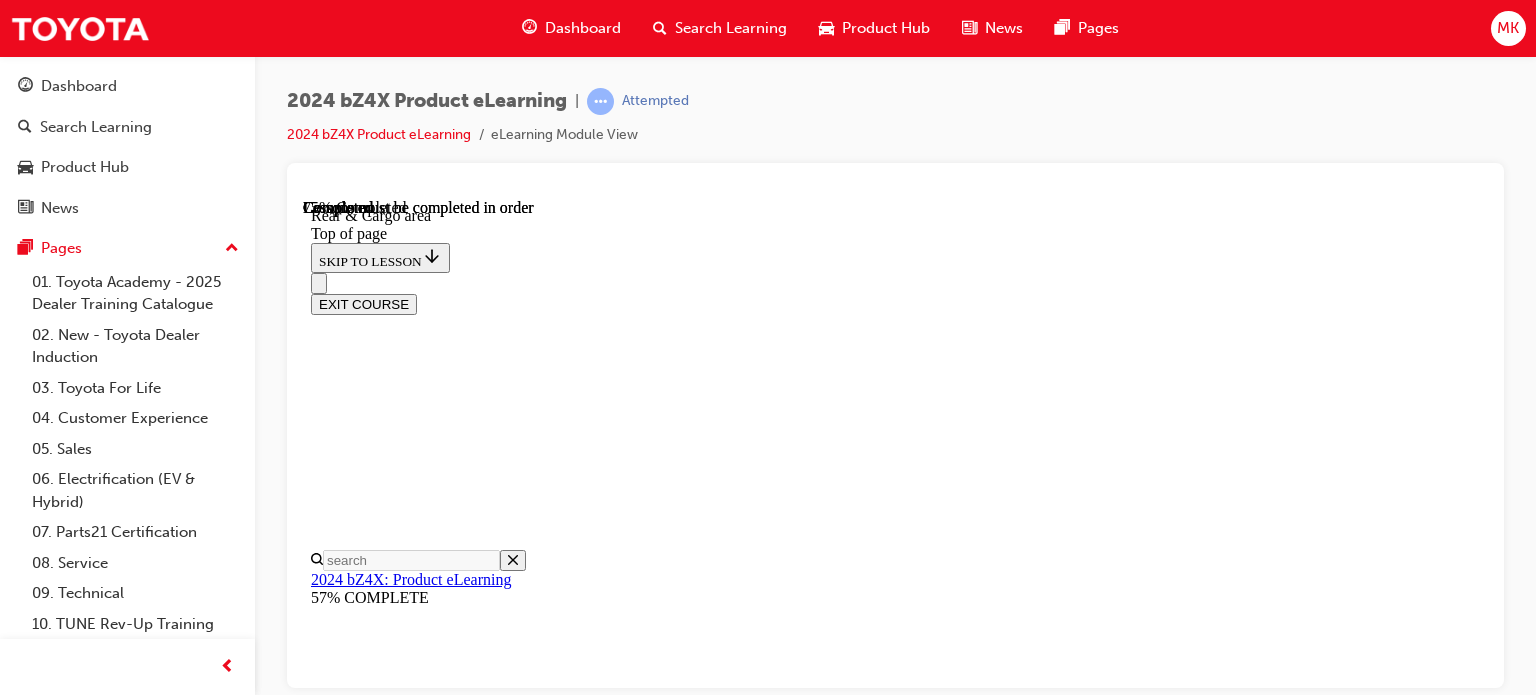 click at bounding box center [351, 11624] 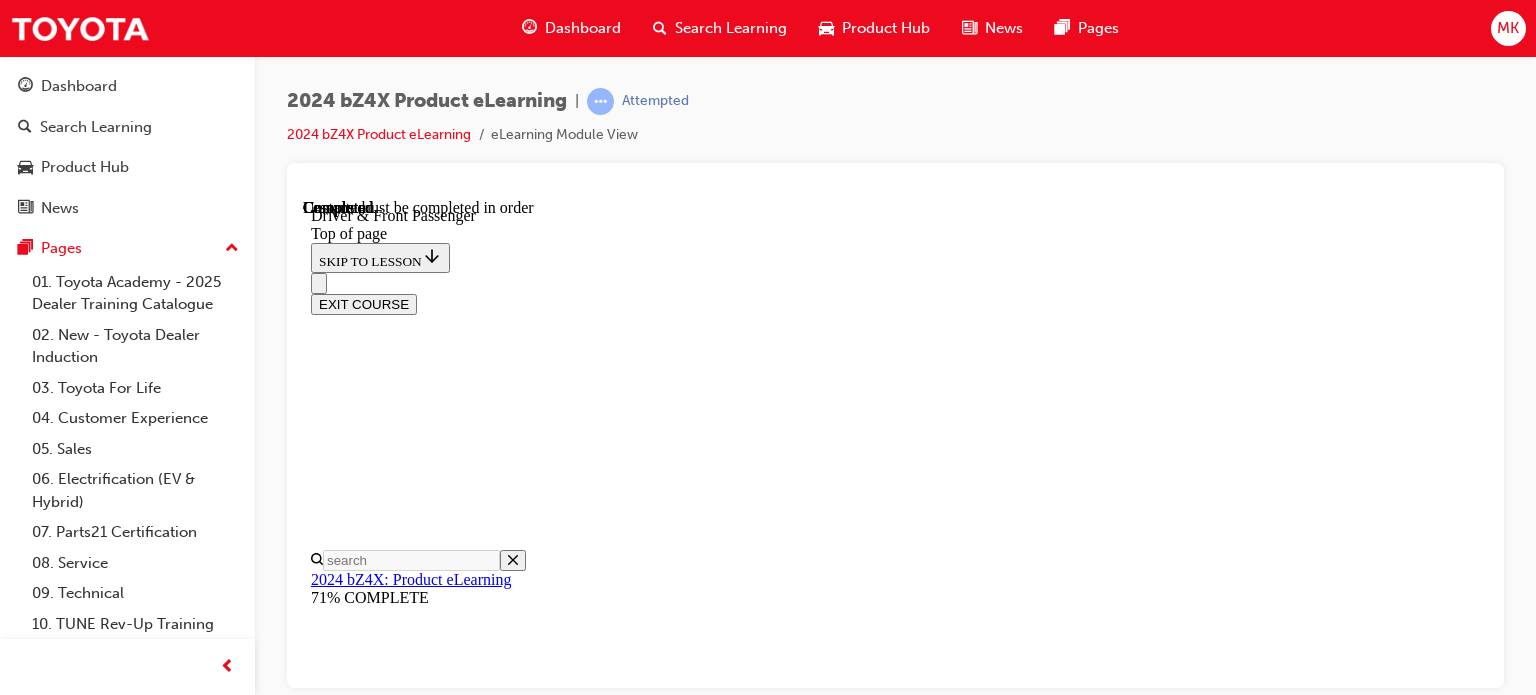 scroll, scrollTop: 0, scrollLeft: 0, axis: both 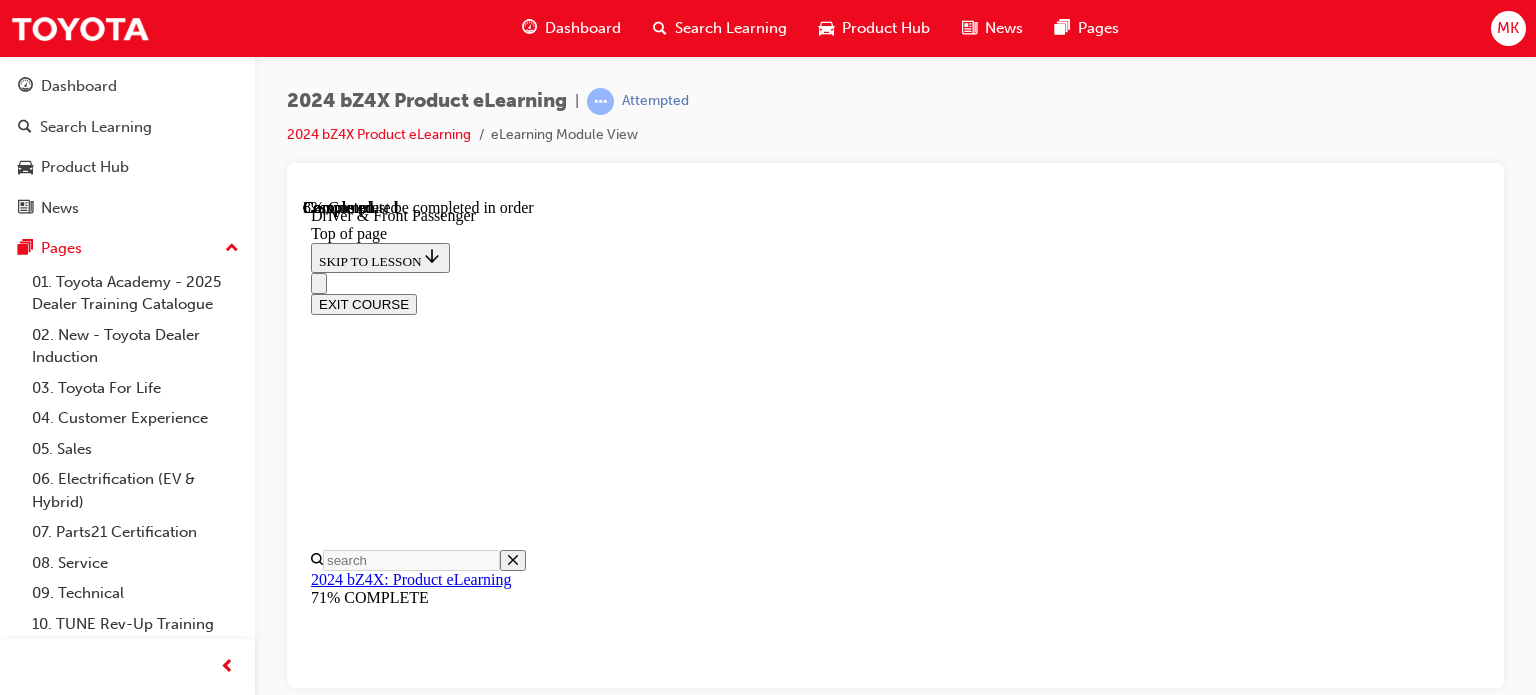 click at bounding box center [399, 10539] 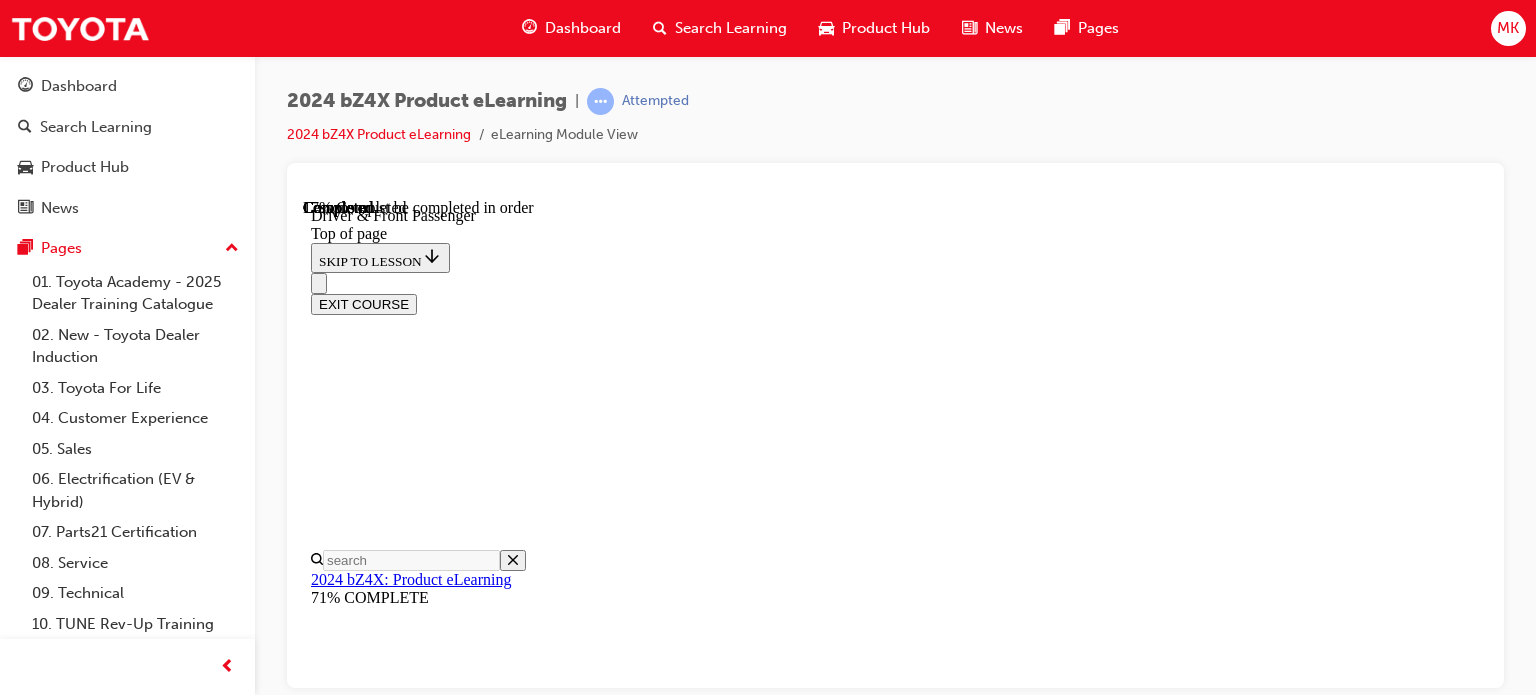 click at bounding box center [351, 10505] 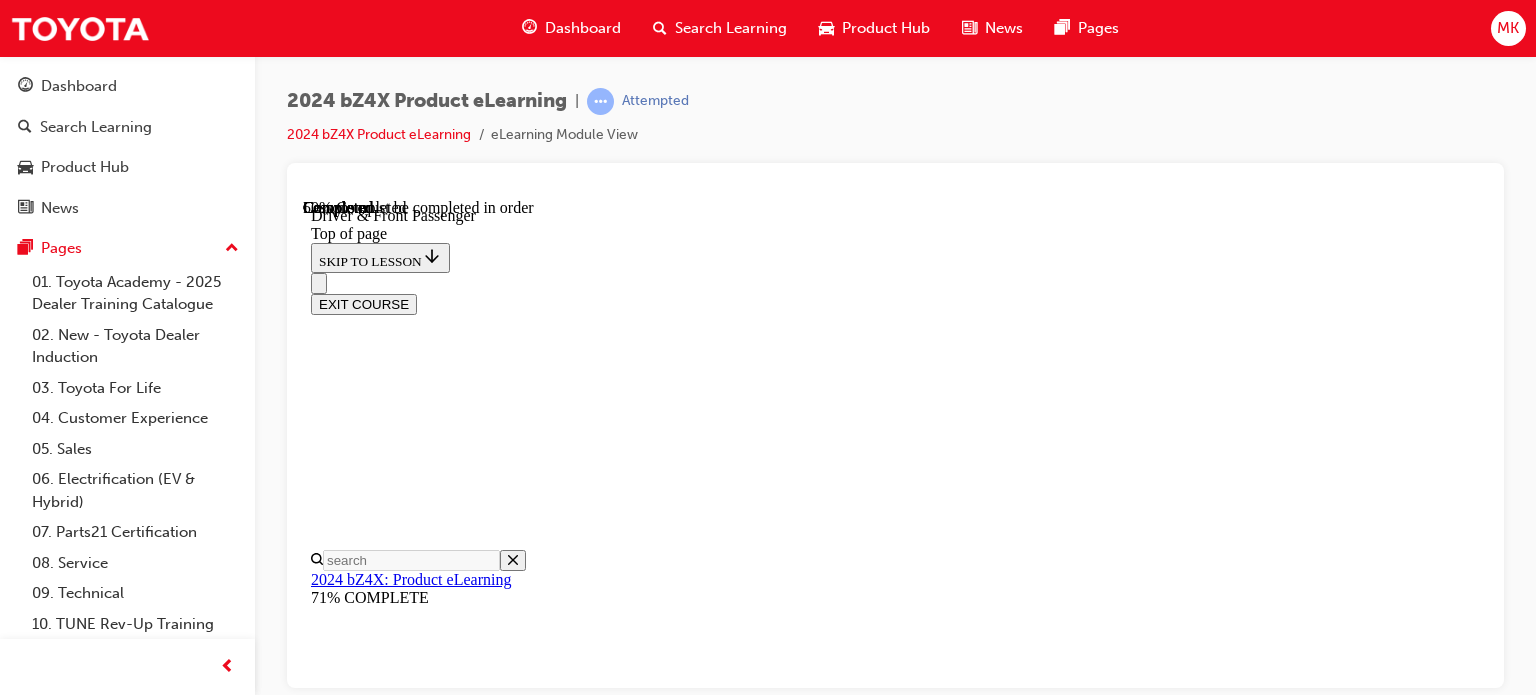 scroll, scrollTop: 2164, scrollLeft: 0, axis: vertical 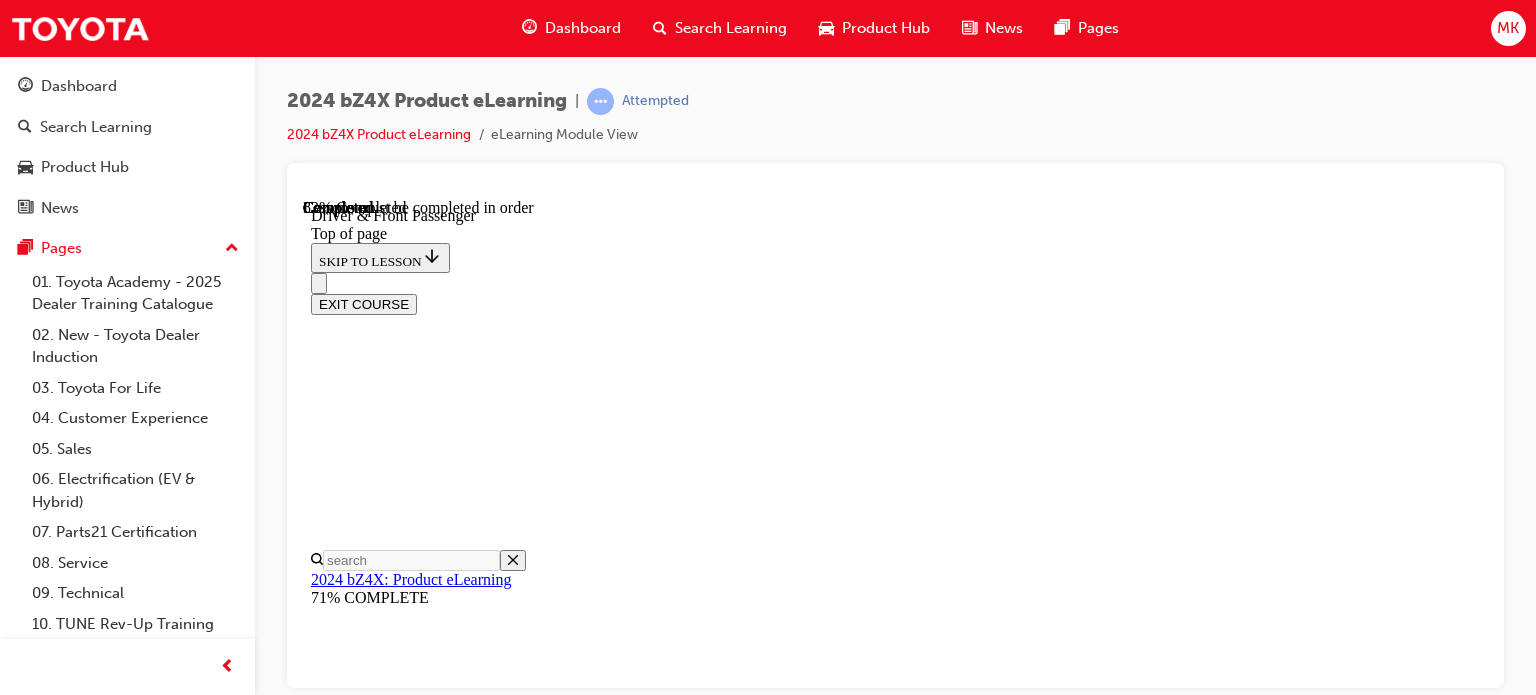 click at bounding box center (895, 18913) 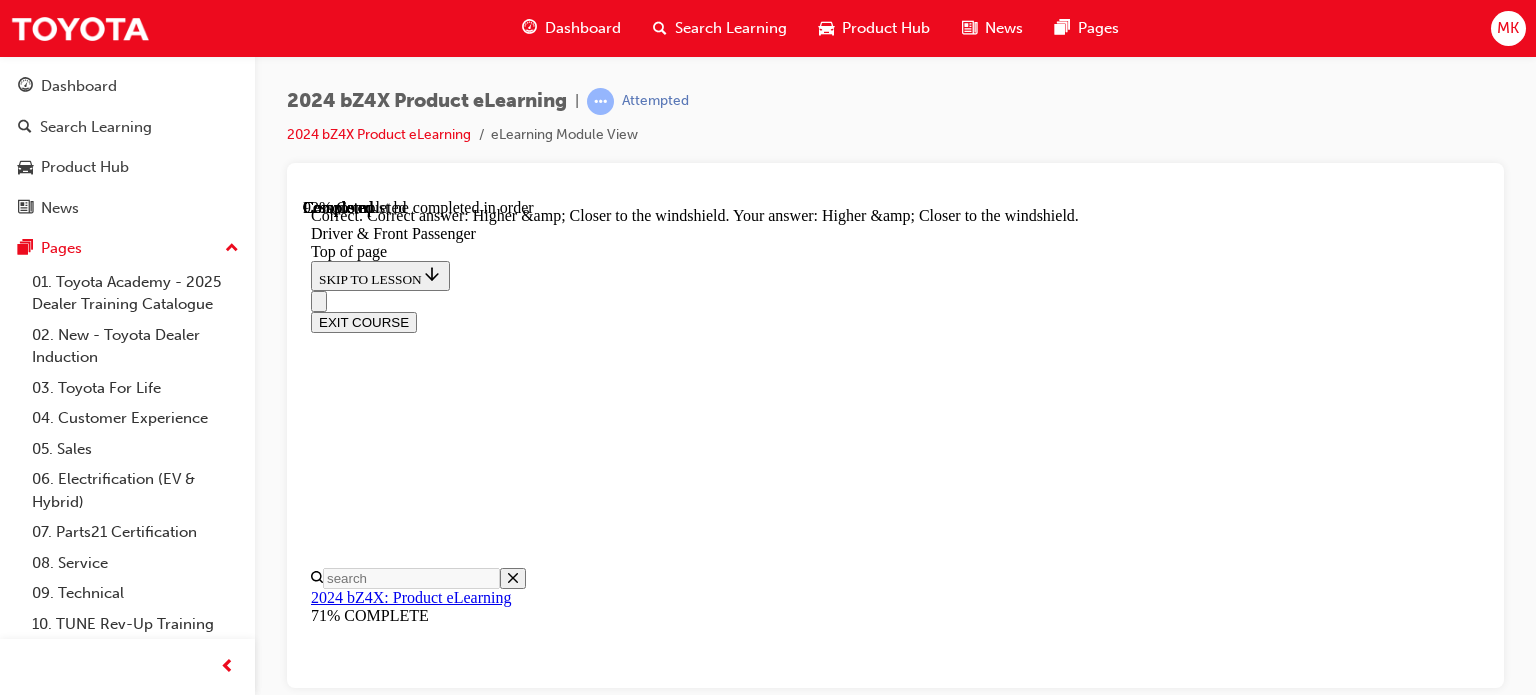scroll, scrollTop: 5102, scrollLeft: 0, axis: vertical 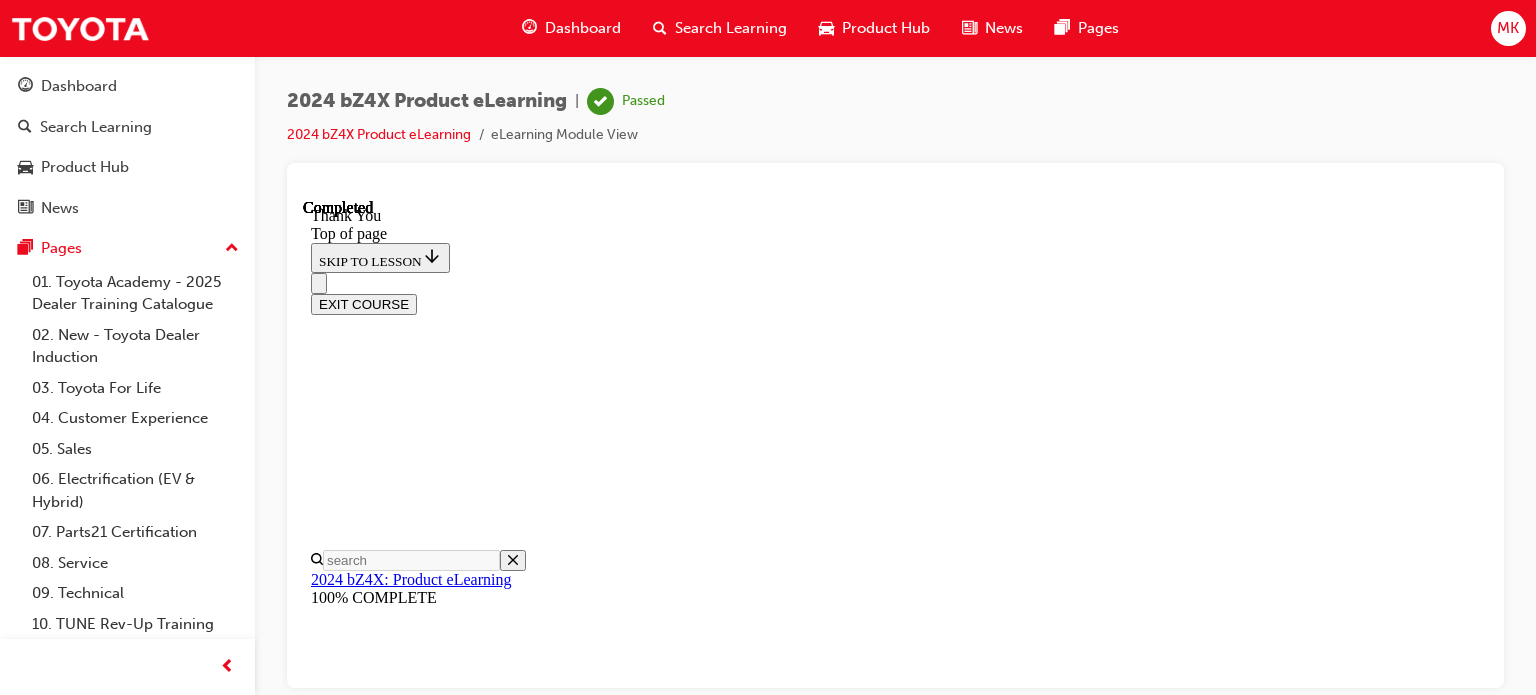 click on "Dashboard" at bounding box center (571, 28) 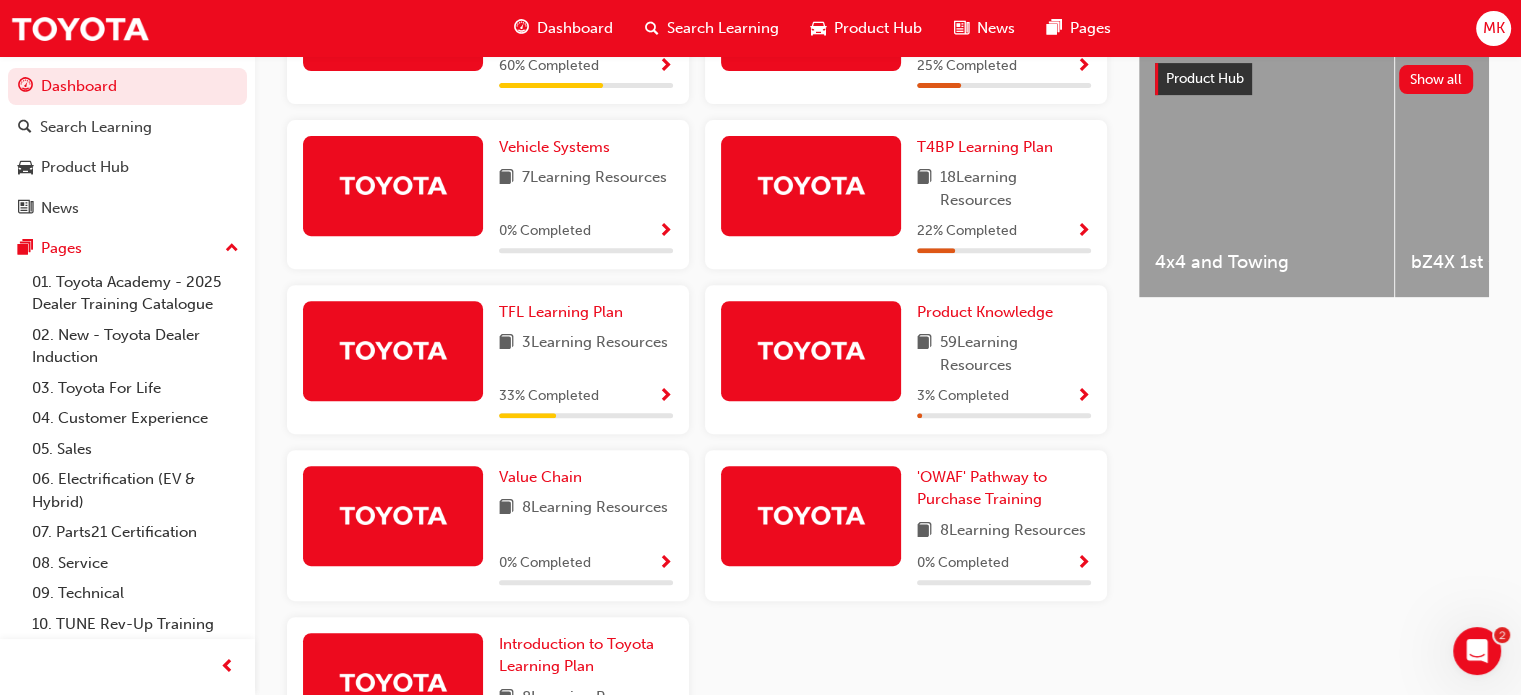 scroll, scrollTop: 800, scrollLeft: 0, axis: vertical 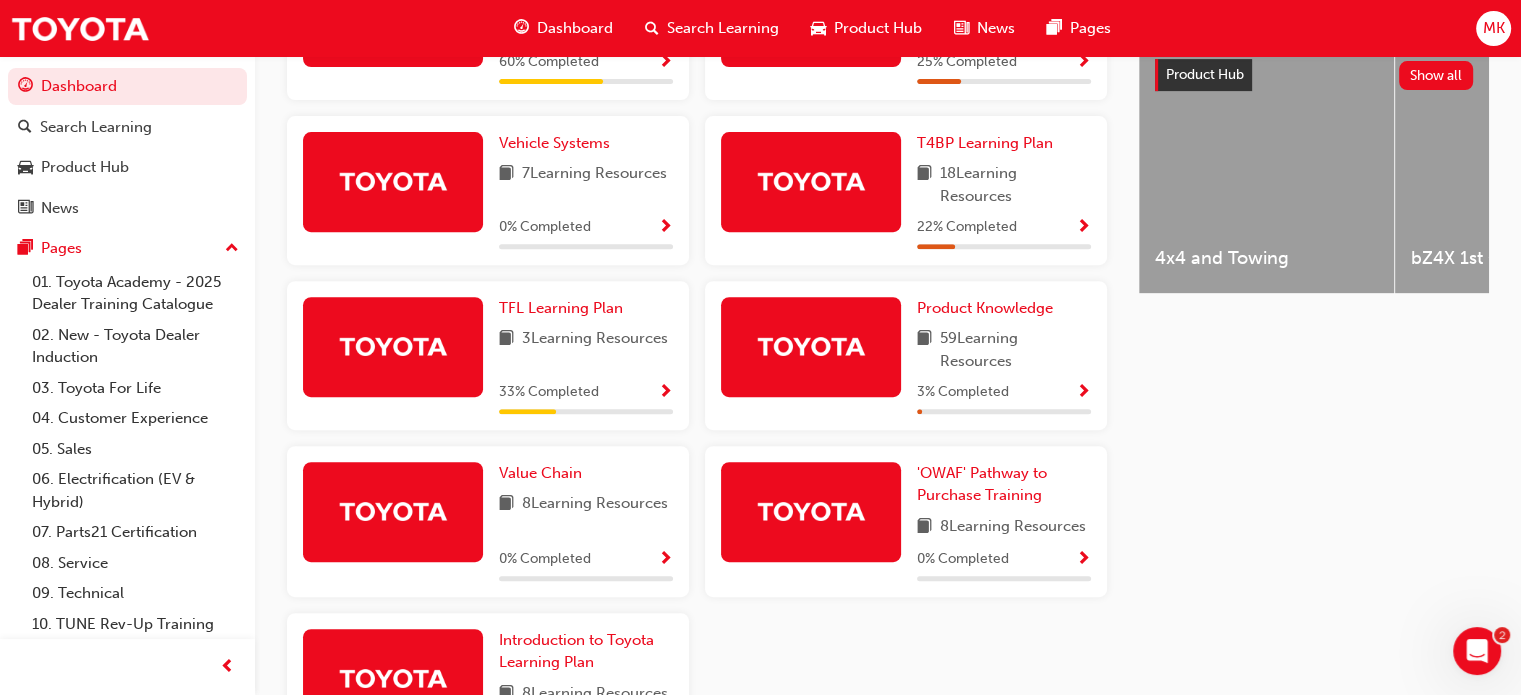click at bounding box center [1083, 228] 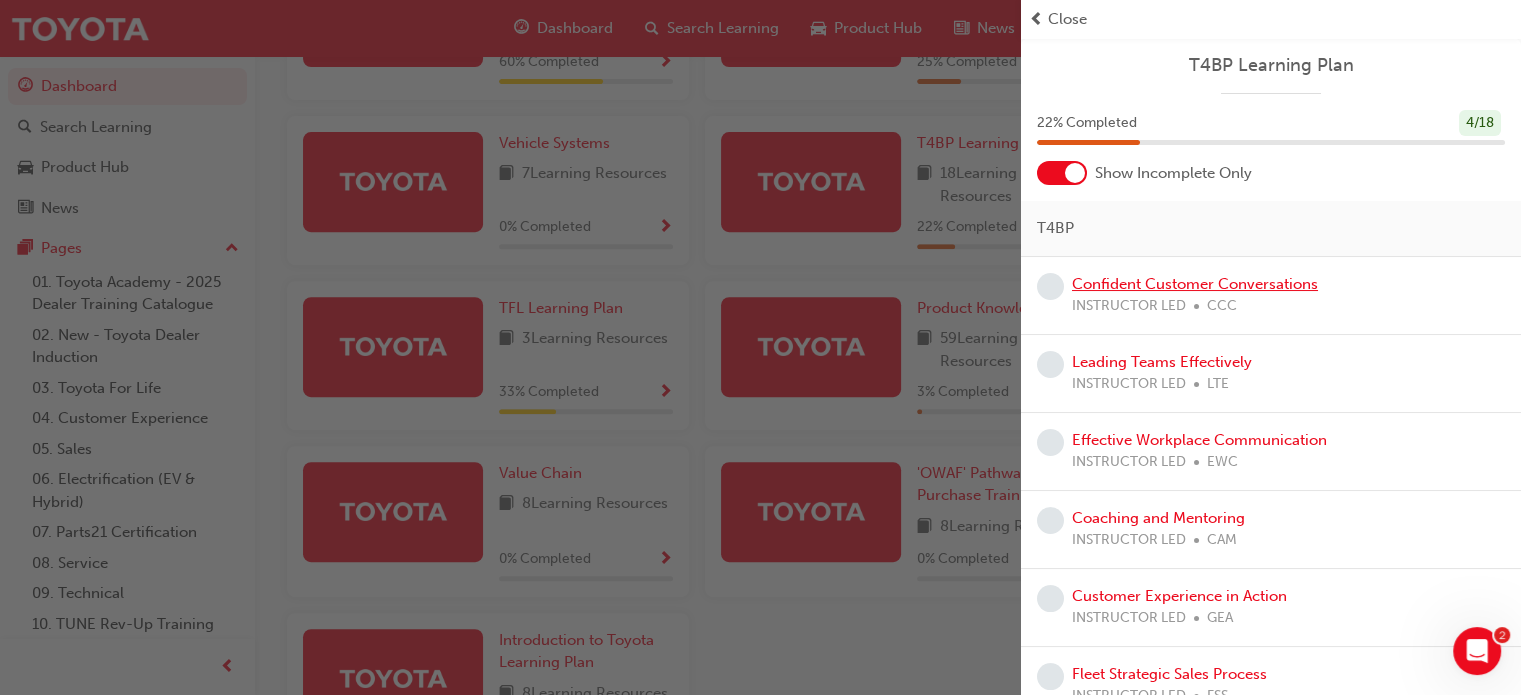click on "Confident Customer Conversations" at bounding box center (1195, 284) 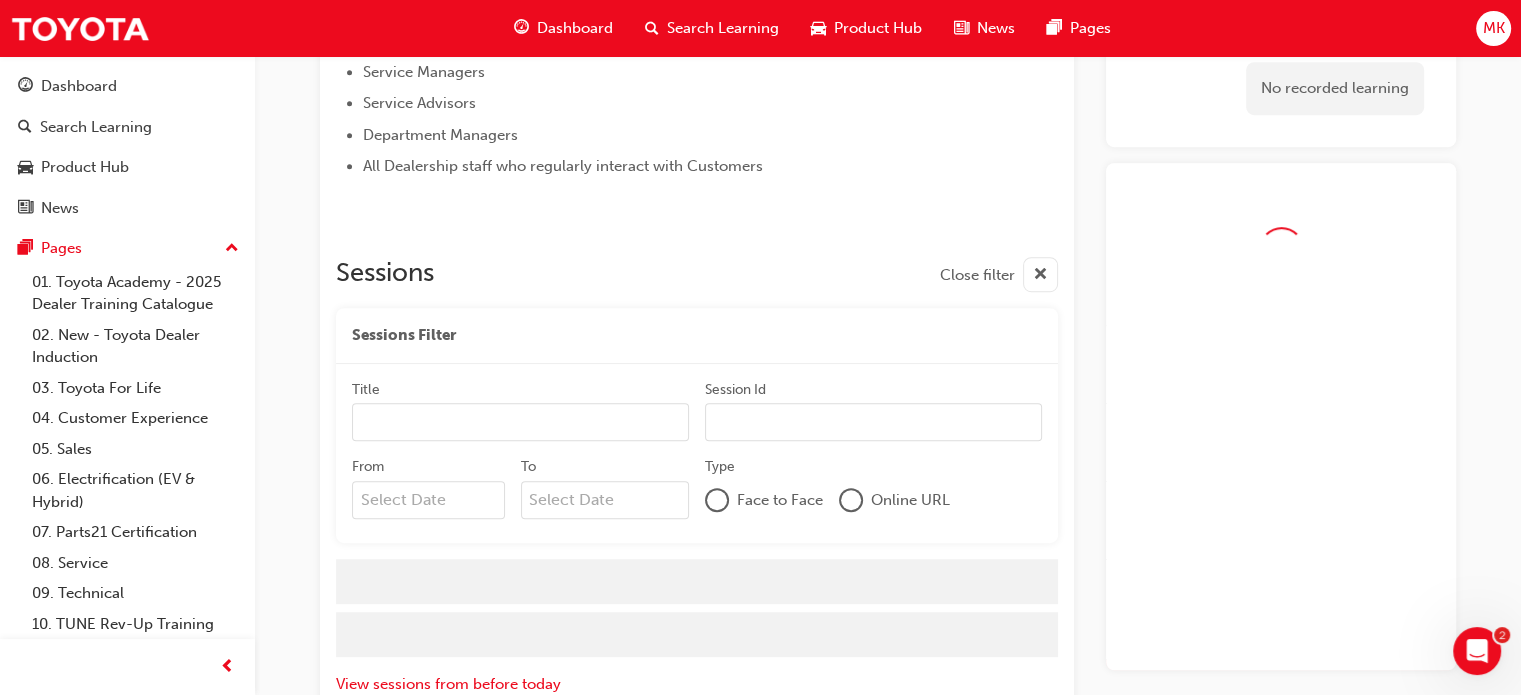 scroll, scrollTop: 1084, scrollLeft: 0, axis: vertical 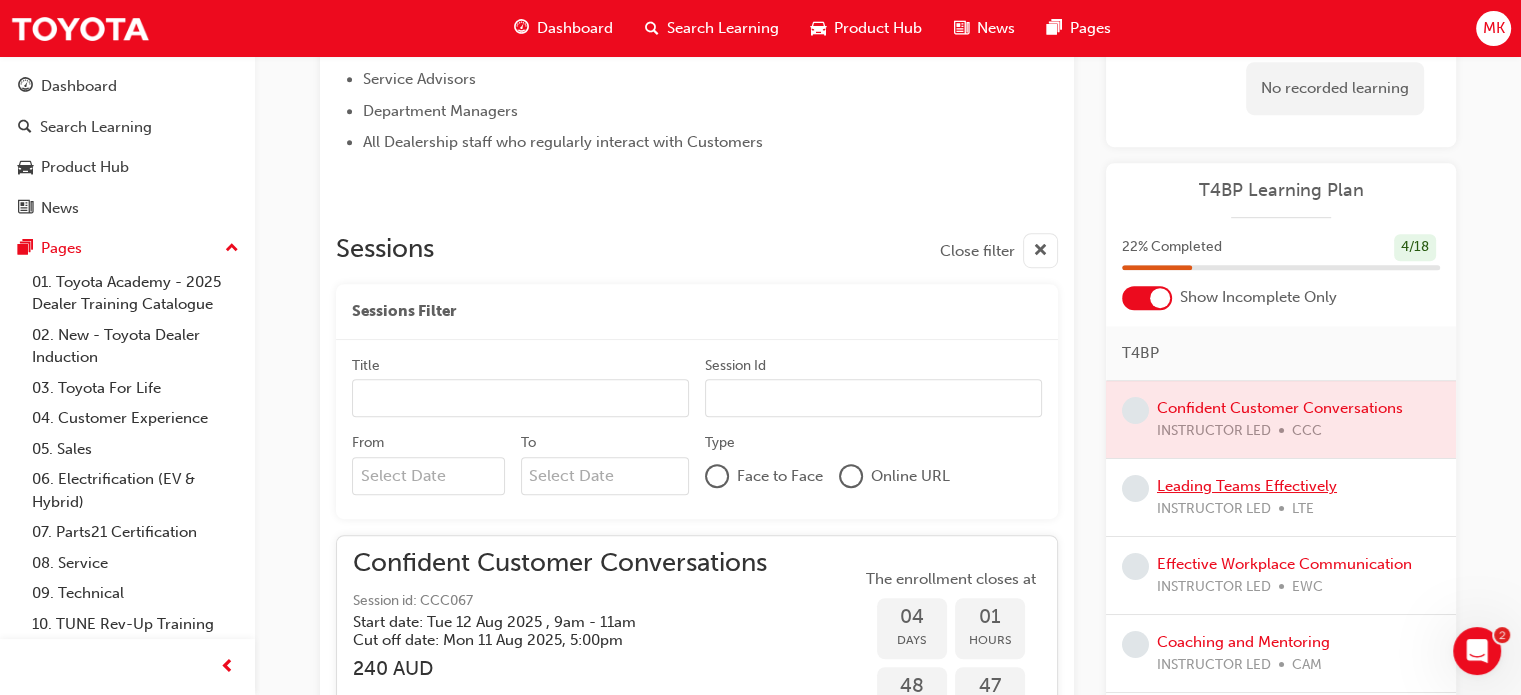 click on "Leading Teams Effectively" at bounding box center [1247, 486] 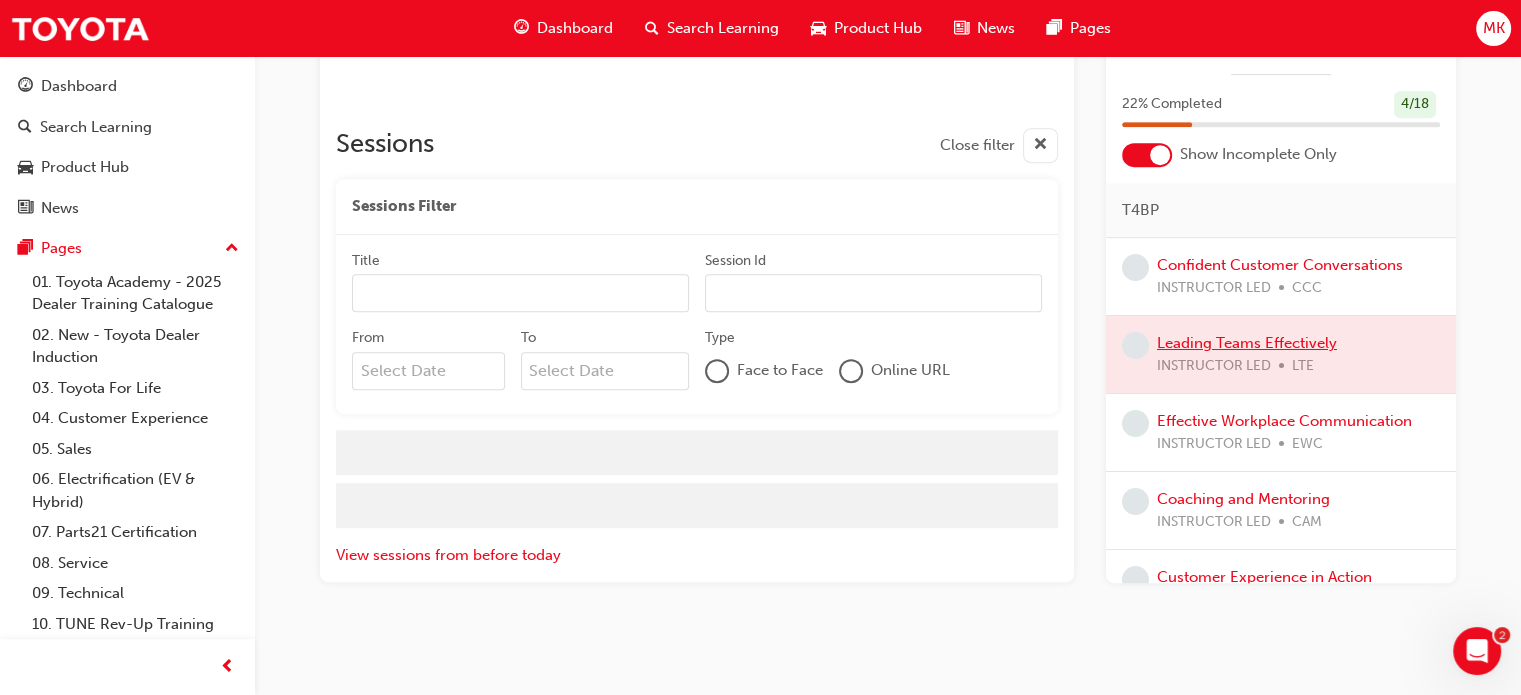 scroll, scrollTop: 1084, scrollLeft: 0, axis: vertical 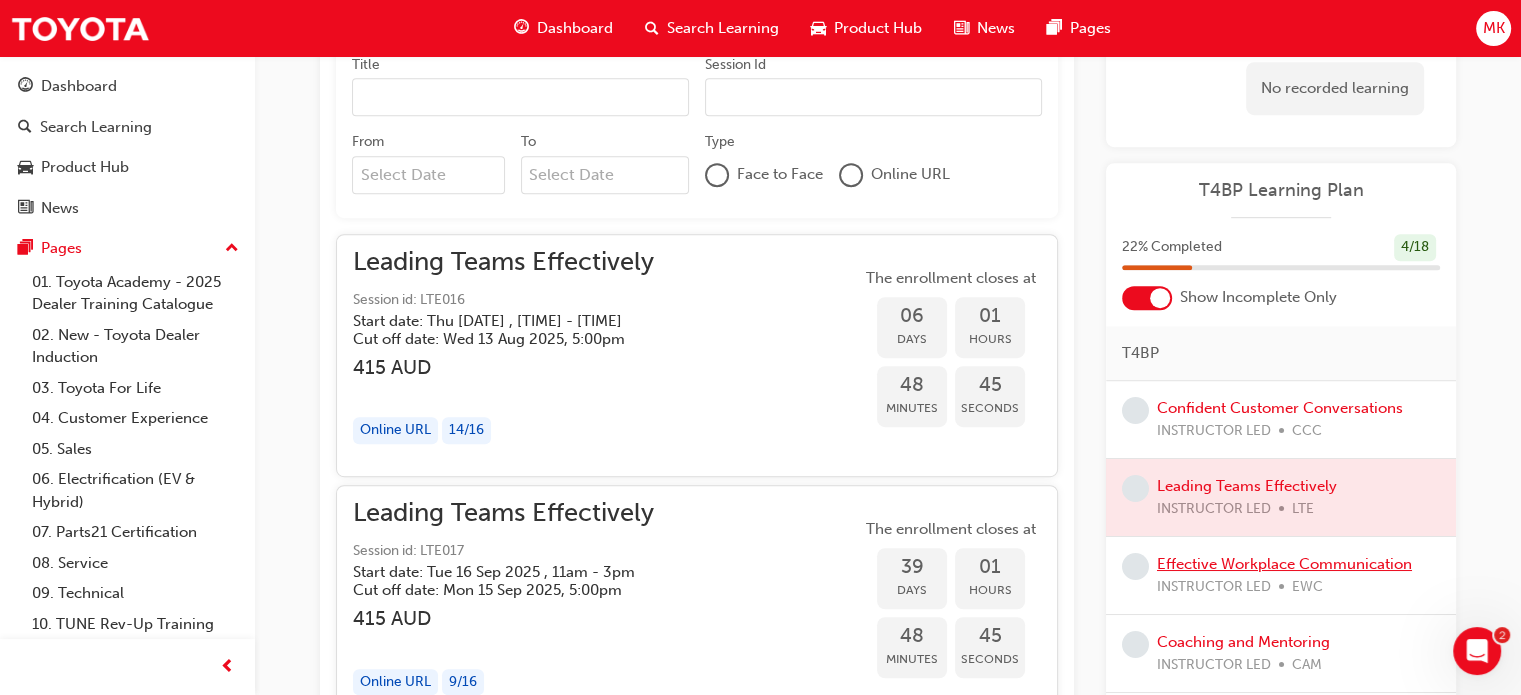 click on "Effective Workplace Communication" at bounding box center (1284, 564) 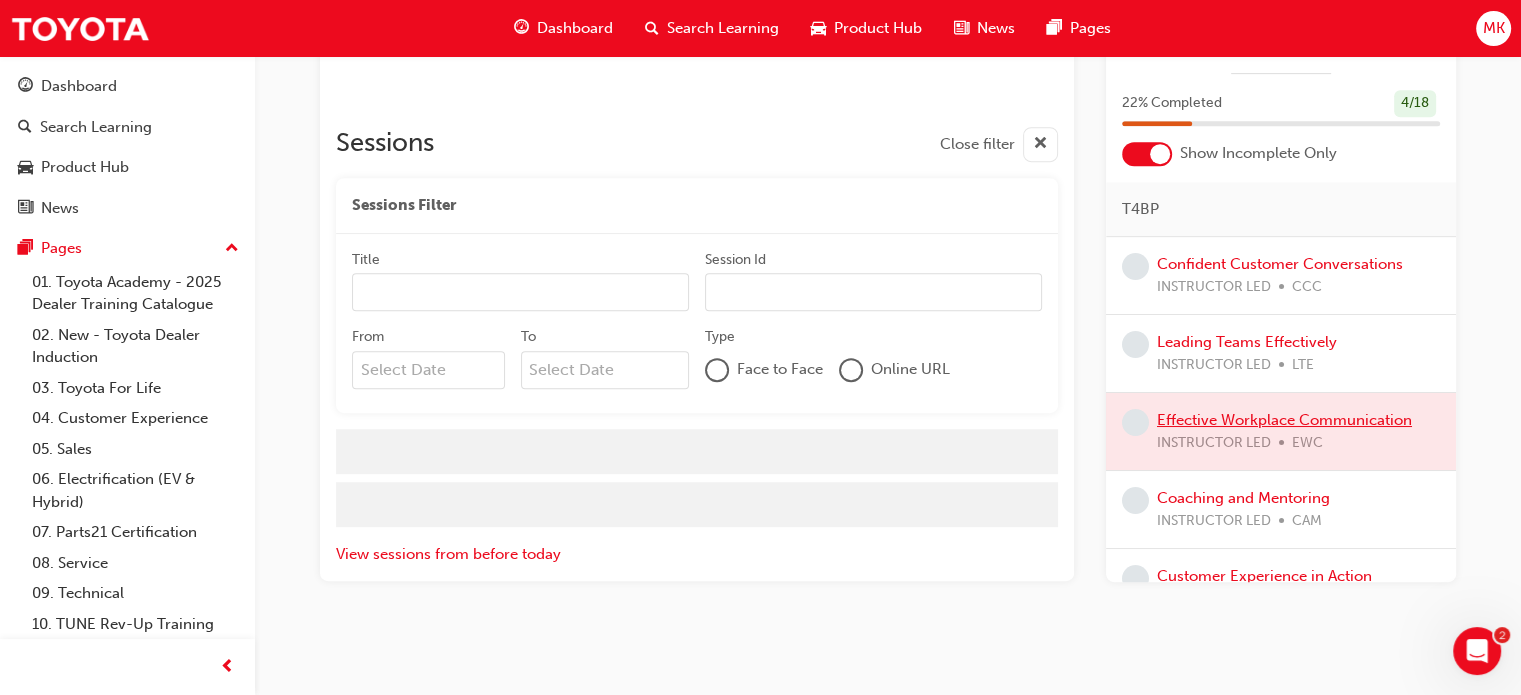 scroll, scrollTop: 1143, scrollLeft: 0, axis: vertical 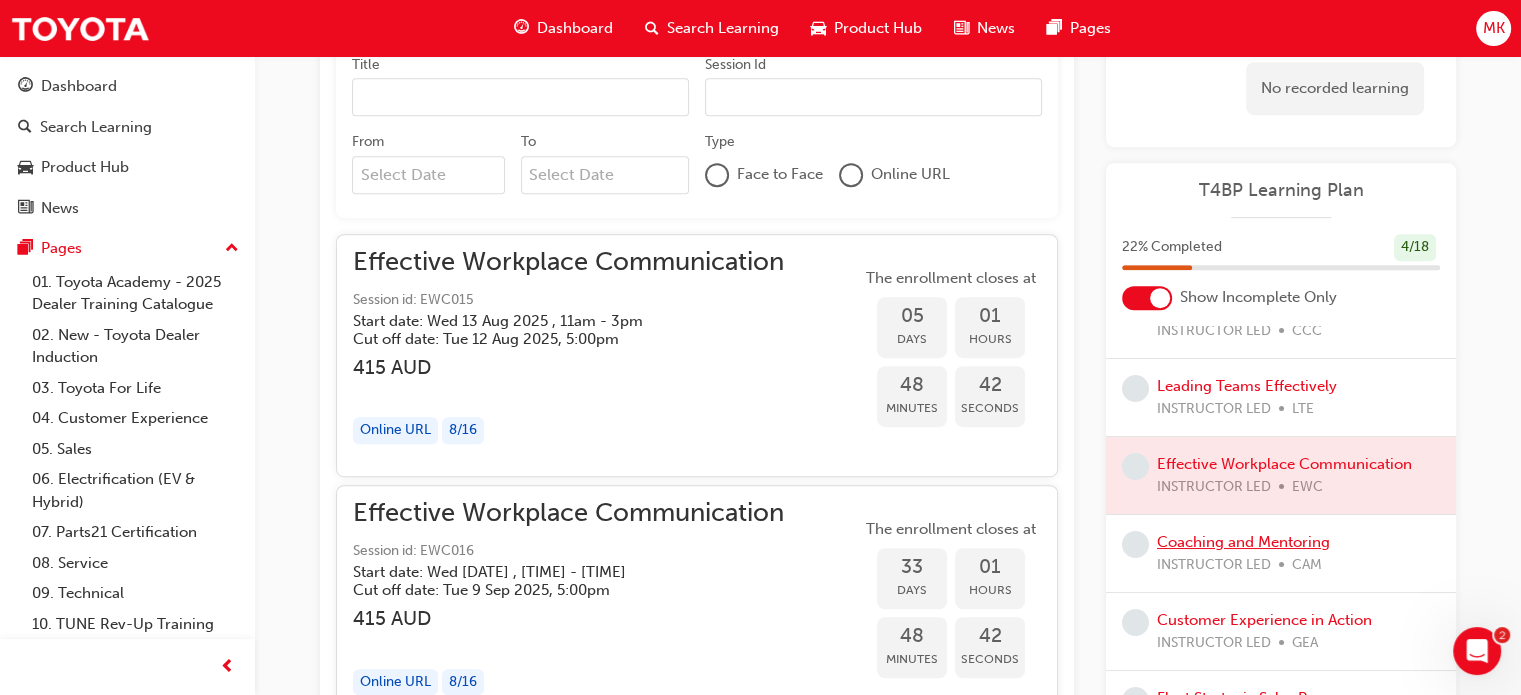 click on "Coaching and Mentoring" at bounding box center (1243, 542) 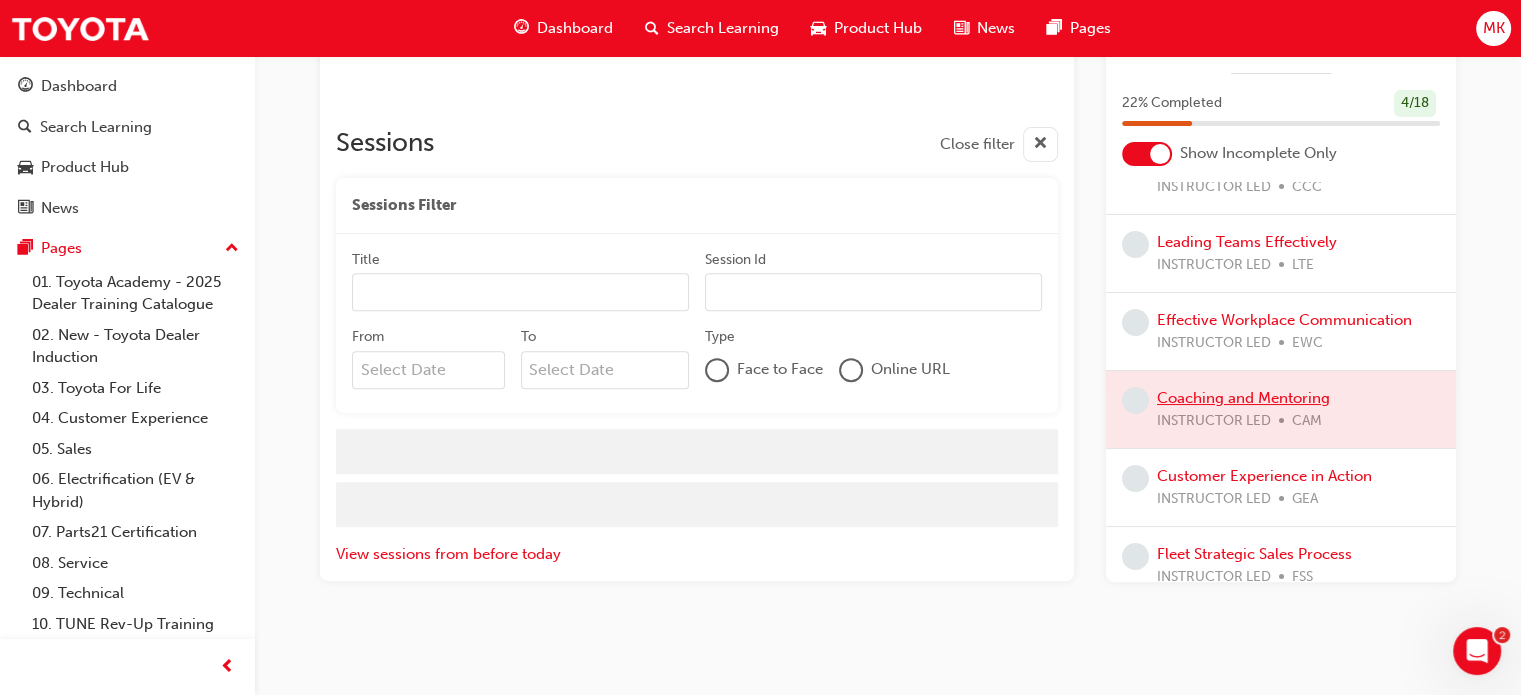 scroll, scrollTop: 956, scrollLeft: 0, axis: vertical 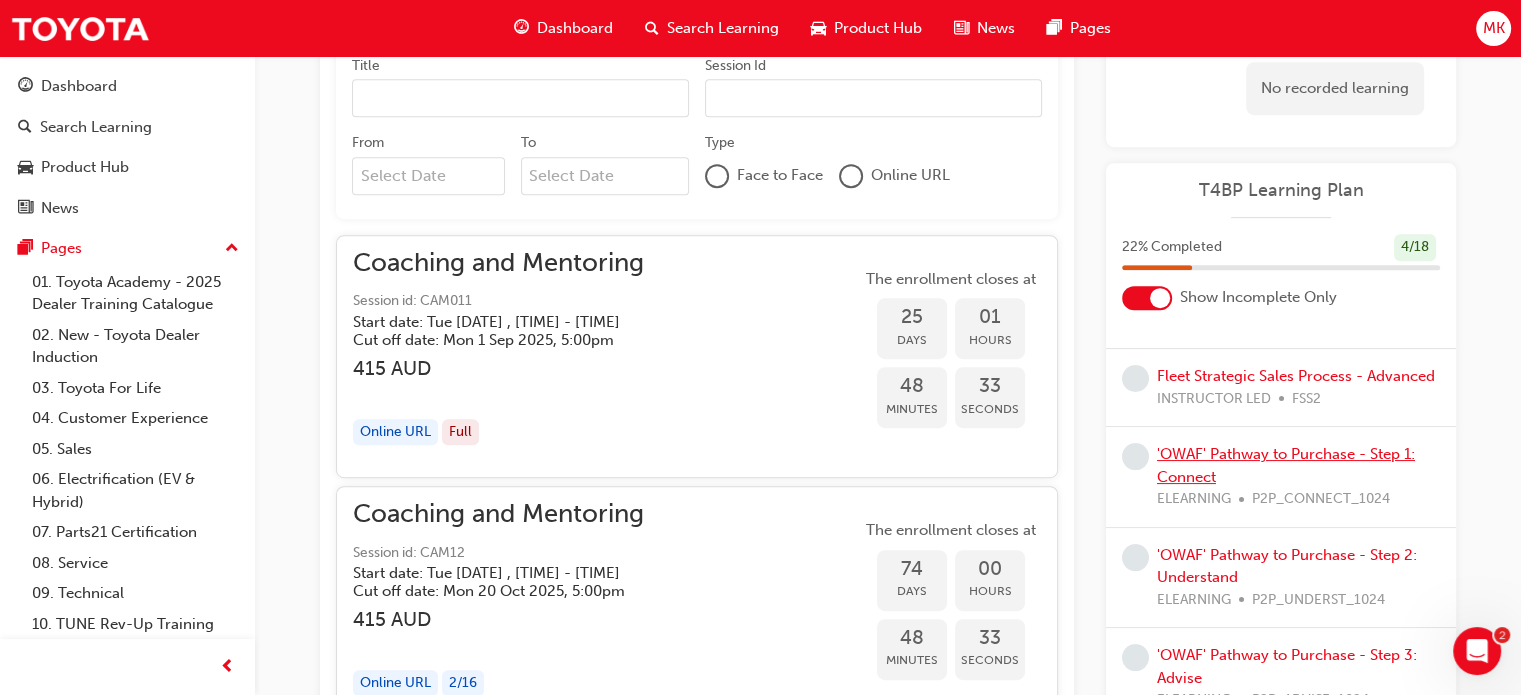 click on "'OWAF' Pathway to Purchase - Step 1: Connect" at bounding box center (1286, 465) 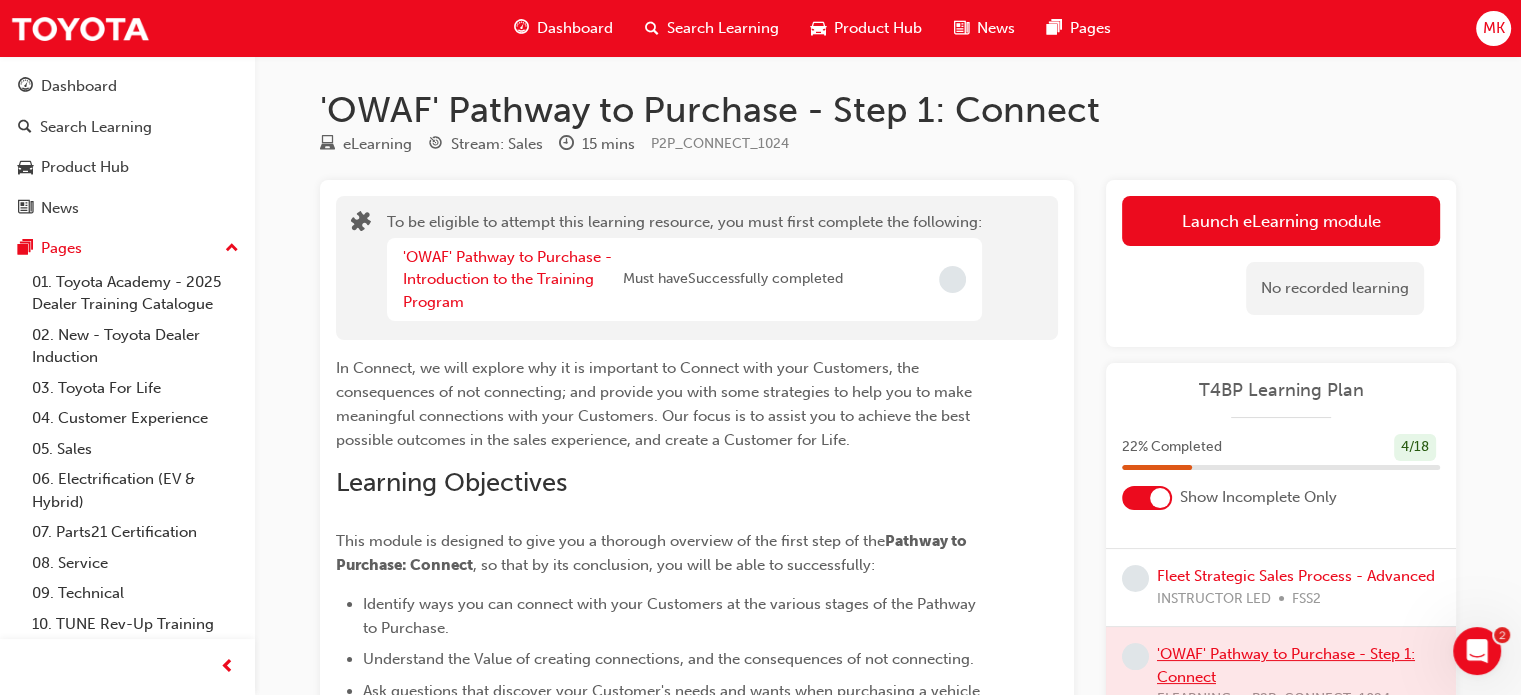 scroll, scrollTop: 200, scrollLeft: 0, axis: vertical 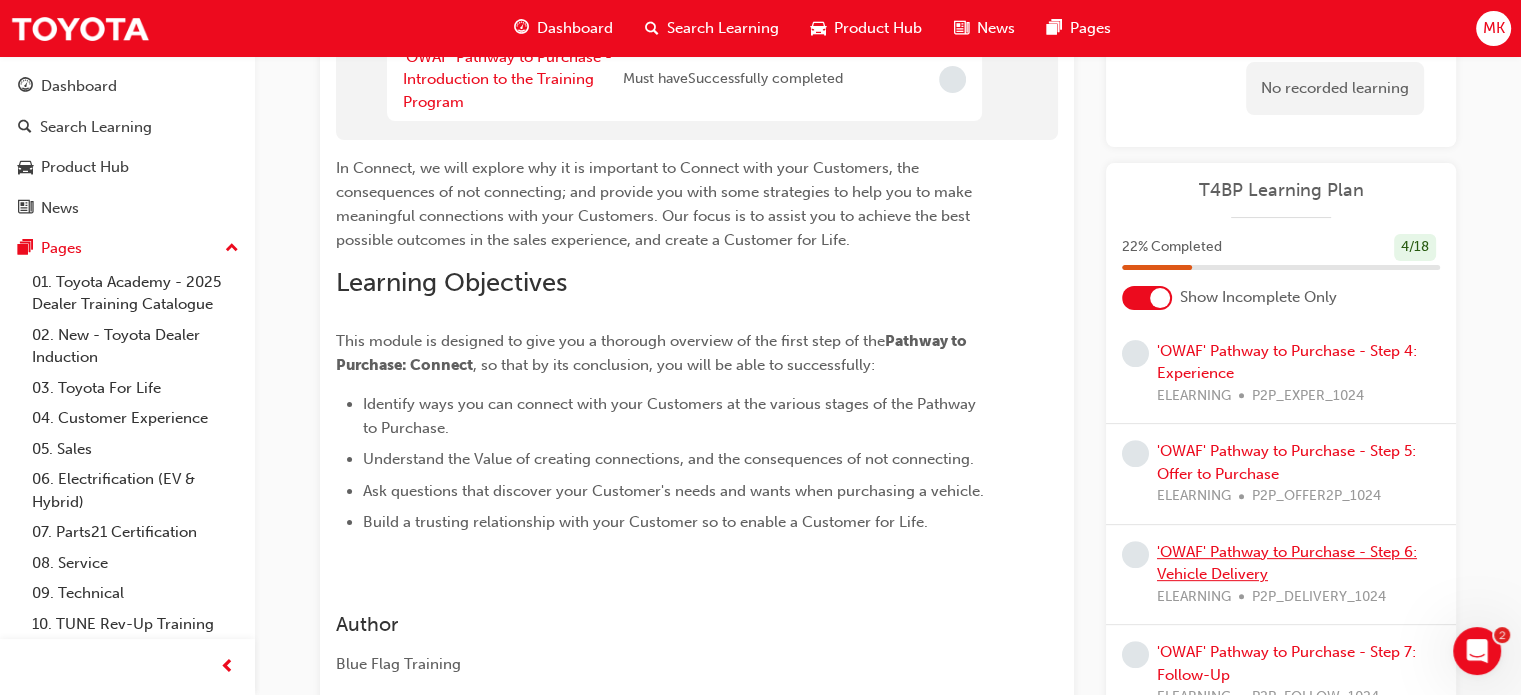 click on "'OWAF' Pathway to Purchase - Step 6: Vehicle Delivery" at bounding box center (1287, 563) 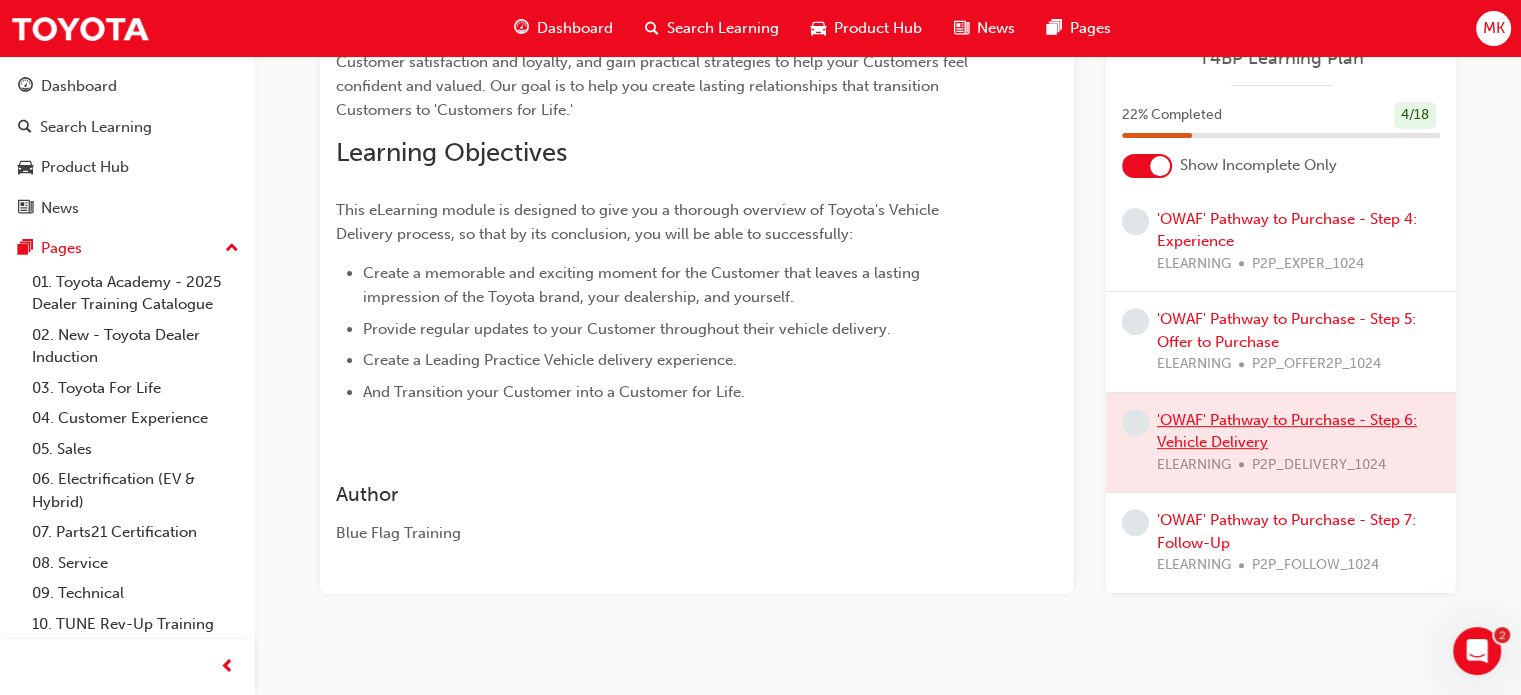 scroll, scrollTop: 344, scrollLeft: 0, axis: vertical 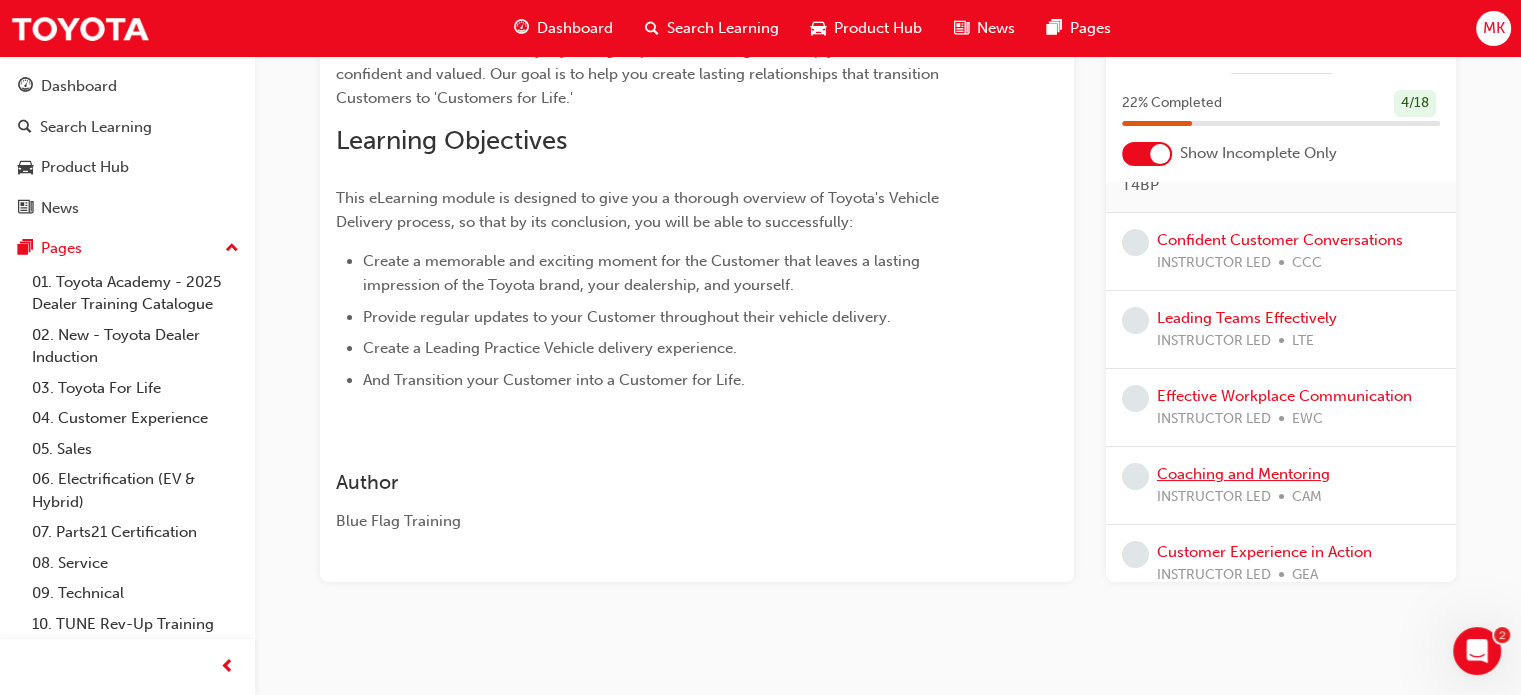 click on "Coaching and Mentoring" at bounding box center [1243, 474] 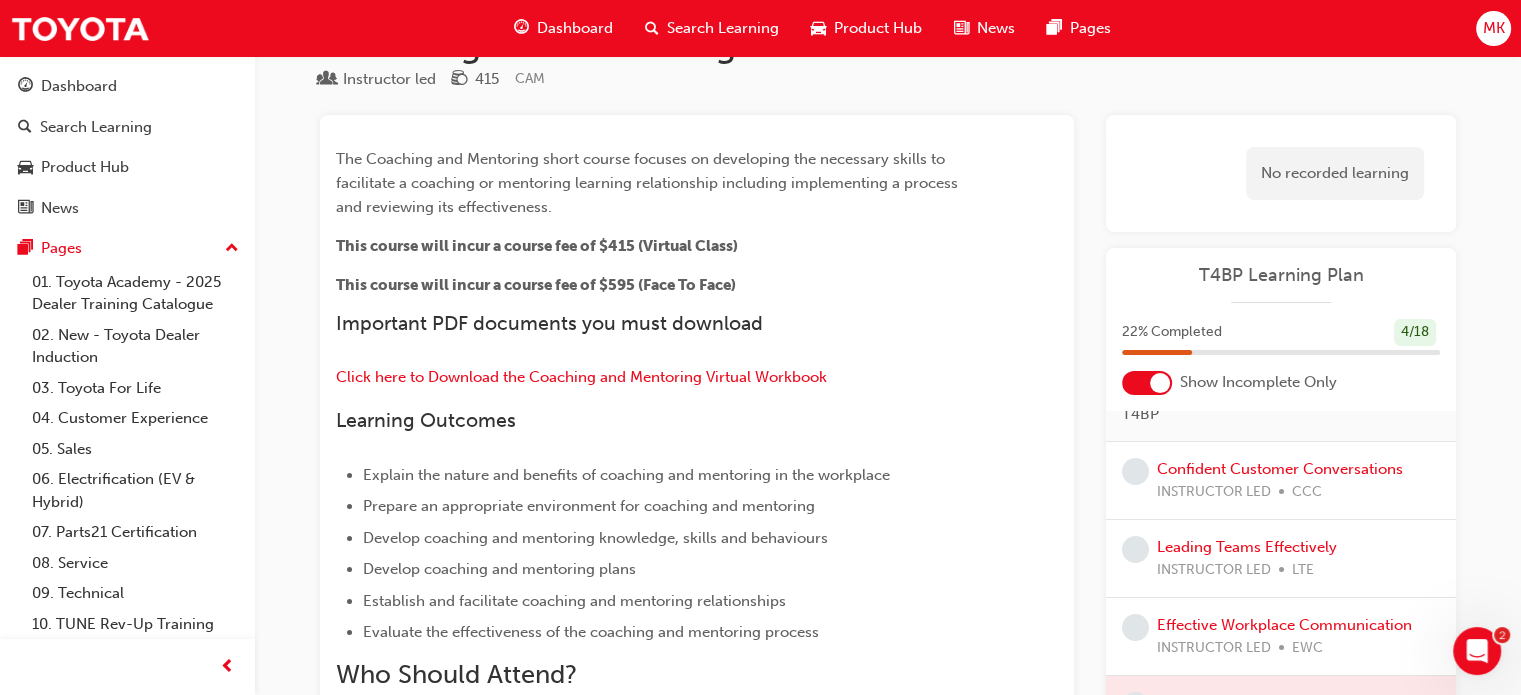 scroll, scrollTop: 100, scrollLeft: 0, axis: vertical 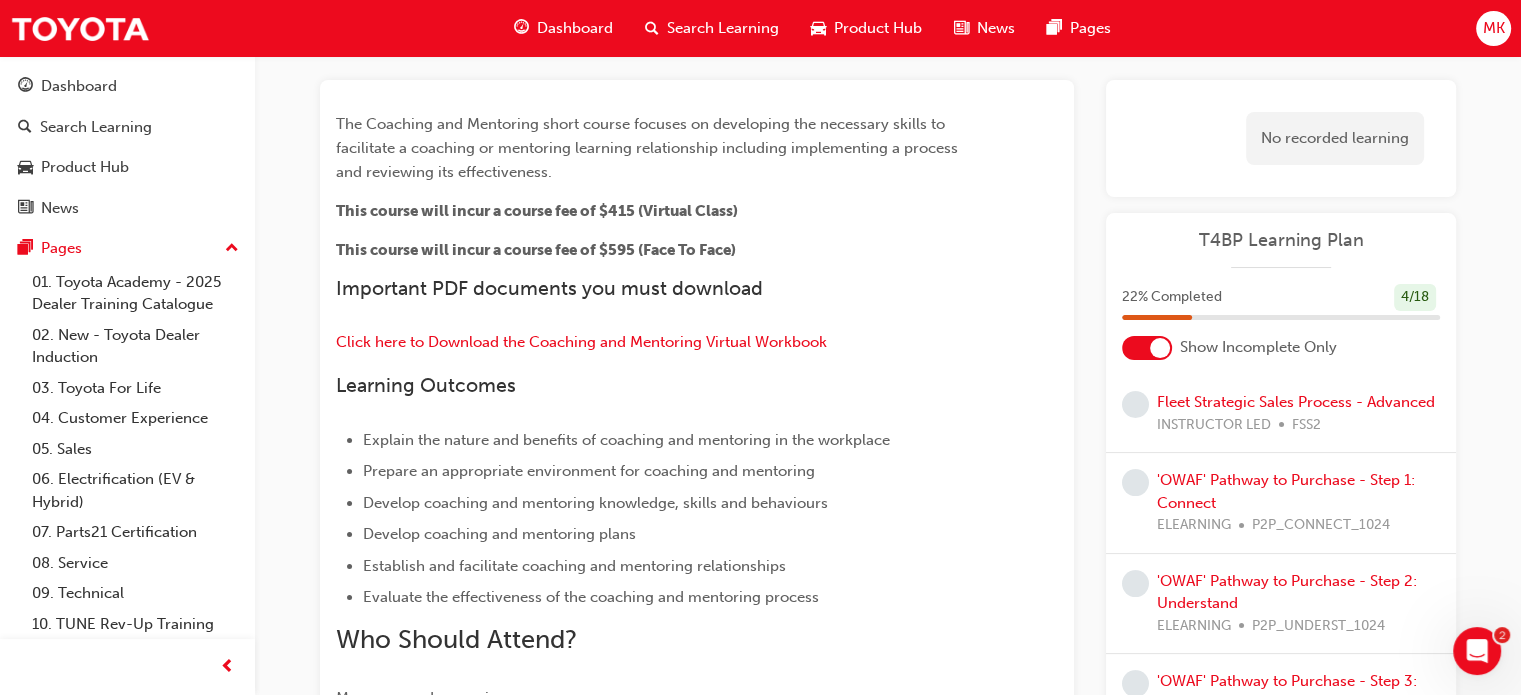 click on "'OWAF' Pathway to Purchase - Step 1: Connect ELEARNING P2P_CONNECT_1024" at bounding box center [1298, 503] 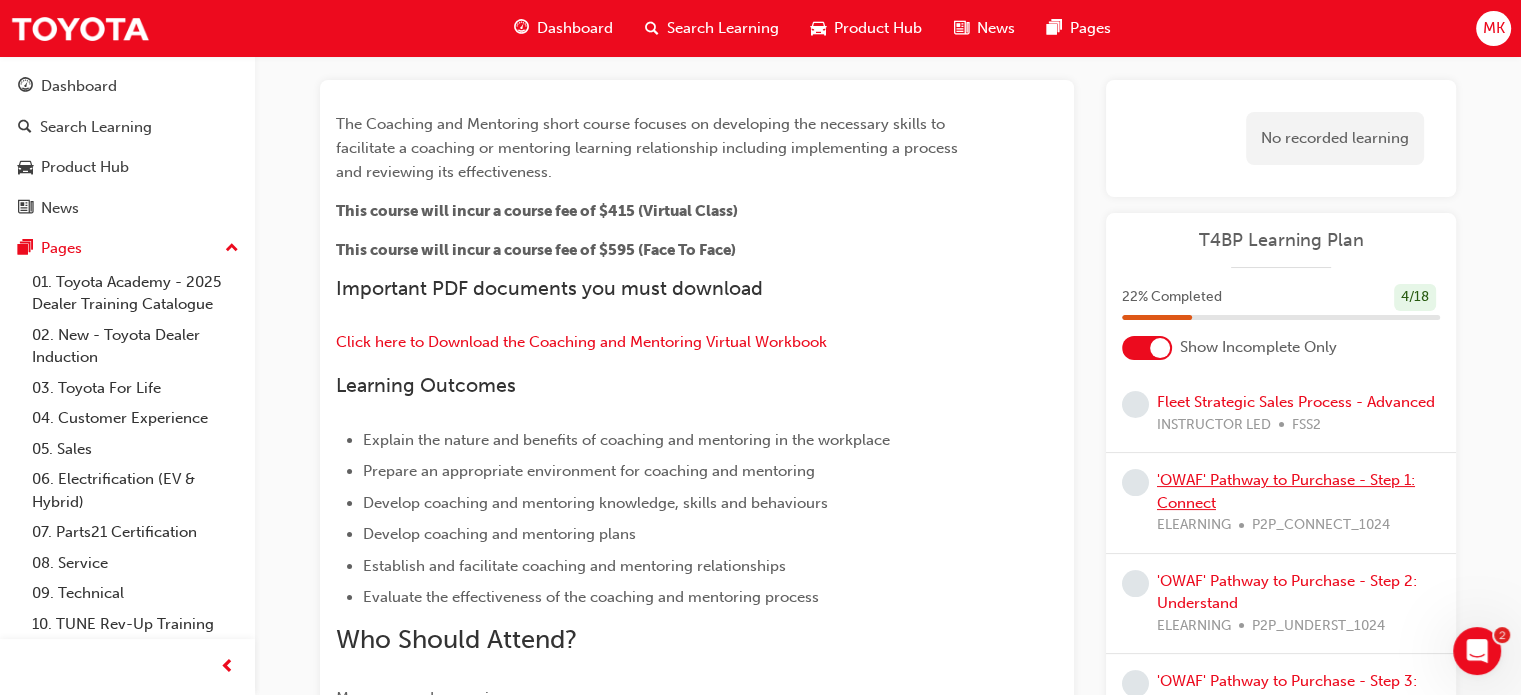 click on "'OWAF' Pathway to Purchase - Step 1: Connect" at bounding box center [1286, 491] 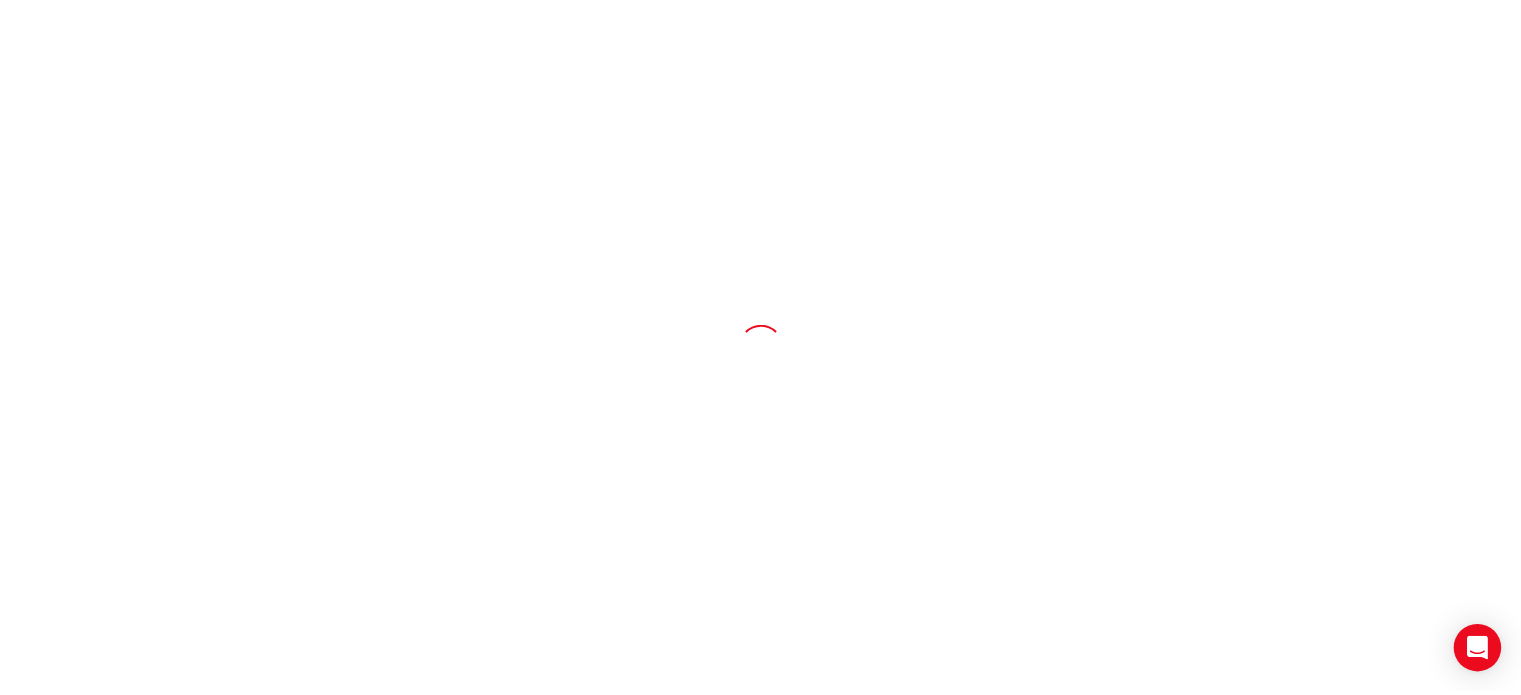 scroll, scrollTop: 0, scrollLeft: 0, axis: both 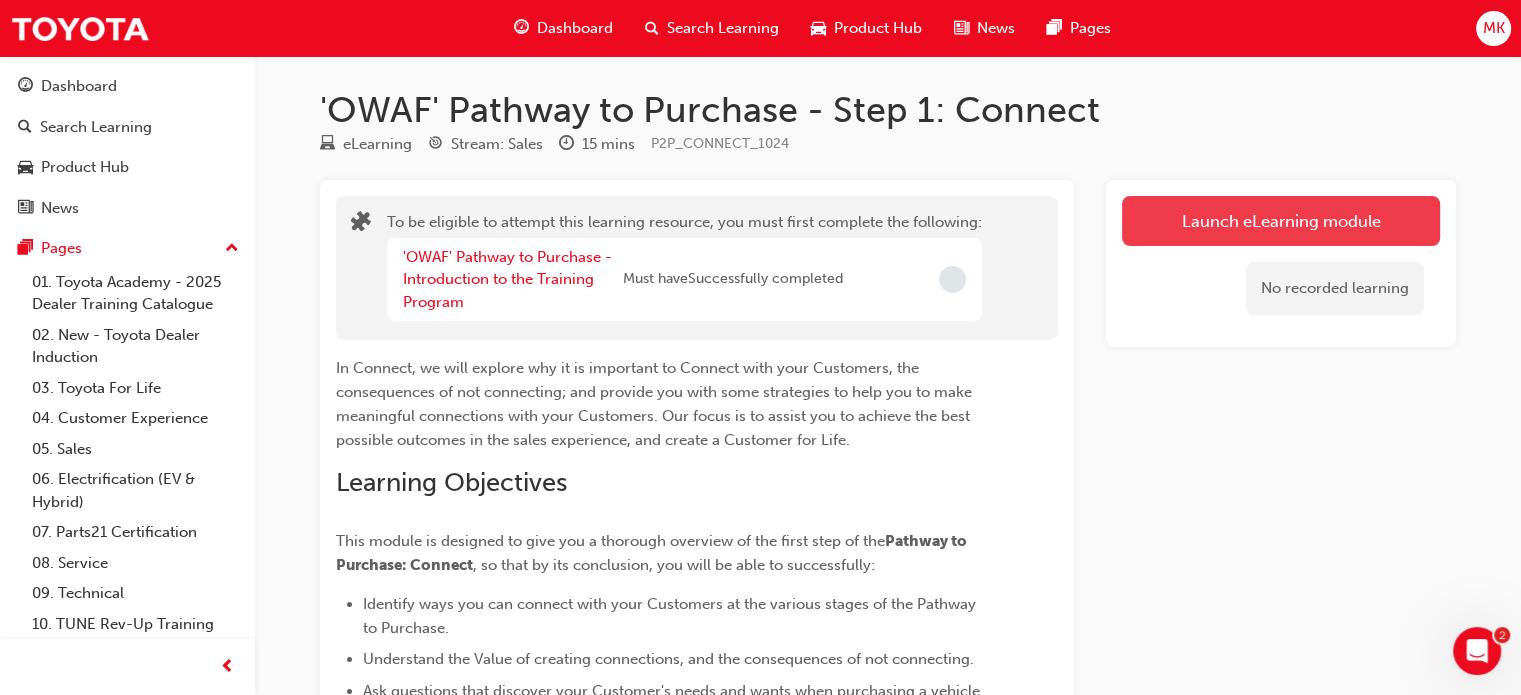 click on "Launch eLearning module" at bounding box center (1281, 221) 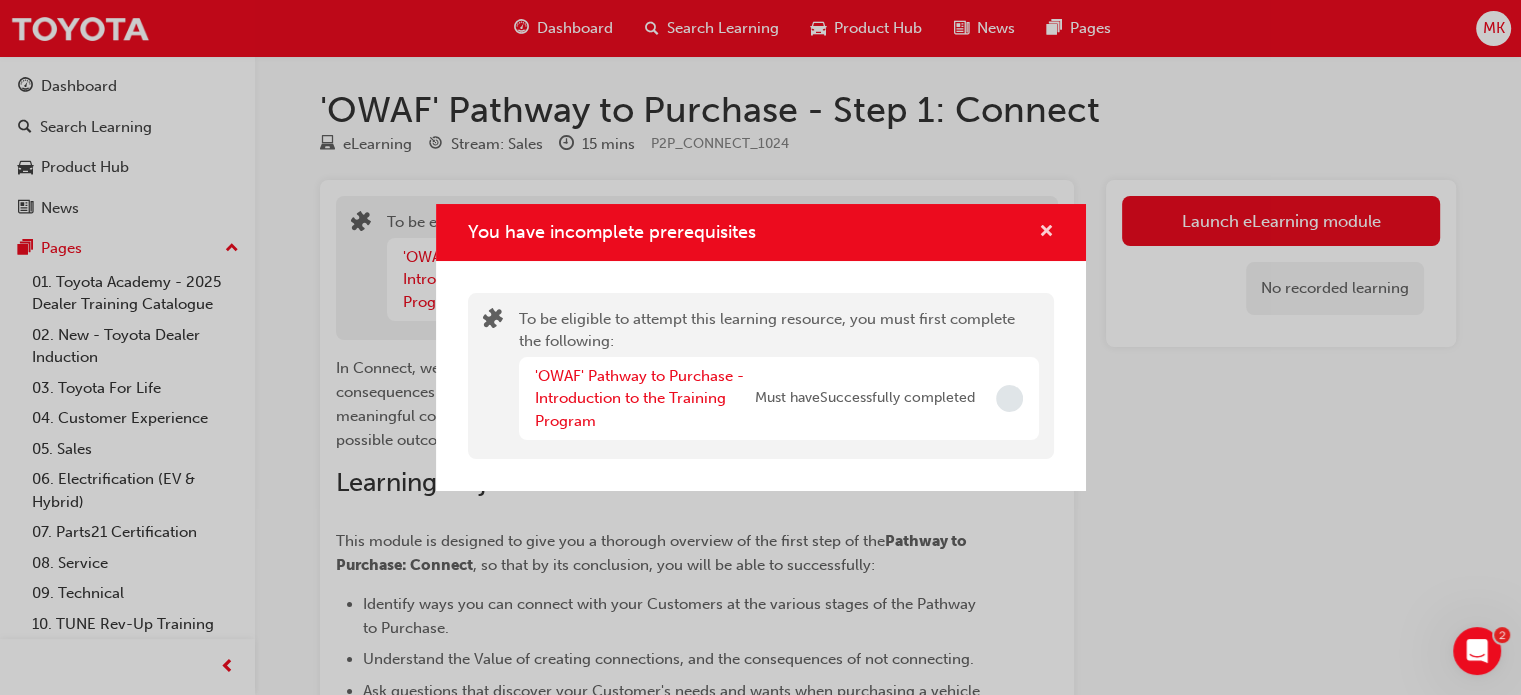 click at bounding box center [1046, 233] 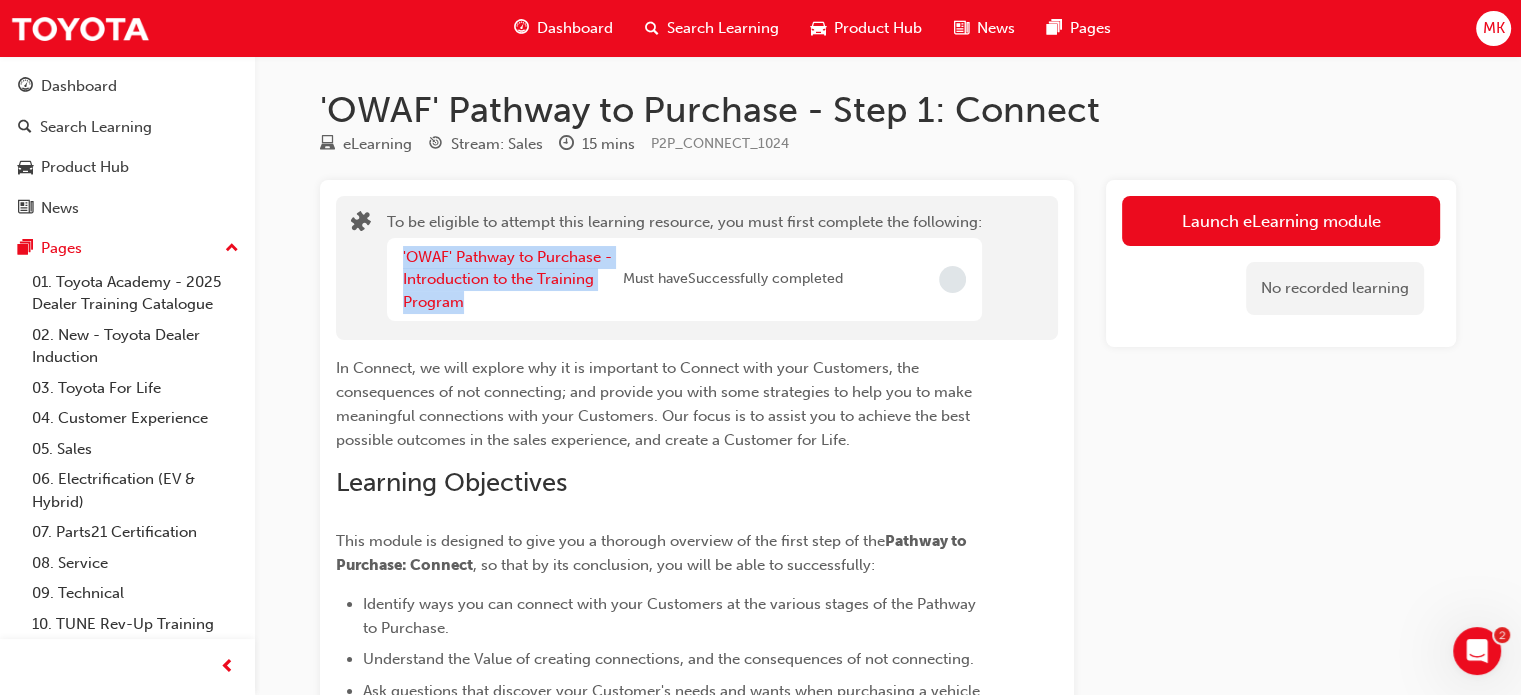 drag, startPoint x: 480, startPoint y: 303, endPoint x: 401, endPoint y: 247, distance: 96.83491 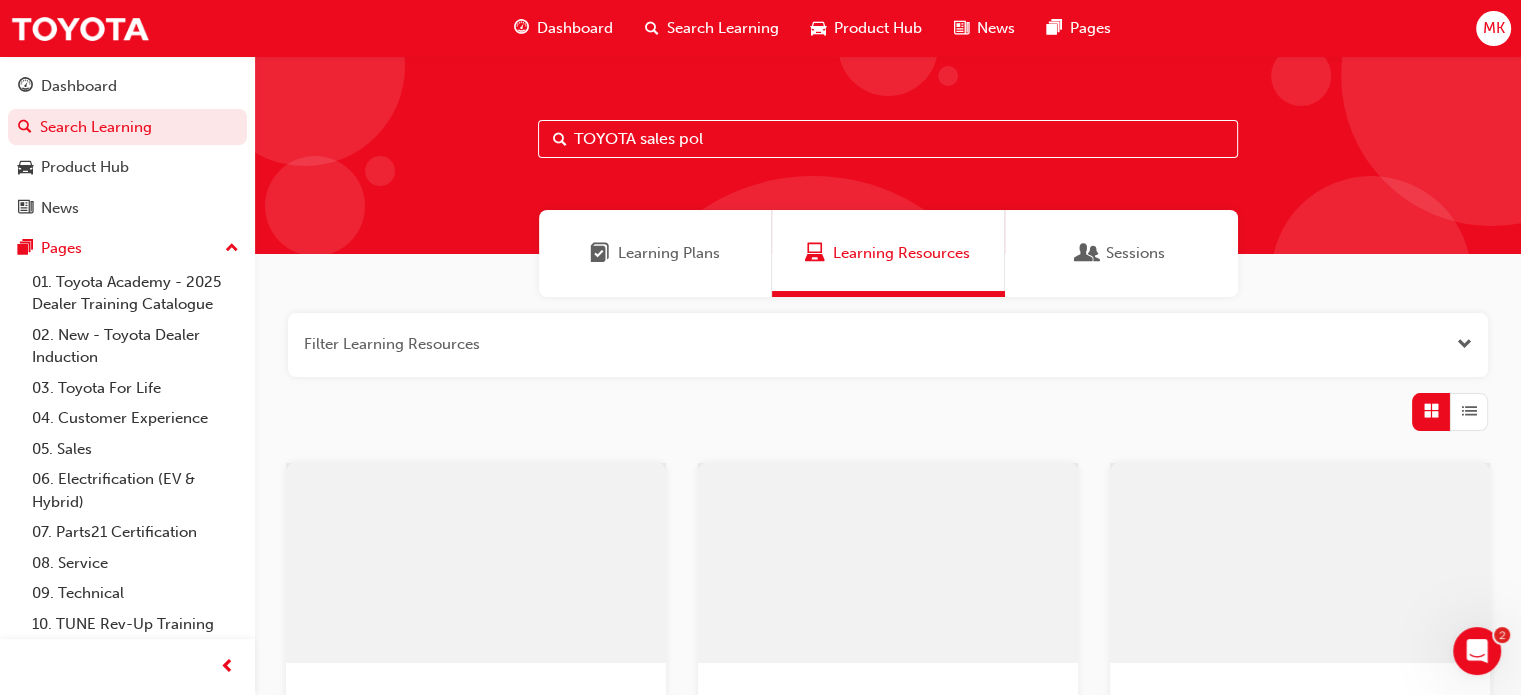 click on "TOYOTA sales pol" at bounding box center [888, 139] 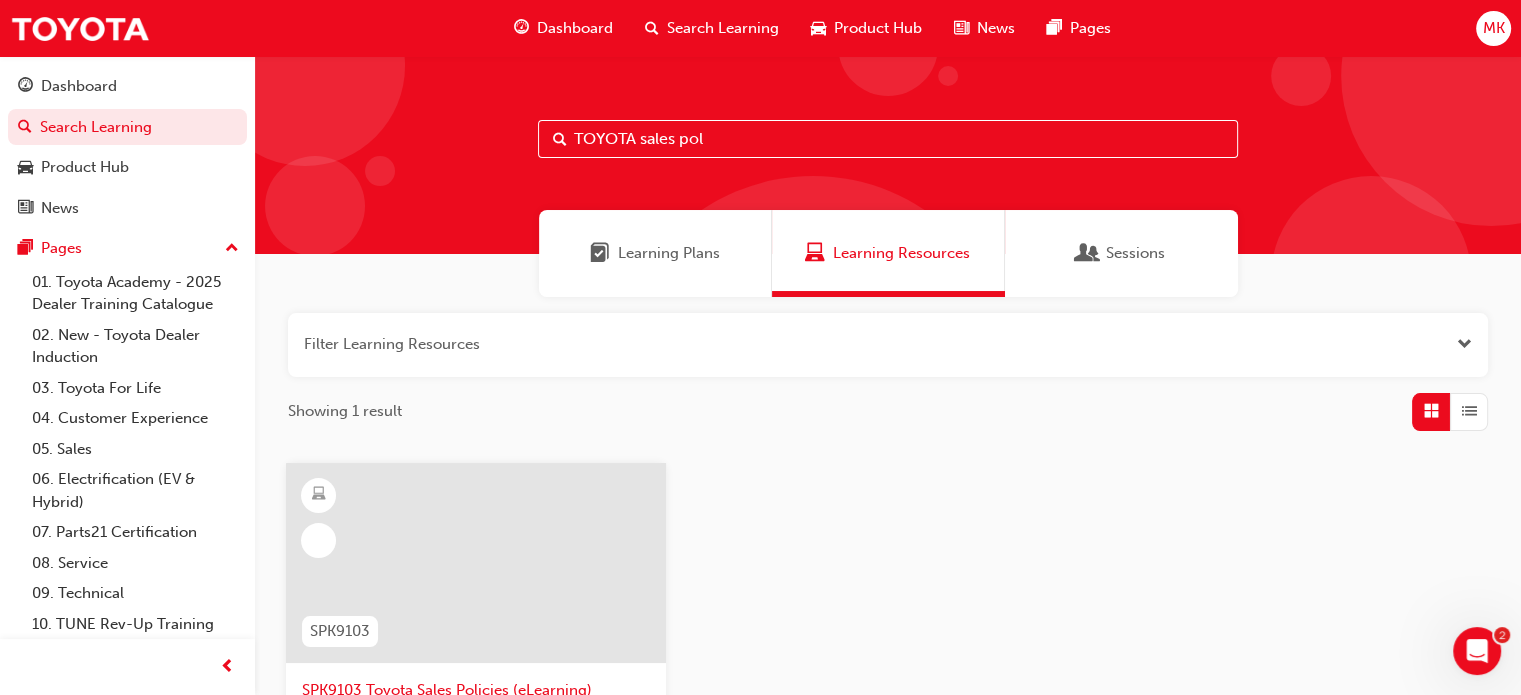 click on "TOYOTA sales pol" at bounding box center (888, 139) 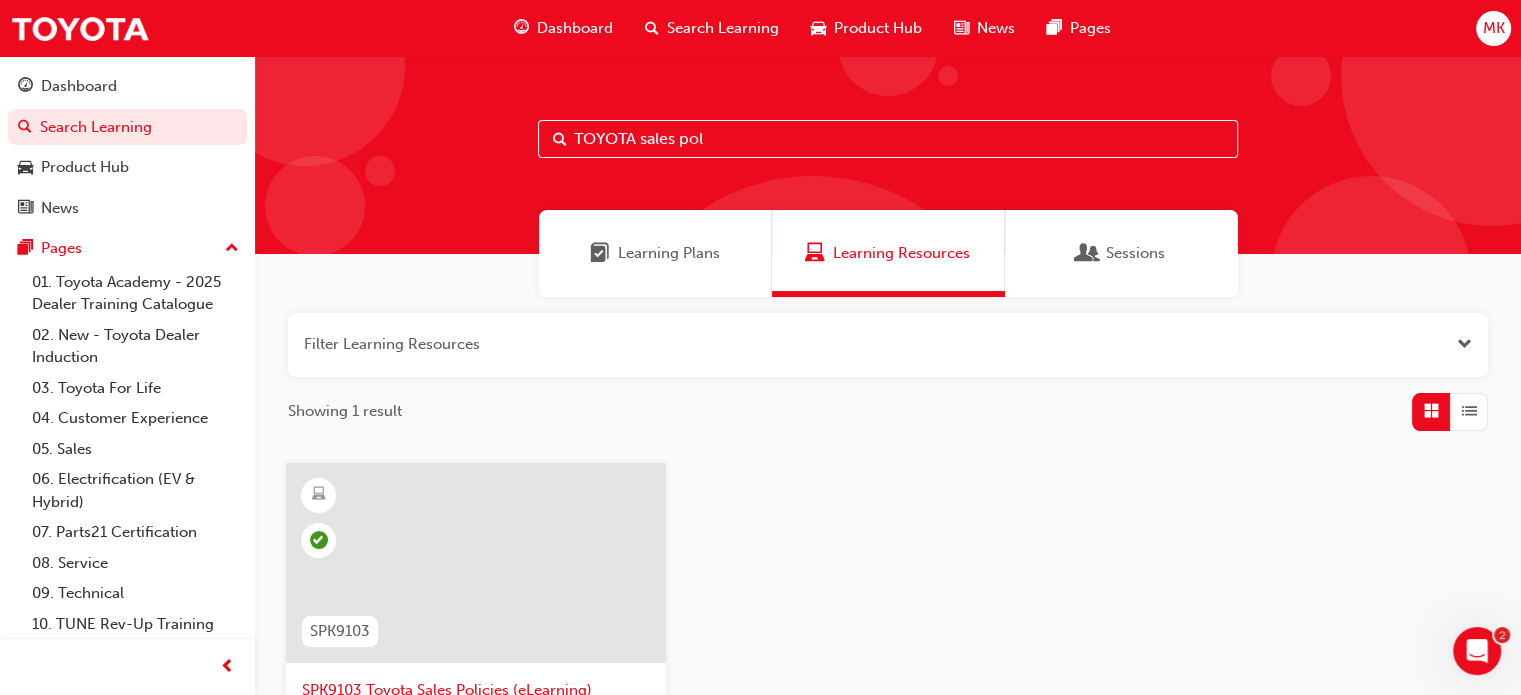 drag, startPoint x: 769, startPoint y: 142, endPoint x: 435, endPoint y: 106, distance: 335.9345 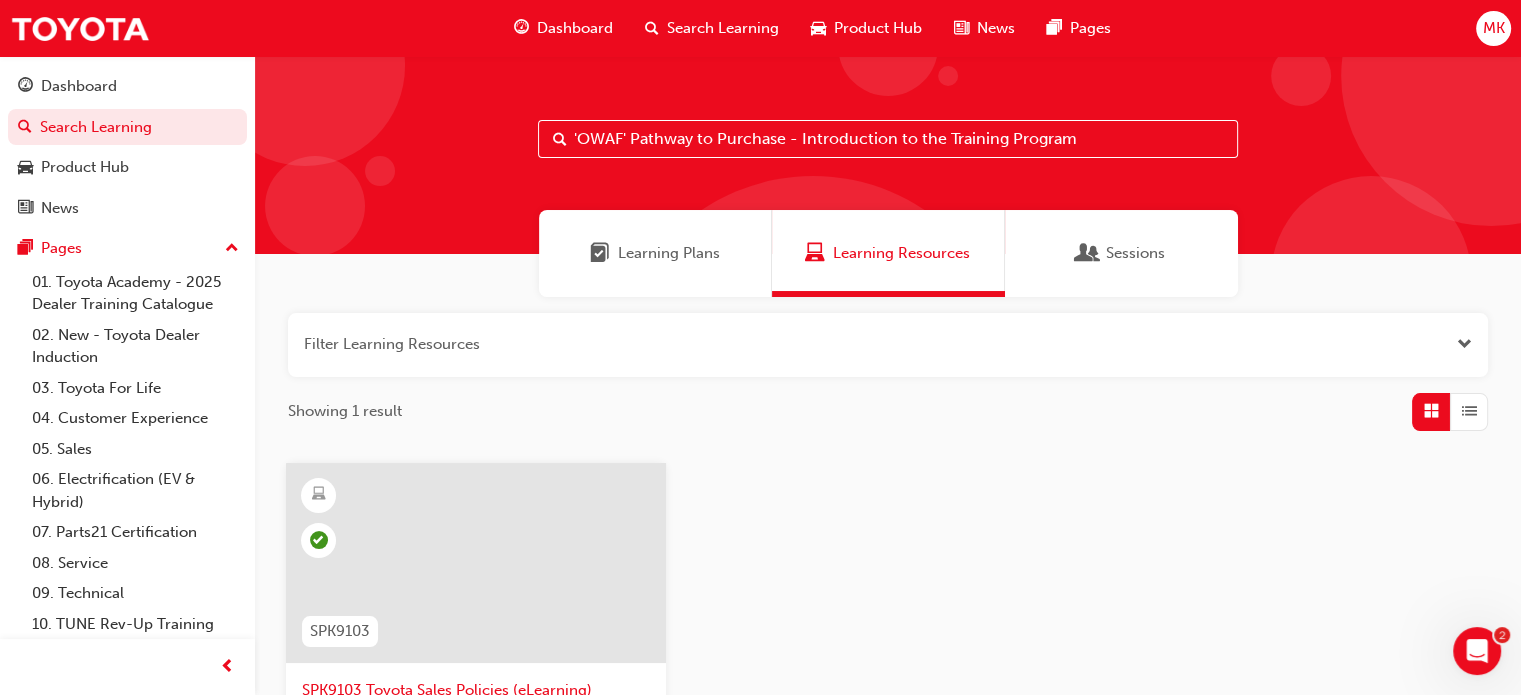 type on "'OWAF' Pathway to Purchase - Introduction to the Training Program" 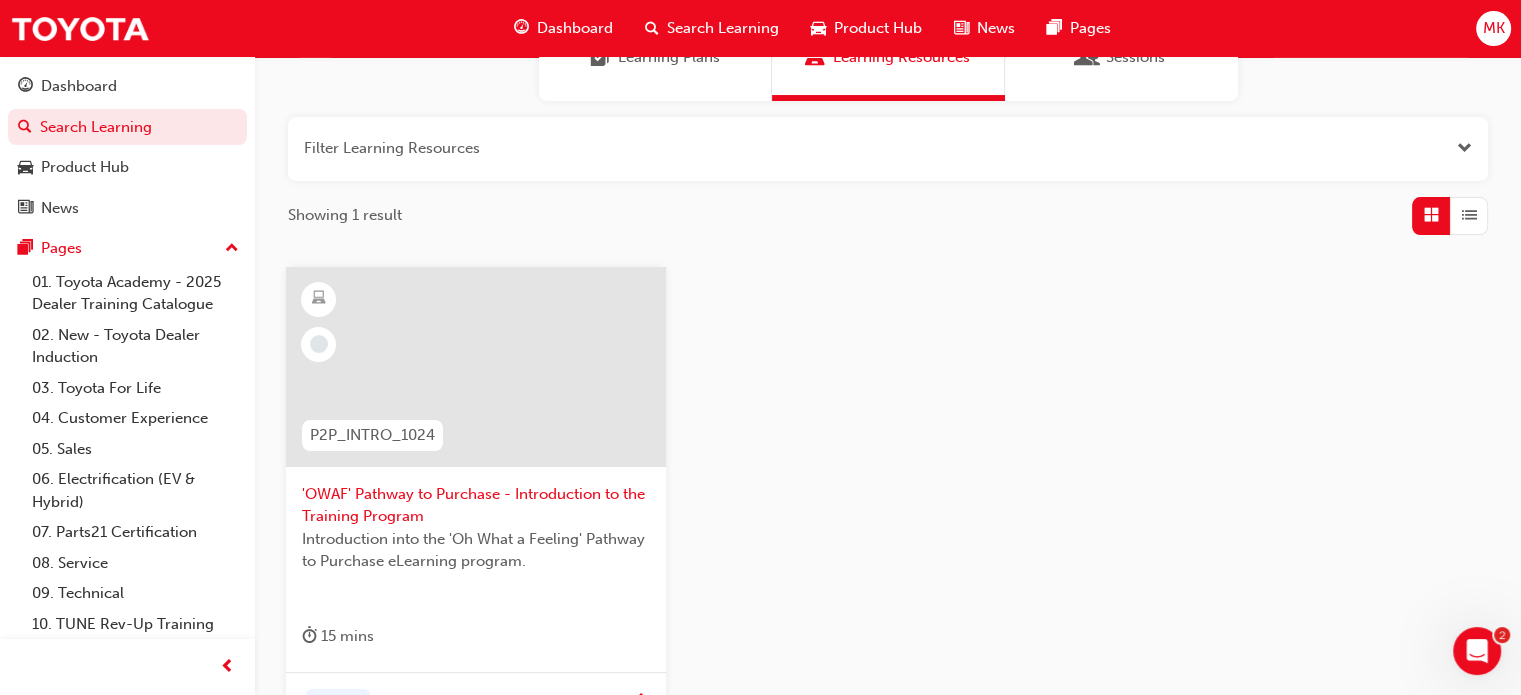 scroll, scrollTop: 200, scrollLeft: 0, axis: vertical 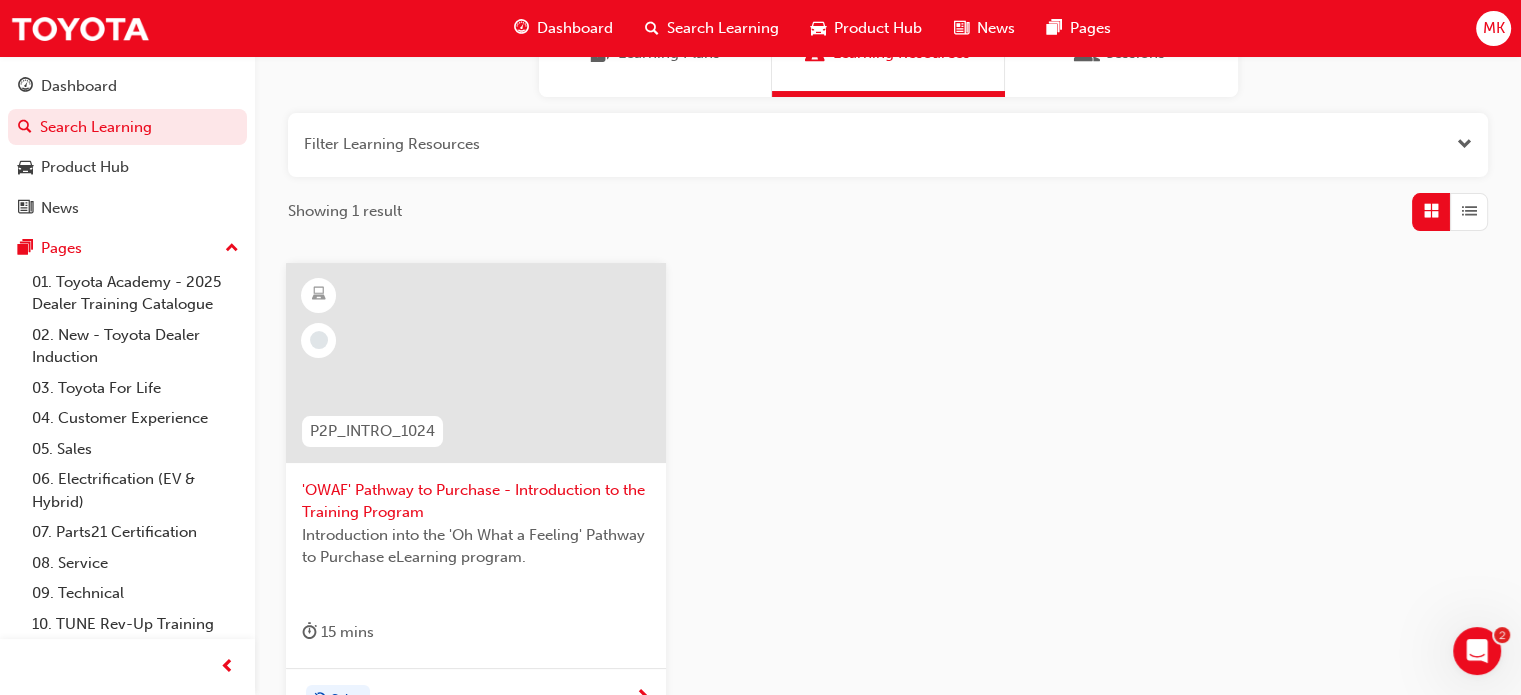 click on "'OWAF' Pathway to Purchase - Introduction to the Training Program" at bounding box center (476, 501) 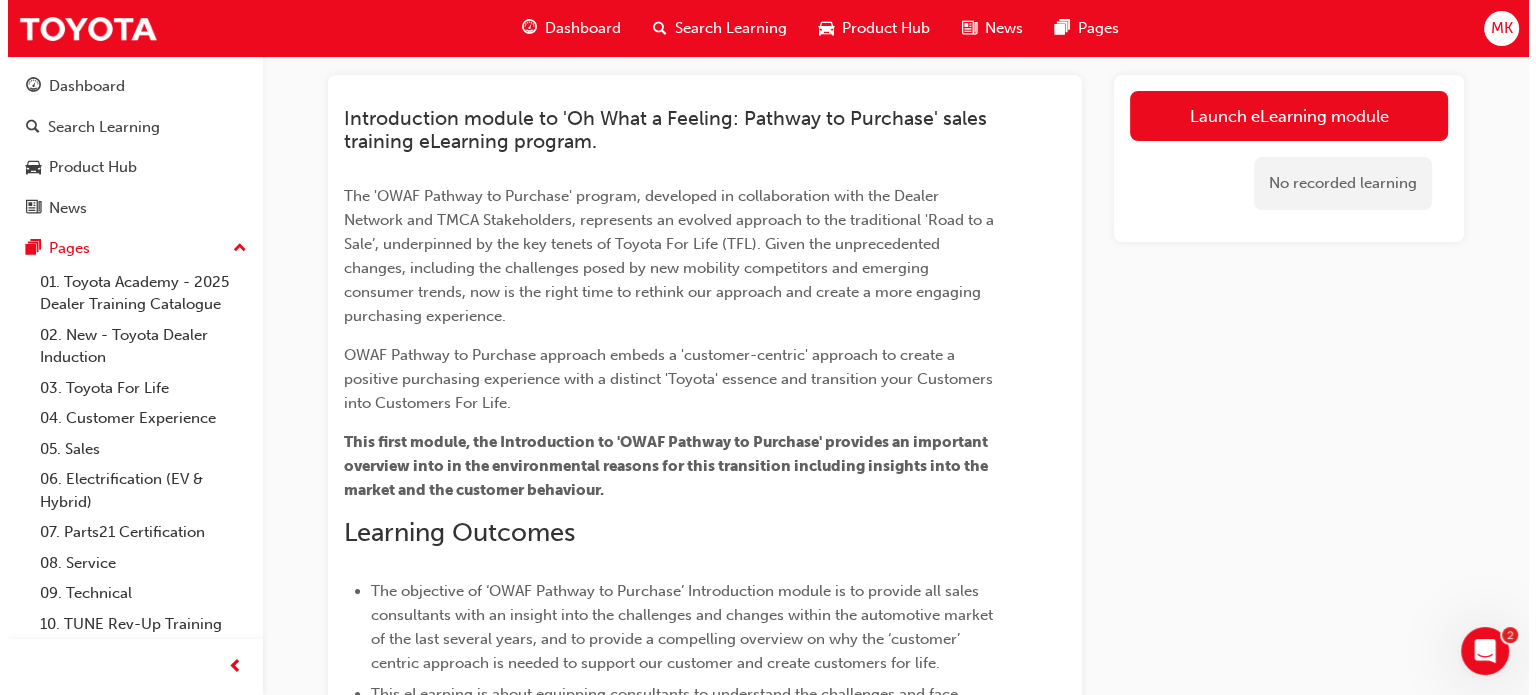 scroll, scrollTop: 0, scrollLeft: 0, axis: both 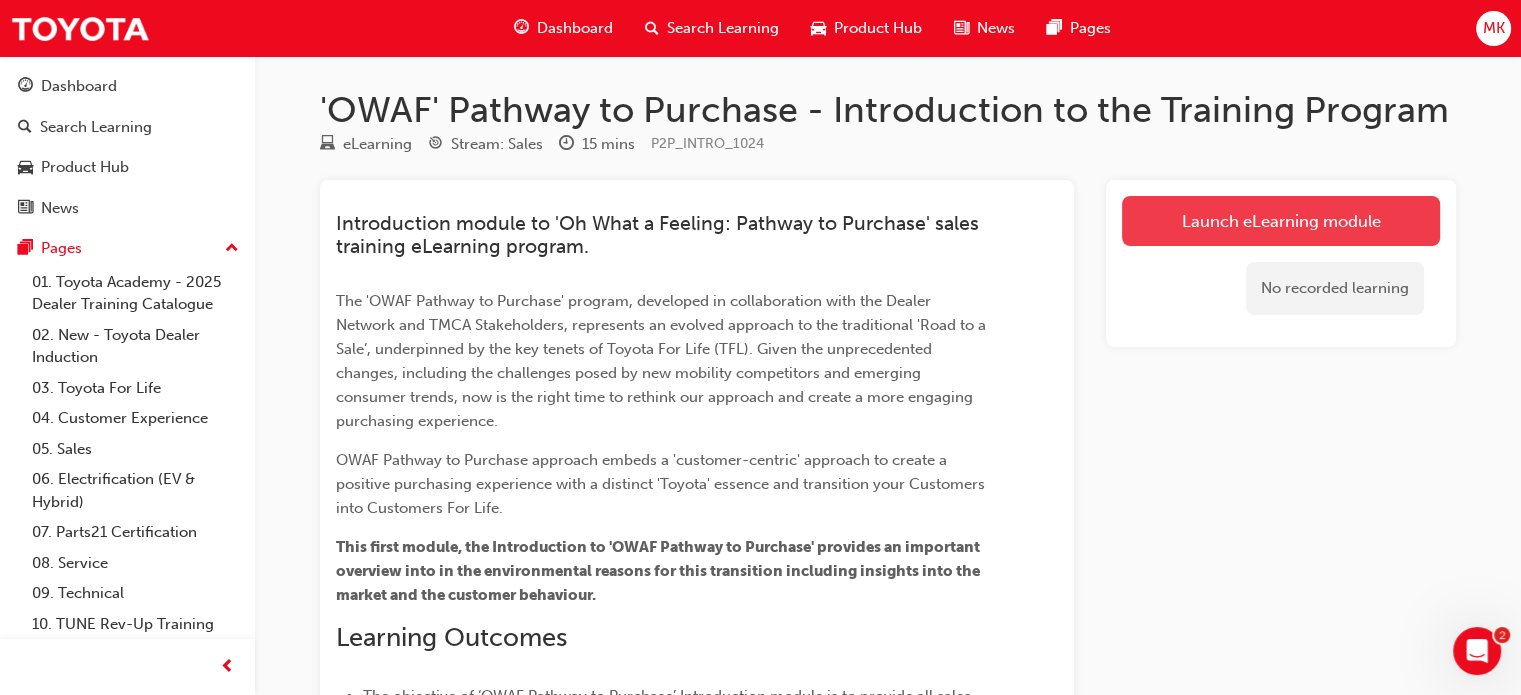 click on "Launch eLearning module" at bounding box center [1281, 221] 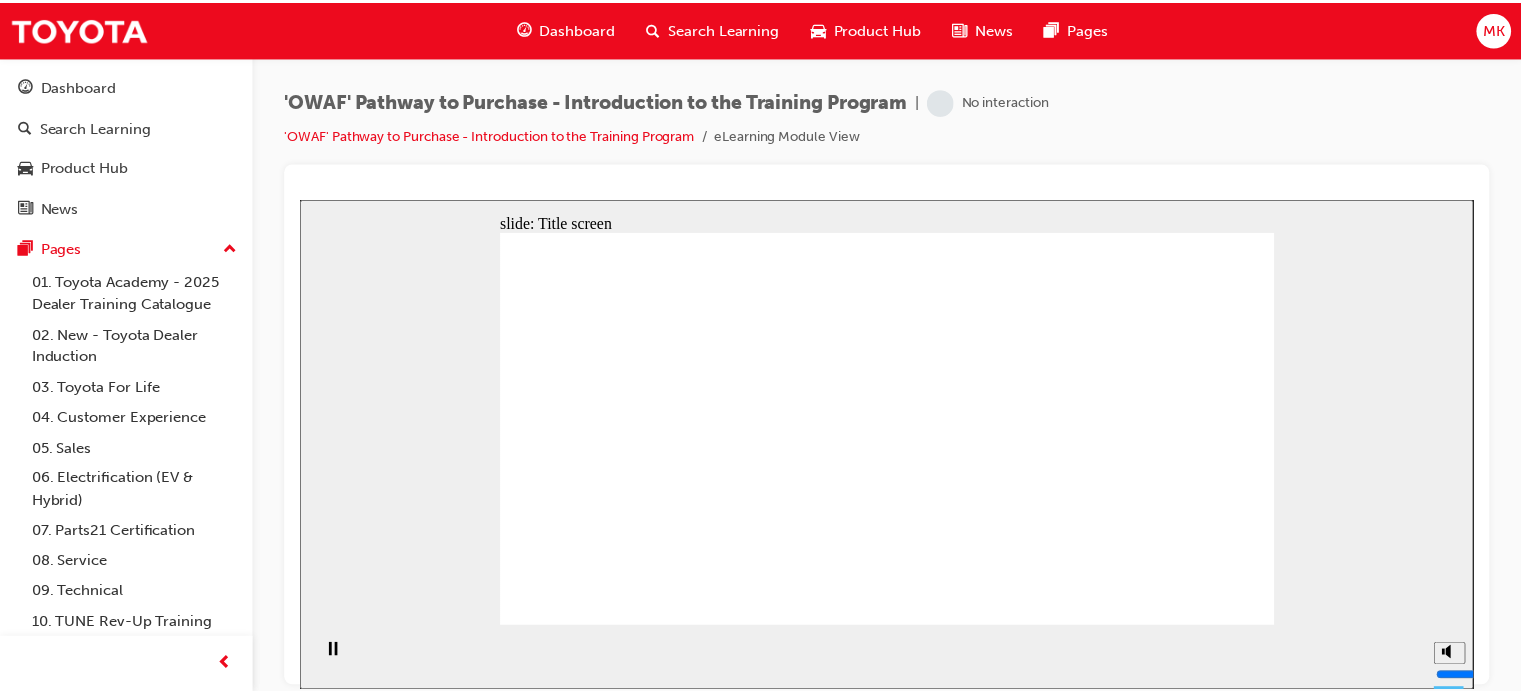 scroll, scrollTop: 0, scrollLeft: 0, axis: both 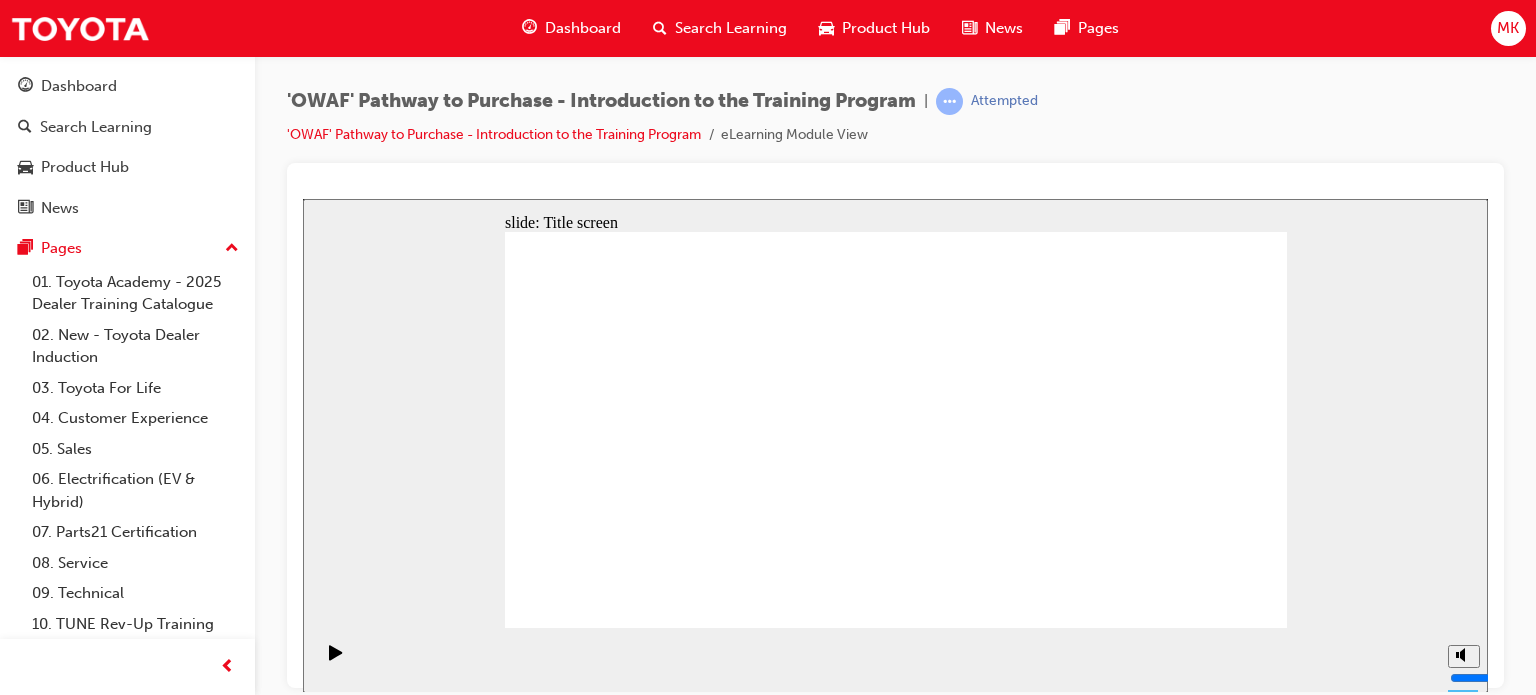 drag, startPoint x: 922, startPoint y: 571, endPoint x: 912, endPoint y: 585, distance: 17.20465 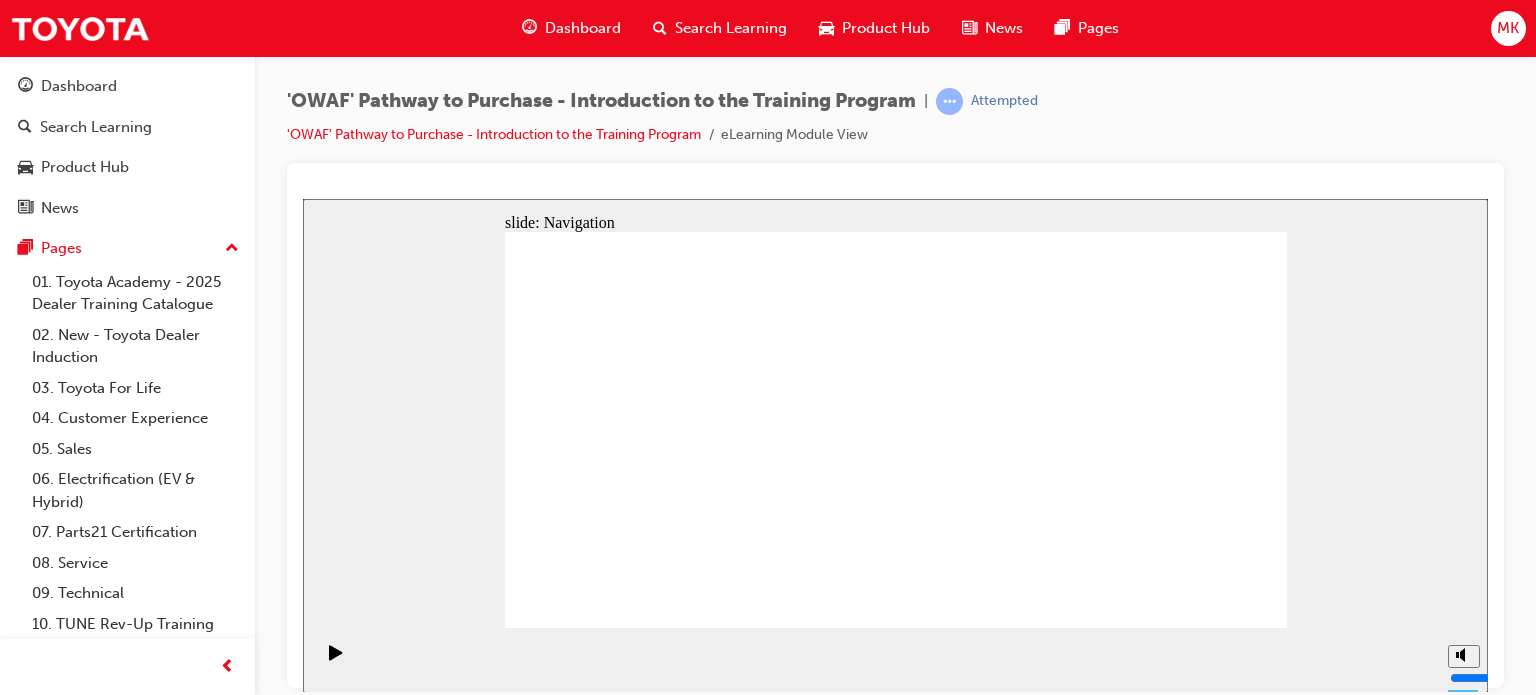 click 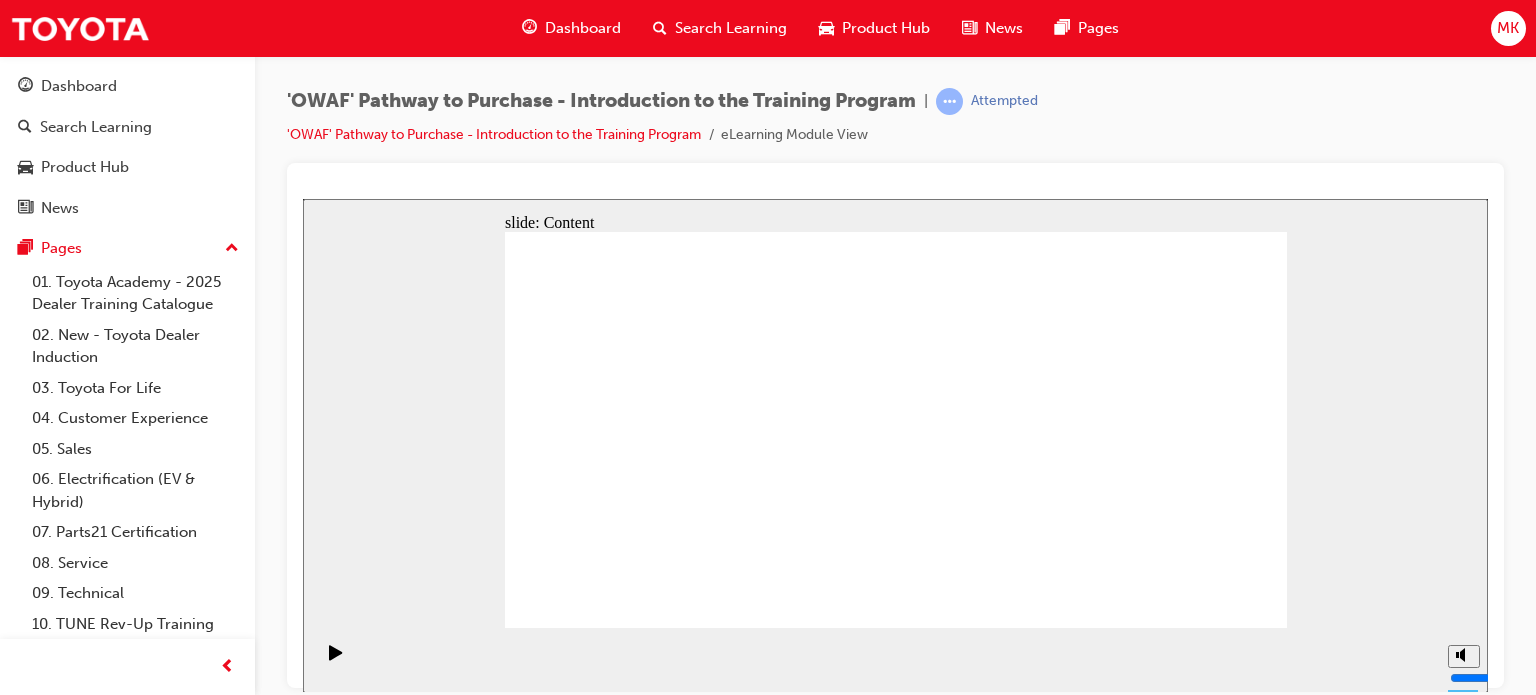 click 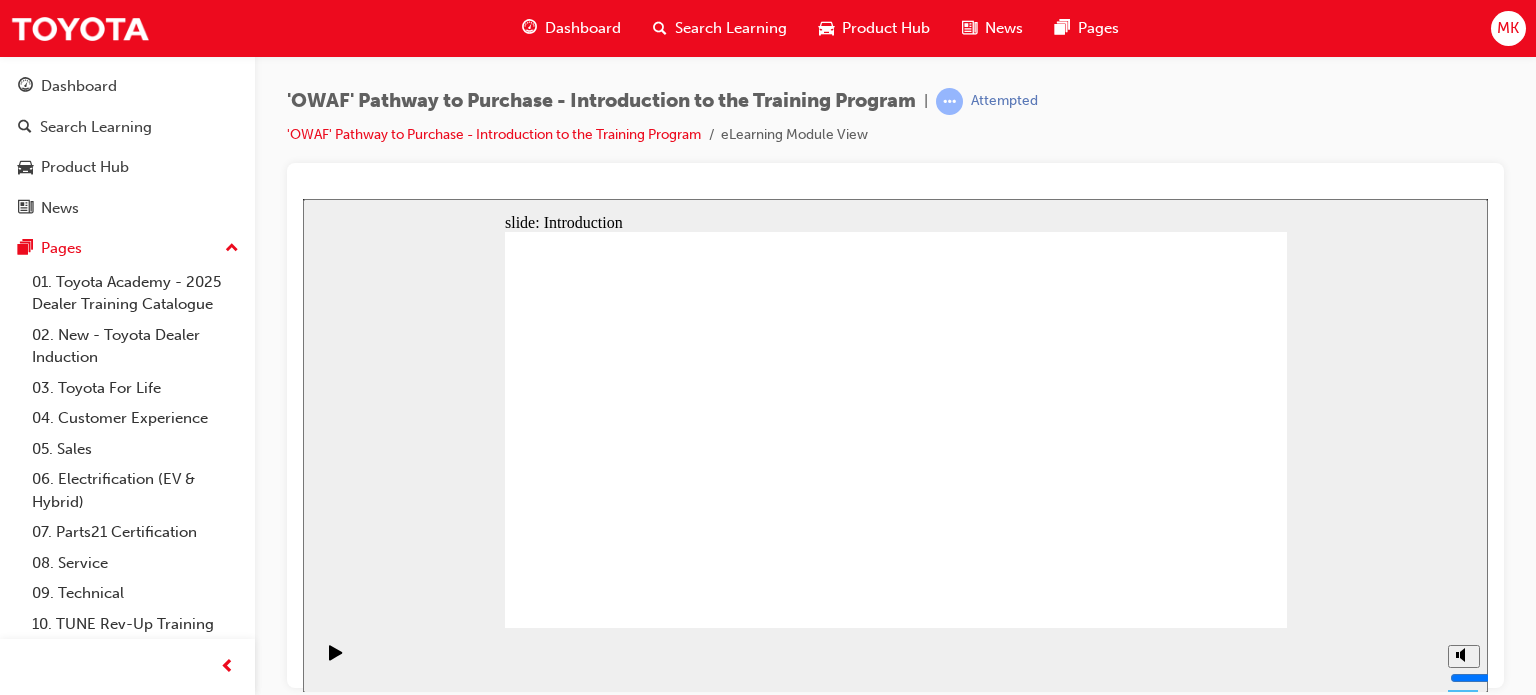 click 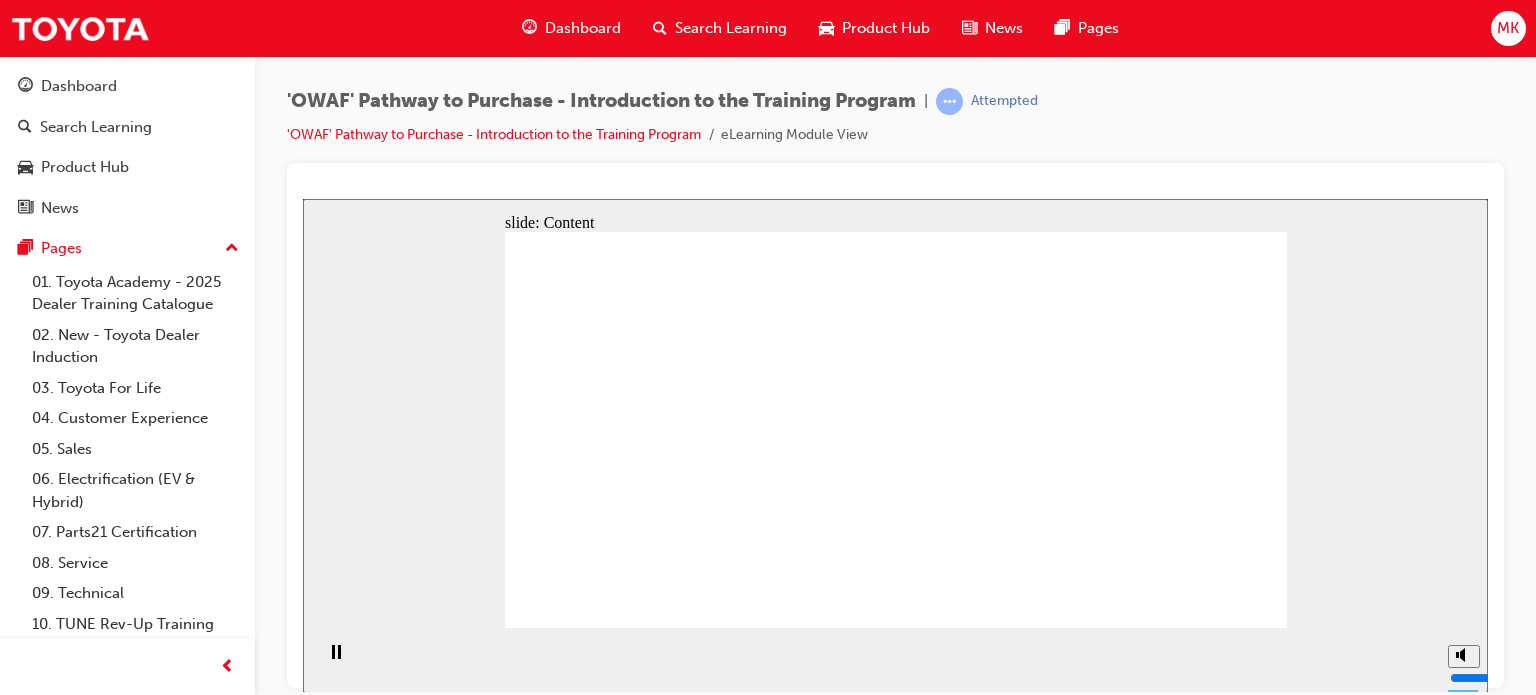 click 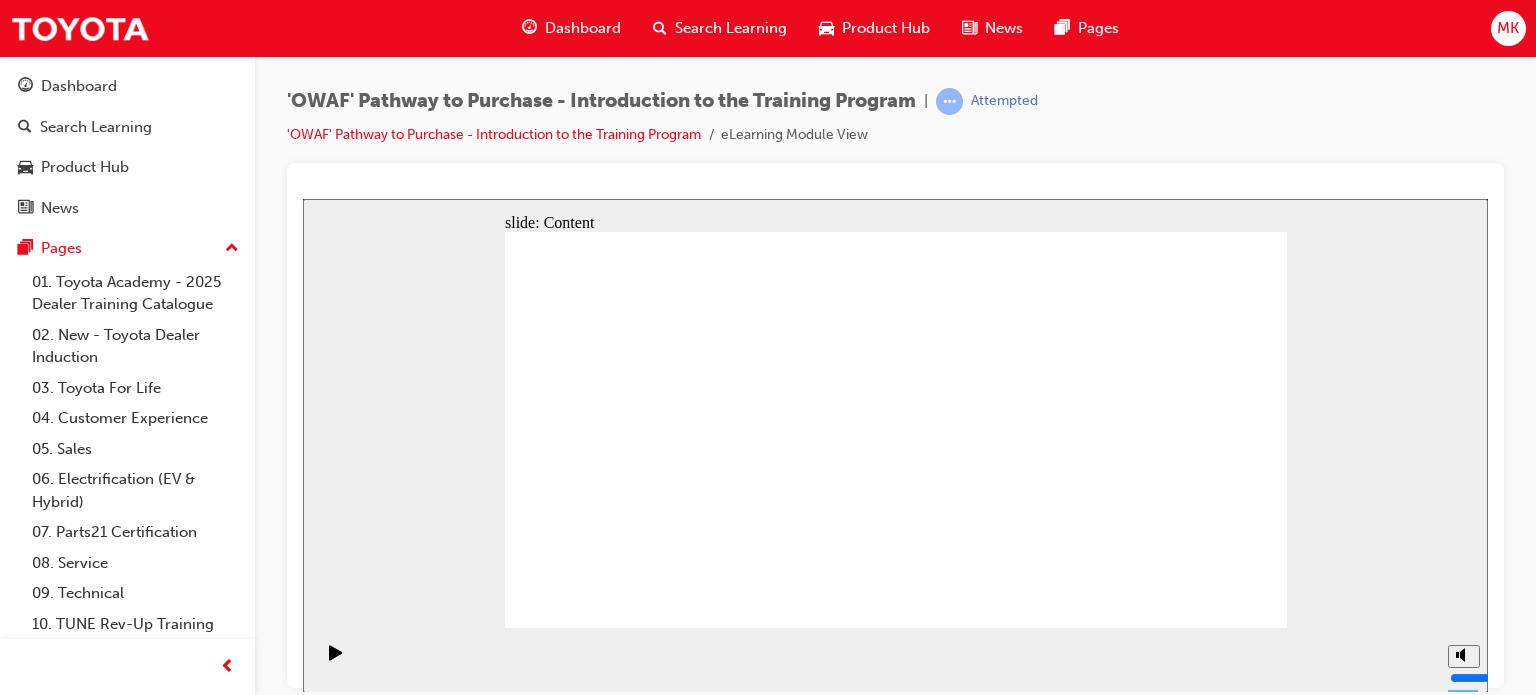 click 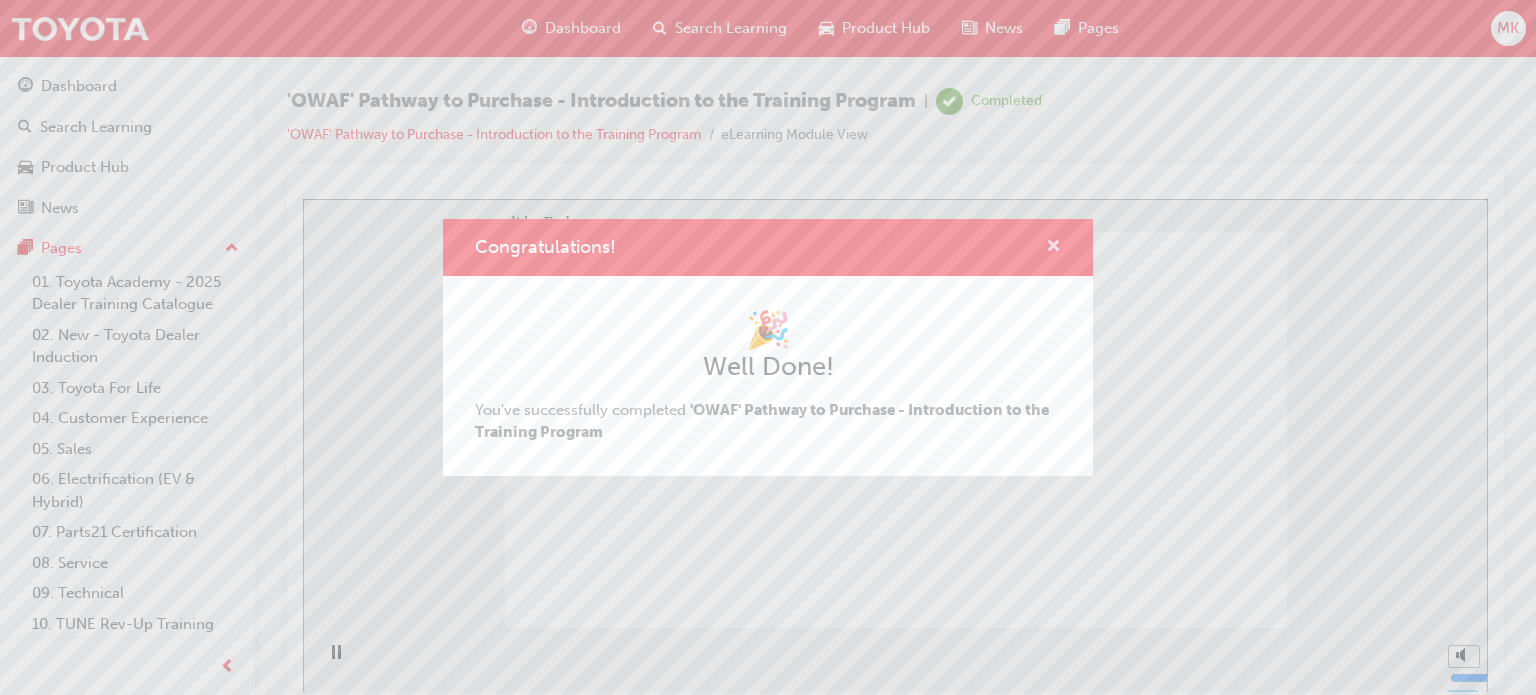 click at bounding box center [1053, 247] 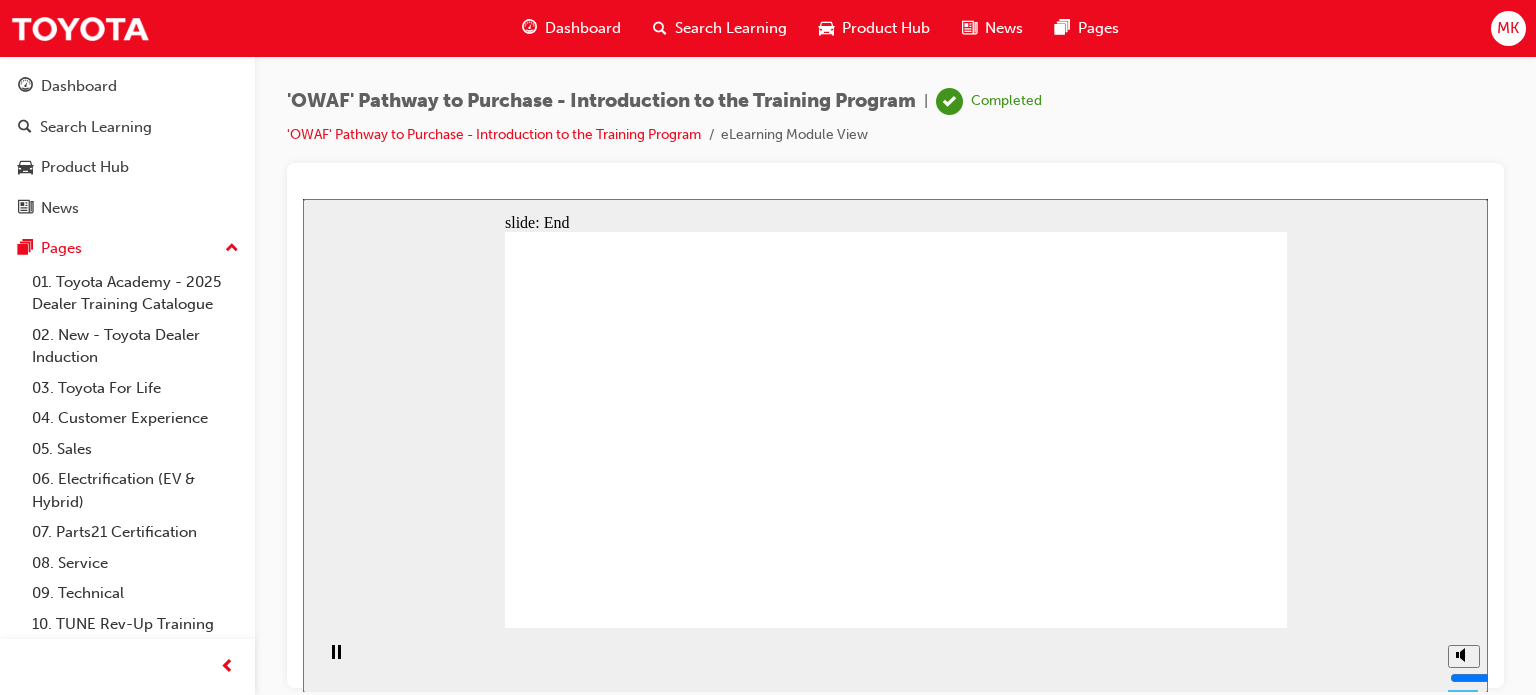 click at bounding box center [336, 661] 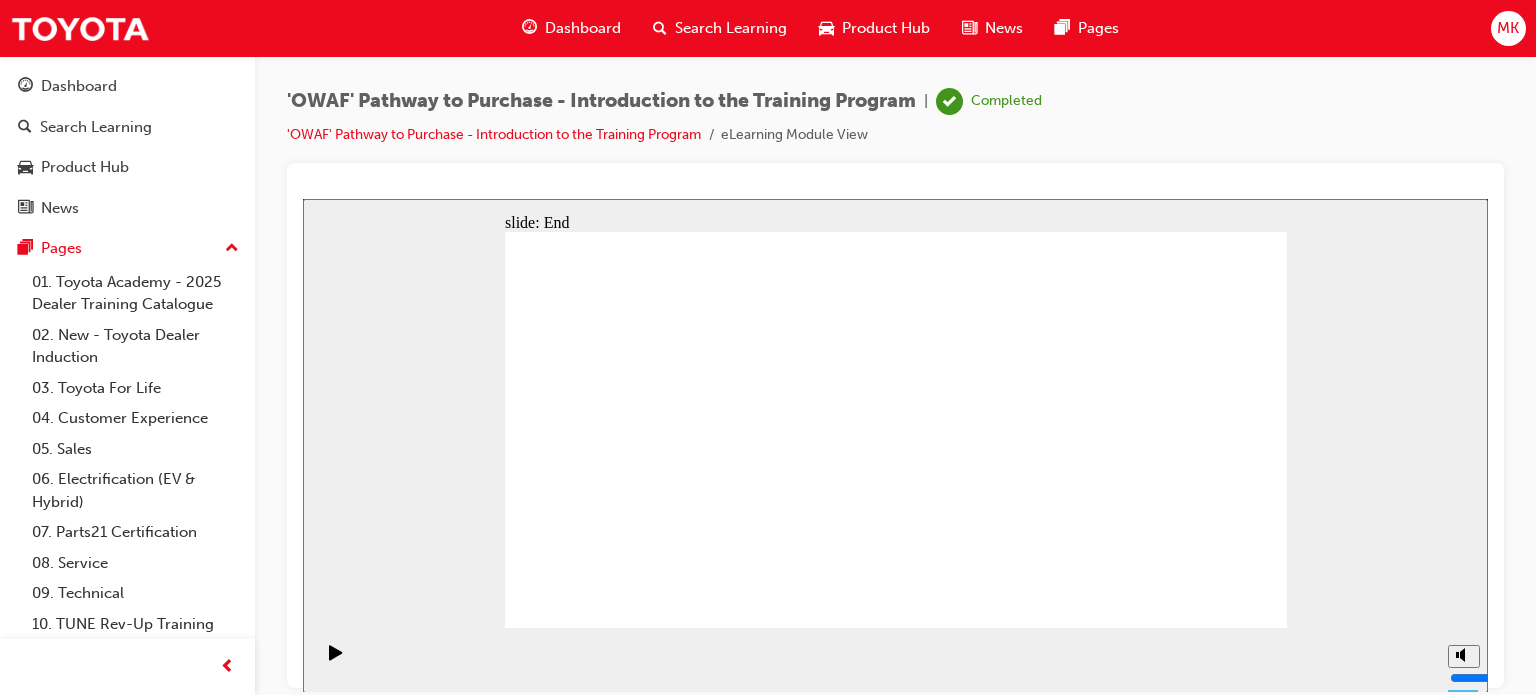 click on "Dashboard" at bounding box center (583, 28) 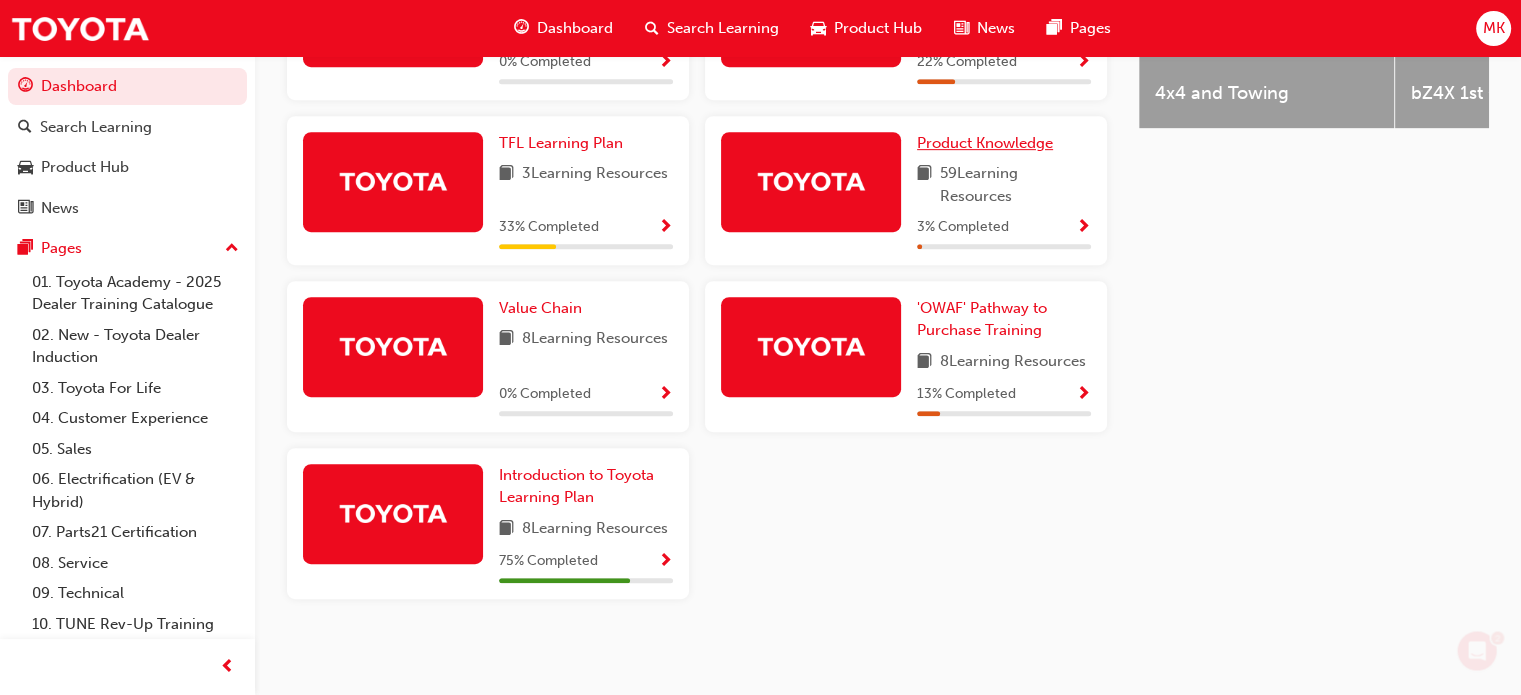 scroll, scrollTop: 975, scrollLeft: 0, axis: vertical 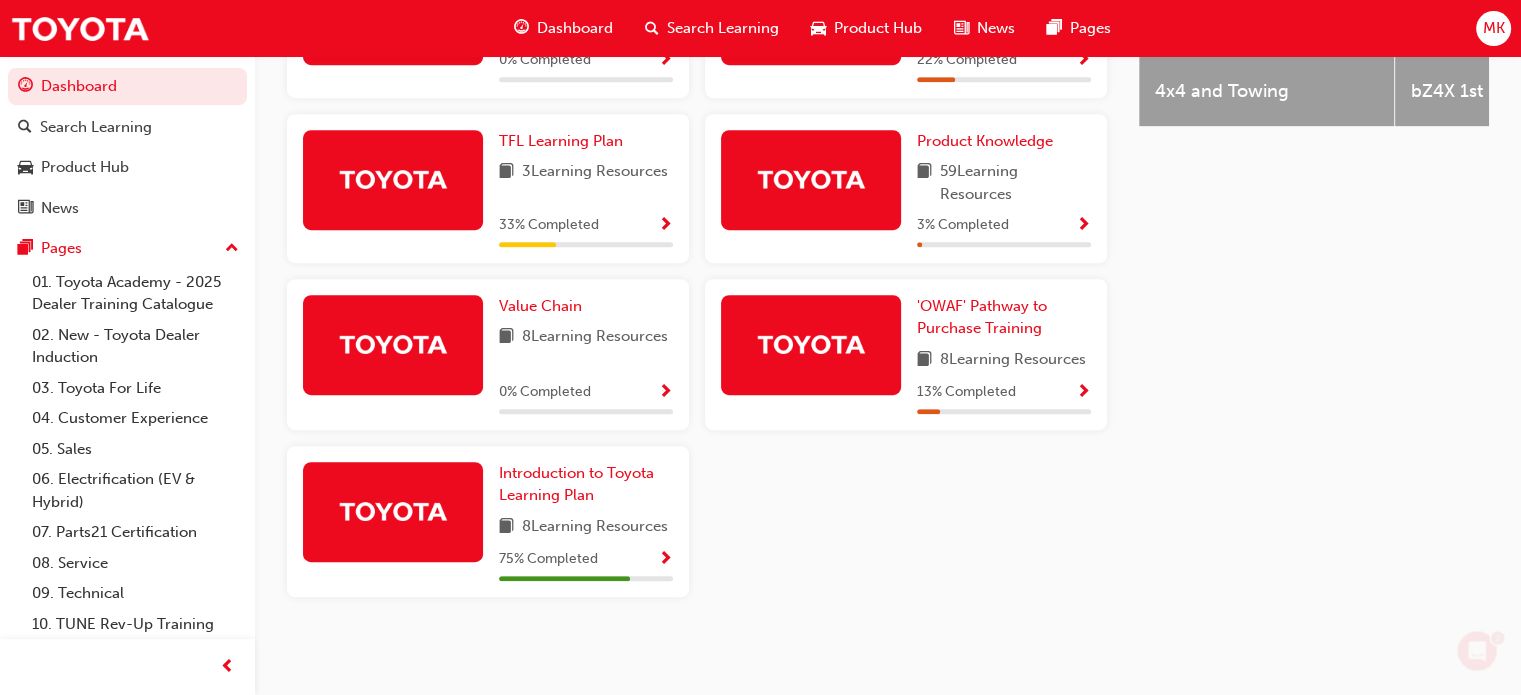 click at bounding box center (665, 560) 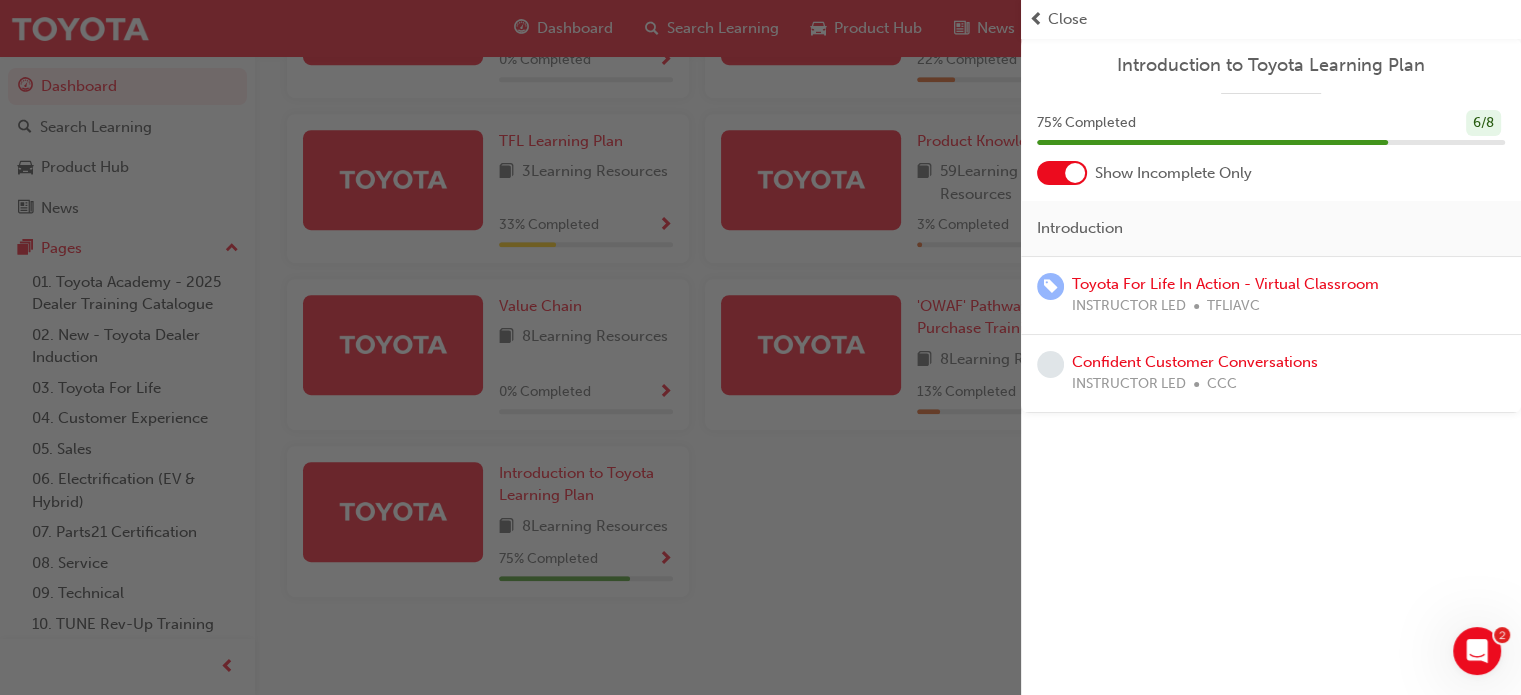 click at bounding box center [510, 347] 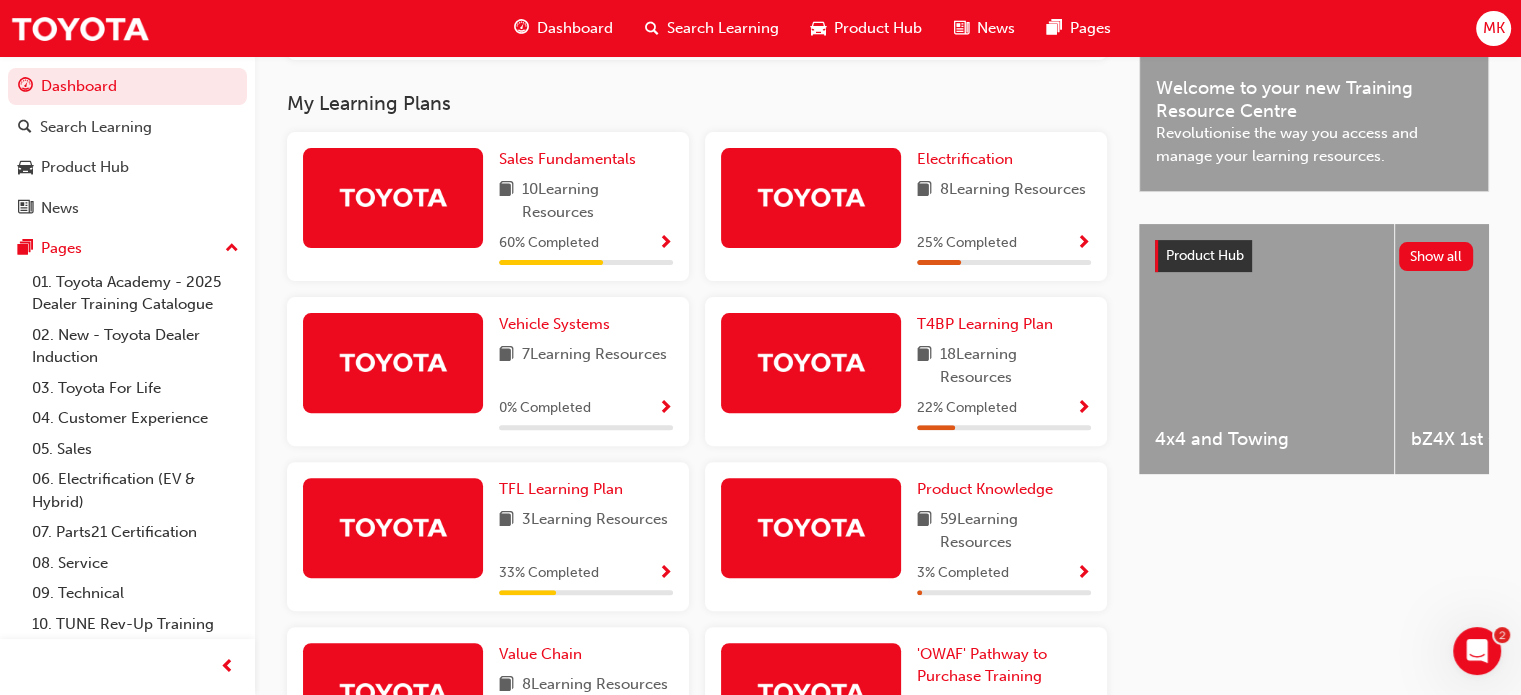 scroll, scrollTop: 575, scrollLeft: 0, axis: vertical 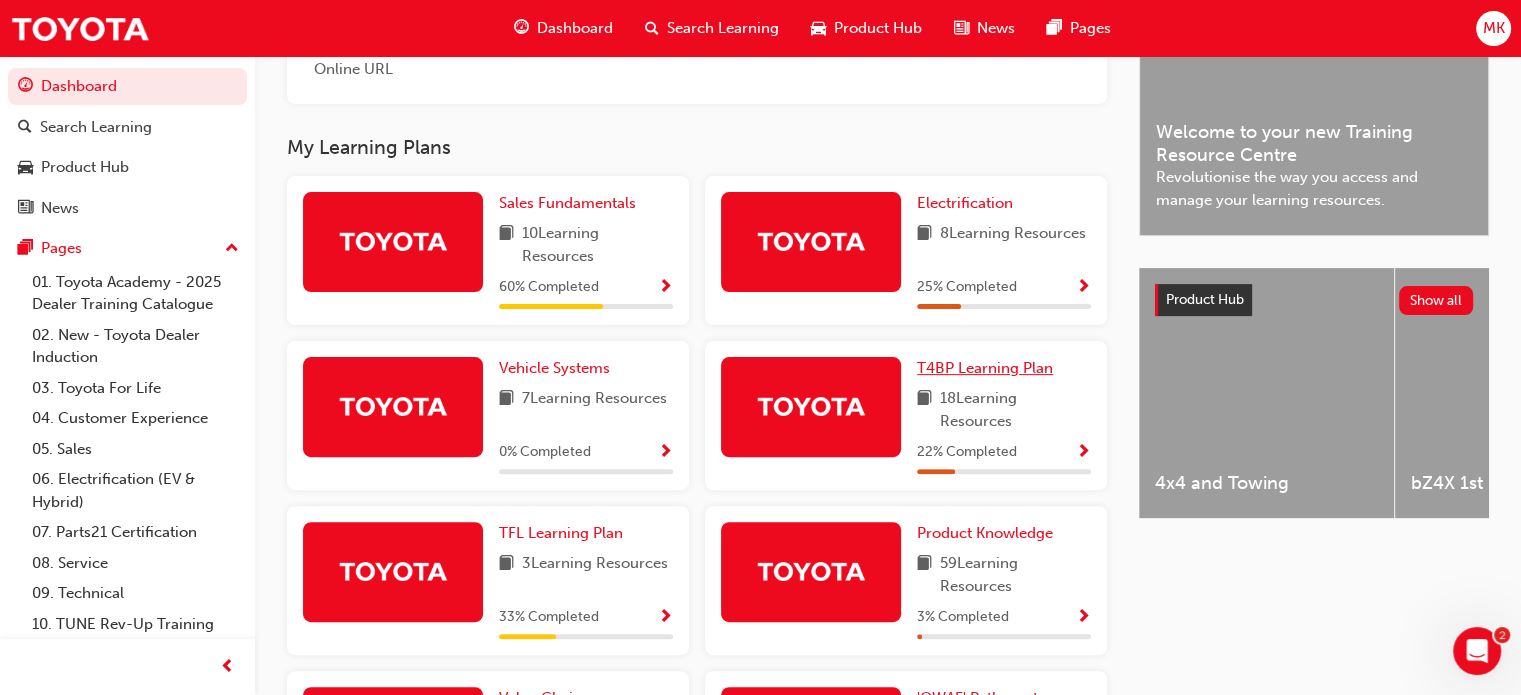 click on "T4BP Learning Plan" at bounding box center (985, 368) 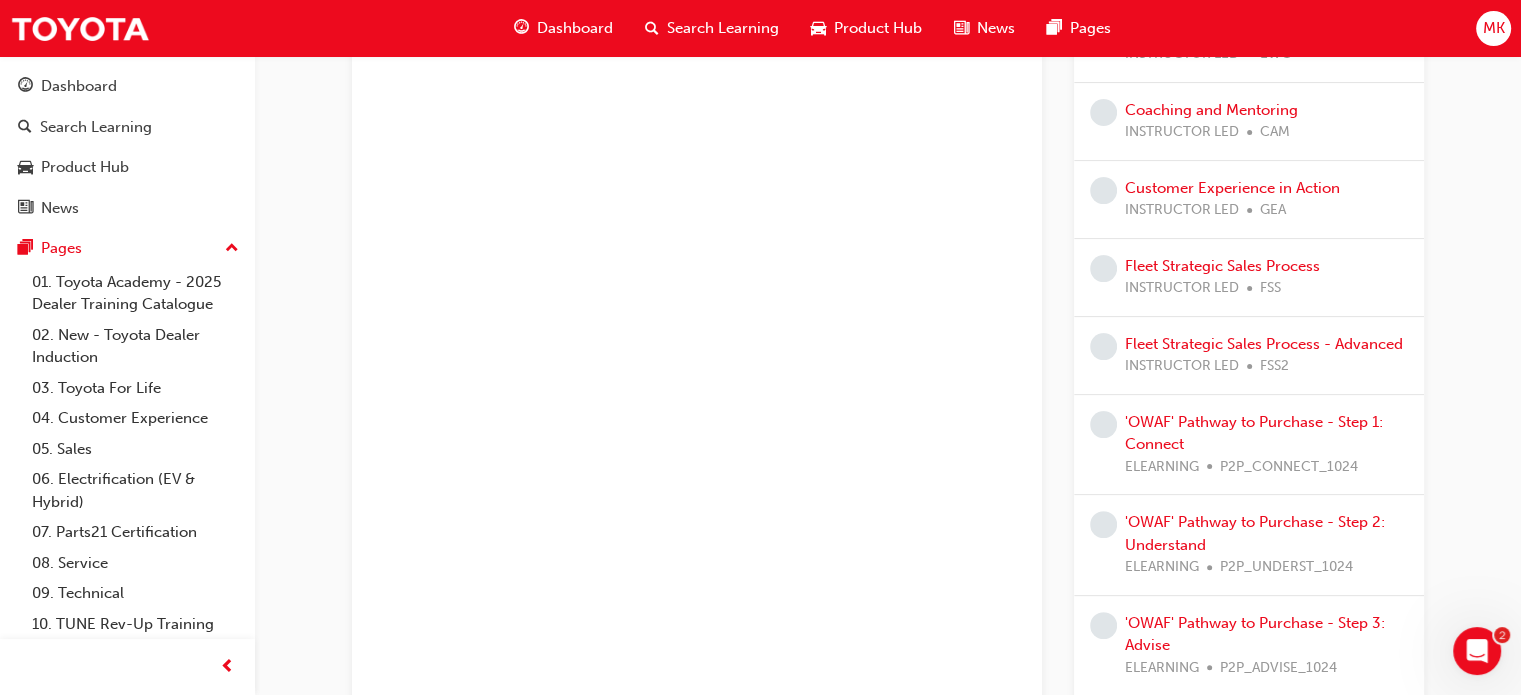 scroll, scrollTop: 500, scrollLeft: 0, axis: vertical 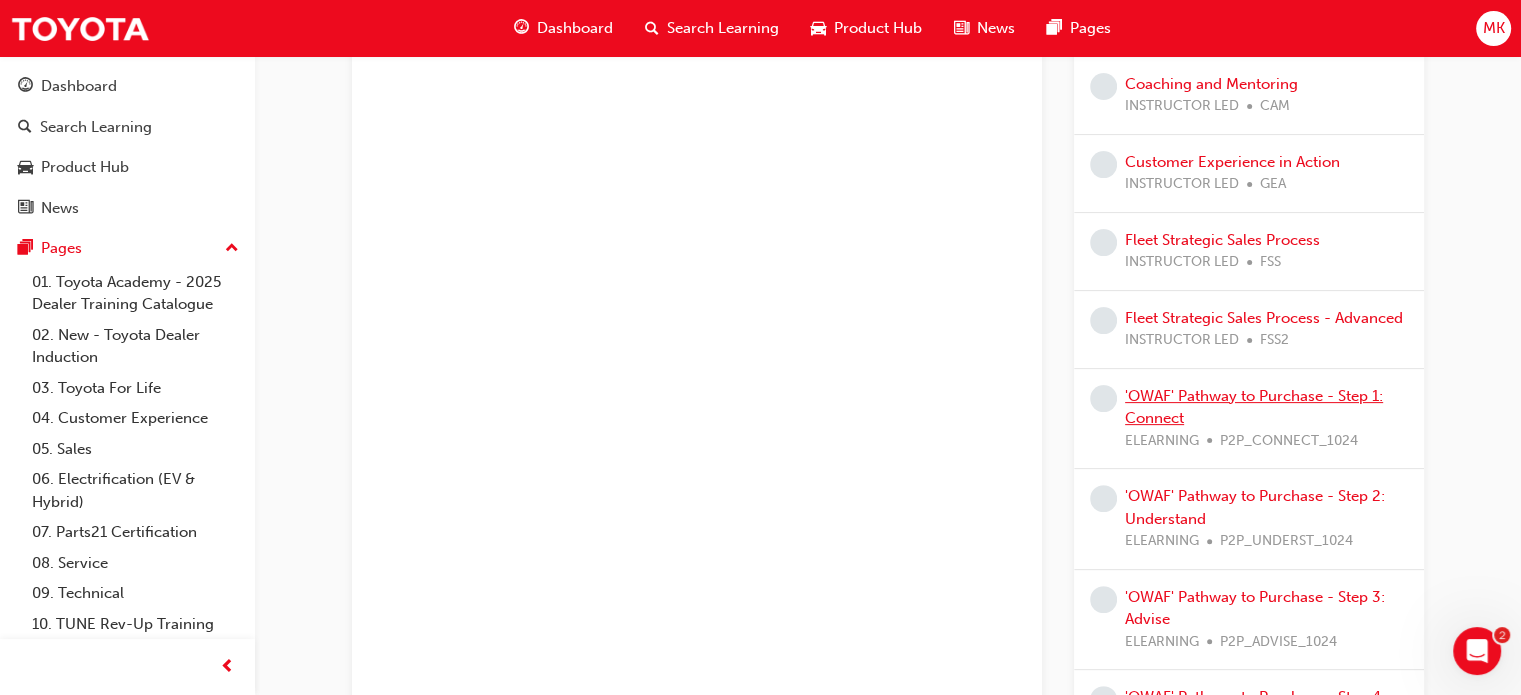 click on "'OWAF' Pathway to Purchase - Step 1: Connect" at bounding box center (1254, 407) 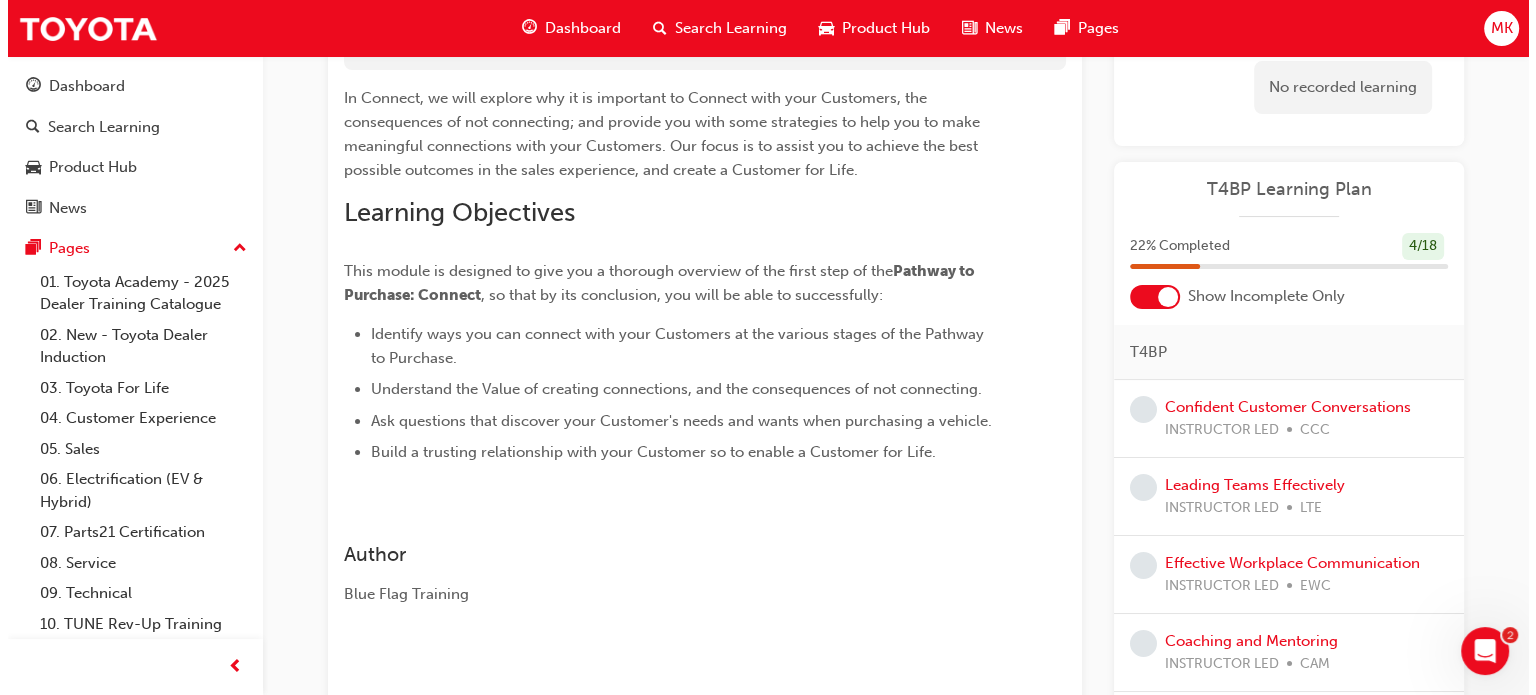 scroll, scrollTop: 0, scrollLeft: 0, axis: both 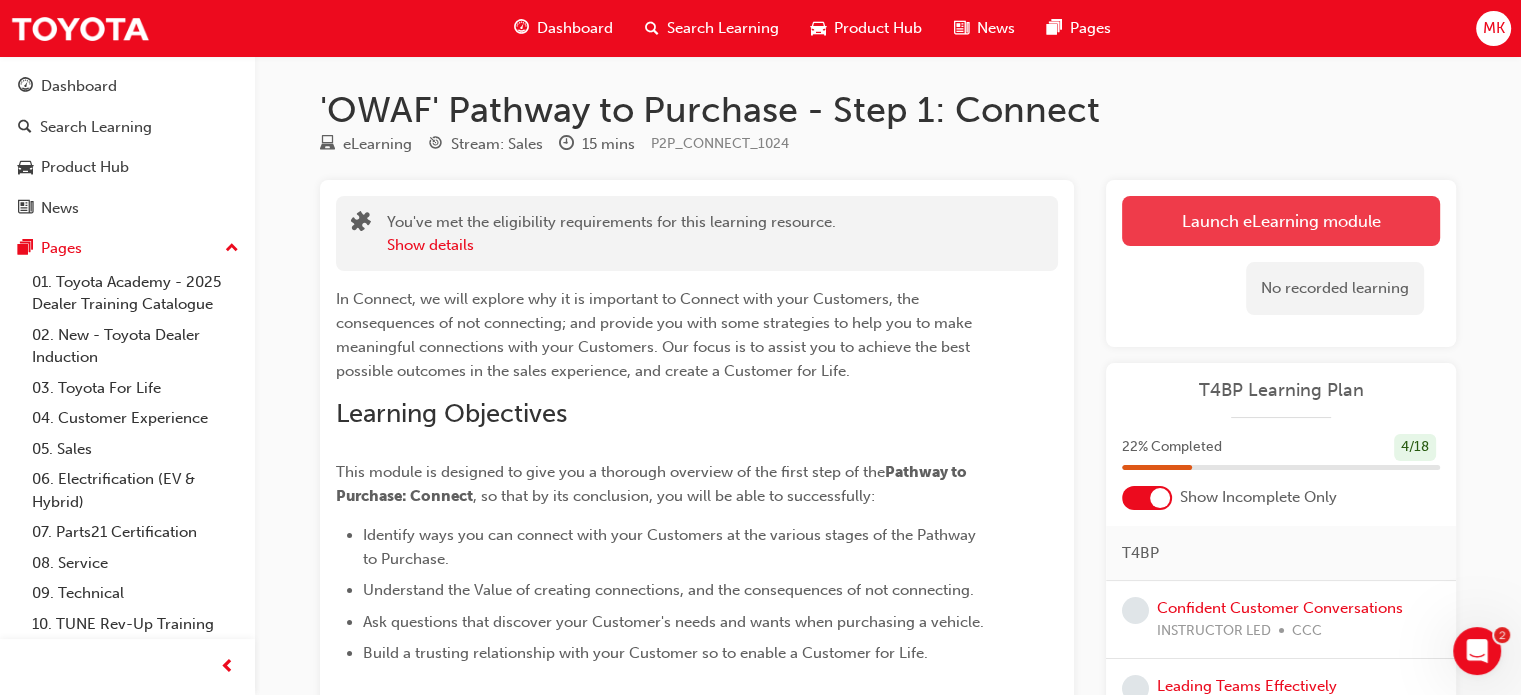click on "Launch eLearning module" at bounding box center [1281, 221] 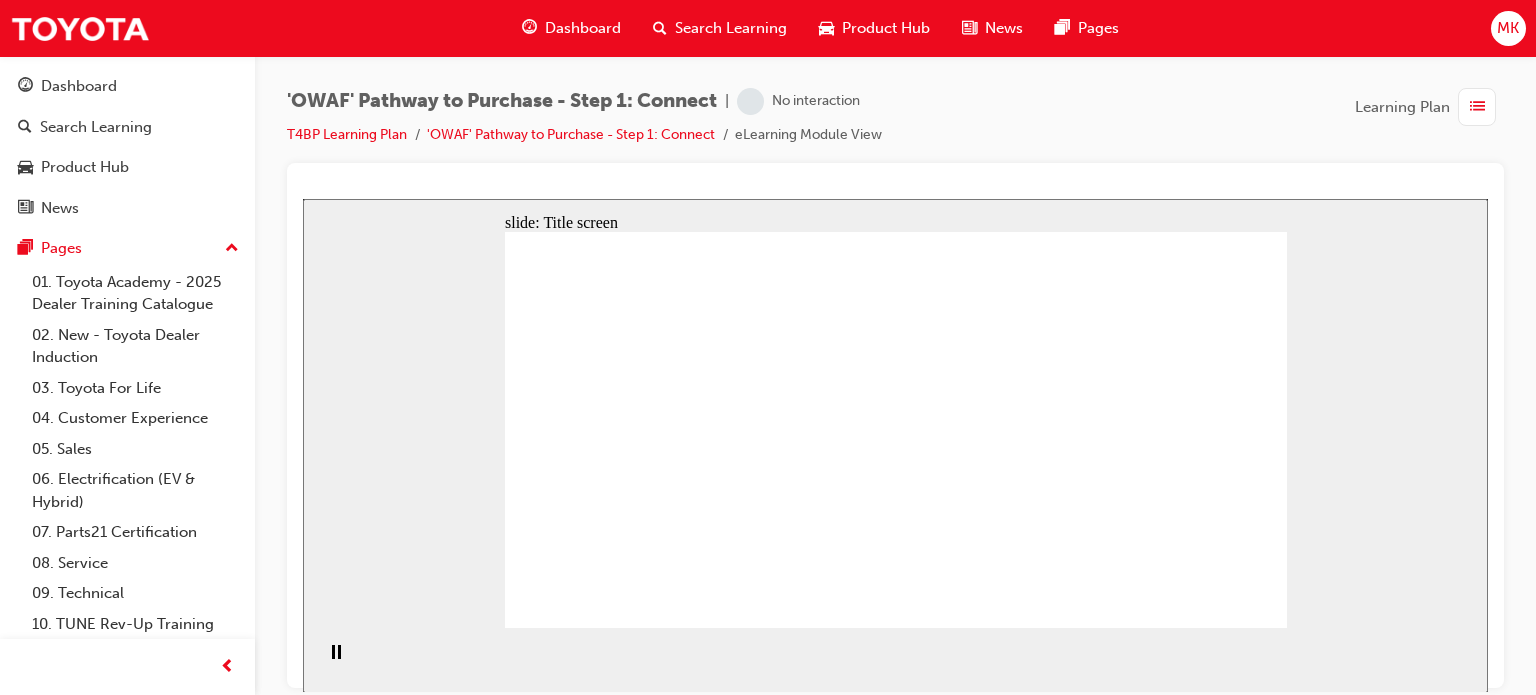 scroll, scrollTop: 0, scrollLeft: 0, axis: both 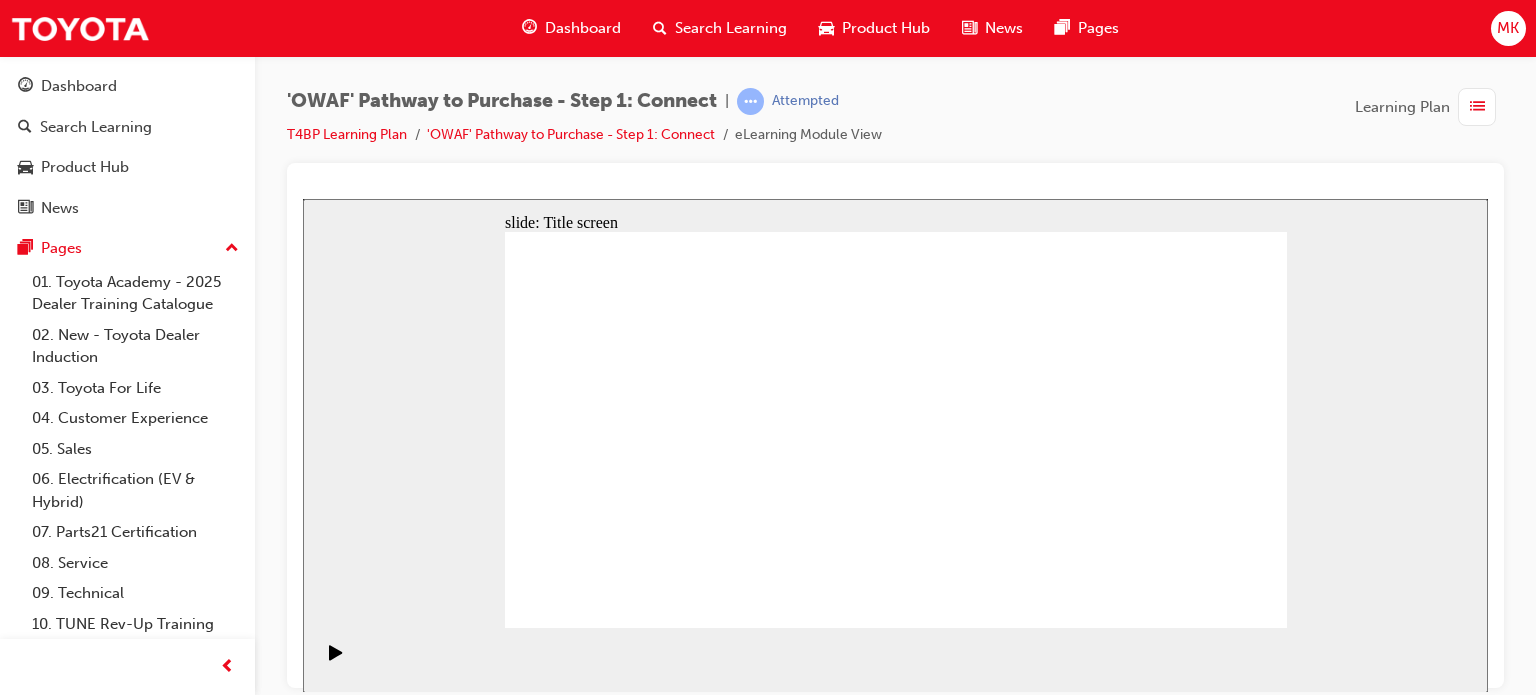 click 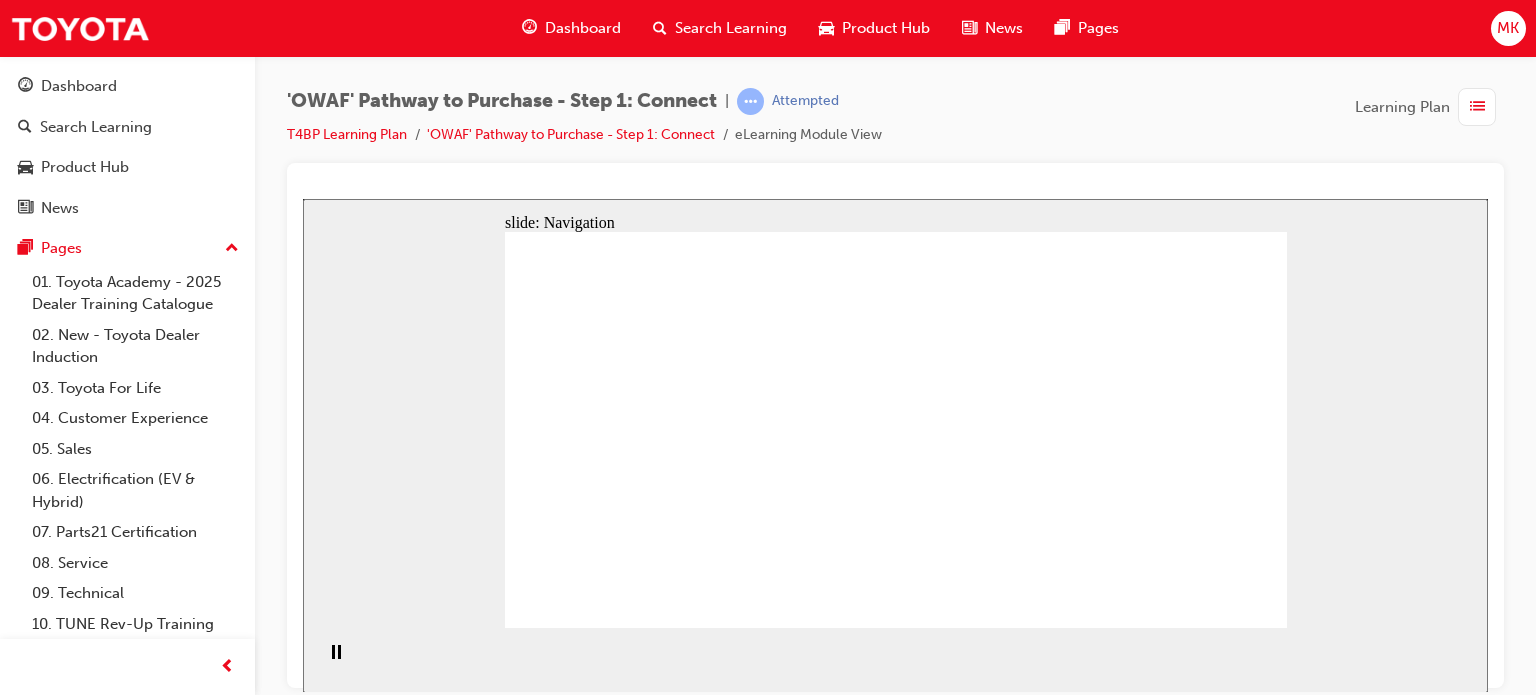 click 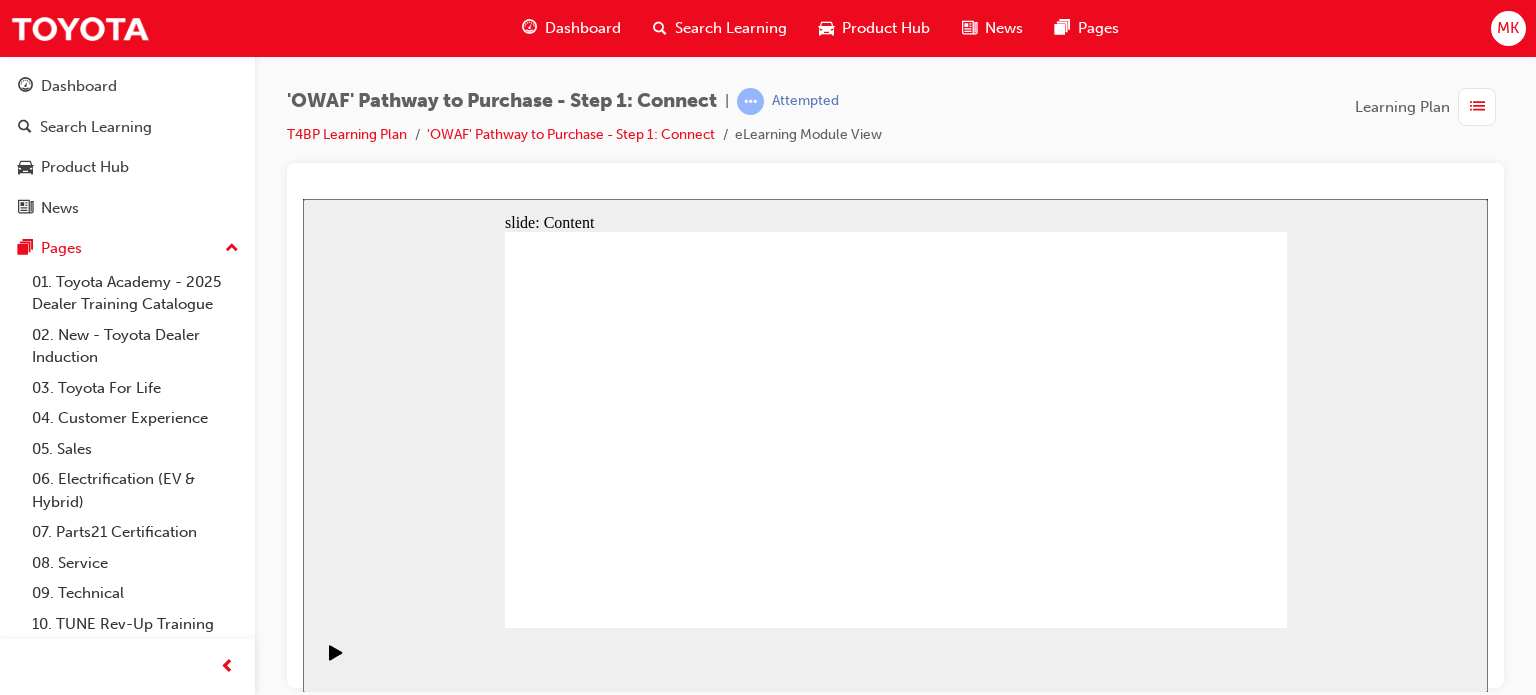 click 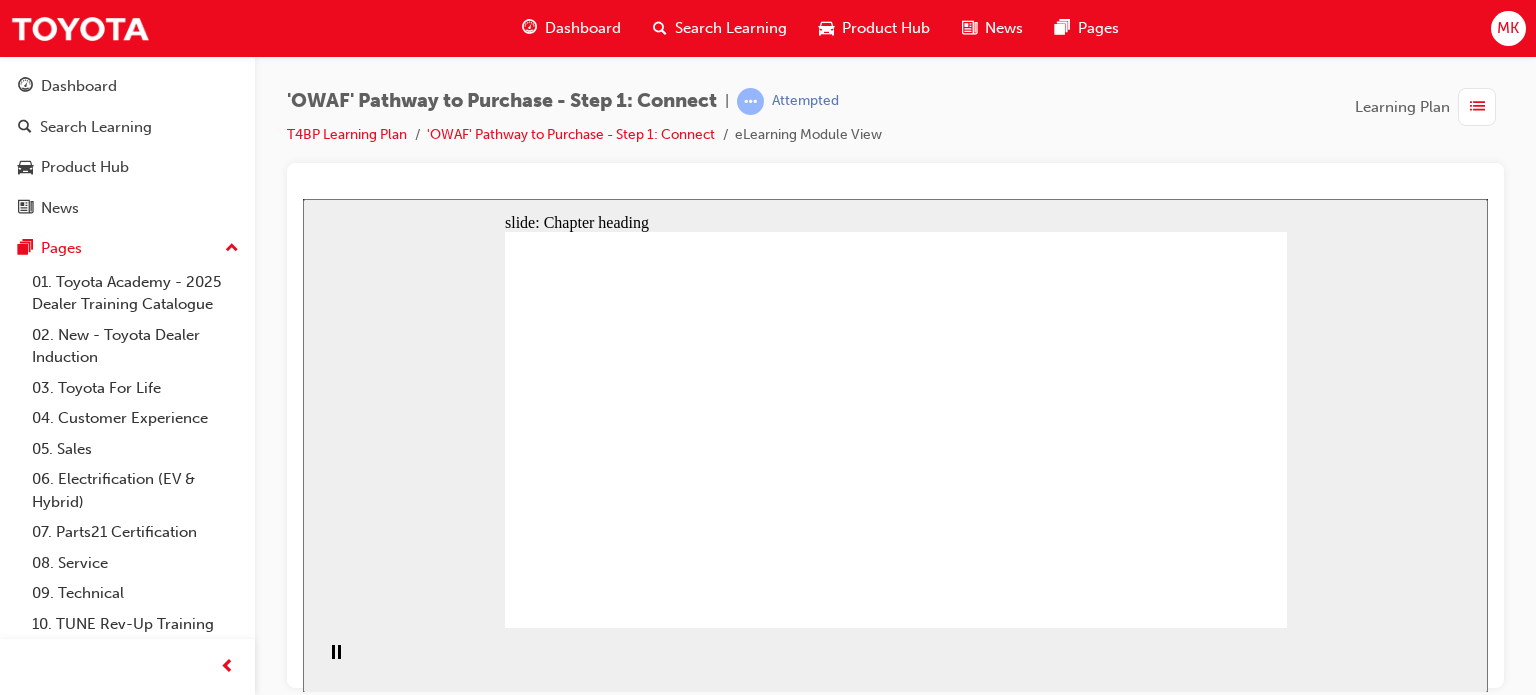 click 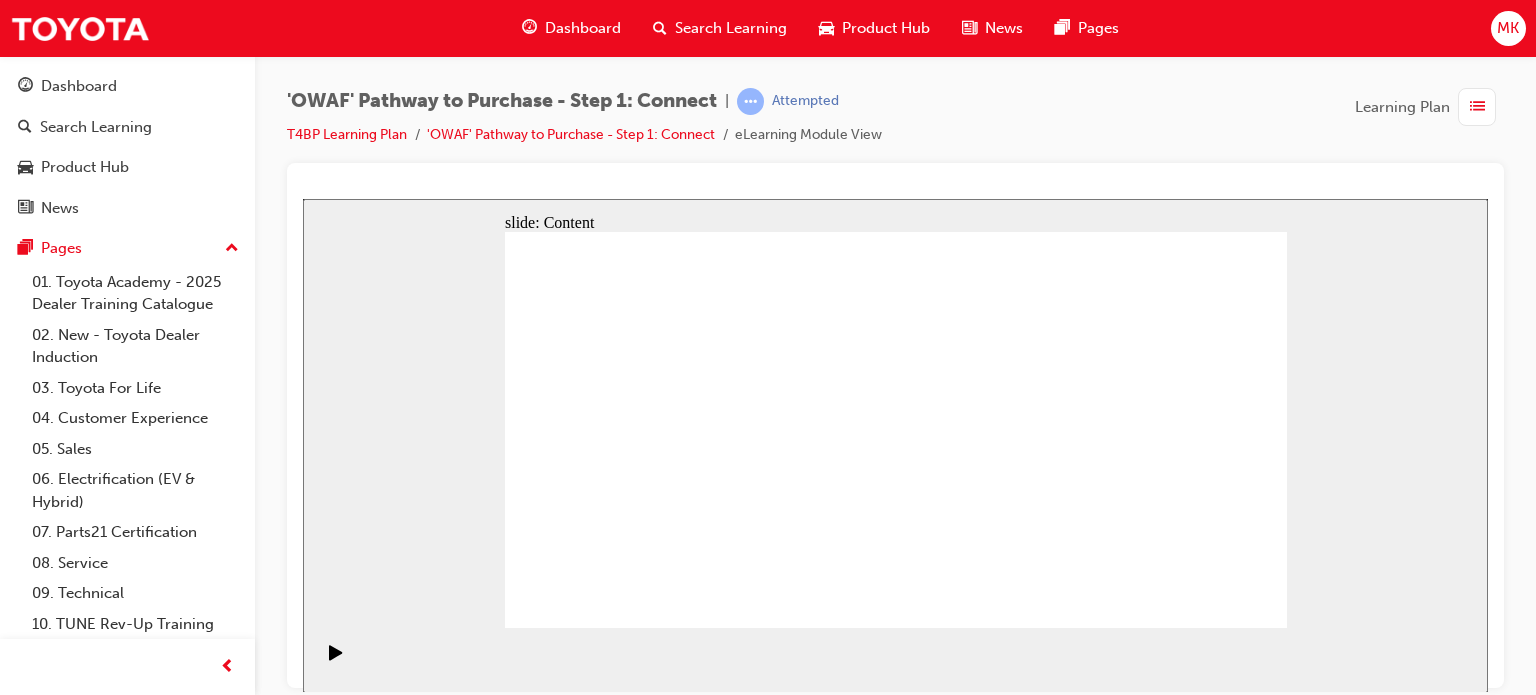 click 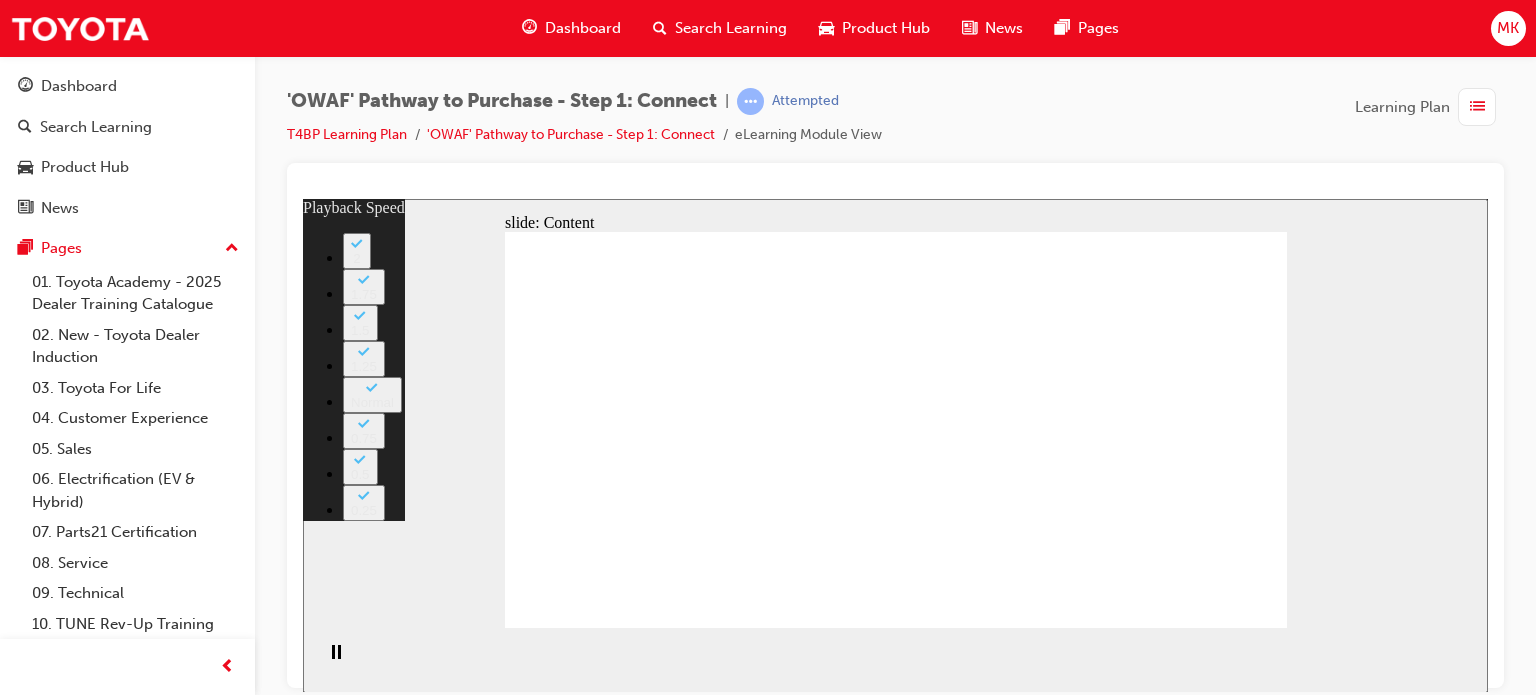 click at bounding box center (820, 3089) 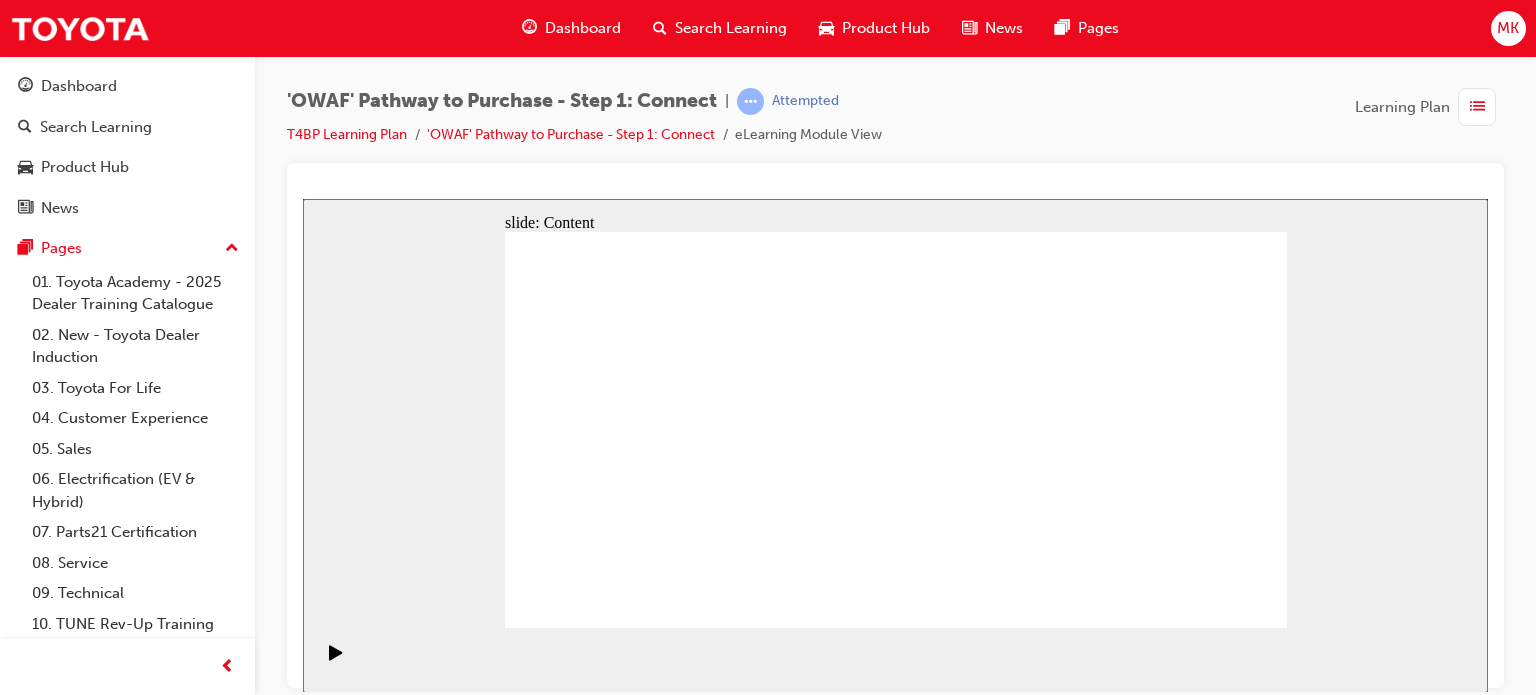 click 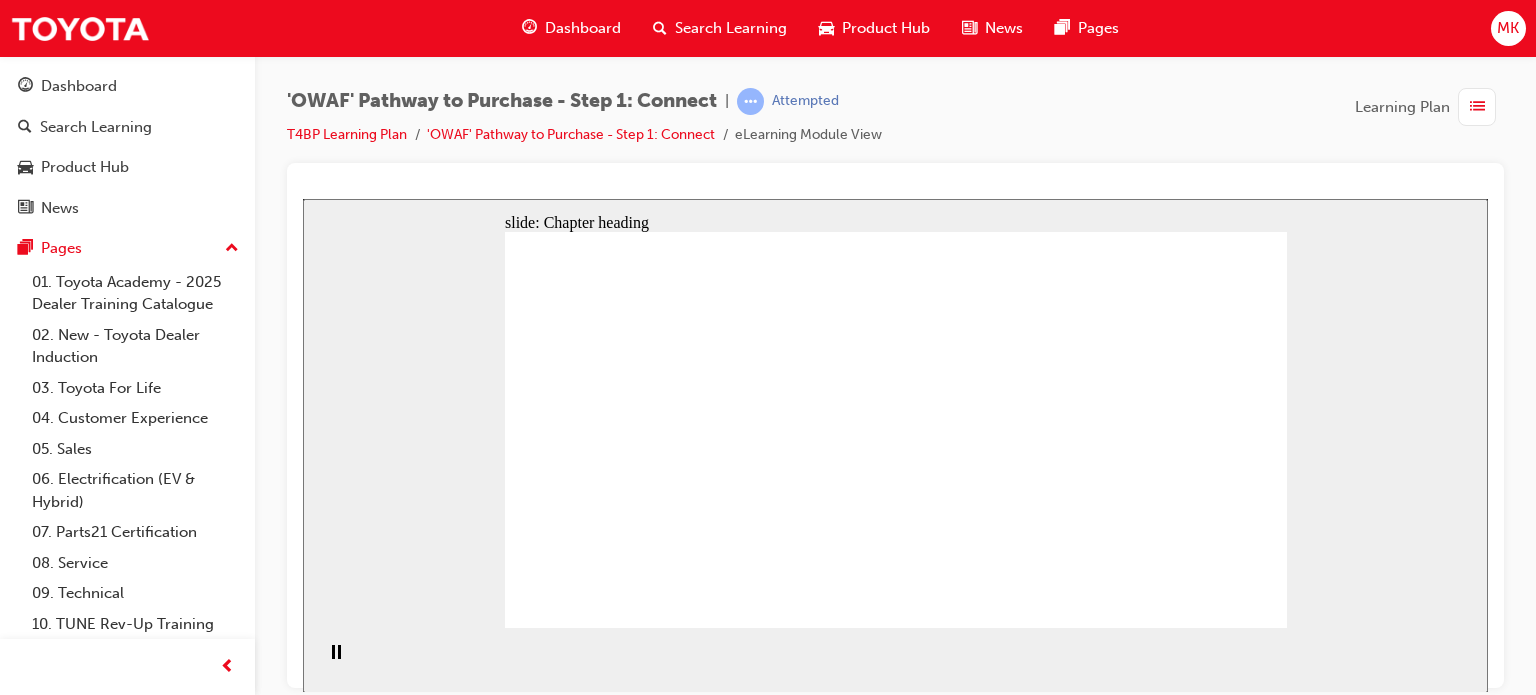 click 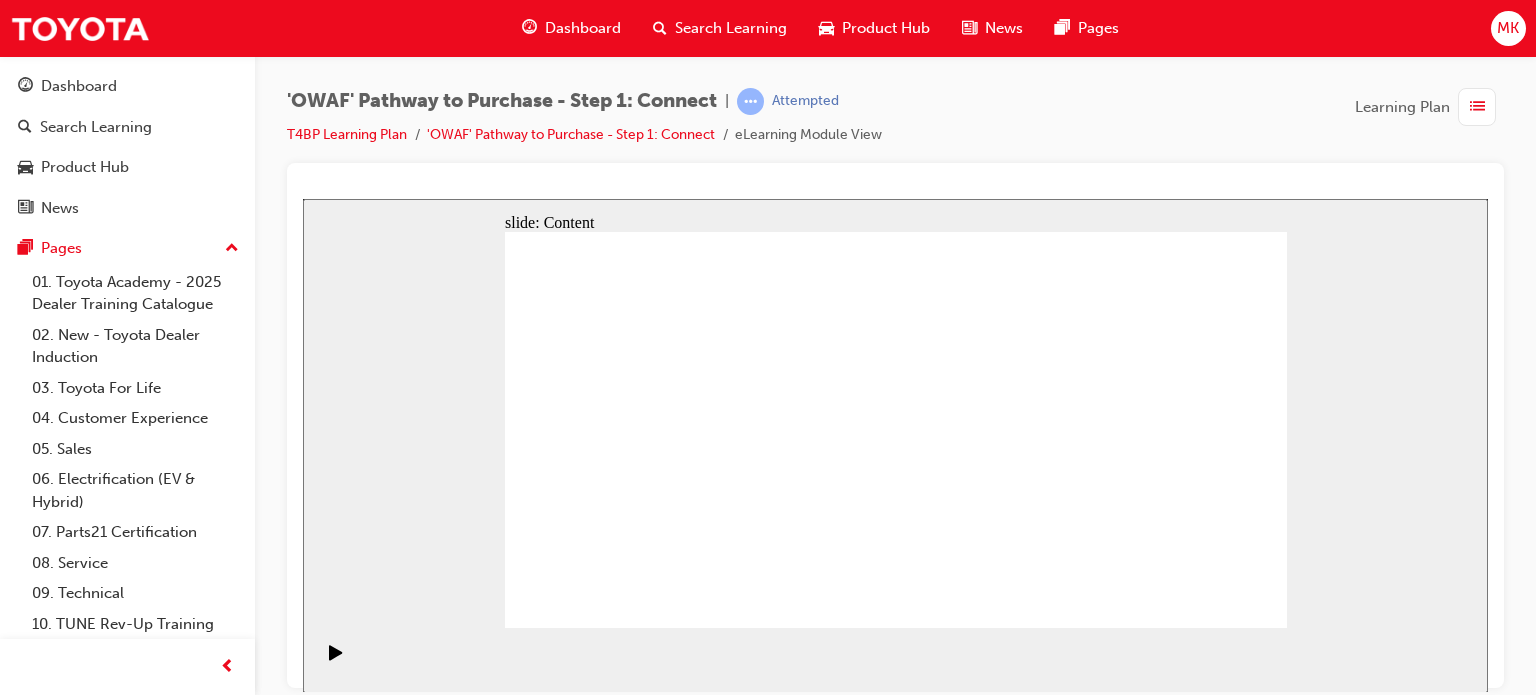 click 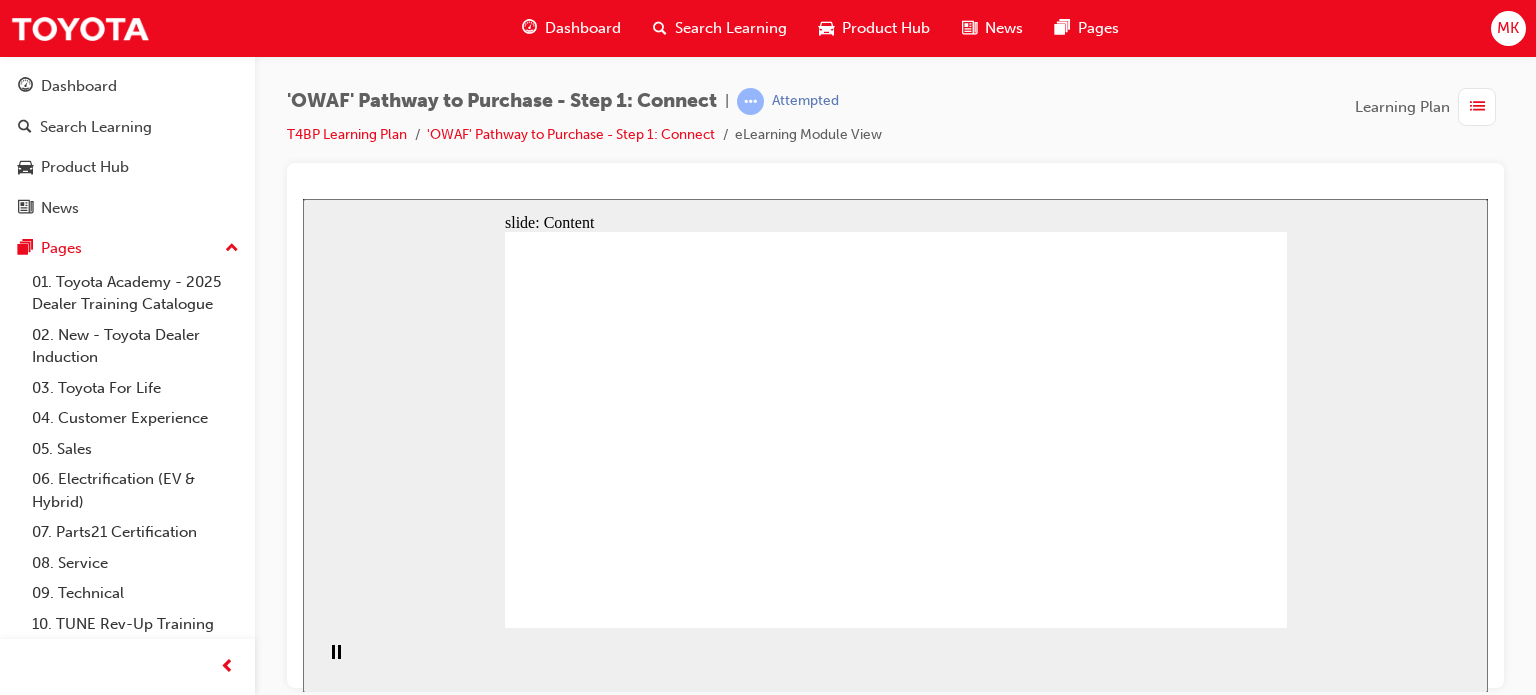 click 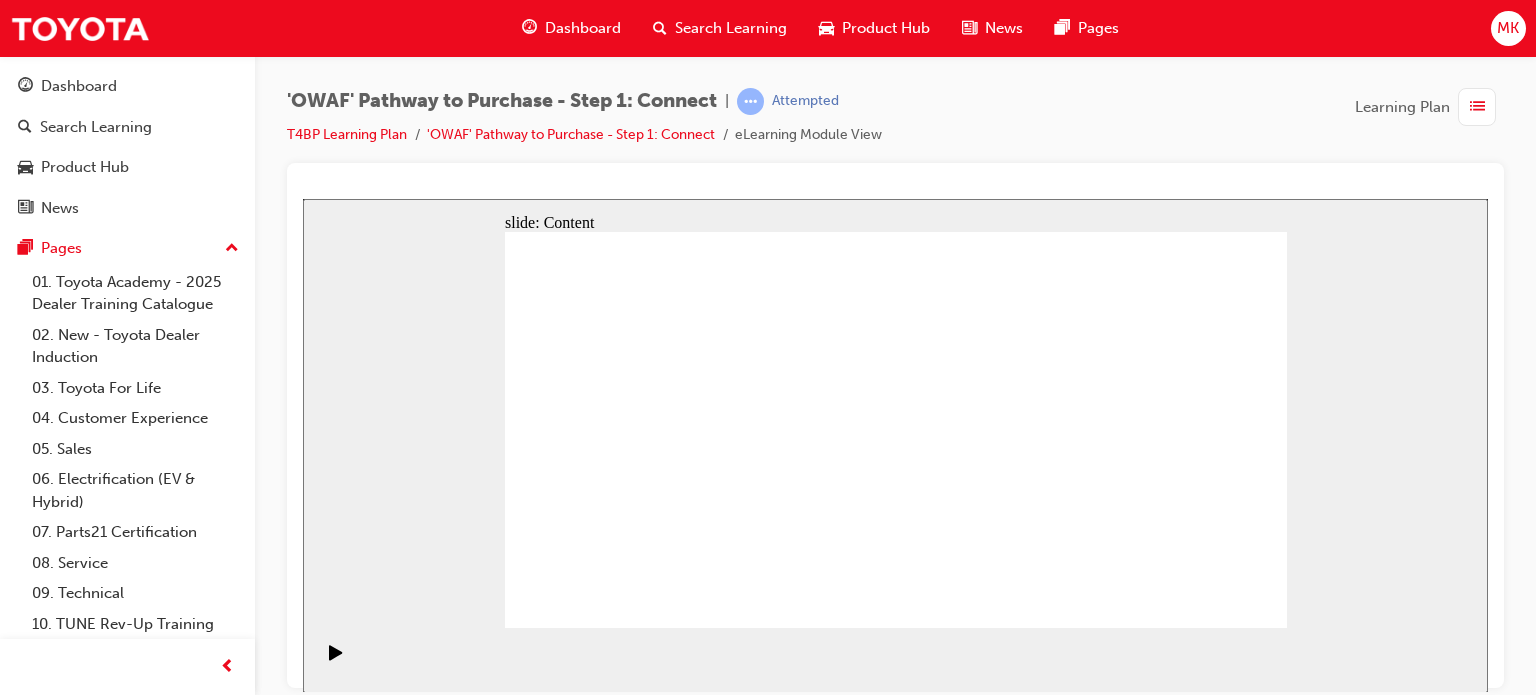 click 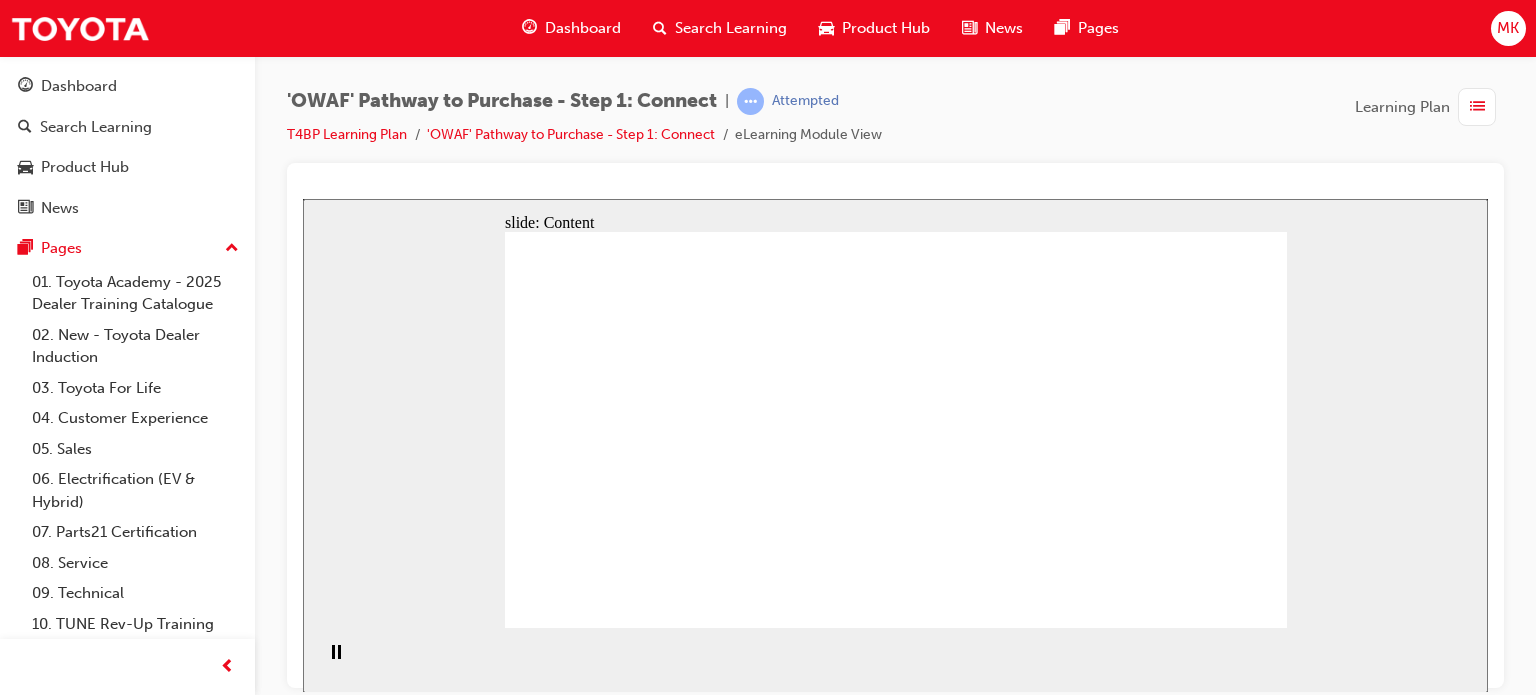 click 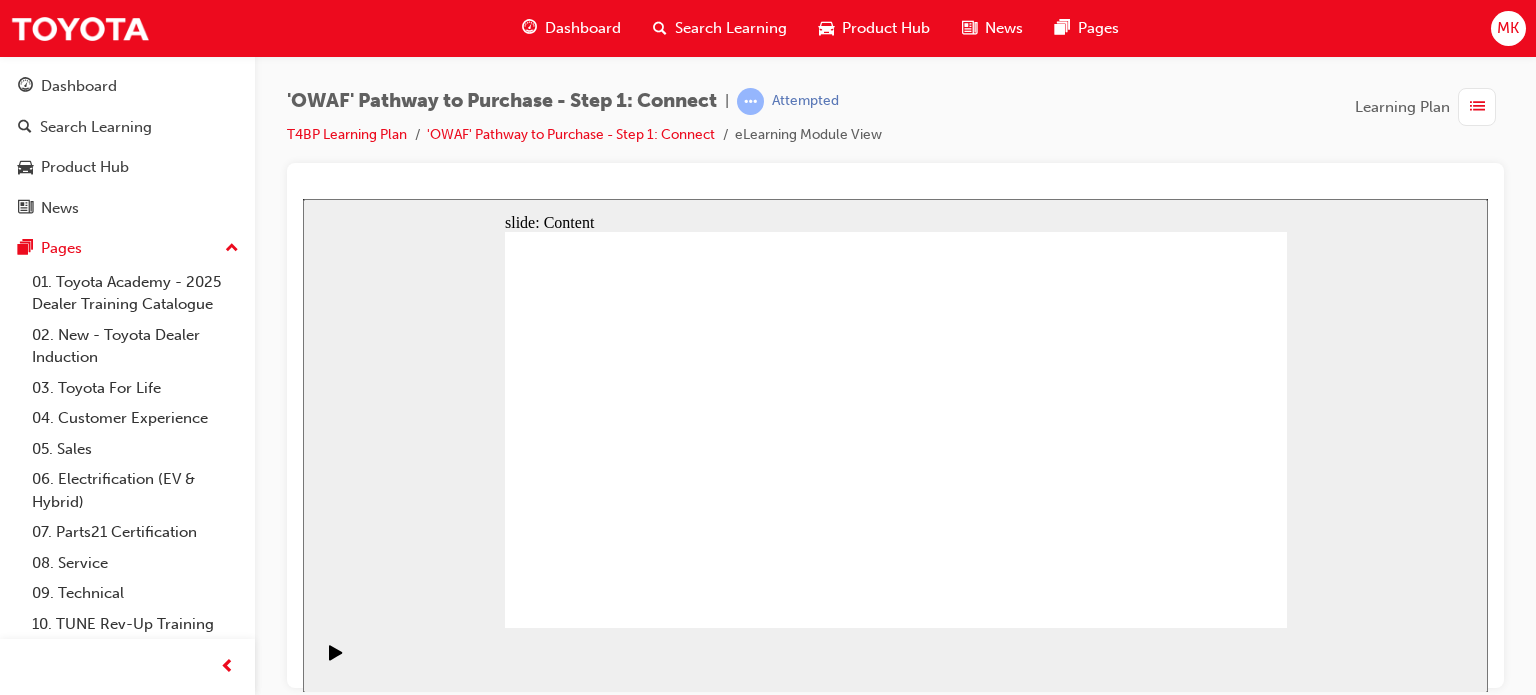 click 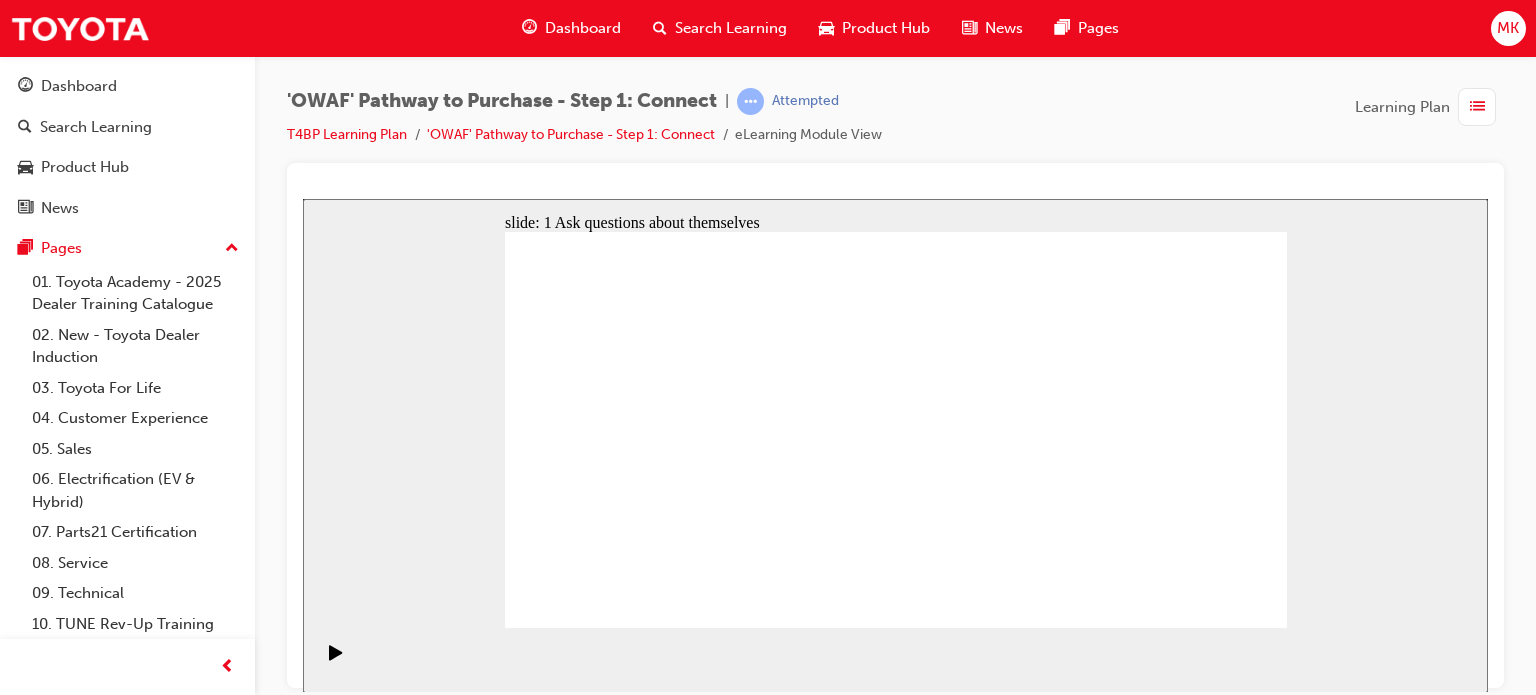 click 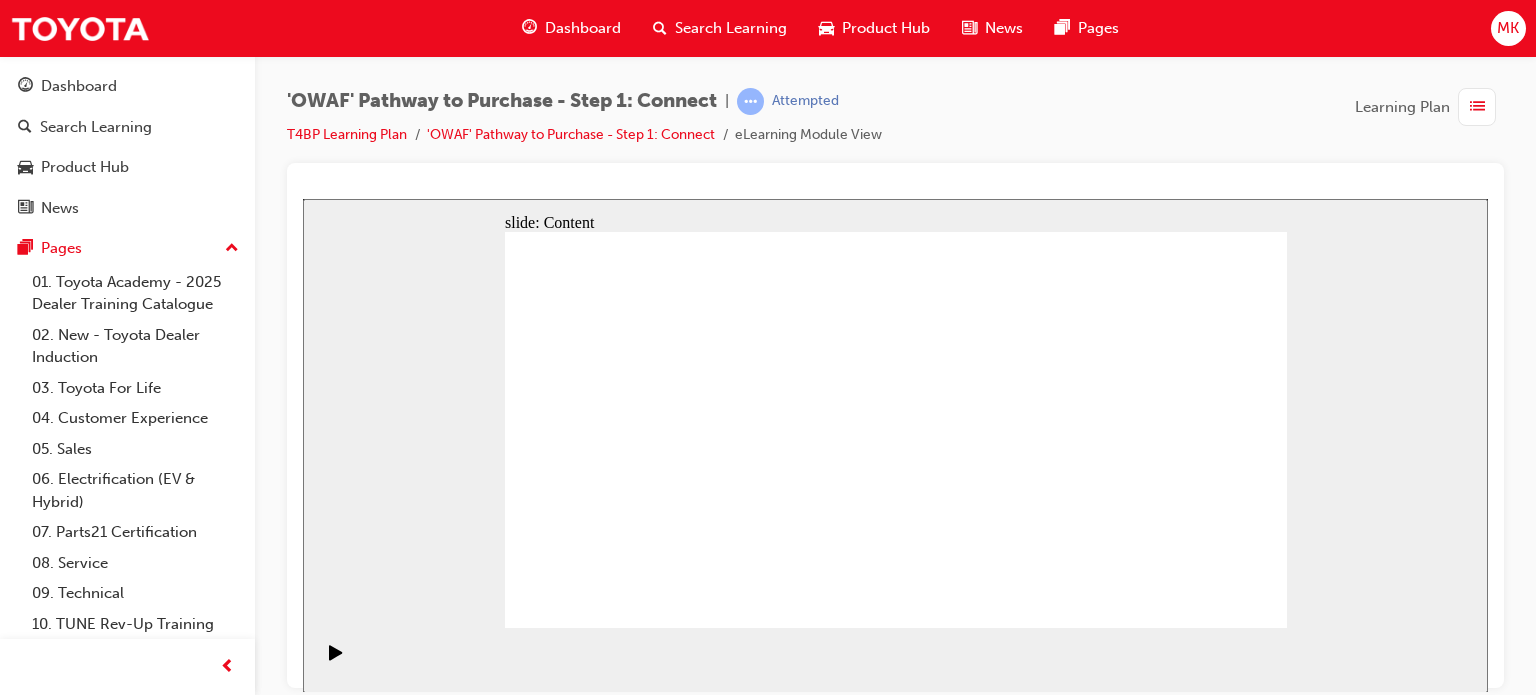 click 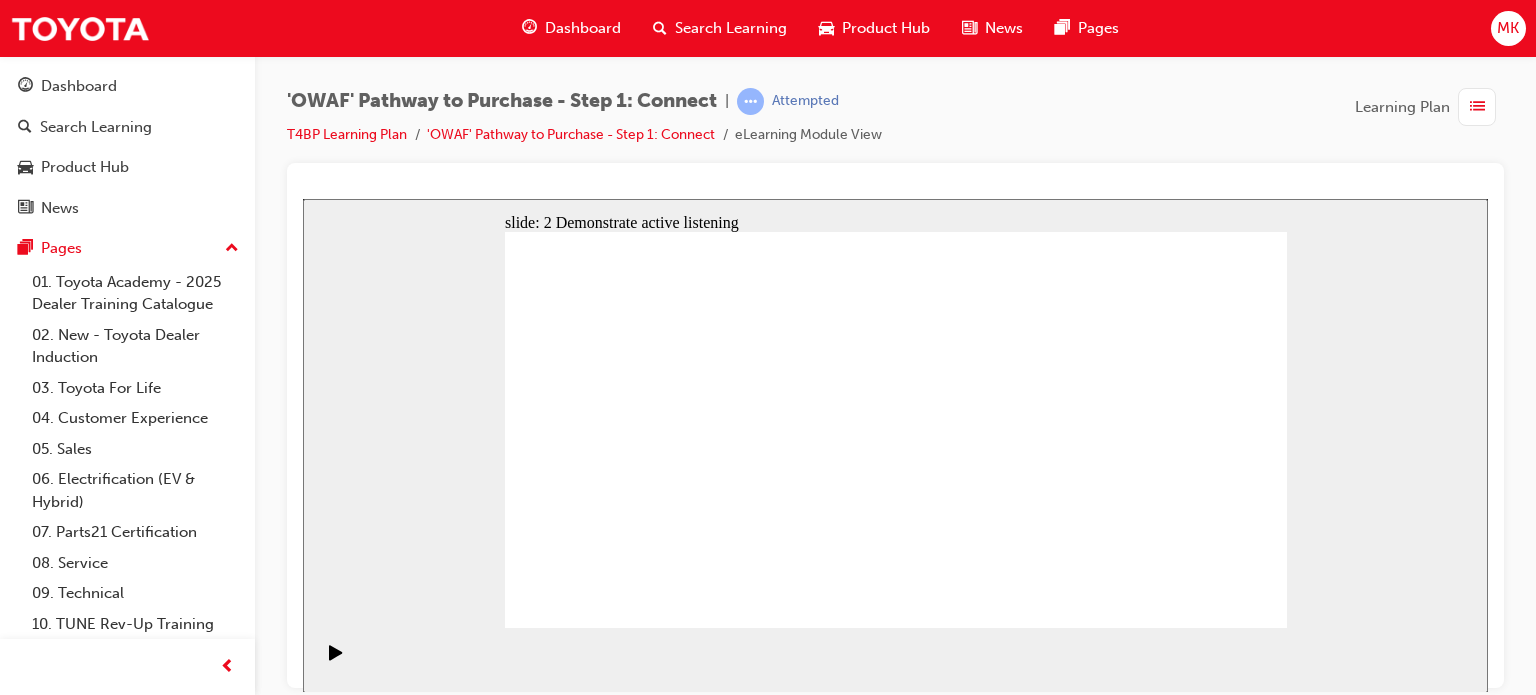click 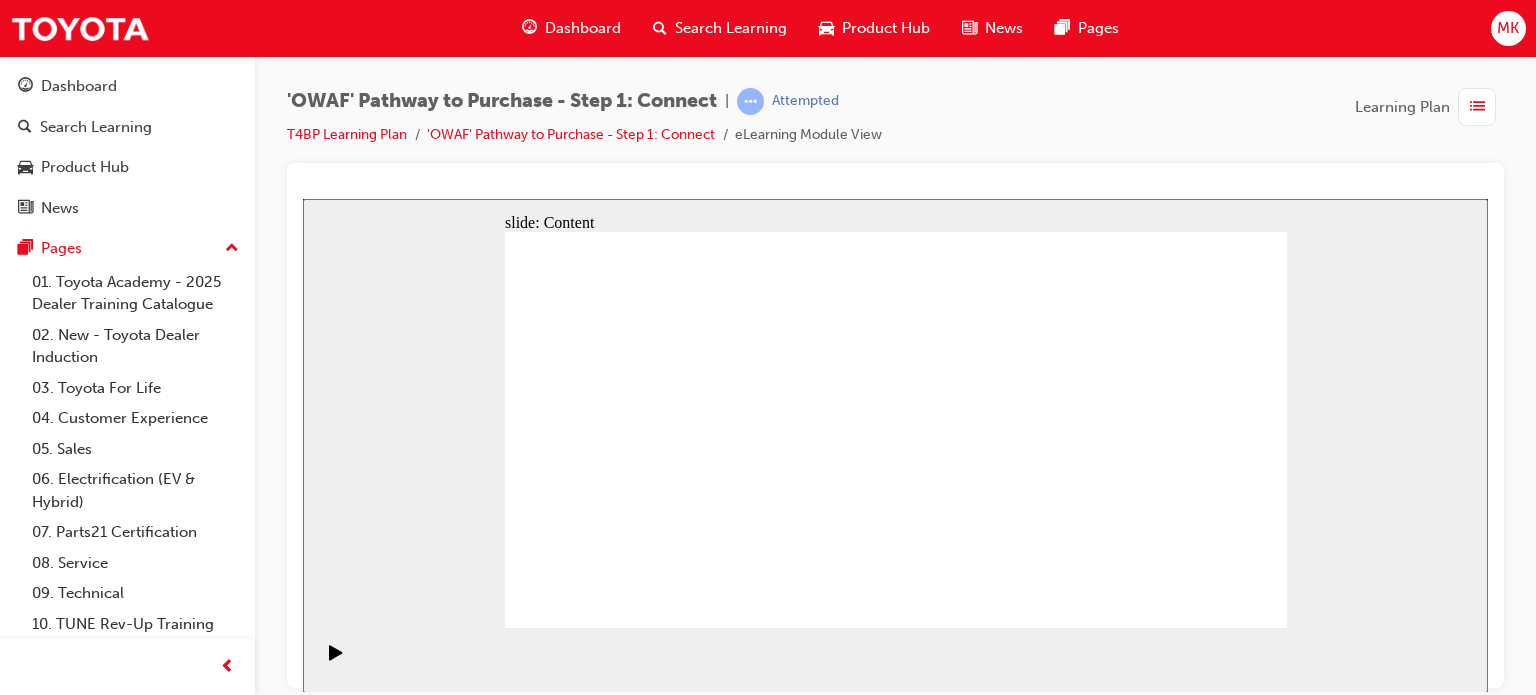 drag, startPoint x: 1119, startPoint y: 427, endPoint x: 1160, endPoint y: 415, distance: 42.72002 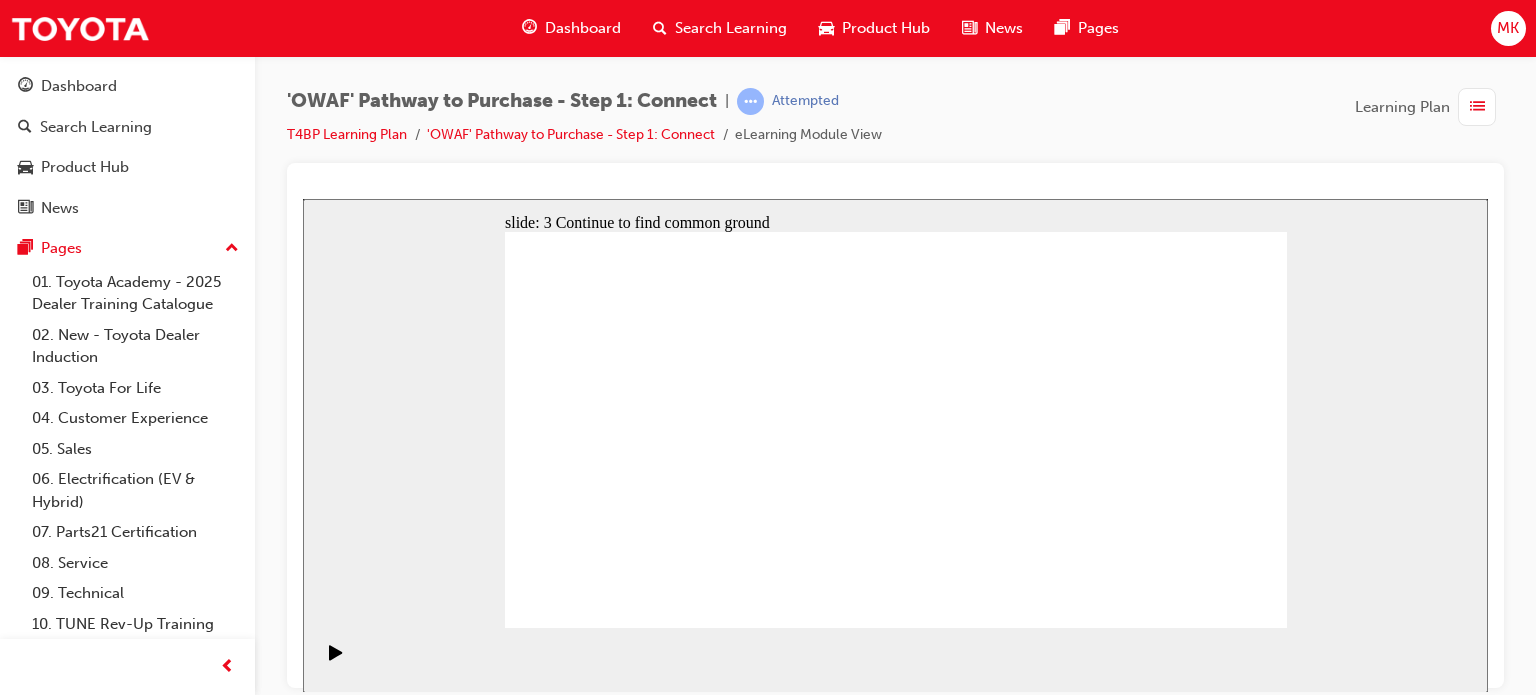 click 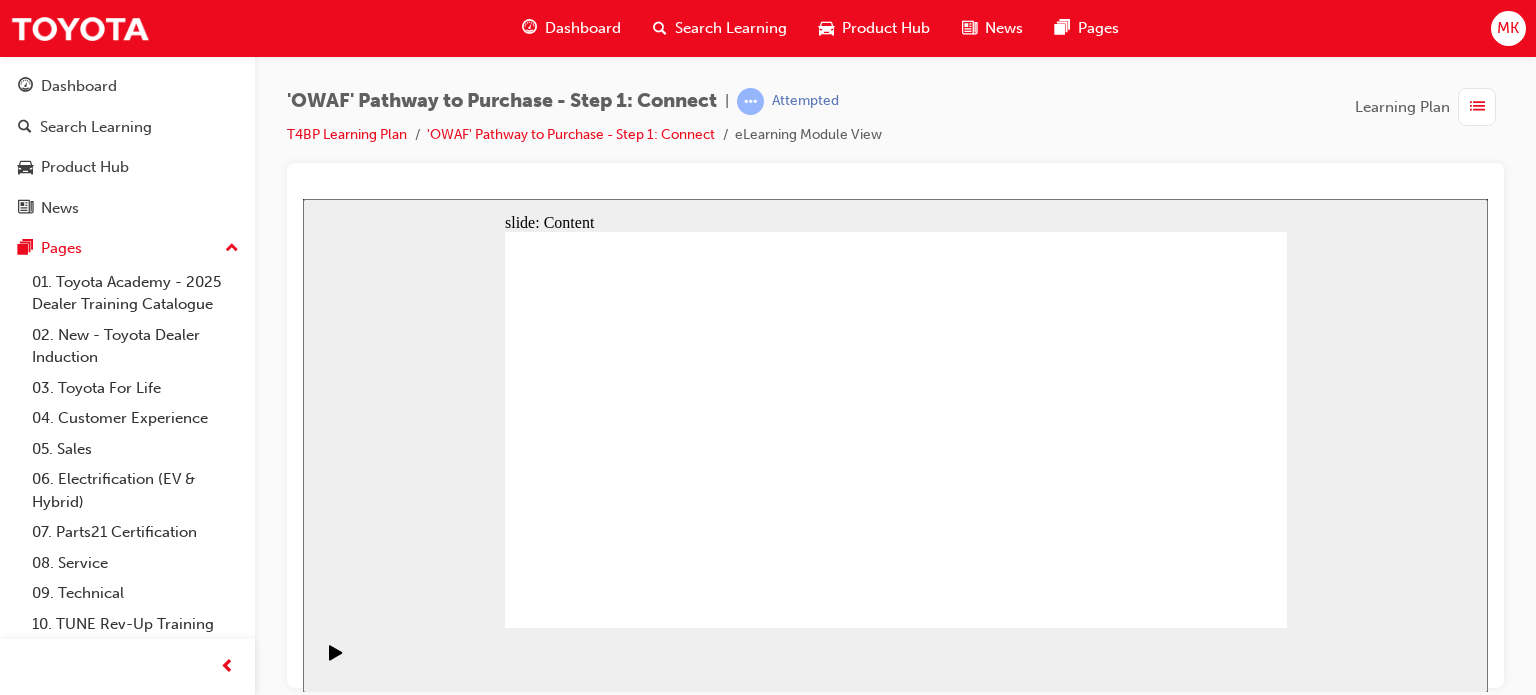 click 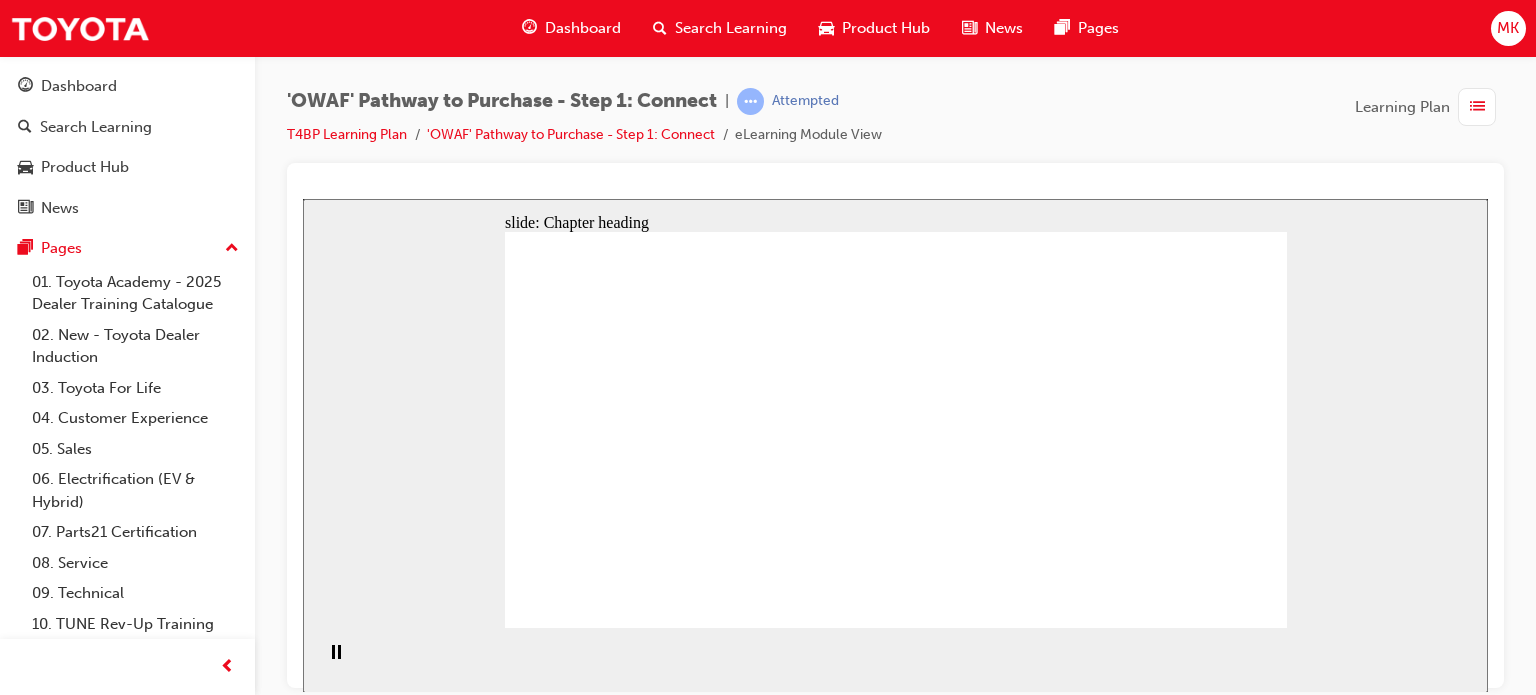 click 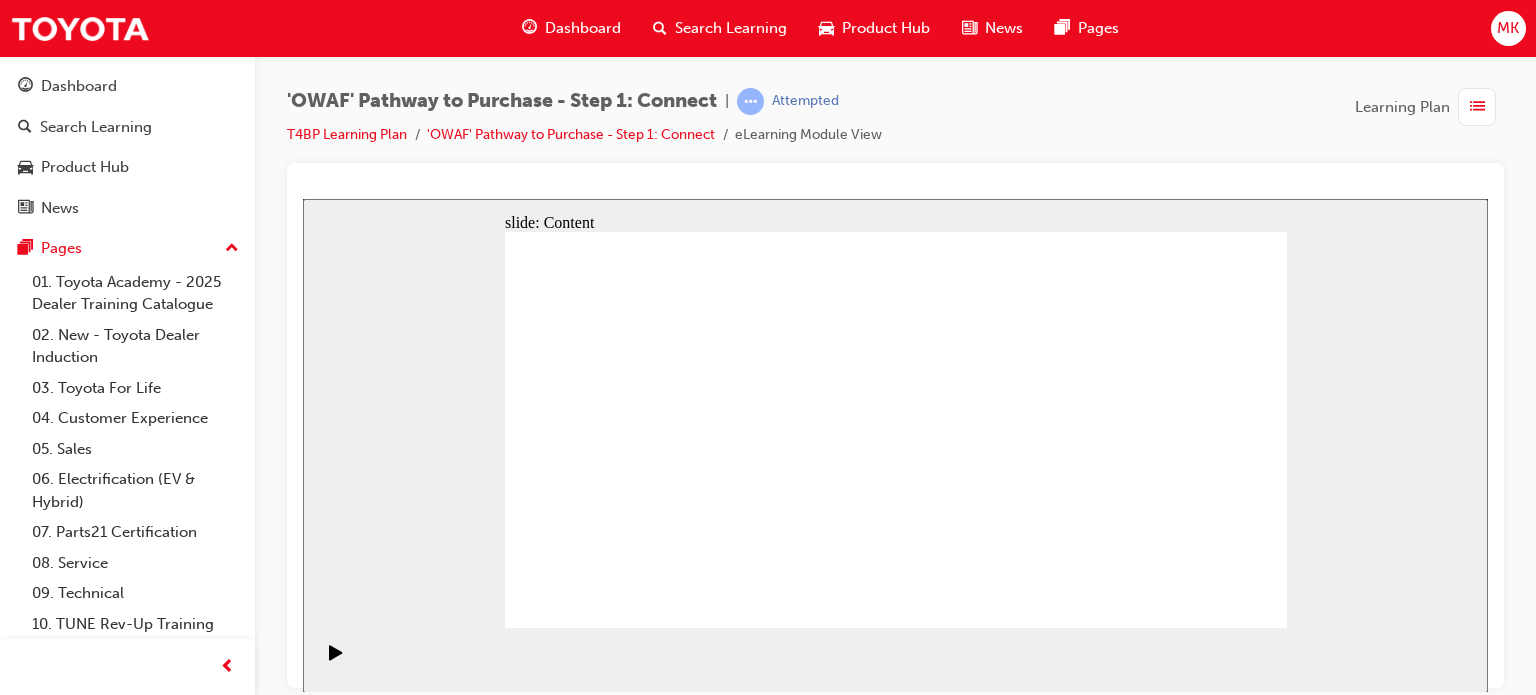 click 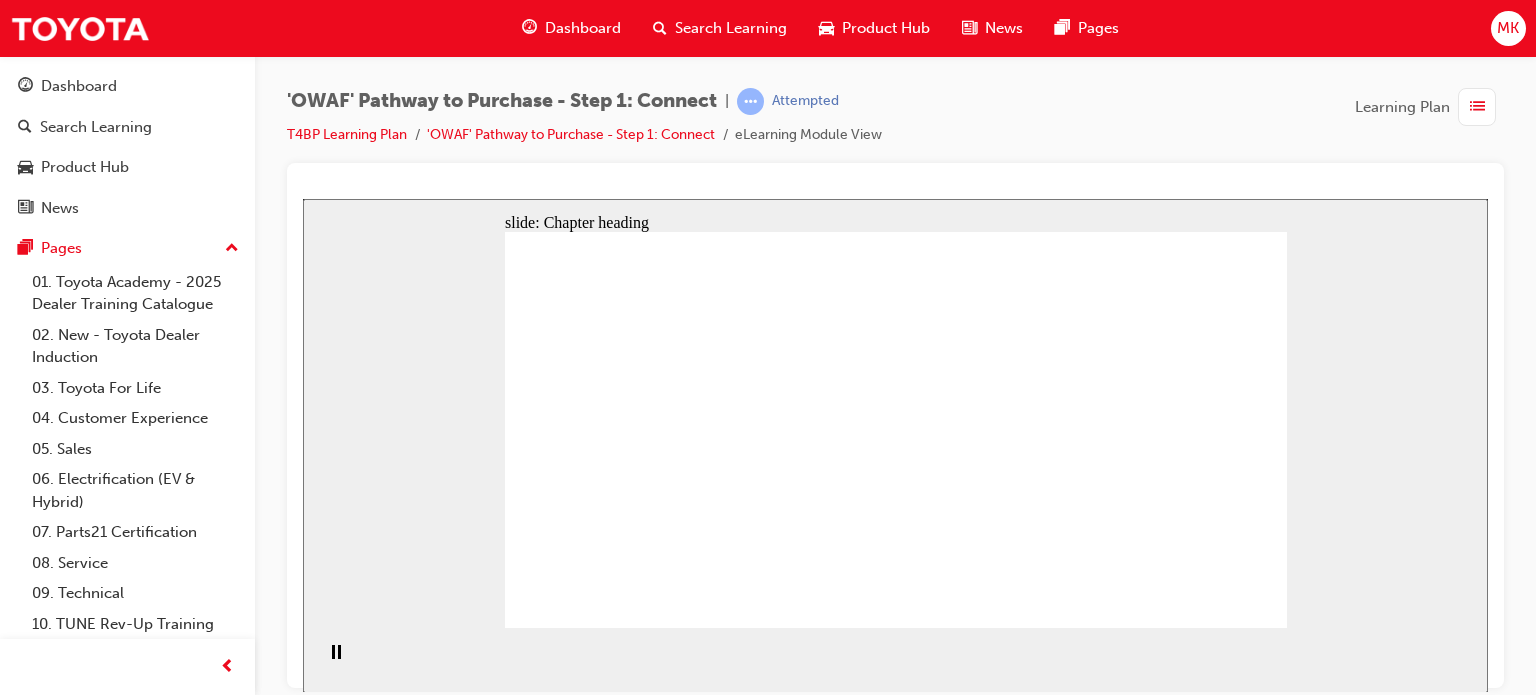click 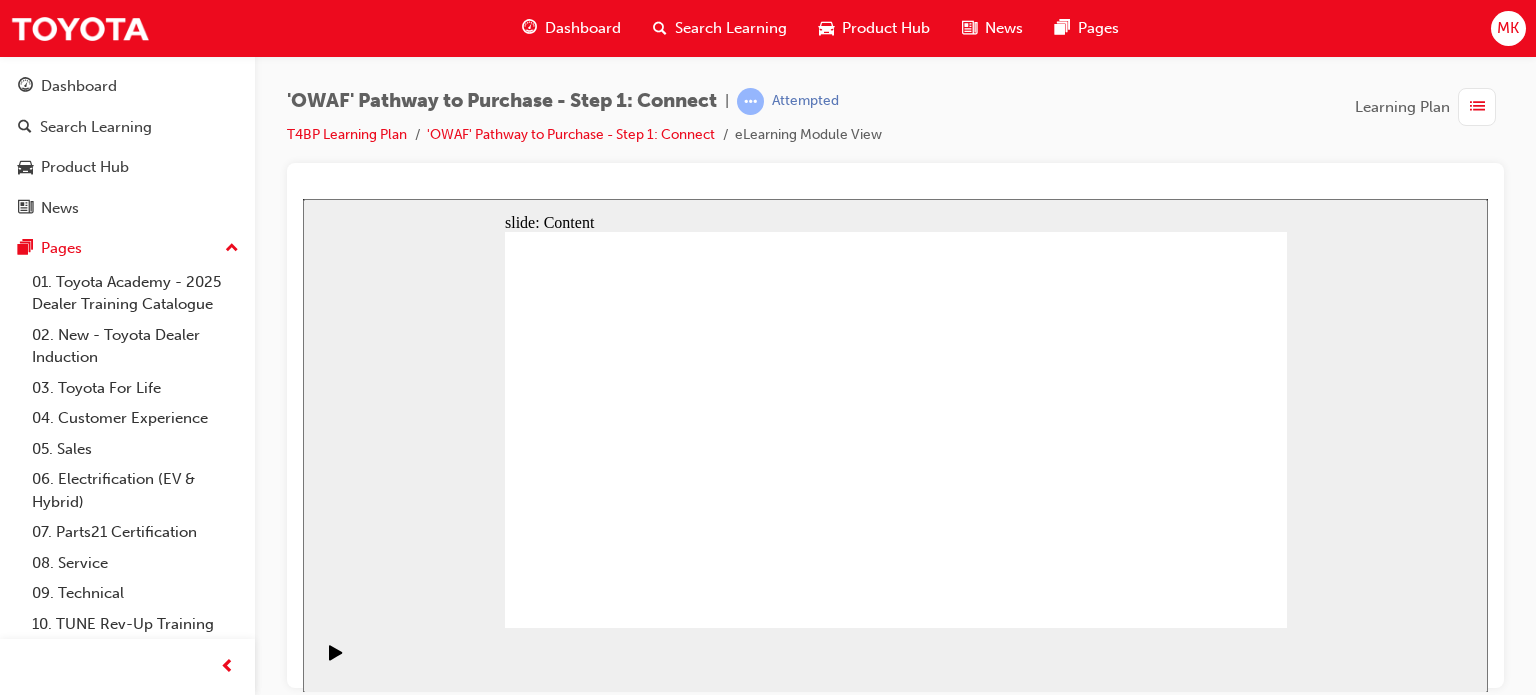 click 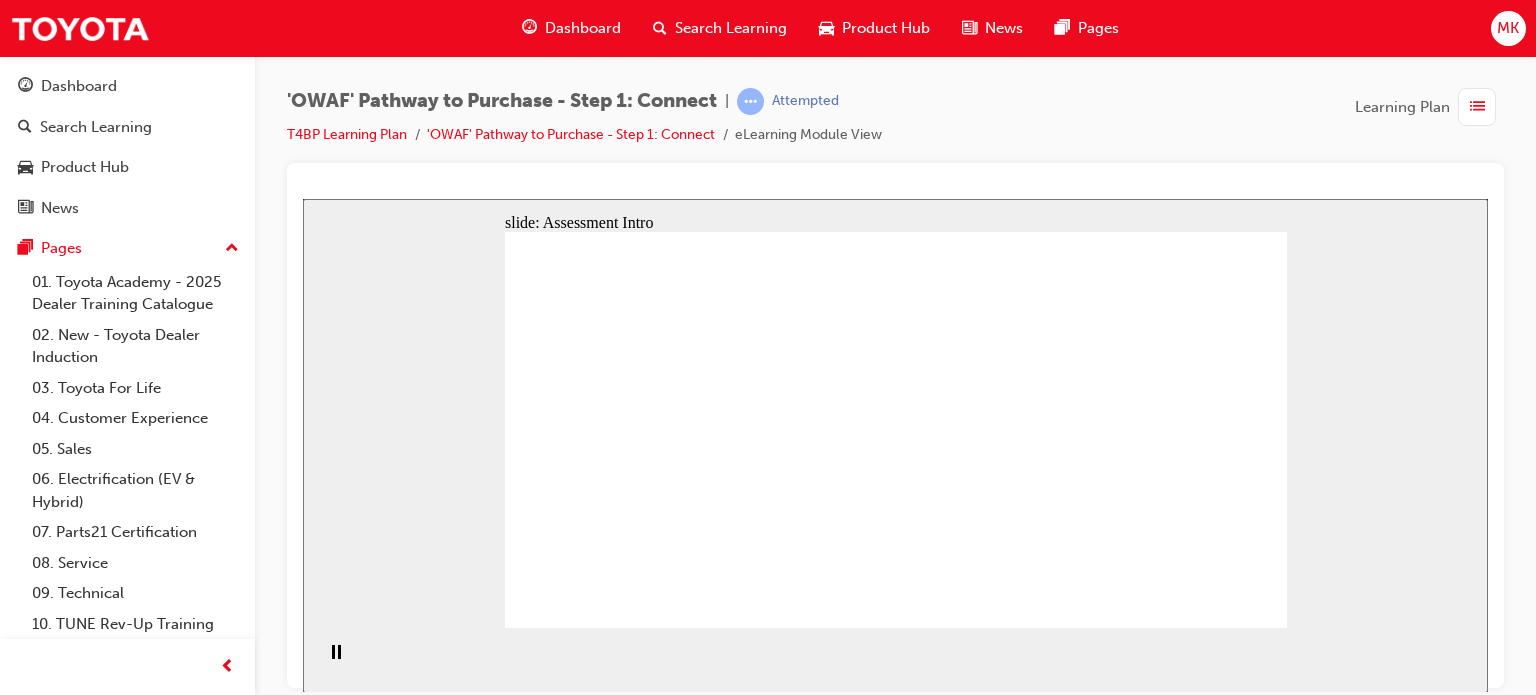 click 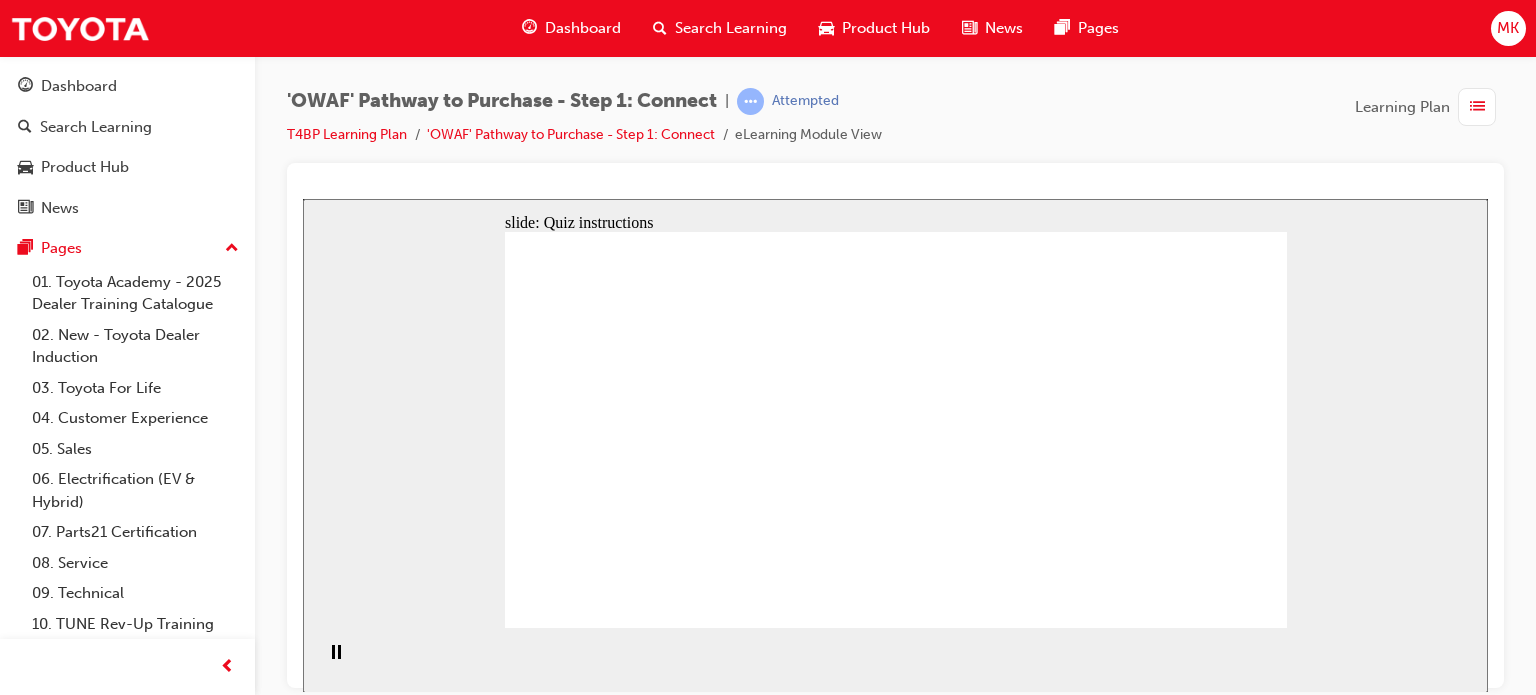 click 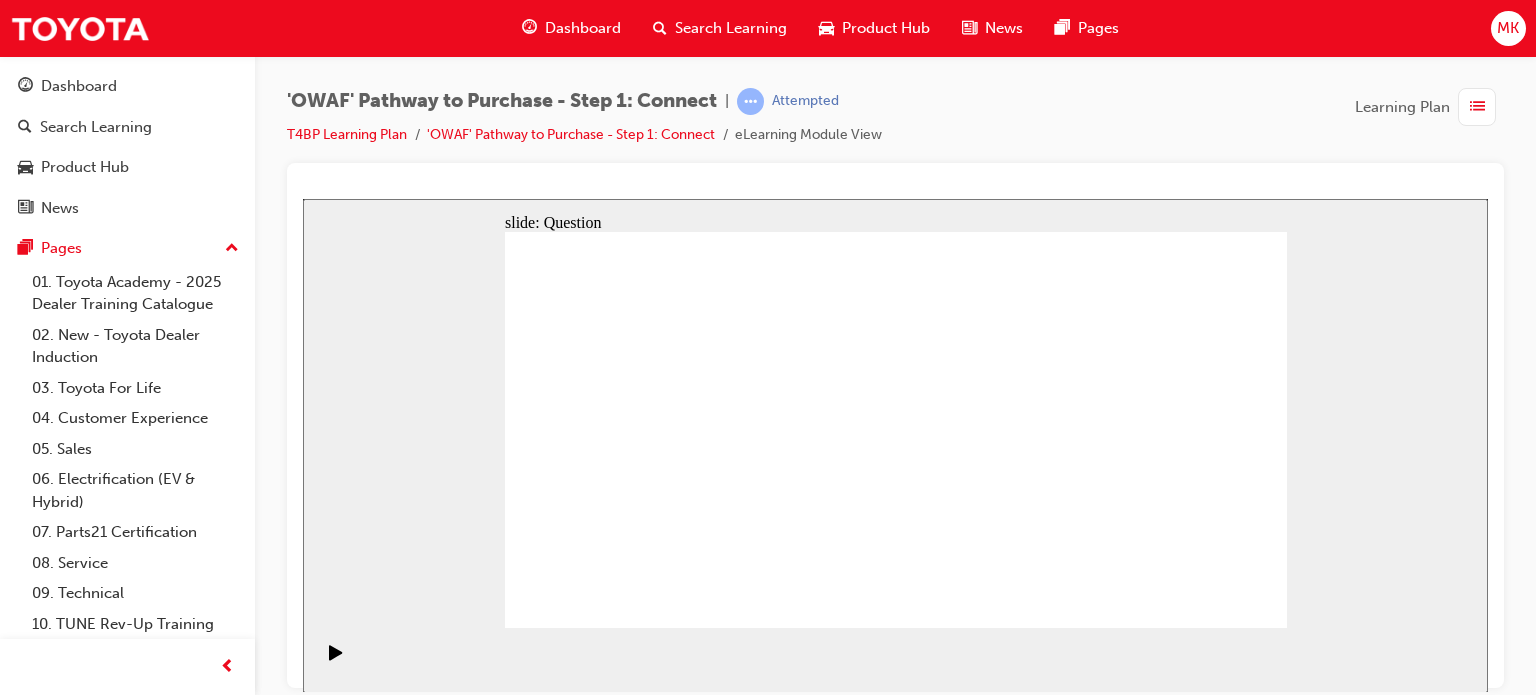 drag, startPoint x: 720, startPoint y: 561, endPoint x: 1092, endPoint y: 310, distance: 448.7594 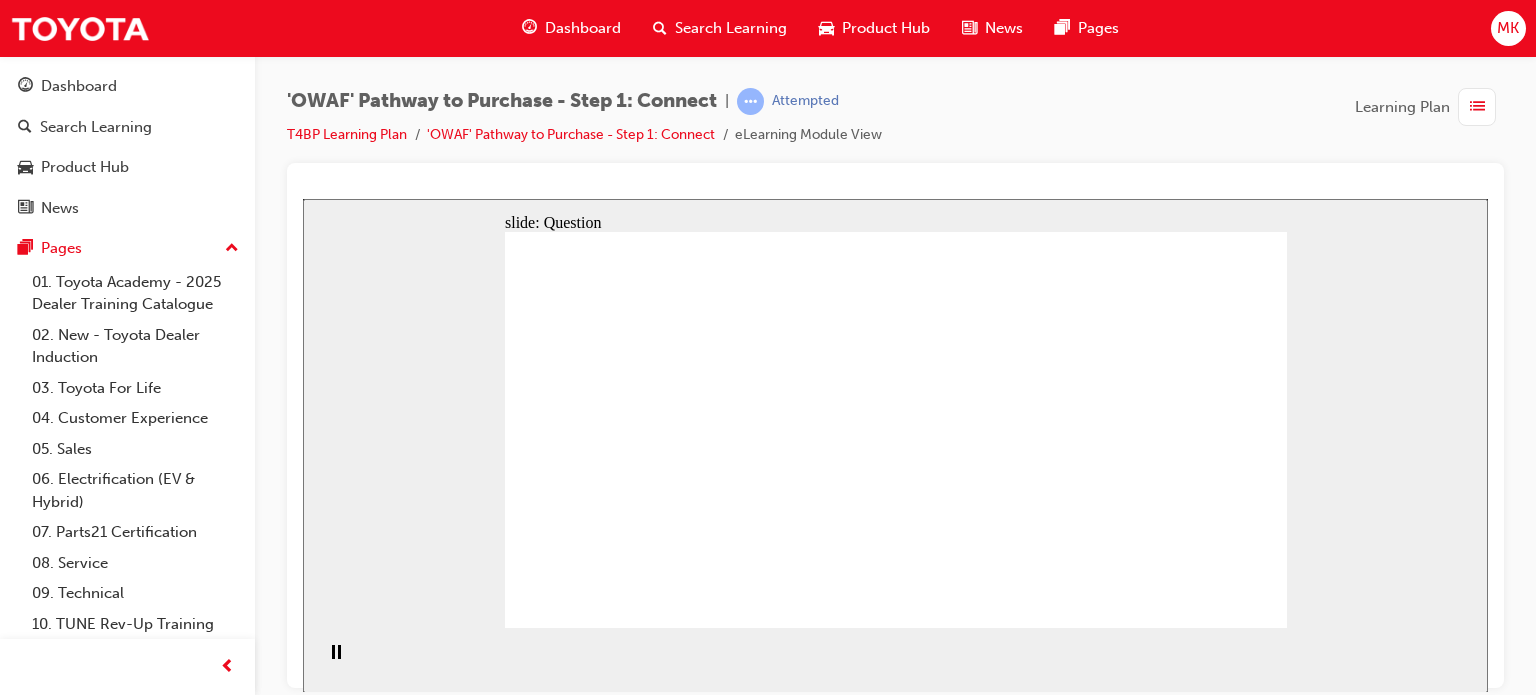 click 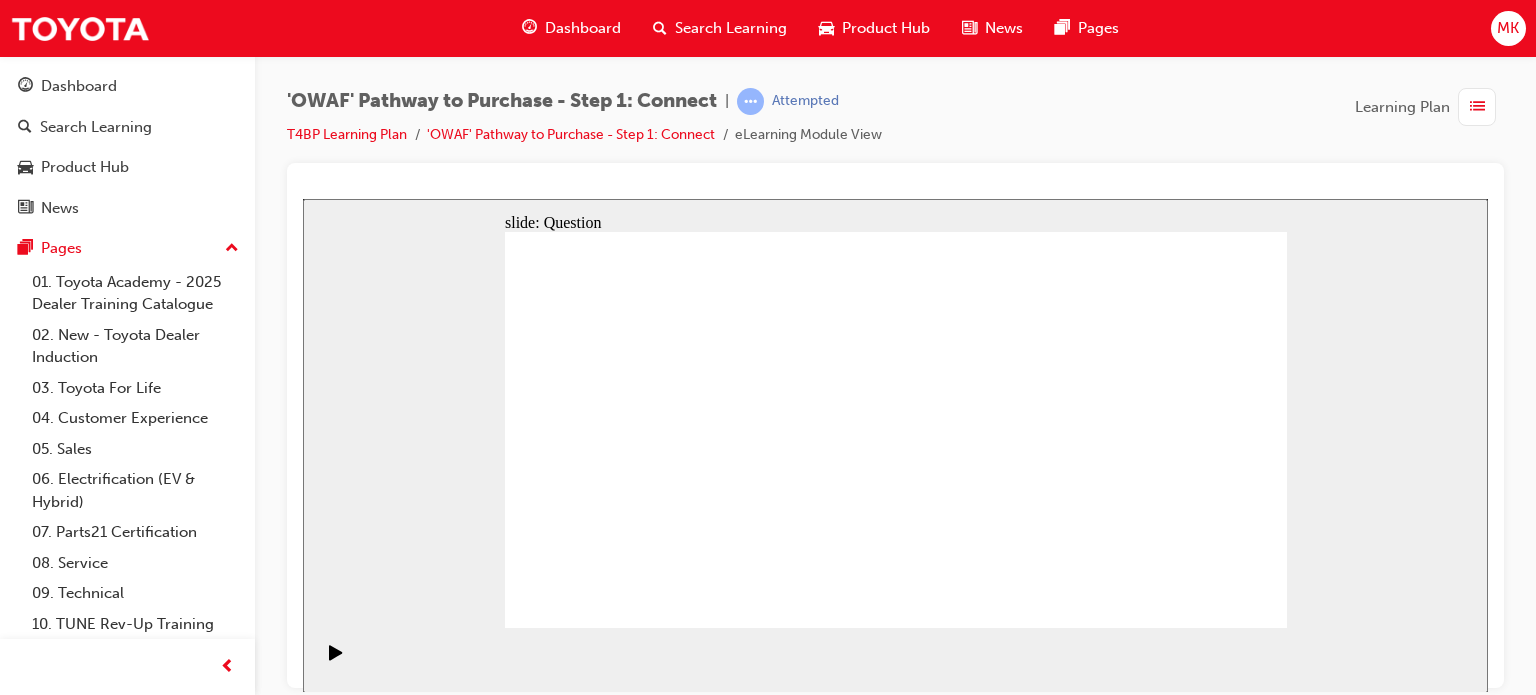 drag, startPoint x: 1187, startPoint y: 479, endPoint x: 926, endPoint y: 459, distance: 261.76517 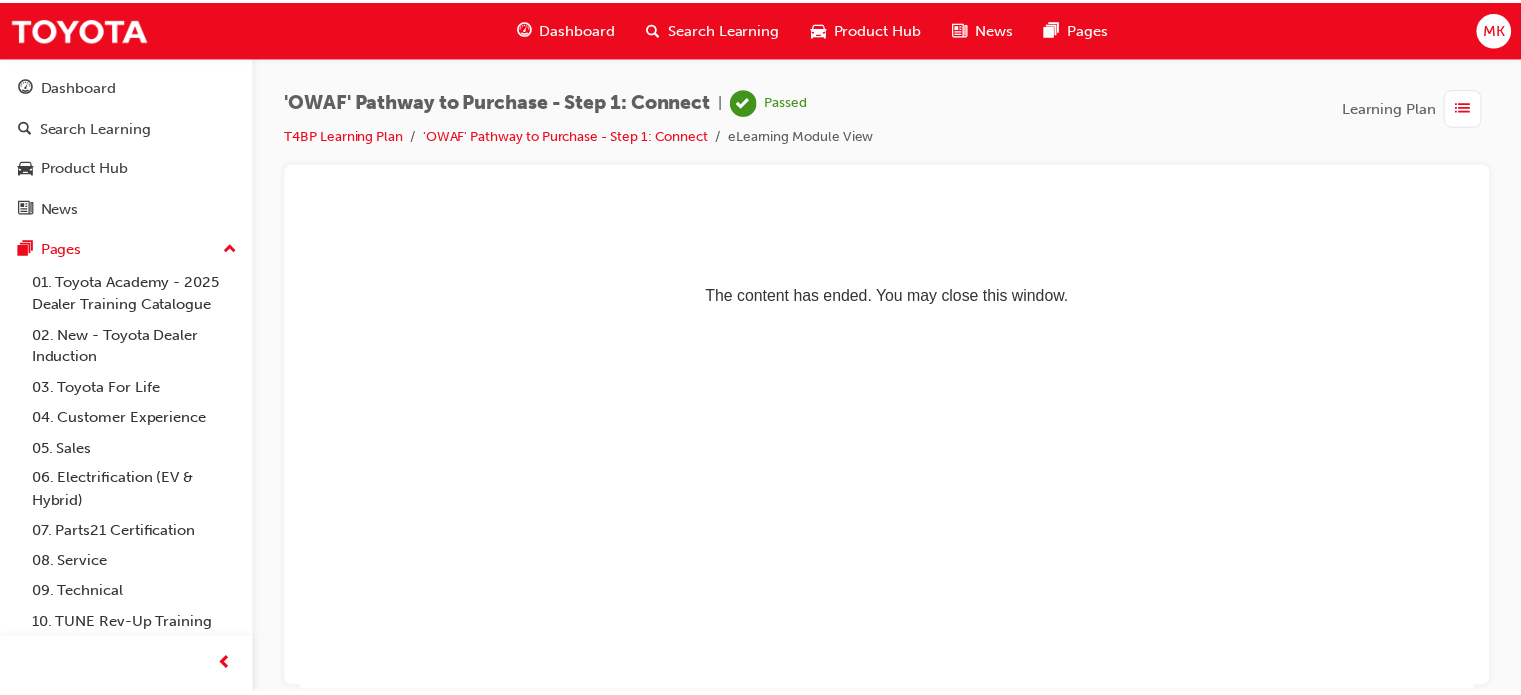 scroll, scrollTop: 0, scrollLeft: 0, axis: both 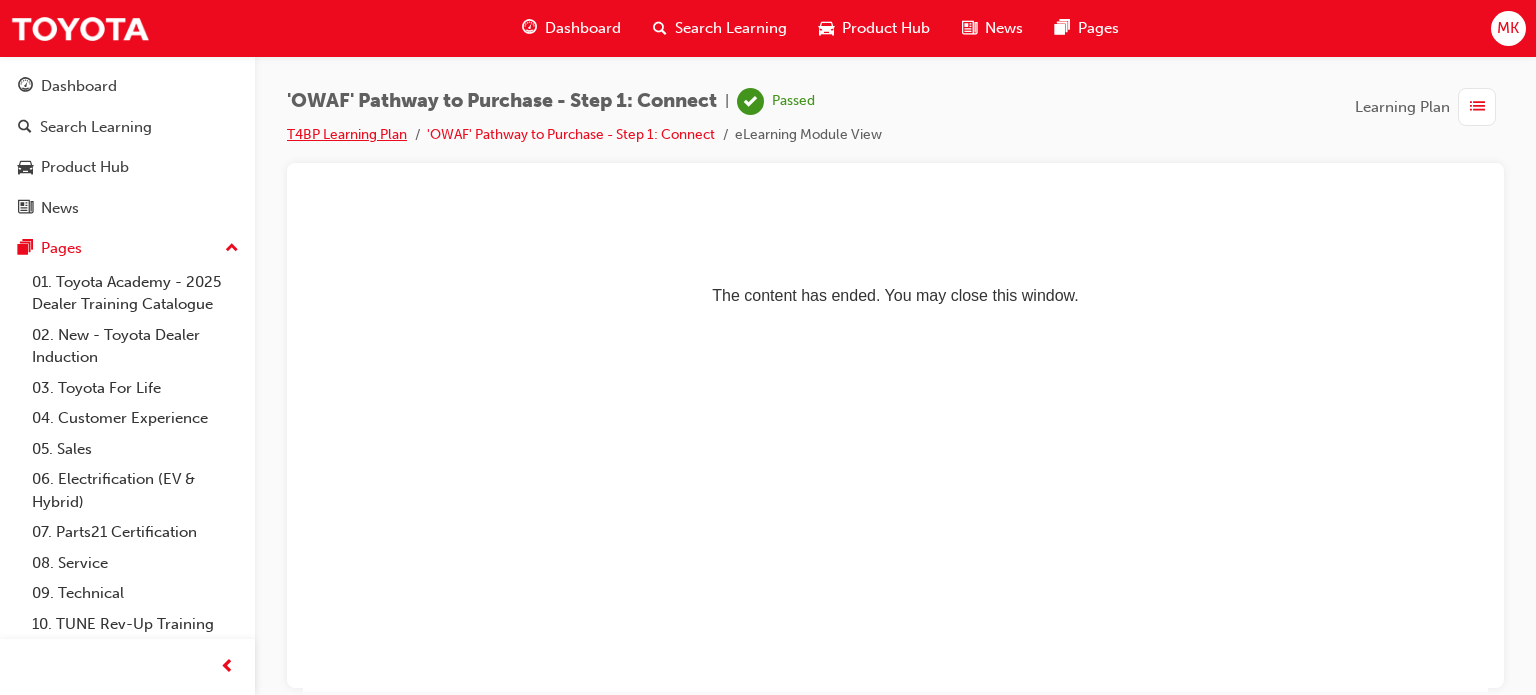 click on "T4BP Learning Plan" at bounding box center (347, 134) 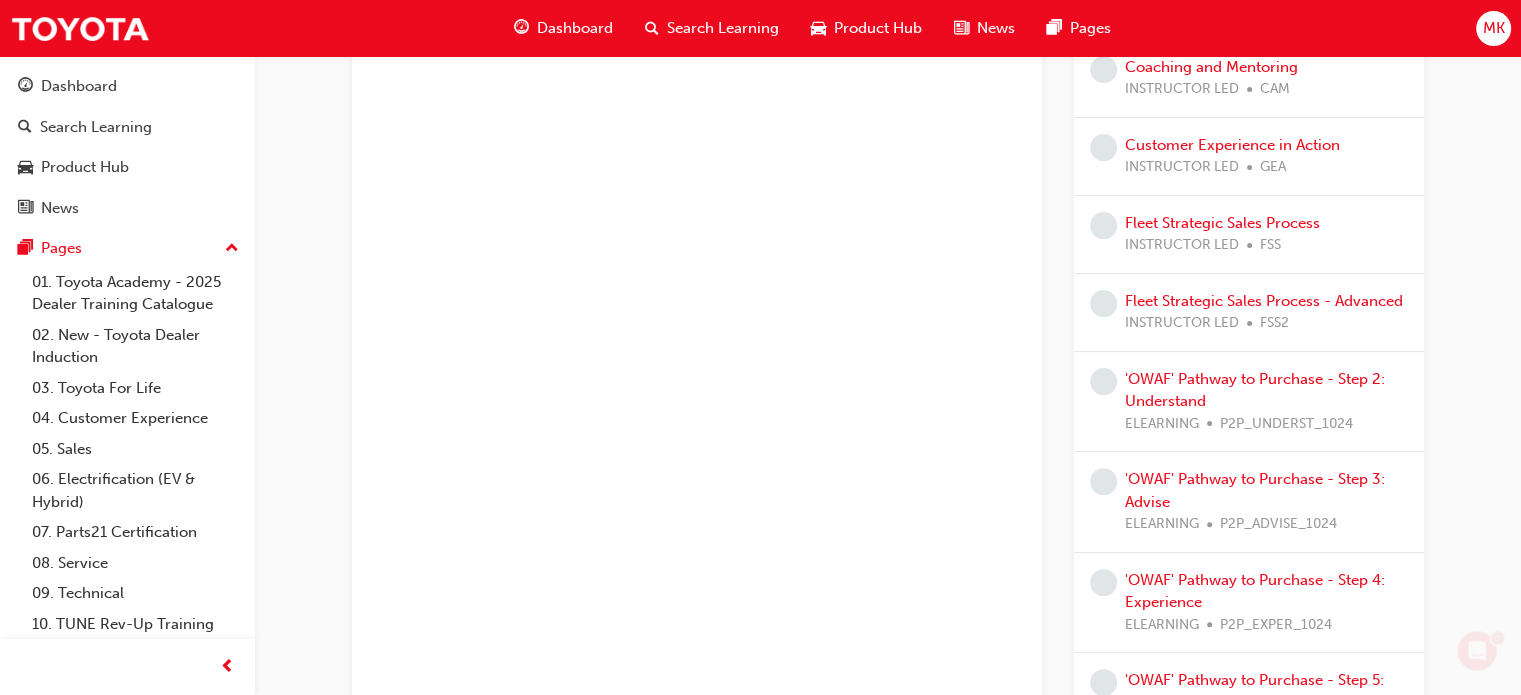 scroll, scrollTop: 520, scrollLeft: 0, axis: vertical 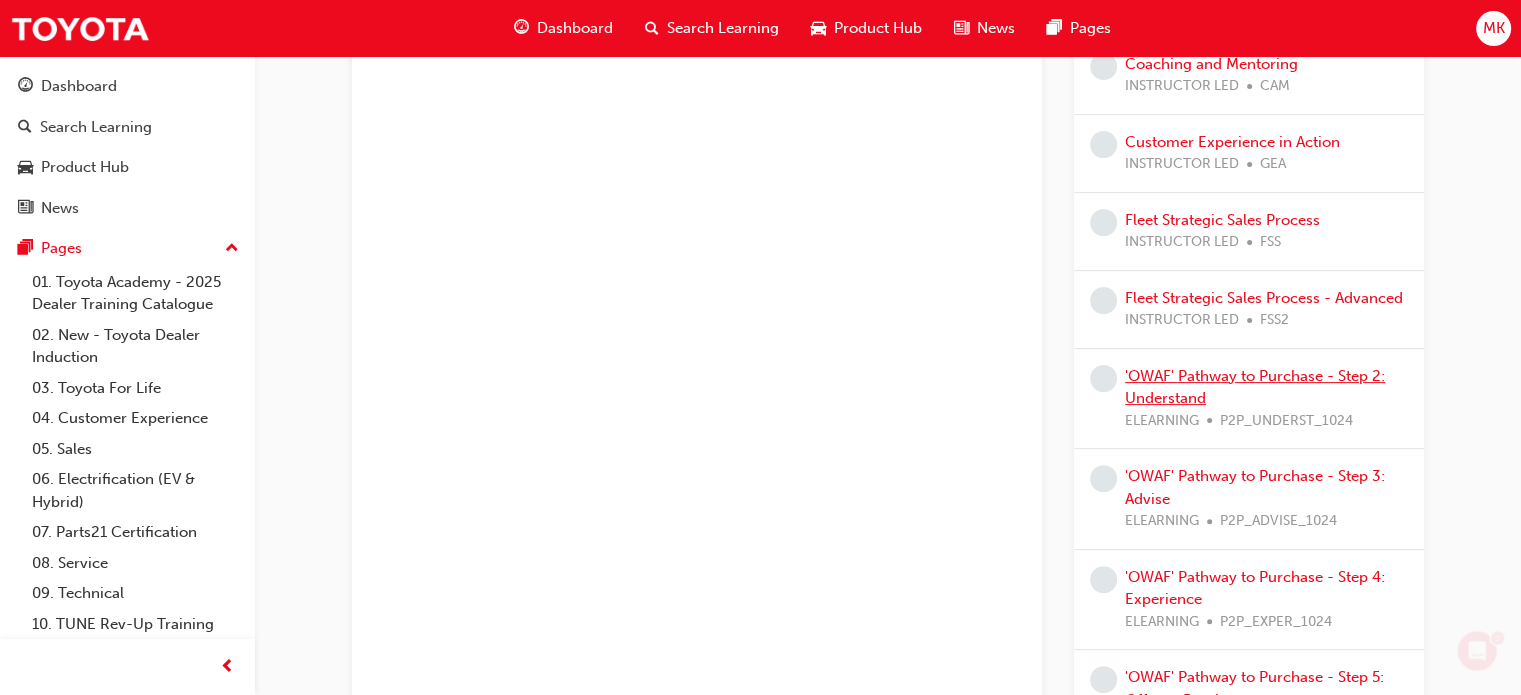 click on "'OWAF' Pathway to Purchase - Step 2: Understand" at bounding box center [1255, 387] 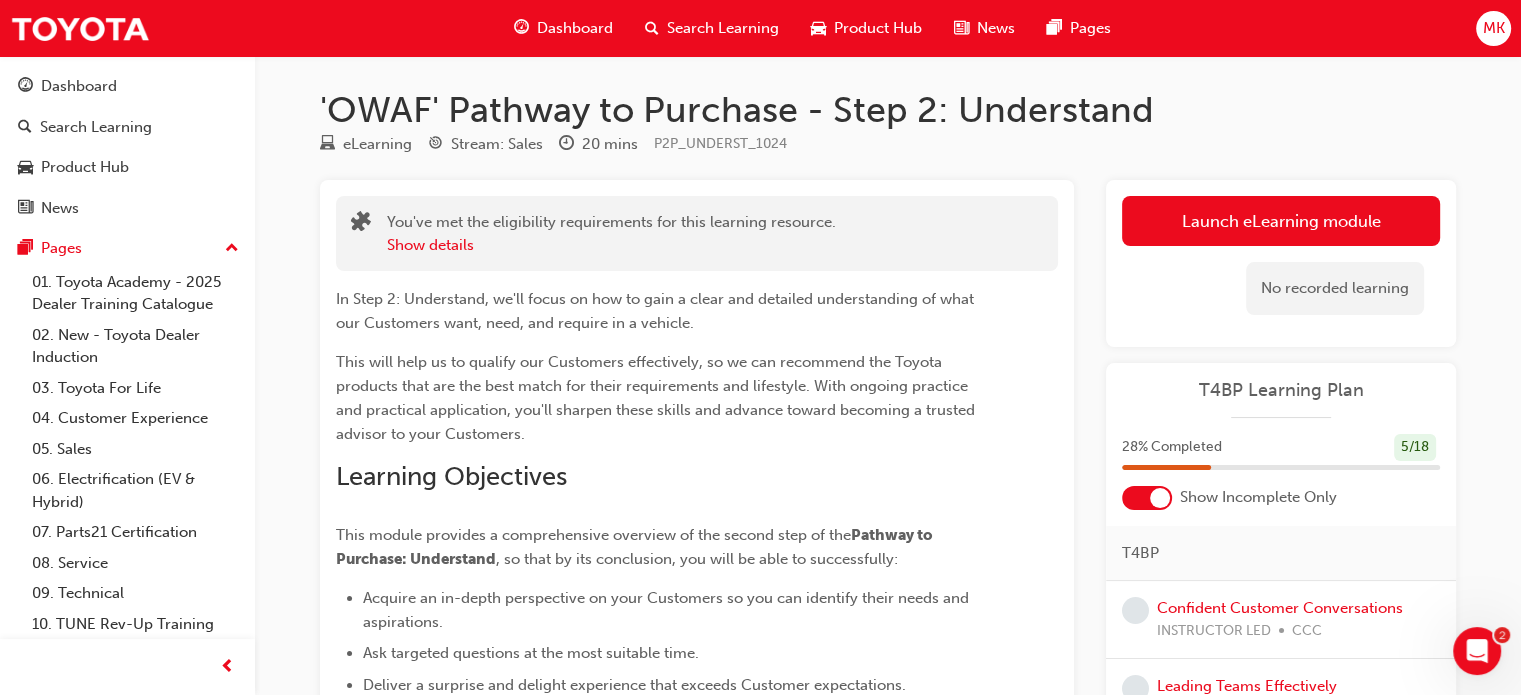 scroll, scrollTop: 6, scrollLeft: 0, axis: vertical 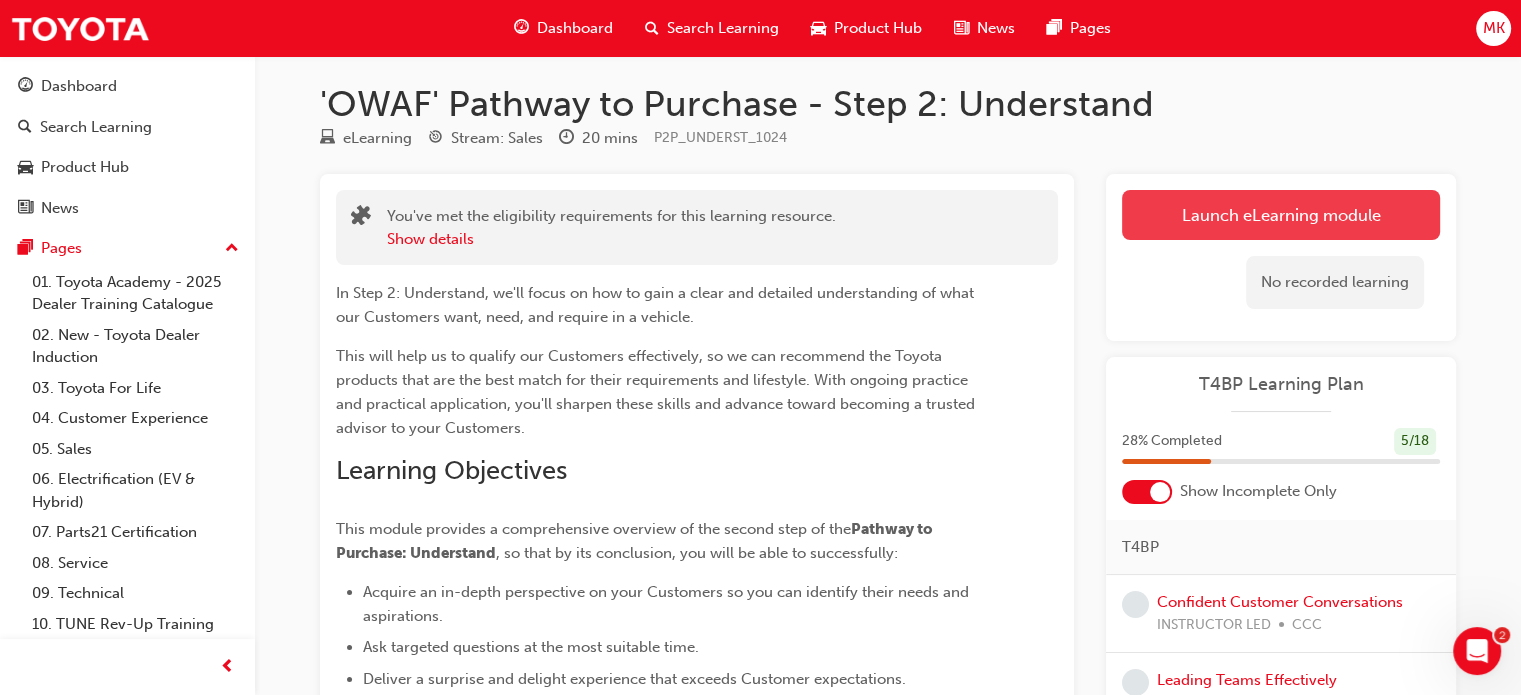 click on "Launch eLearning module" at bounding box center [1281, 215] 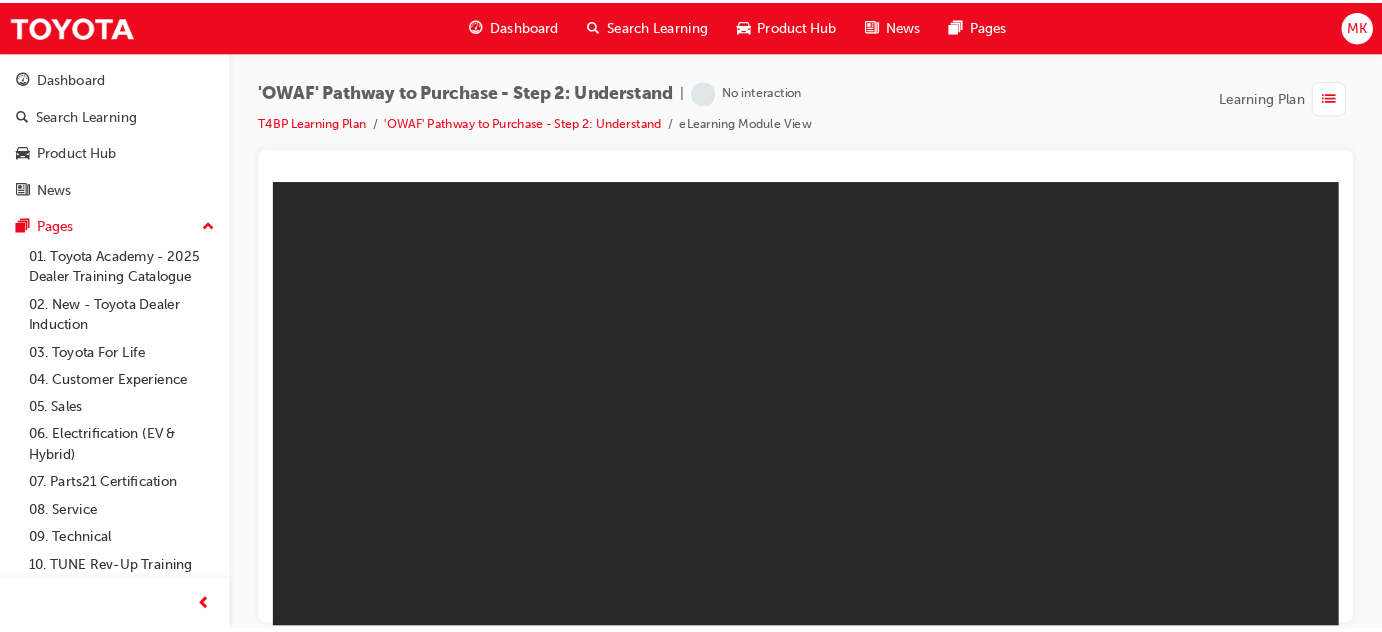 scroll, scrollTop: 0, scrollLeft: 0, axis: both 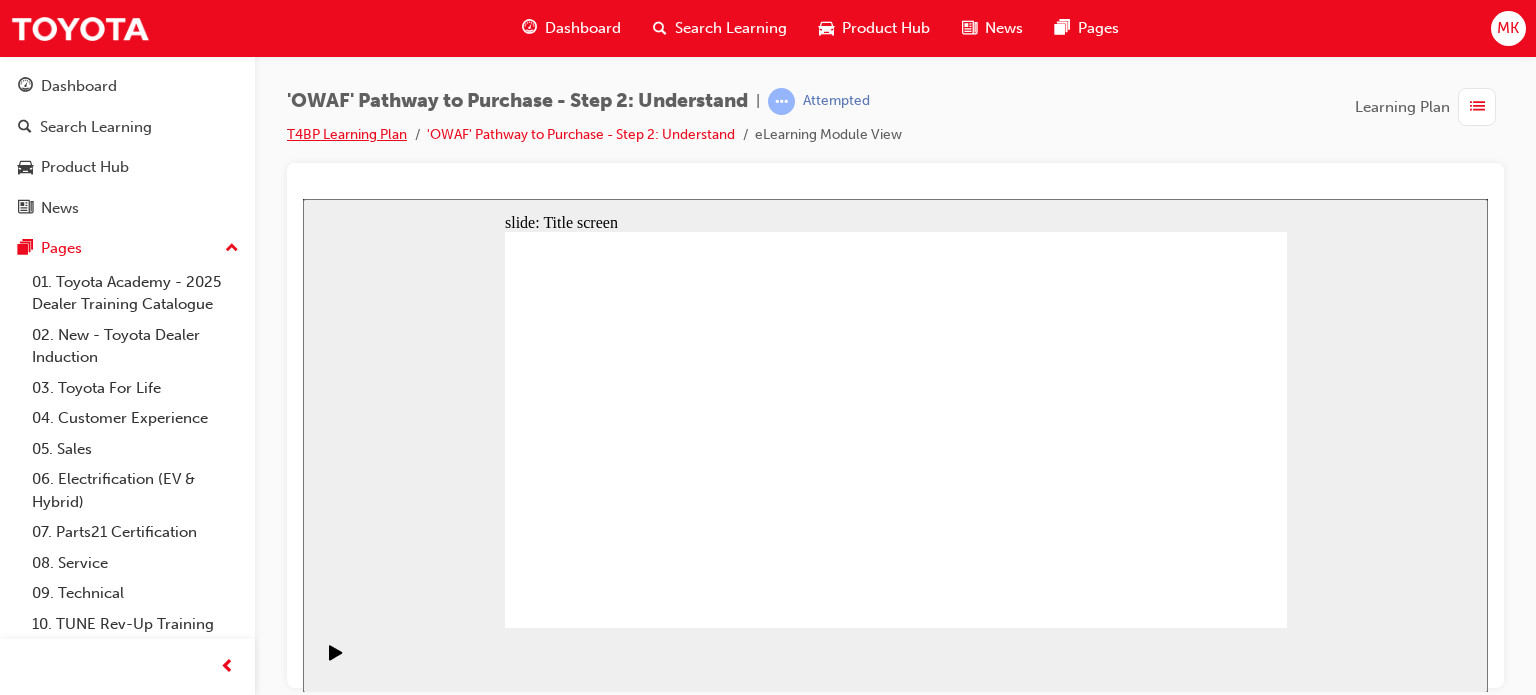 click on "T4BP Learning Plan" at bounding box center (347, 134) 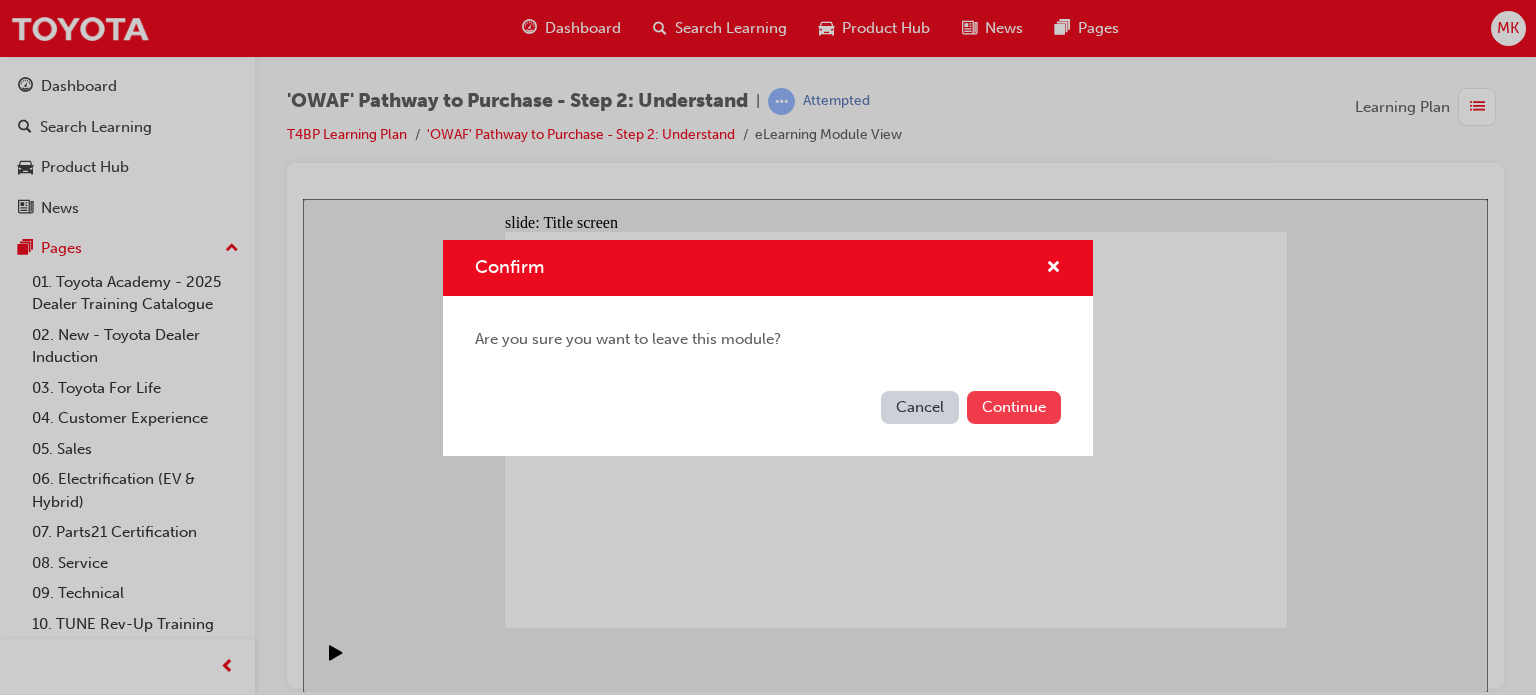 click on "Continue" at bounding box center [1014, 407] 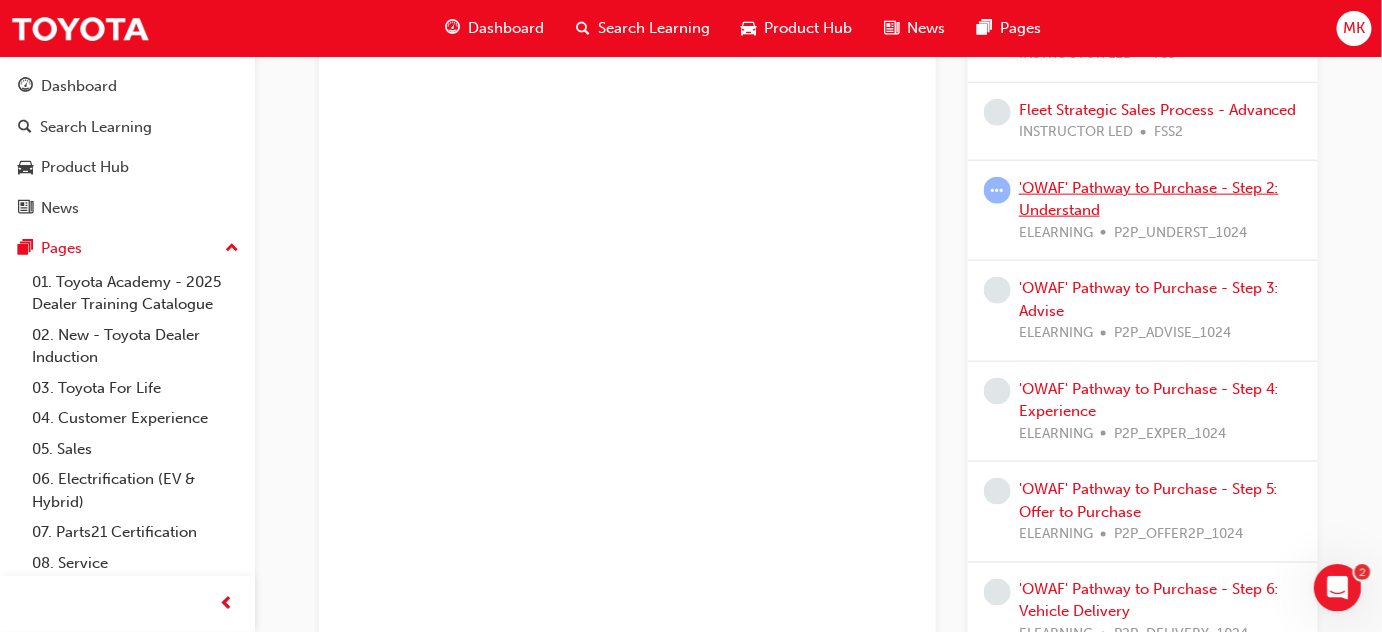 scroll, scrollTop: 617, scrollLeft: 0, axis: vertical 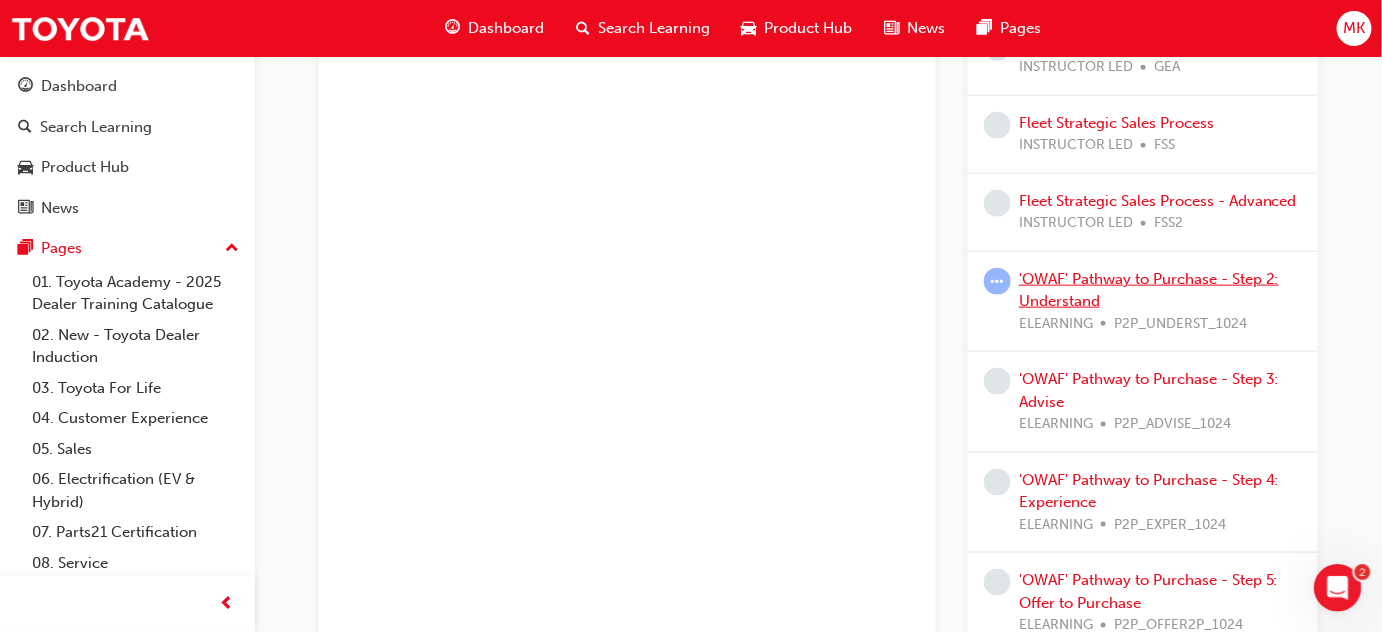 click on "'OWAF' Pathway to Purchase - Step 2: Understand" at bounding box center (1149, 290) 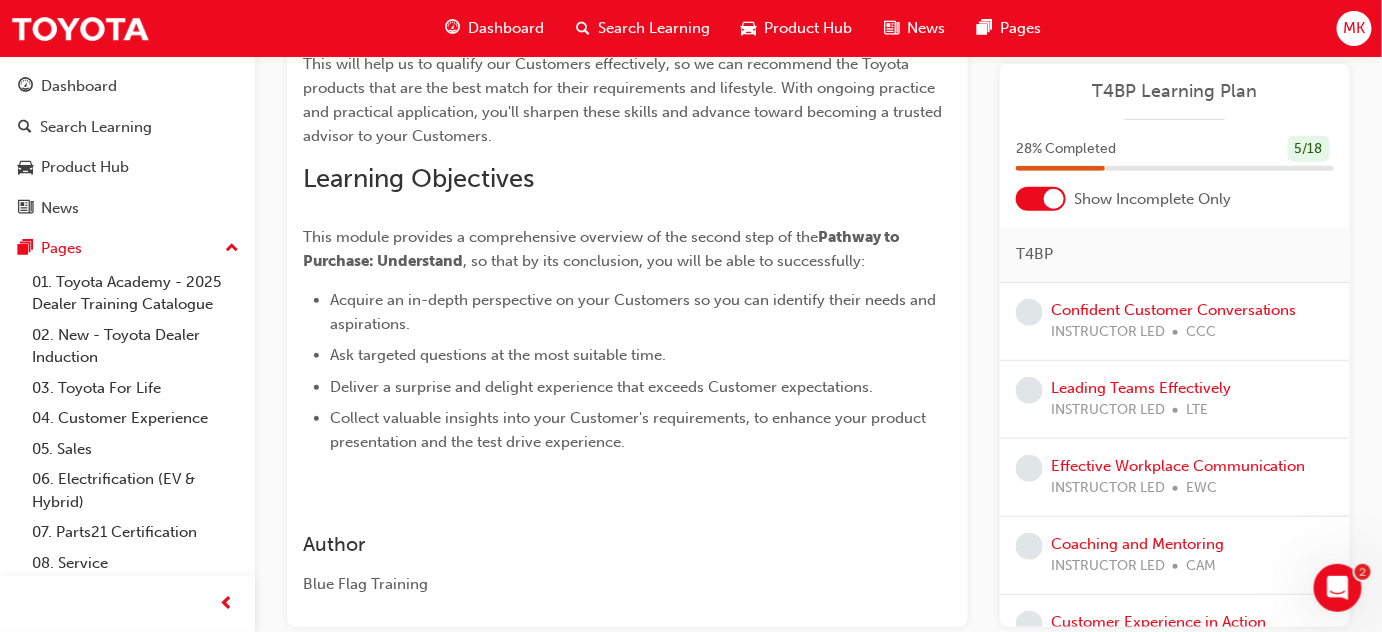 scroll, scrollTop: 407, scrollLeft: 0, axis: vertical 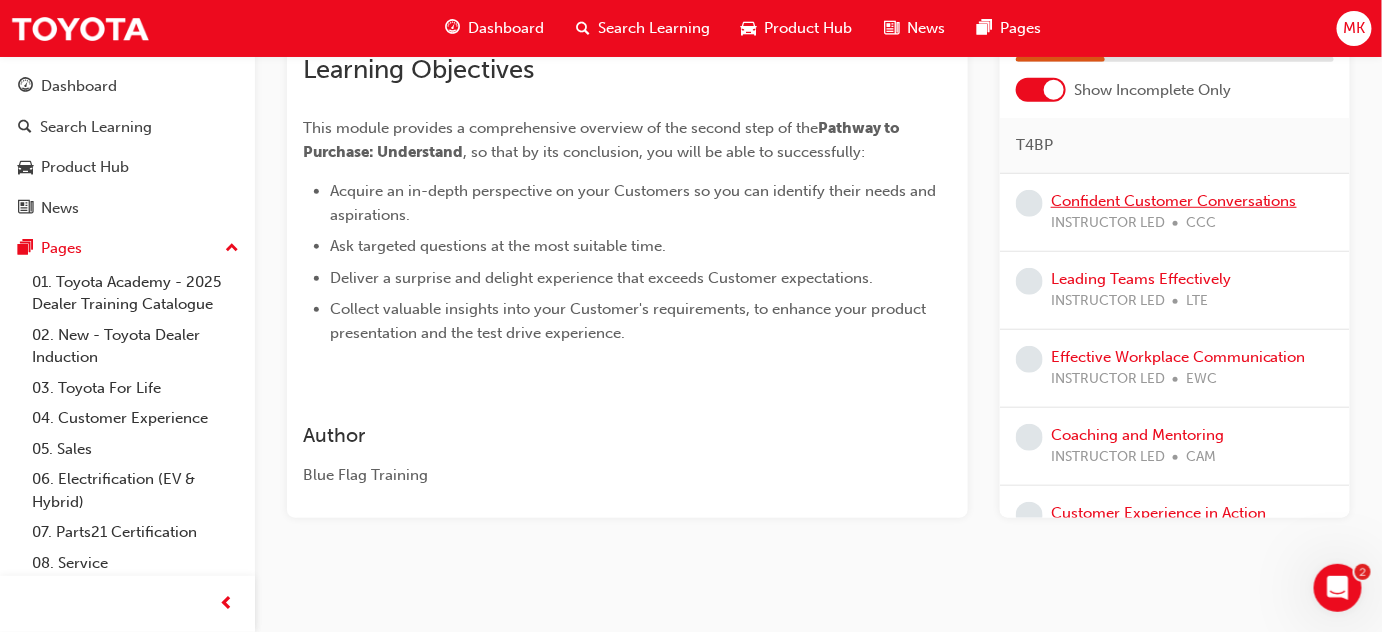 click on "Confident Customer Conversations" at bounding box center (1174, 201) 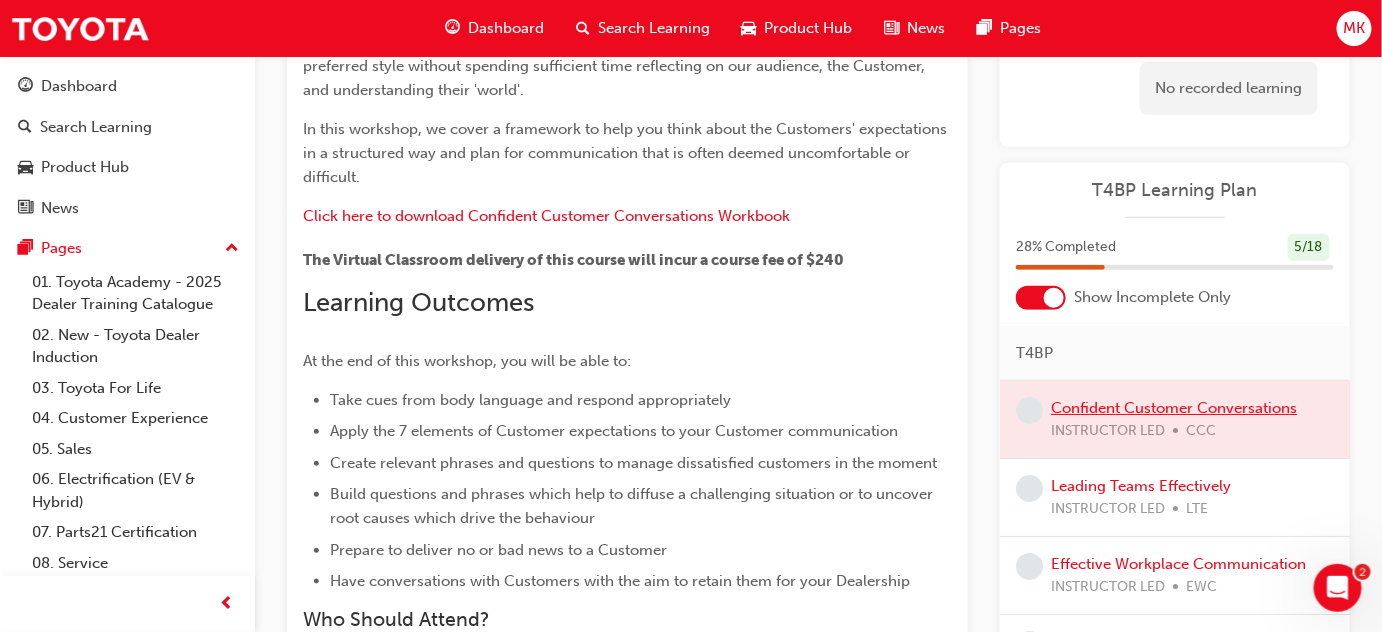 scroll, scrollTop: 332, scrollLeft: 0, axis: vertical 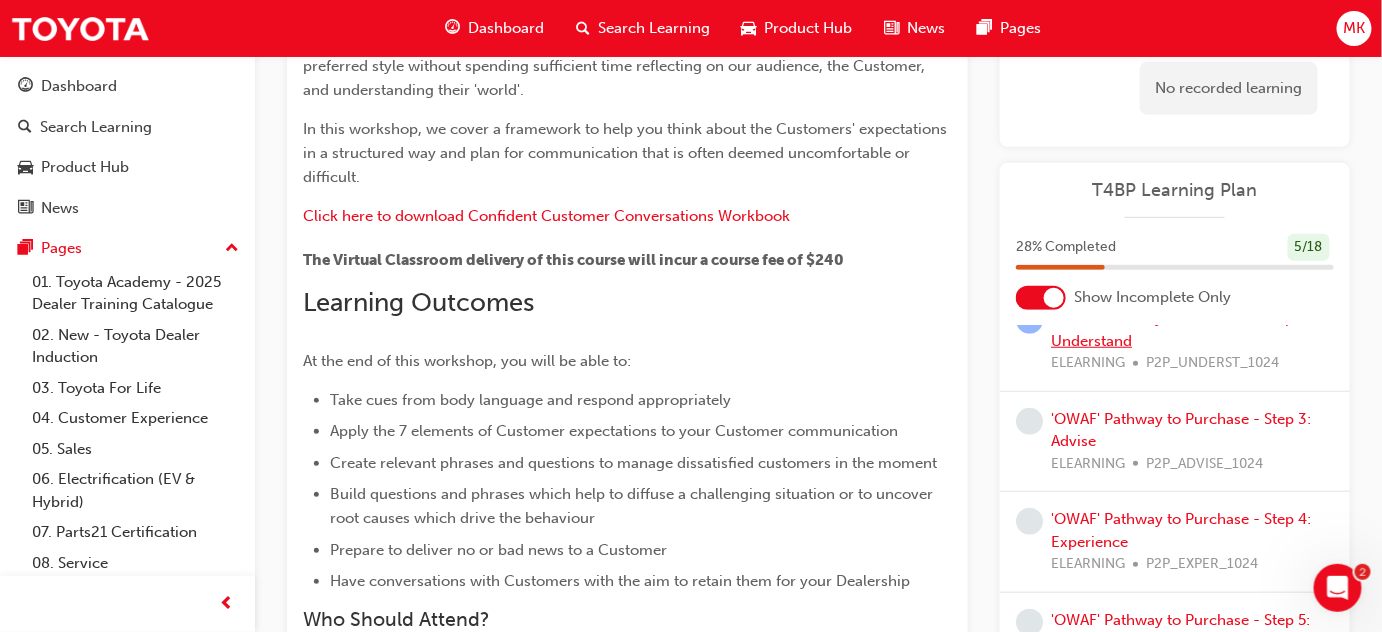 click on "'OWAF' Pathway to Purchase - Step 2: Understand" at bounding box center (1181, 329) 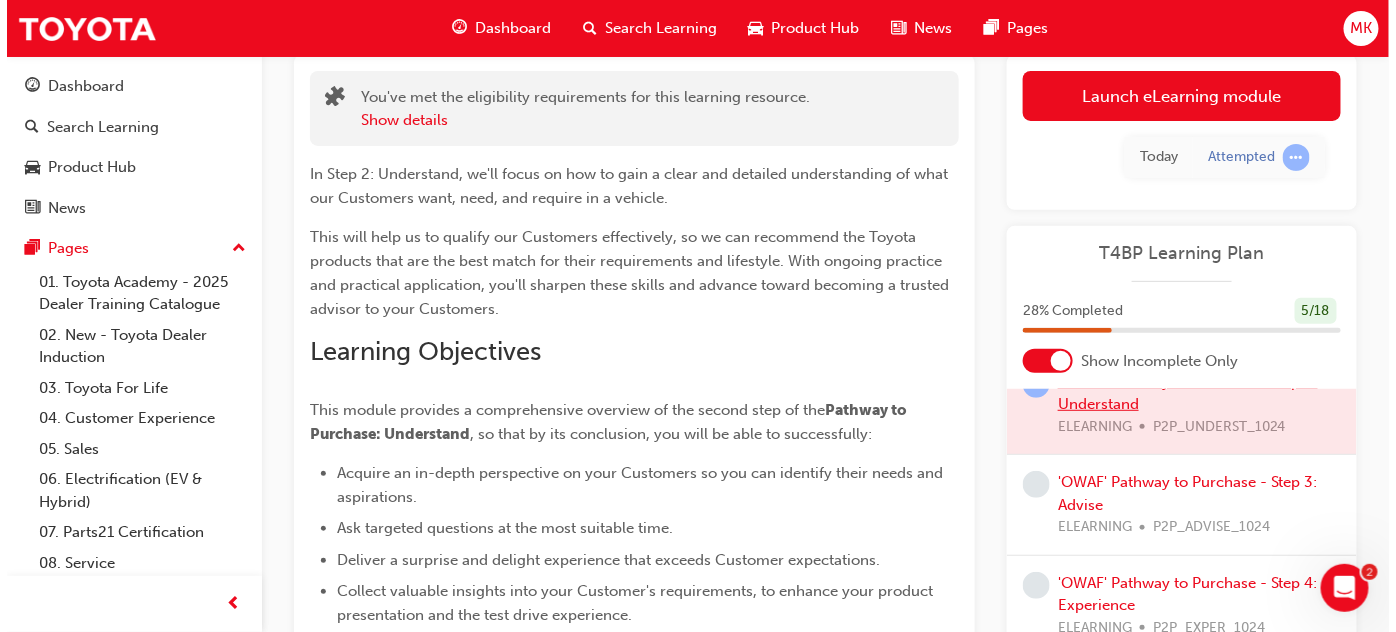 scroll, scrollTop: 0, scrollLeft: 0, axis: both 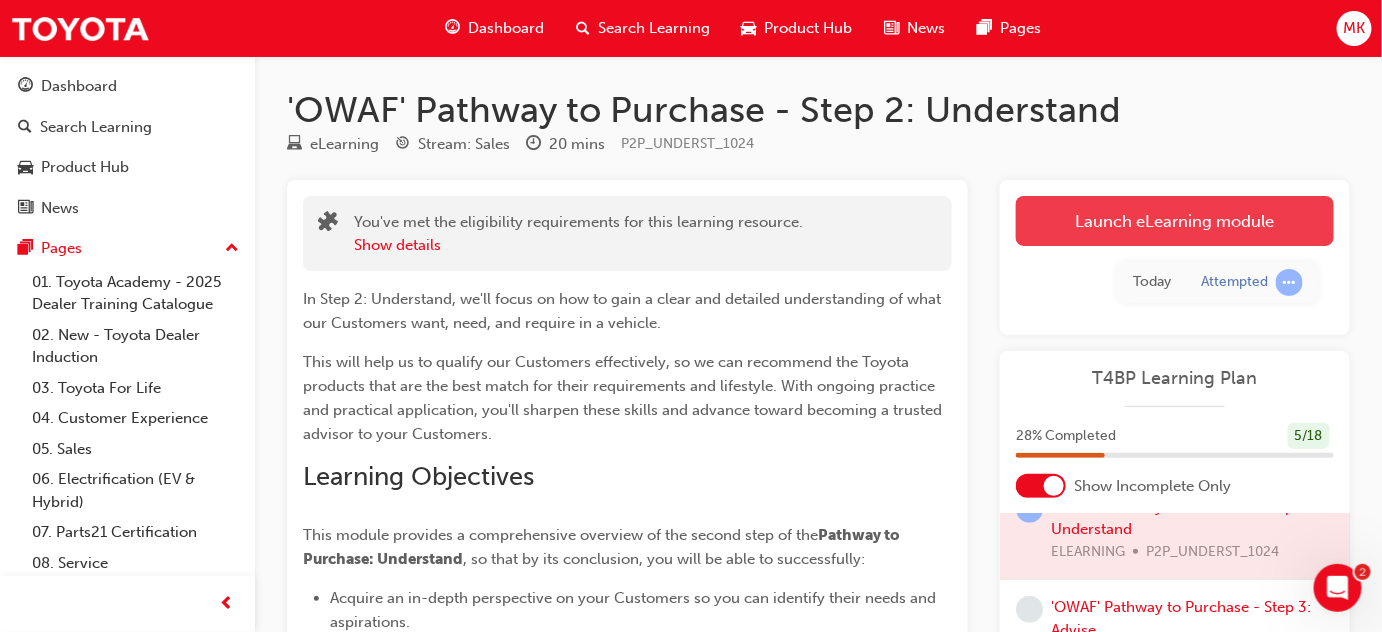 click on "Launch eLearning module" at bounding box center (1175, 221) 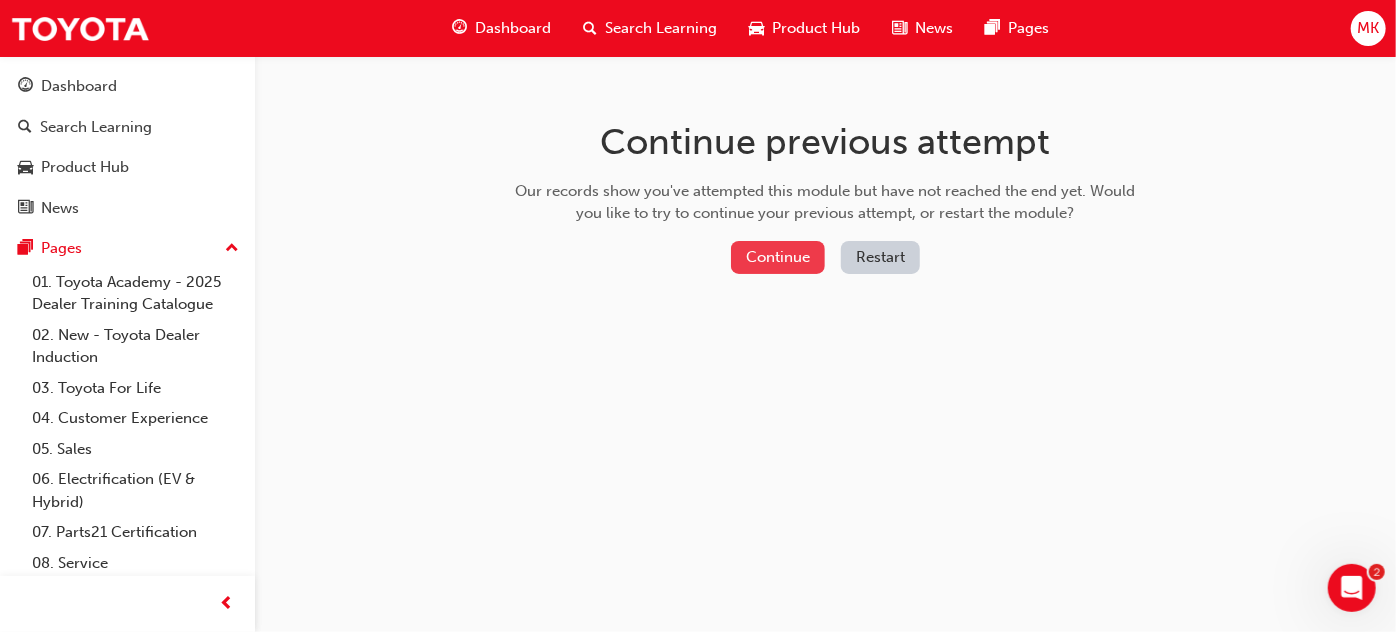 click on "Continue" at bounding box center [778, 257] 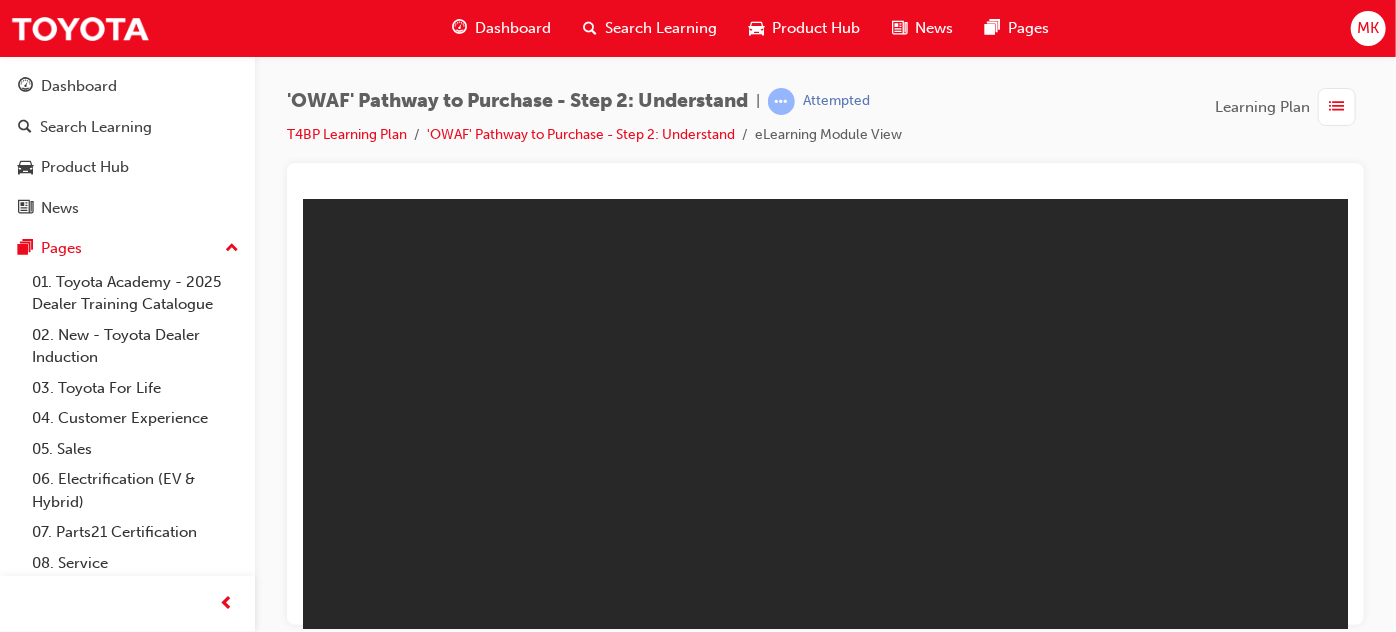 scroll, scrollTop: 0, scrollLeft: 0, axis: both 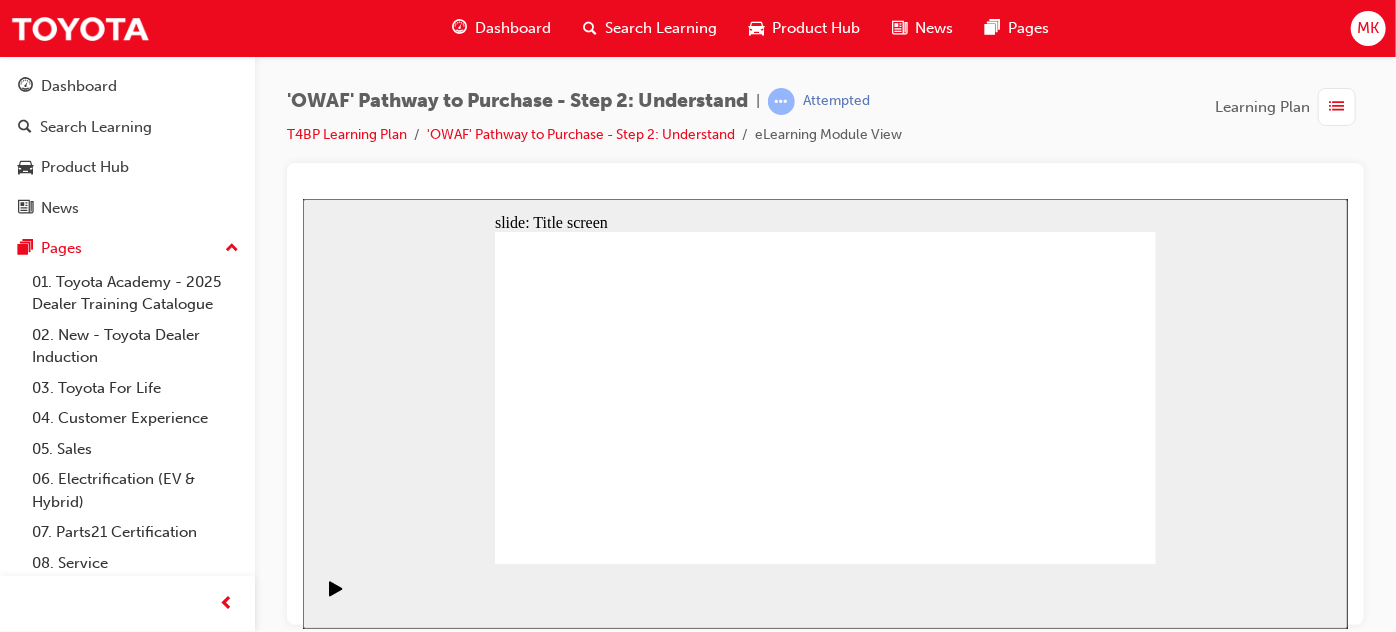 click 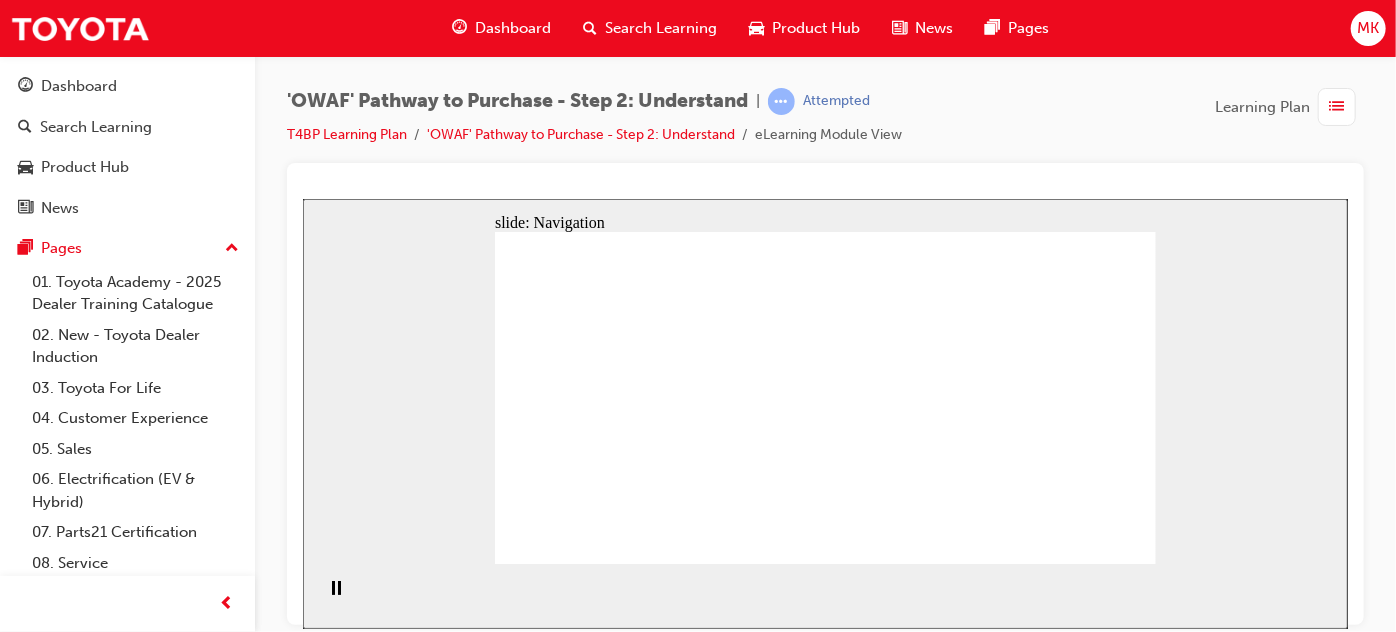 click 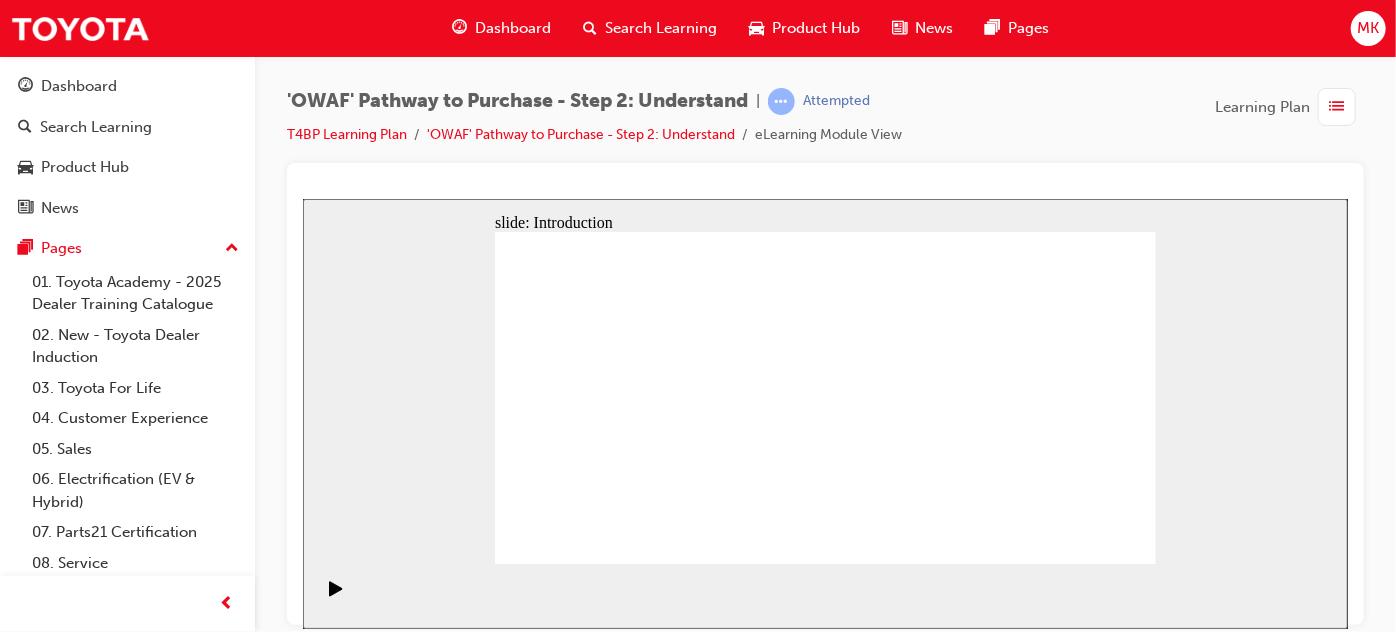 click 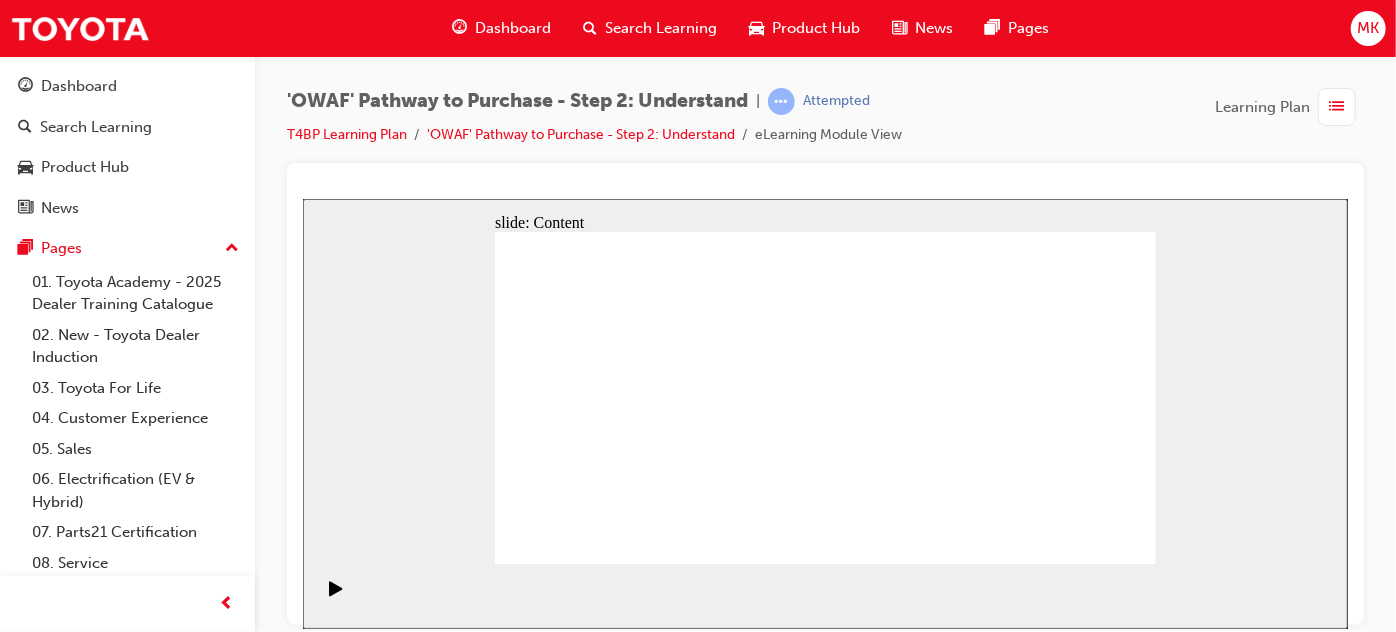 click 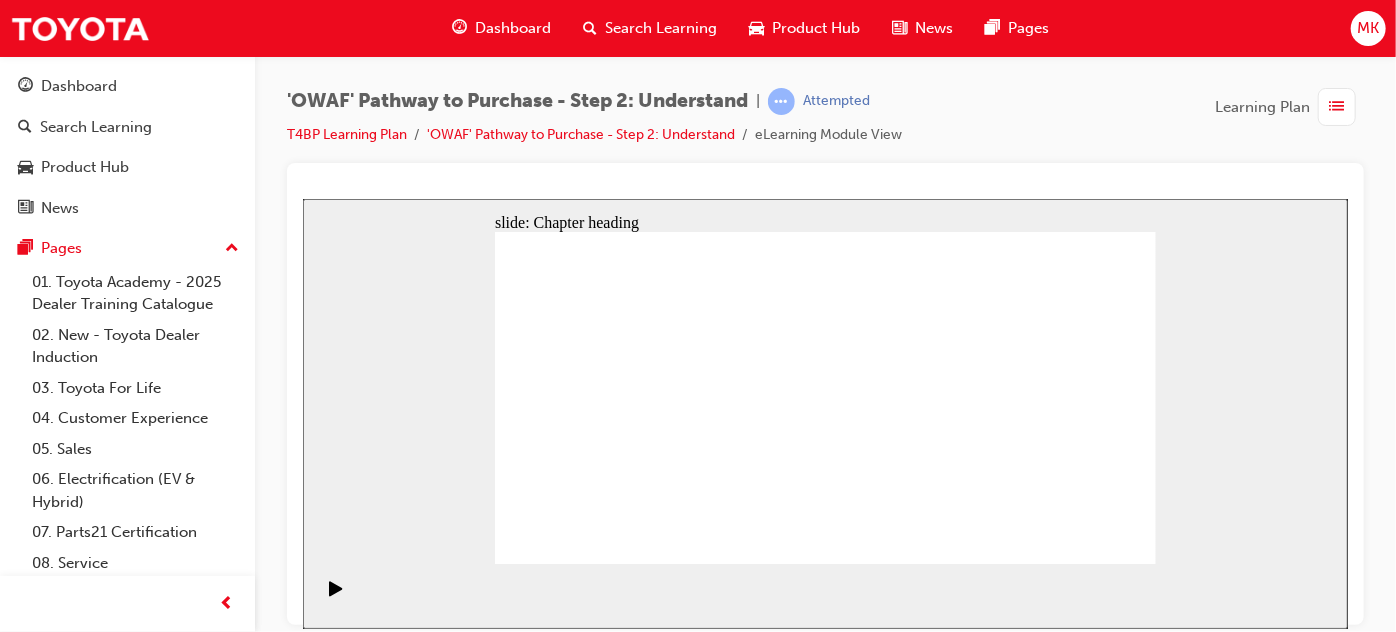 click 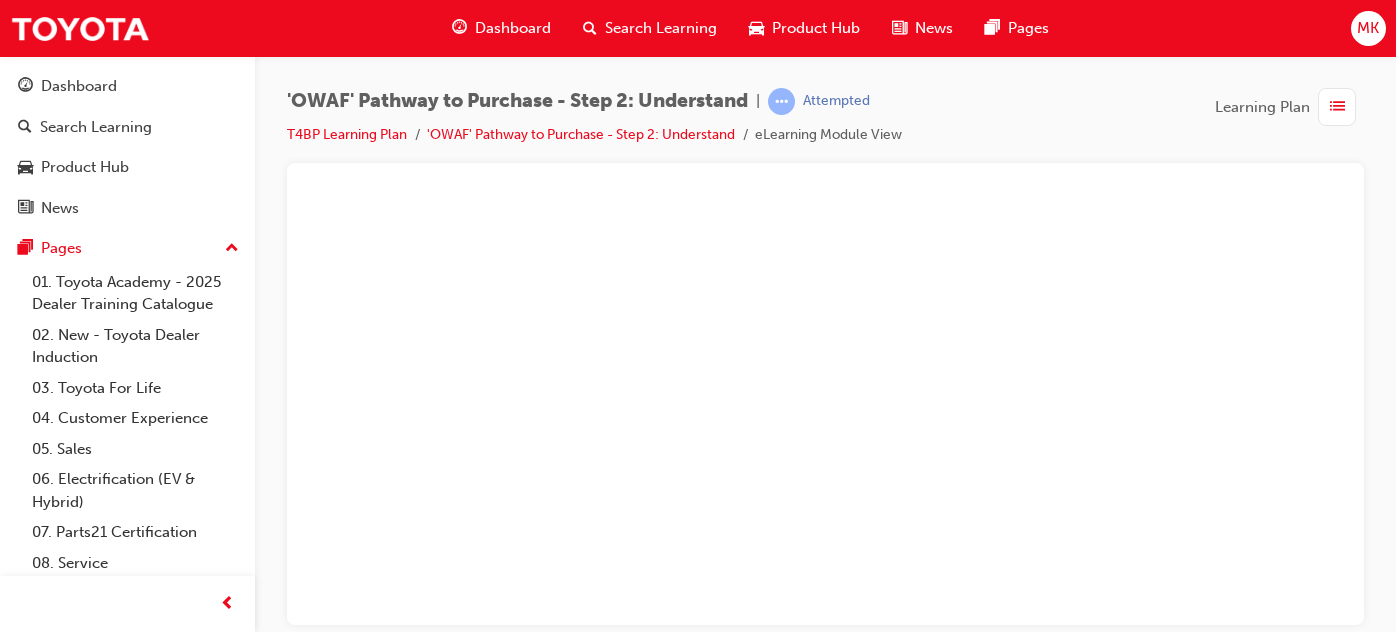 scroll, scrollTop: 0, scrollLeft: 0, axis: both 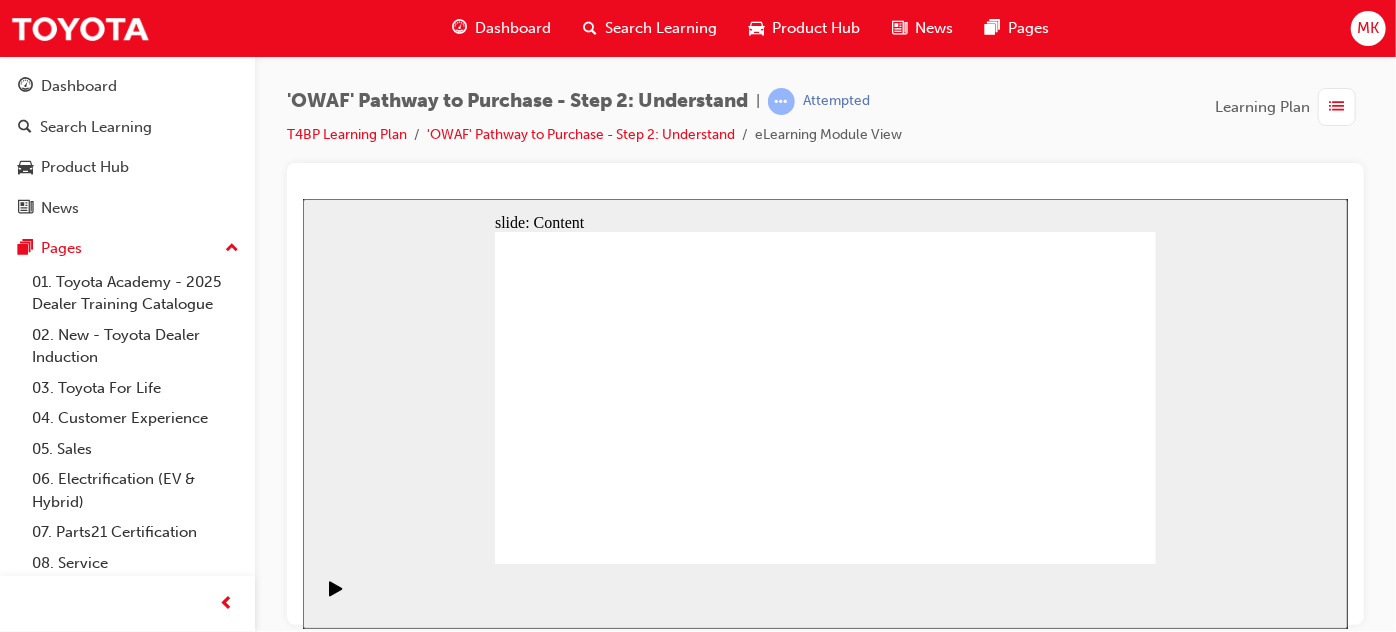 click 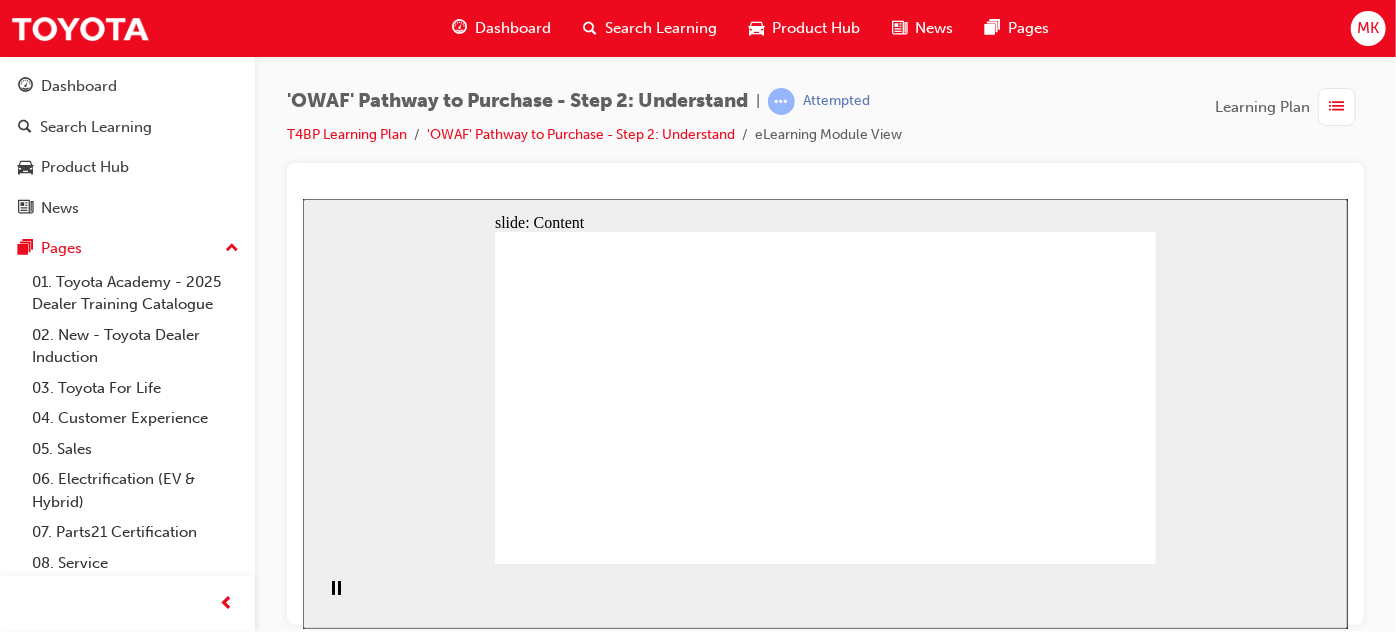 click 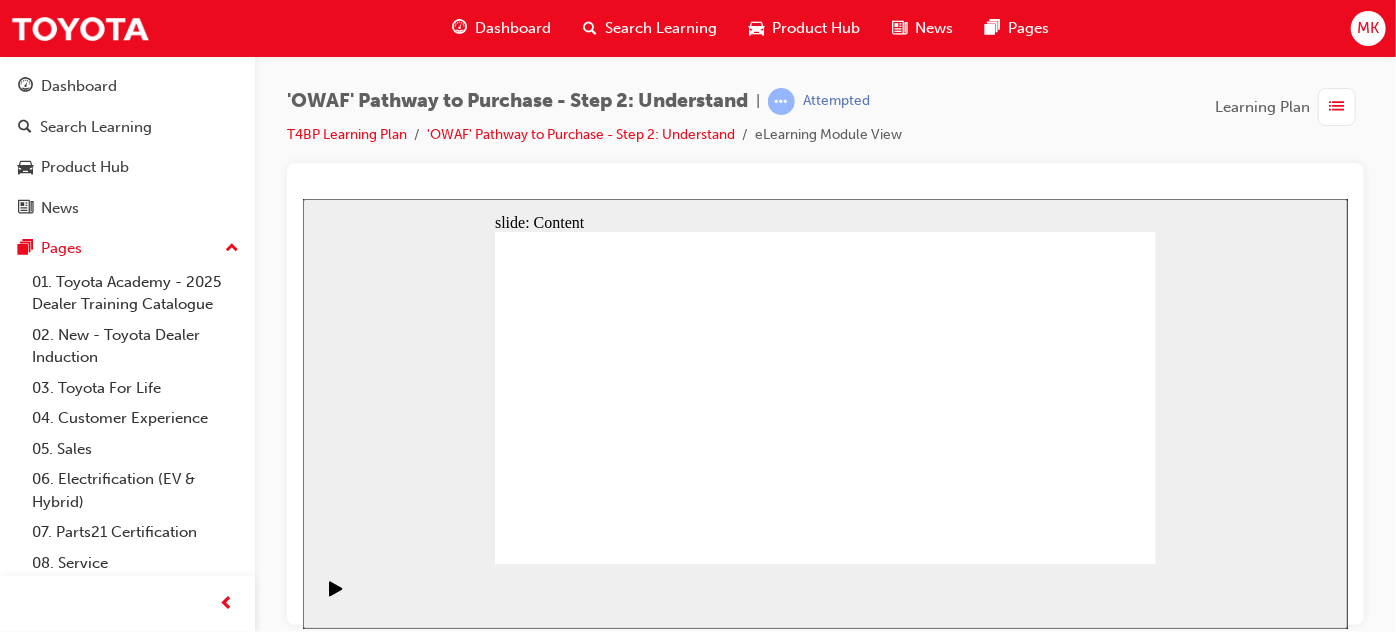 click 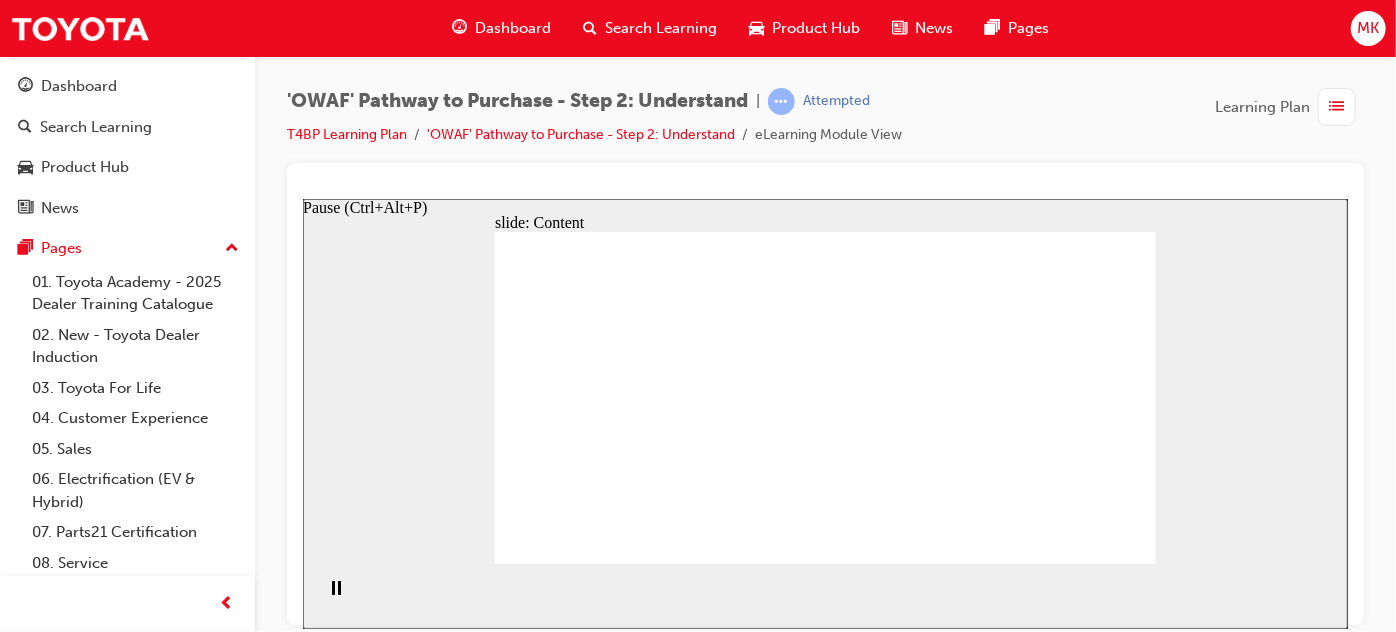 click at bounding box center [335, 597] 